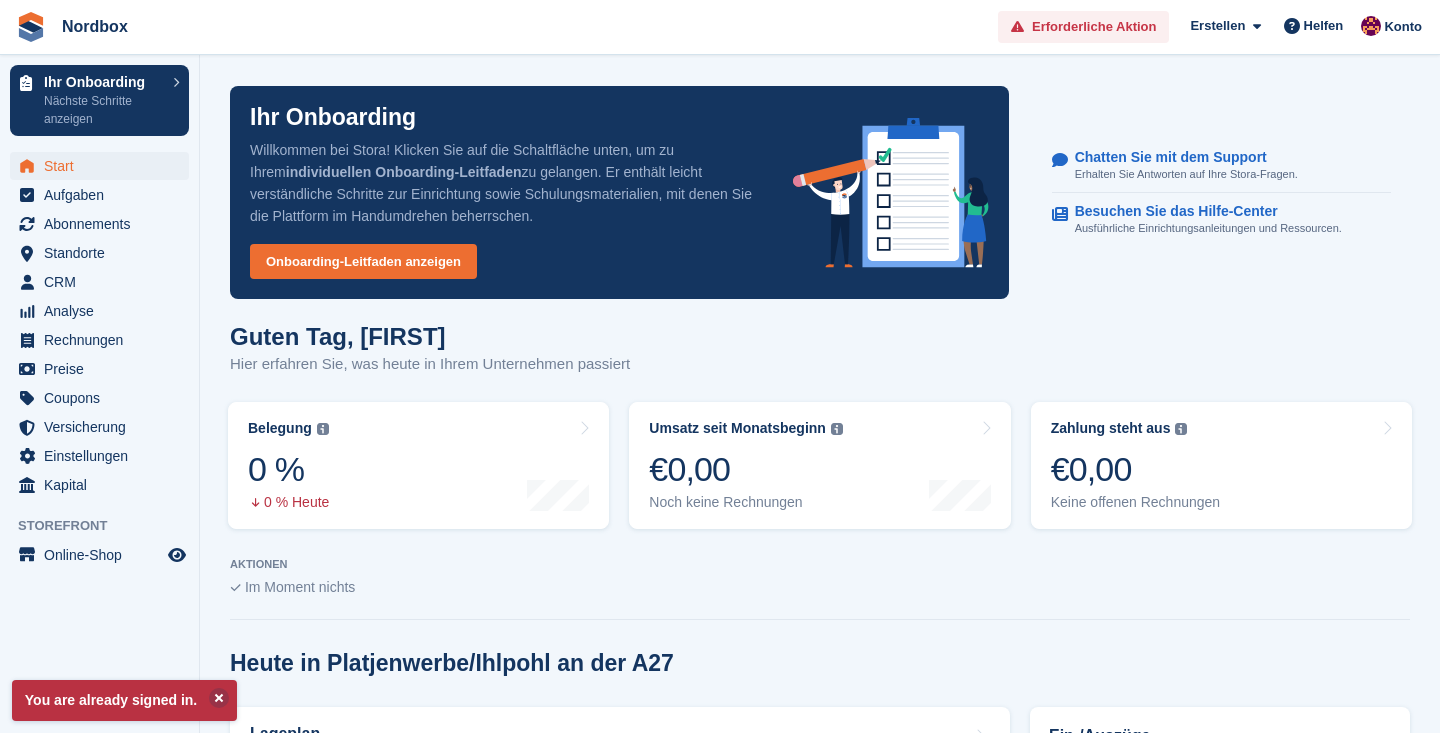 scroll, scrollTop: 0, scrollLeft: 0, axis: both 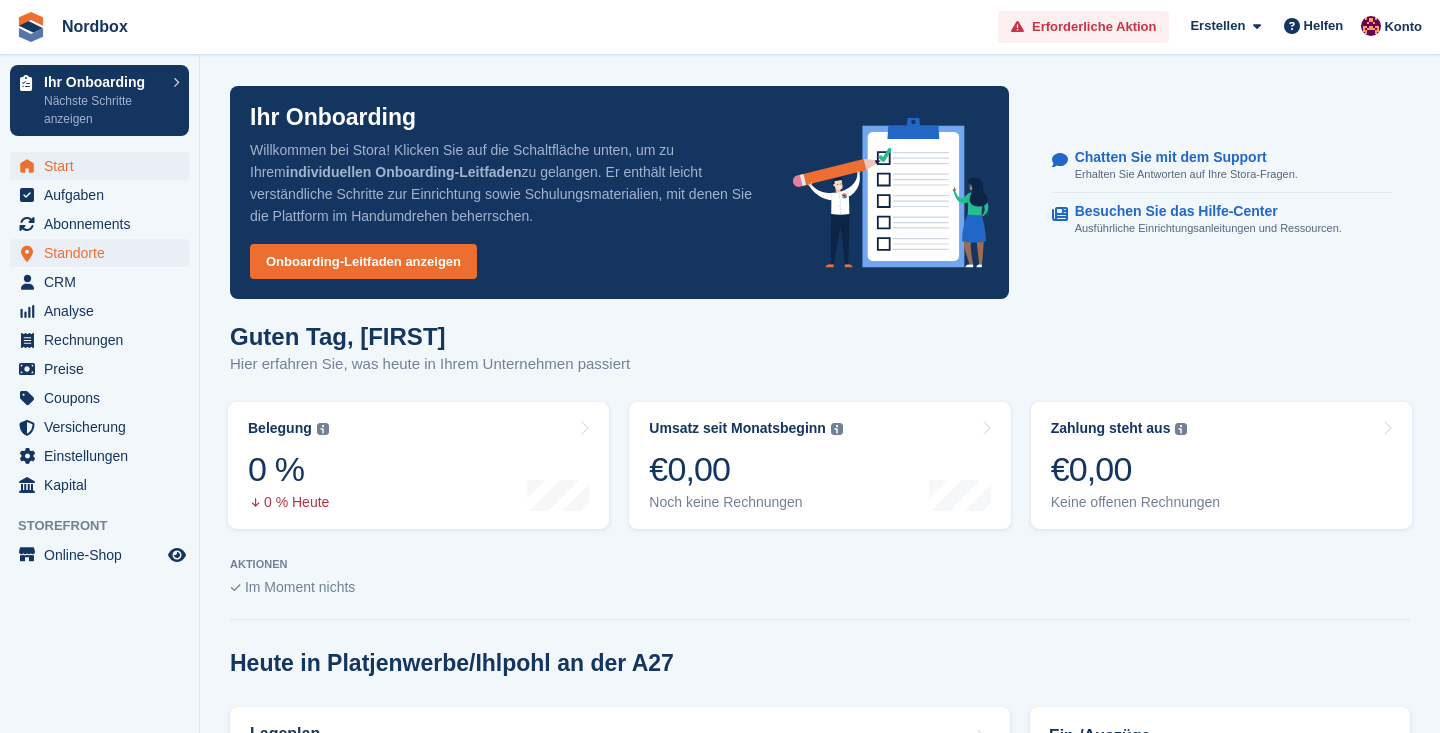 click on "Standorte" at bounding box center (104, 253) 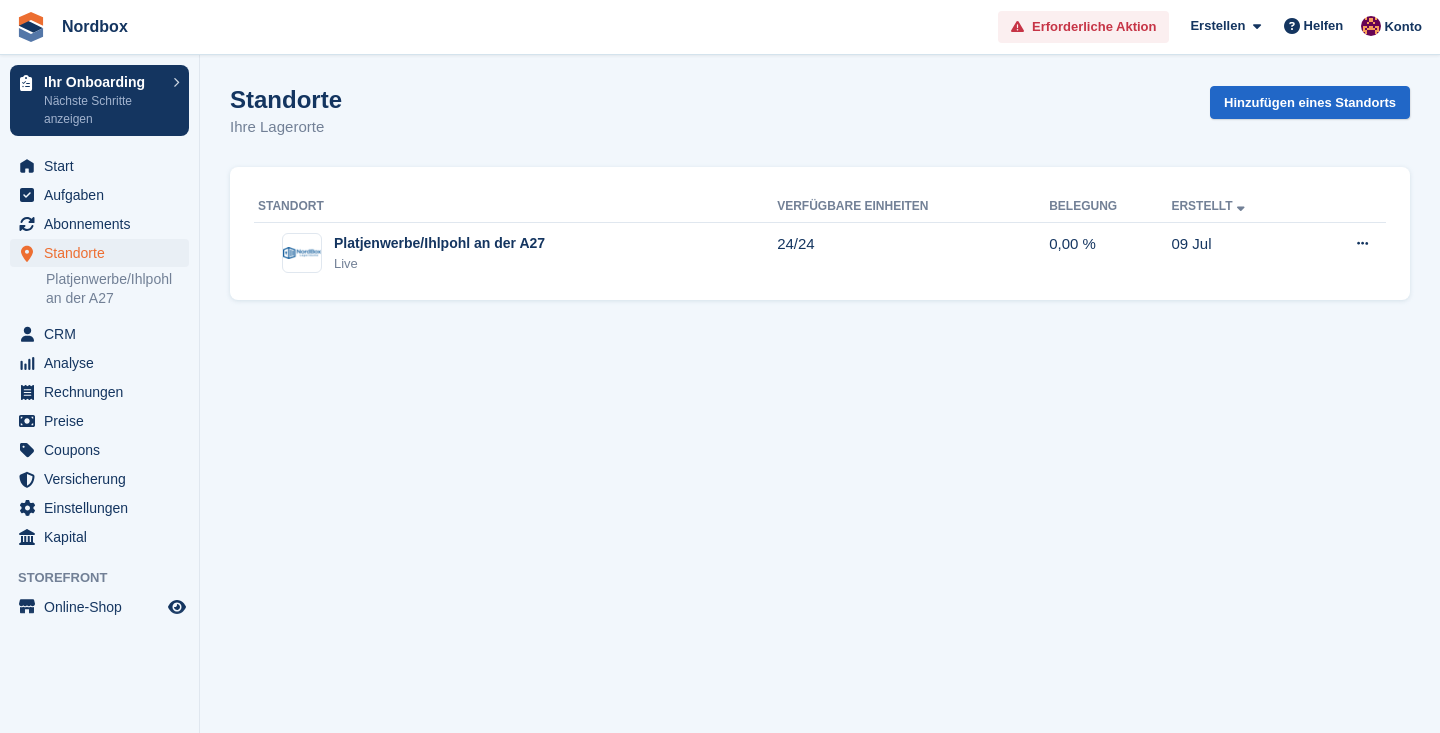 scroll, scrollTop: 0, scrollLeft: 0, axis: both 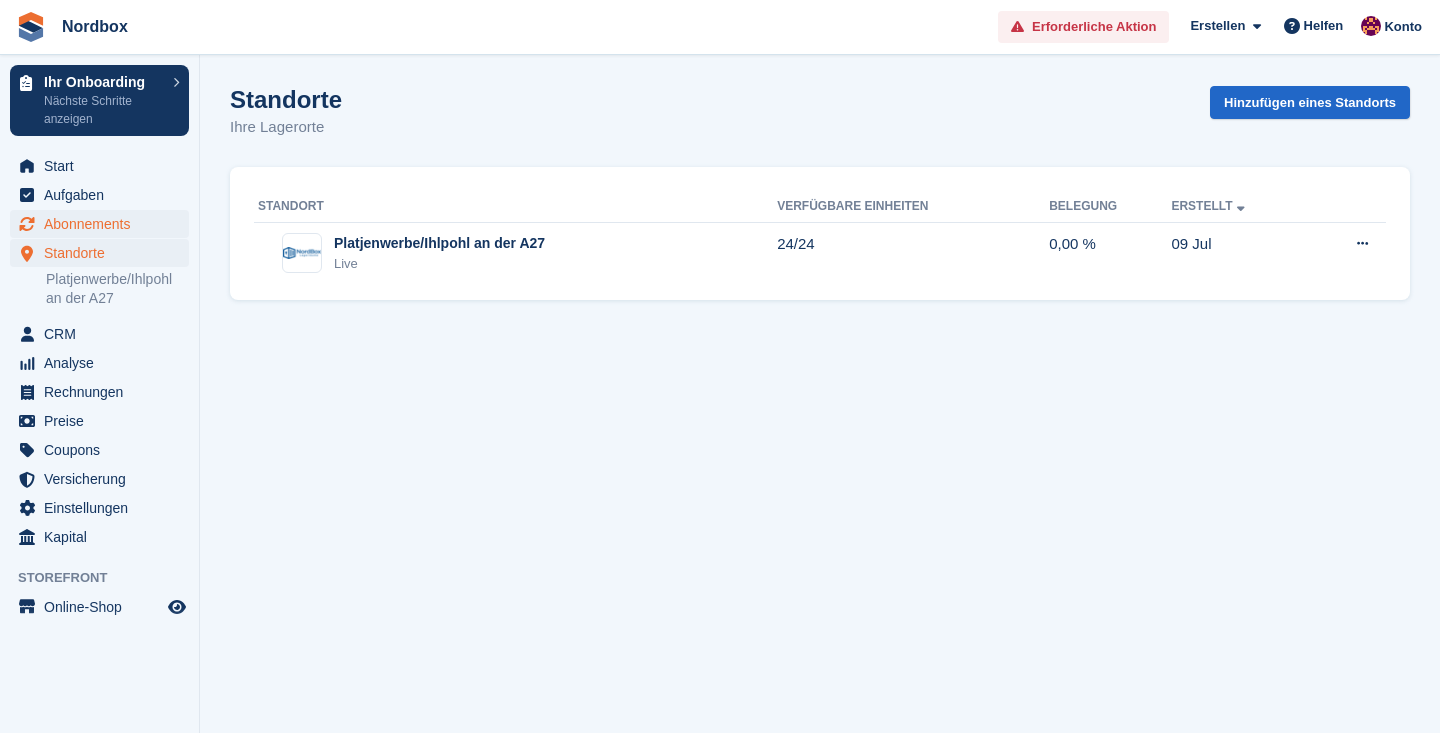 click on "Abonnements" at bounding box center (104, 224) 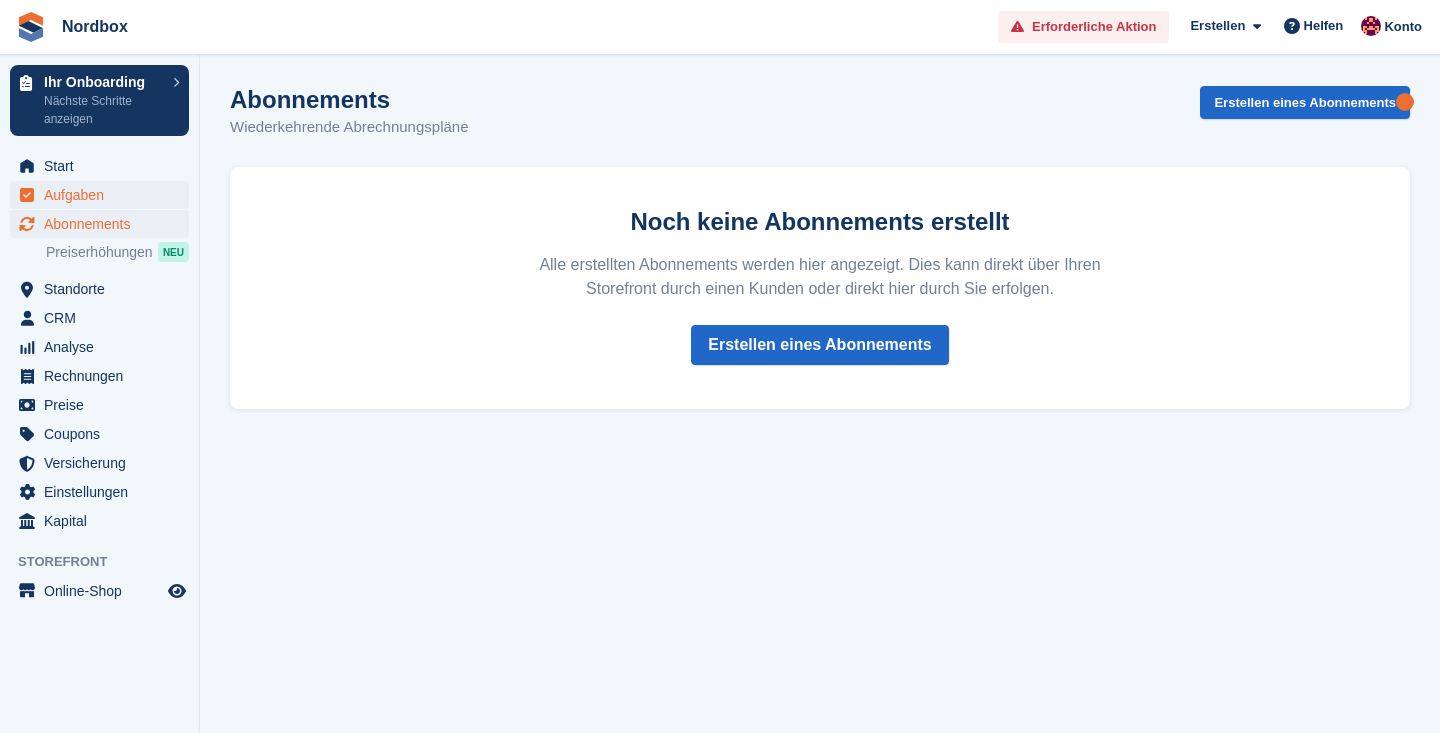 click on "Aufgaben" at bounding box center [104, 195] 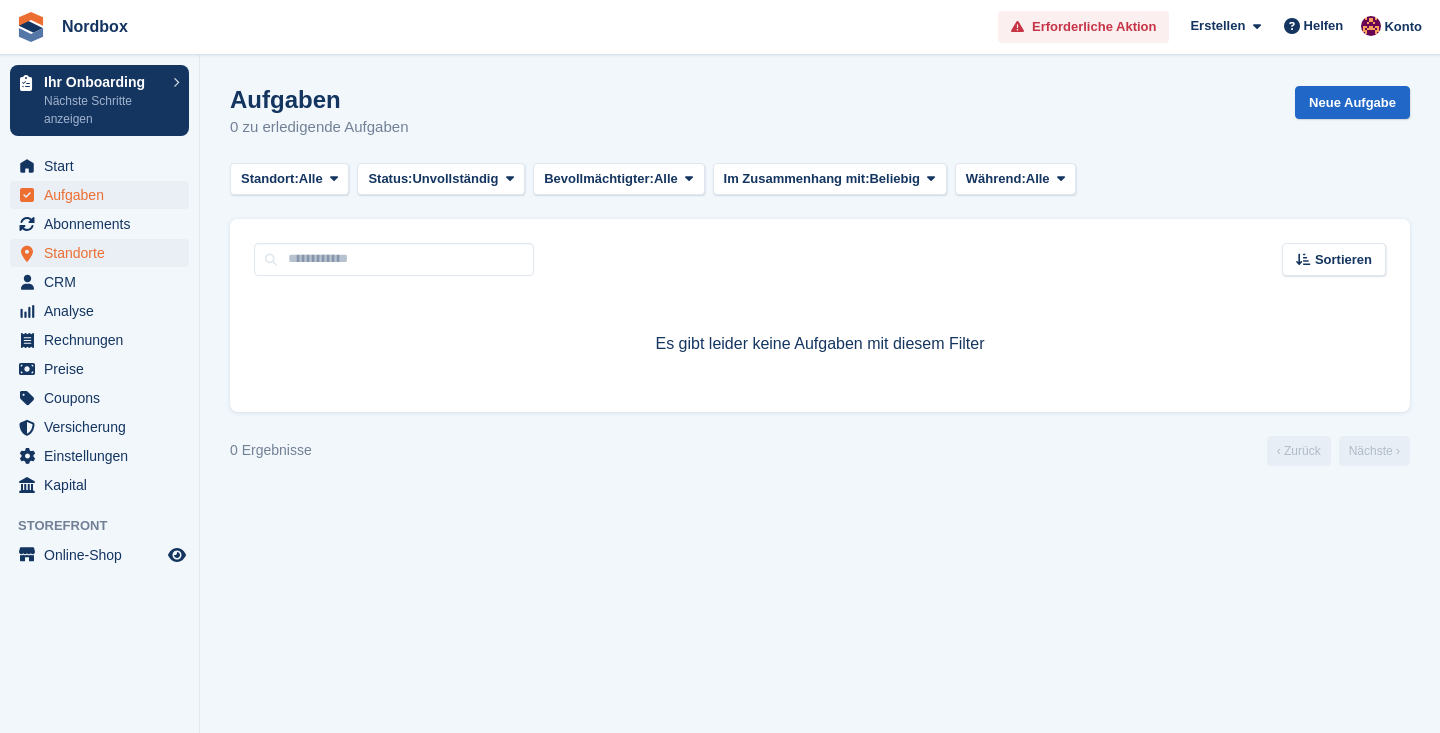 click on "Standorte" at bounding box center (104, 253) 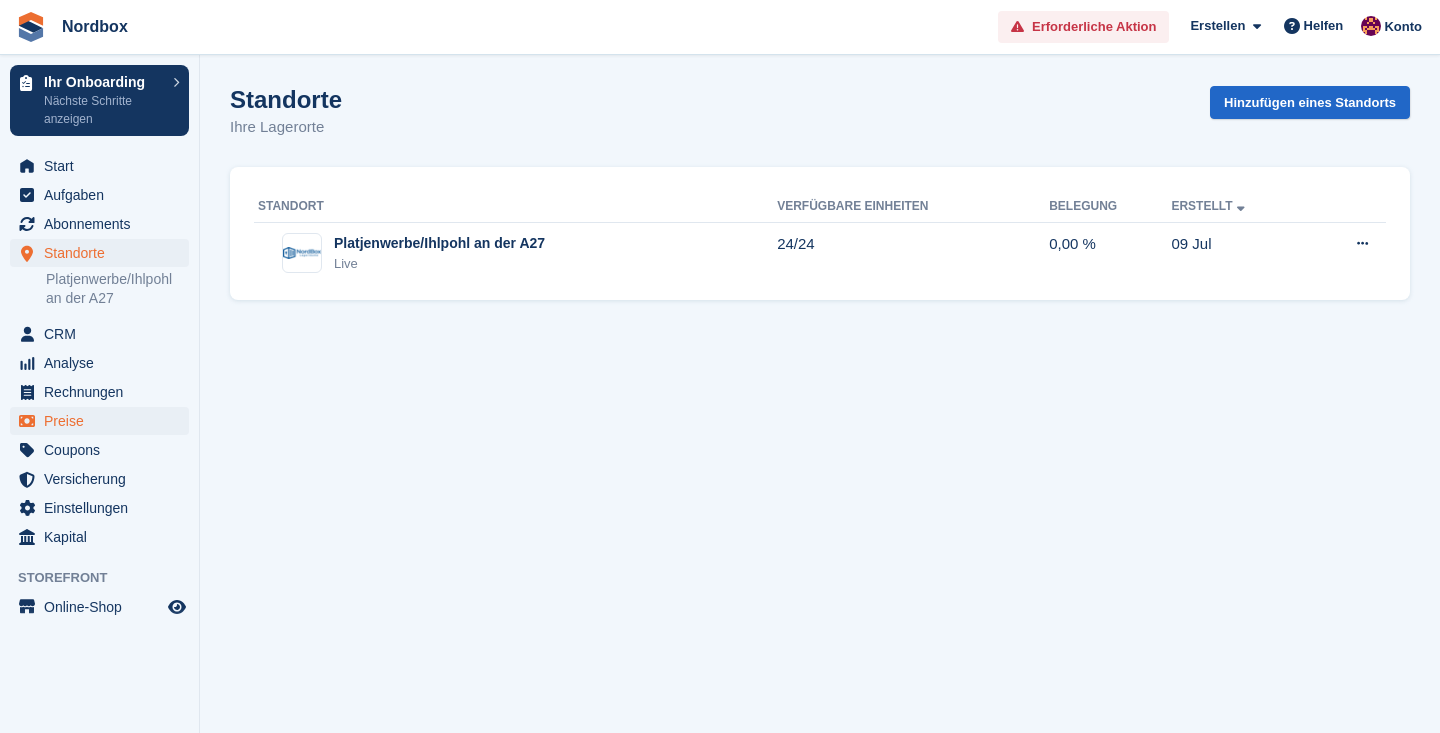 click on "Preise" at bounding box center (104, 421) 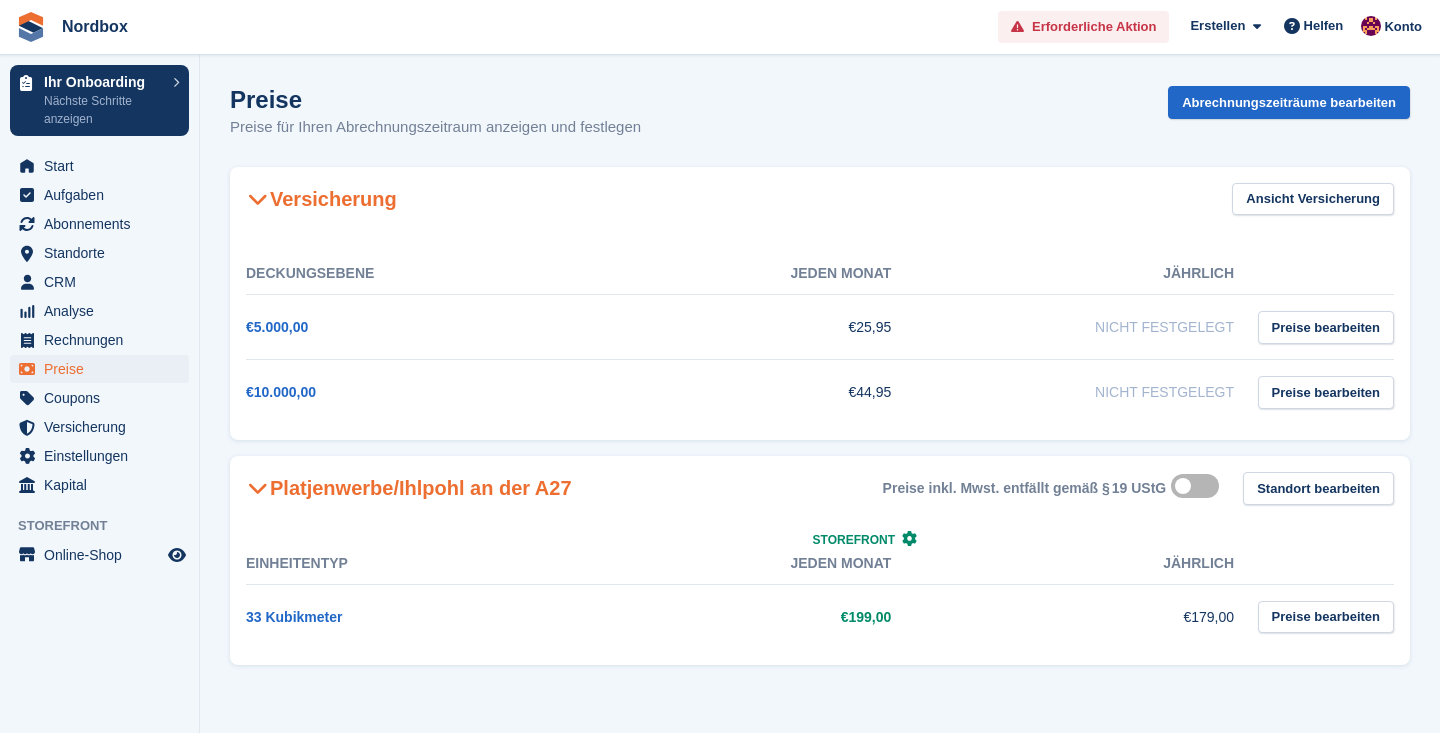 scroll, scrollTop: 0, scrollLeft: 0, axis: both 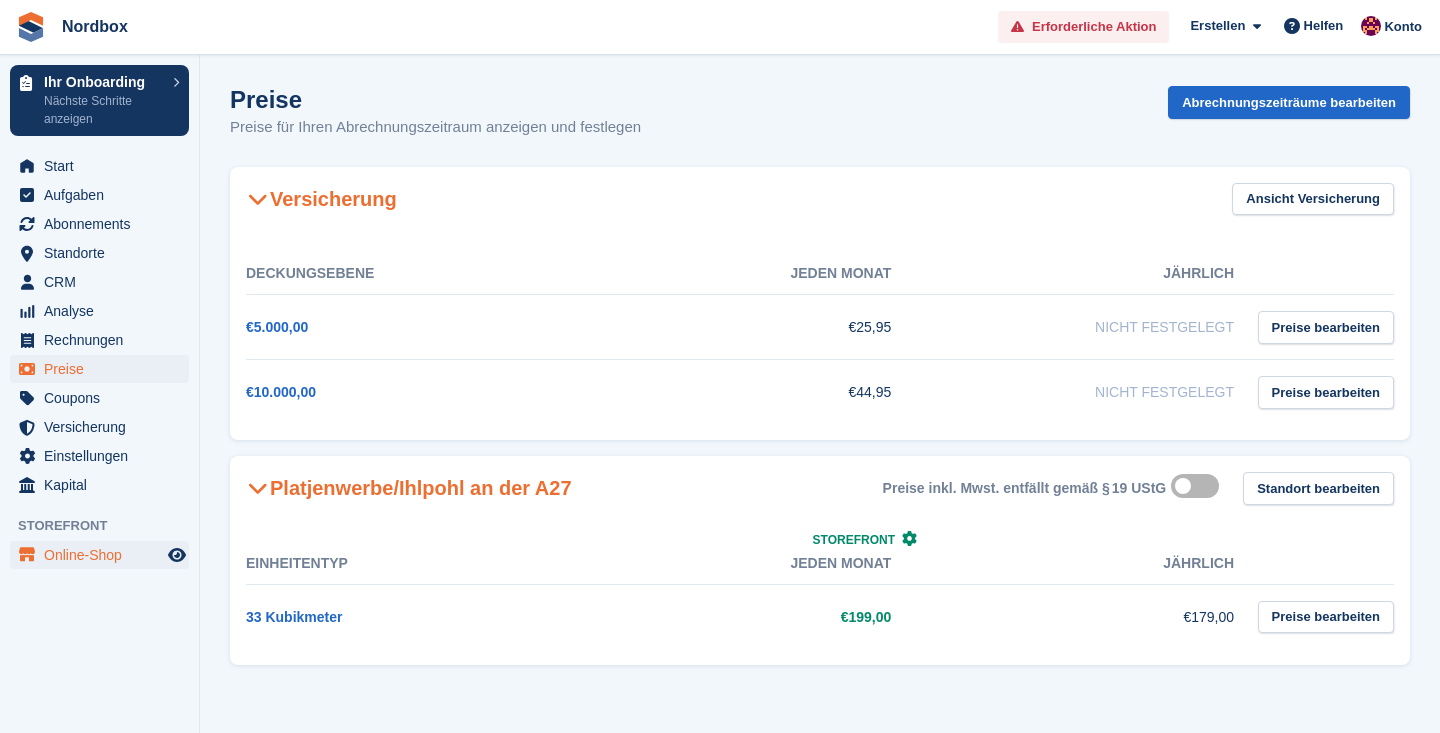 click on "Online-Shop" at bounding box center (104, 555) 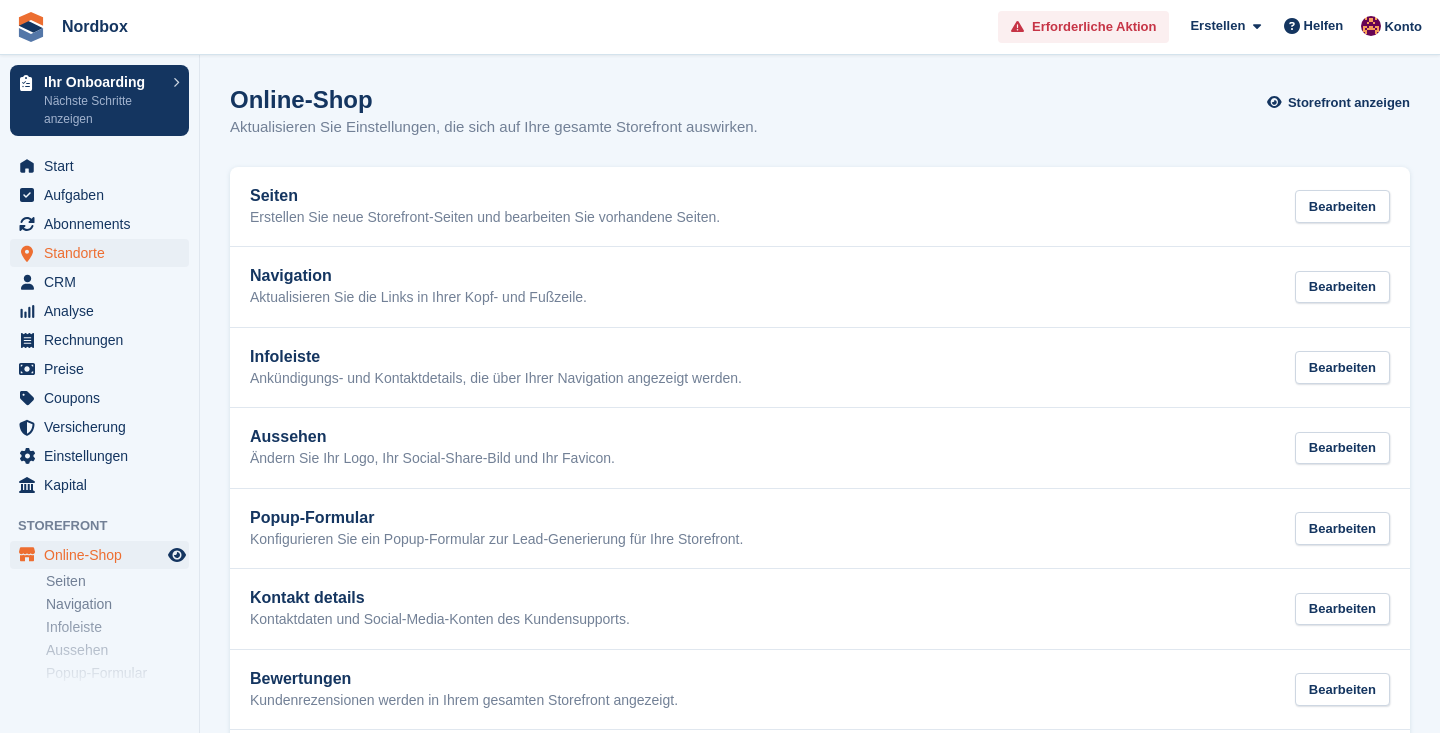 scroll, scrollTop: 0, scrollLeft: 0, axis: both 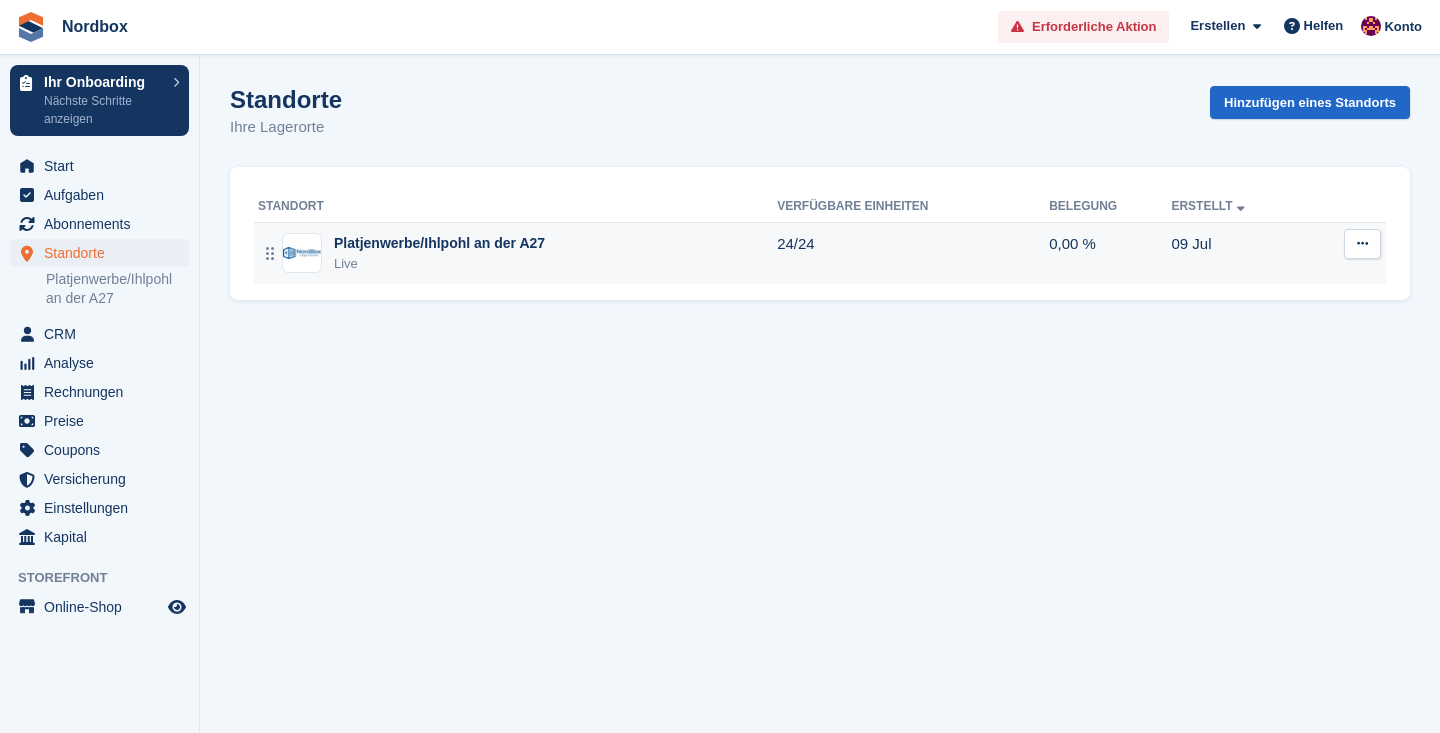 click on "Live" at bounding box center [439, 264] 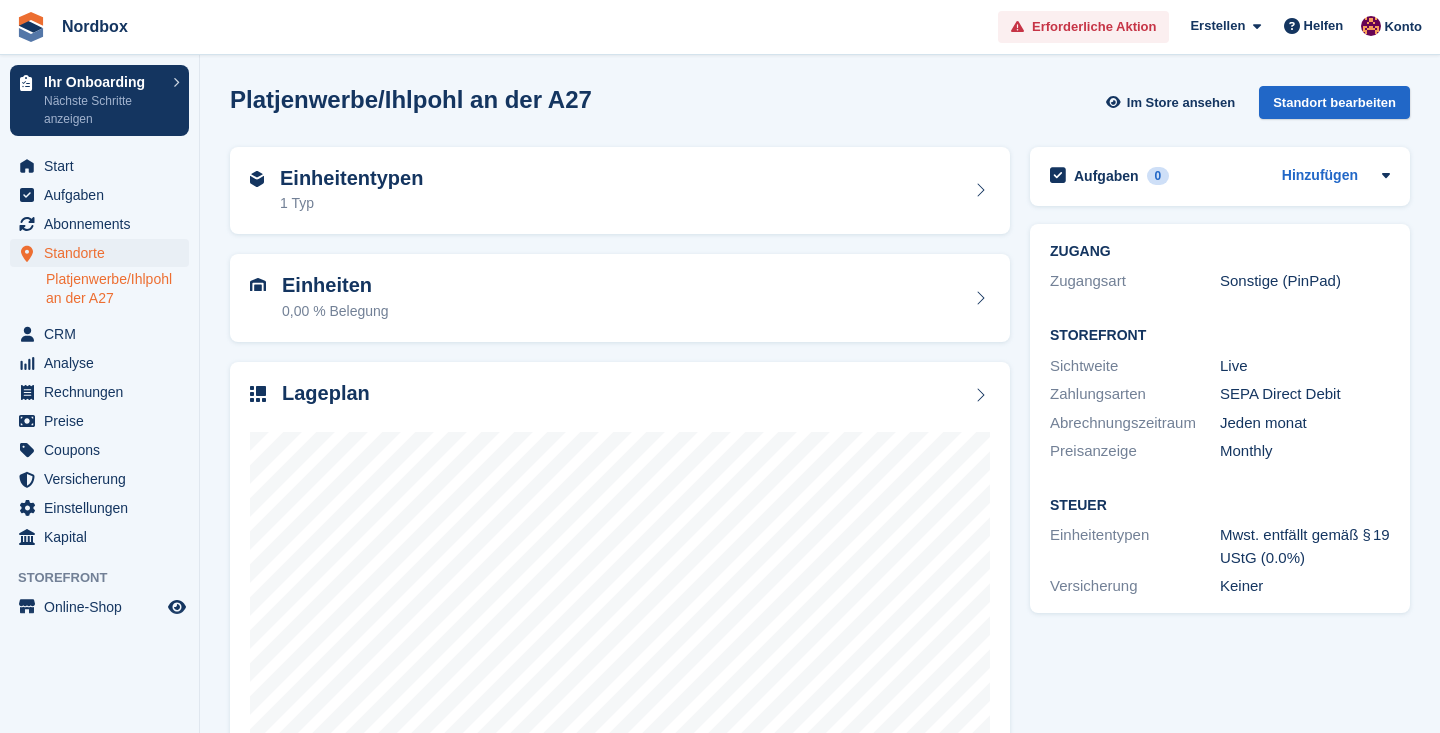 scroll, scrollTop: 0, scrollLeft: 0, axis: both 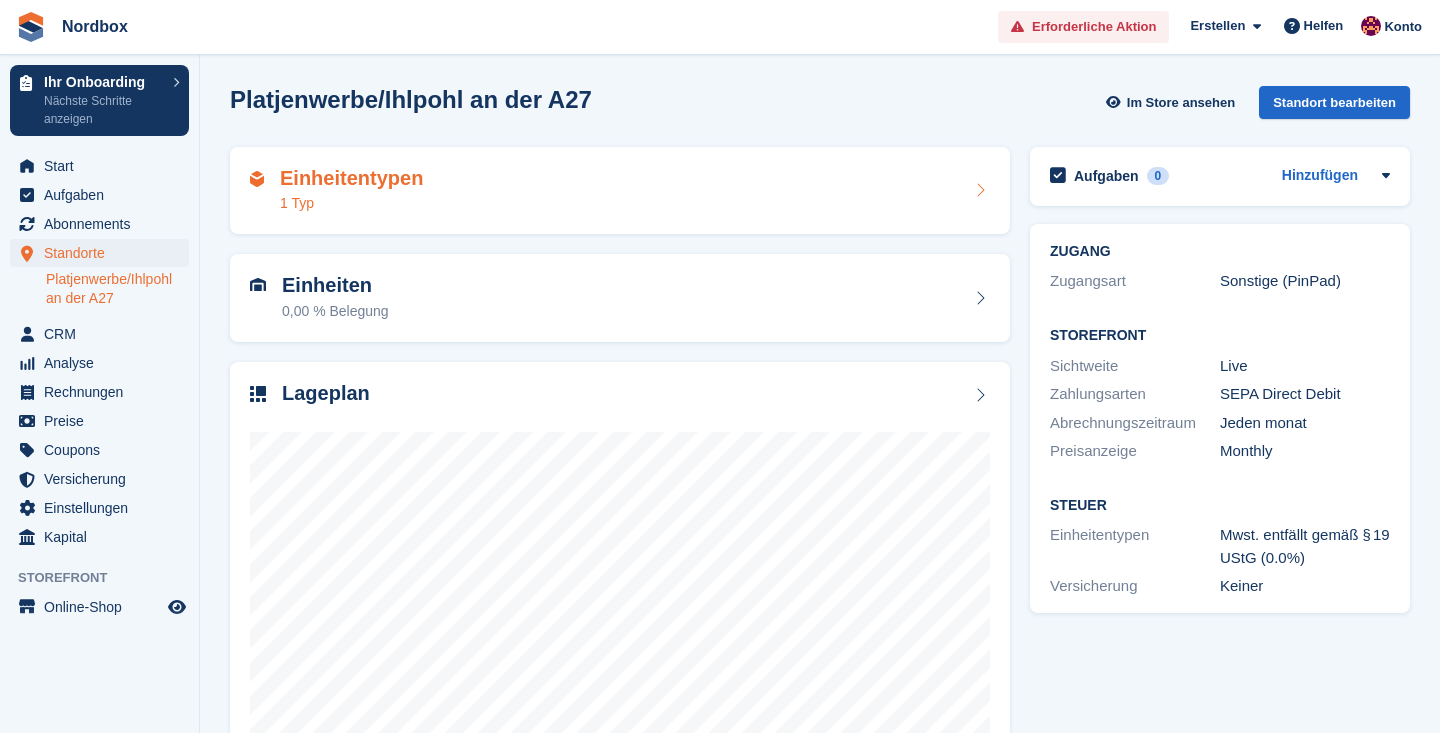 click on "Einheitentypen
1 Typ" at bounding box center [620, 191] 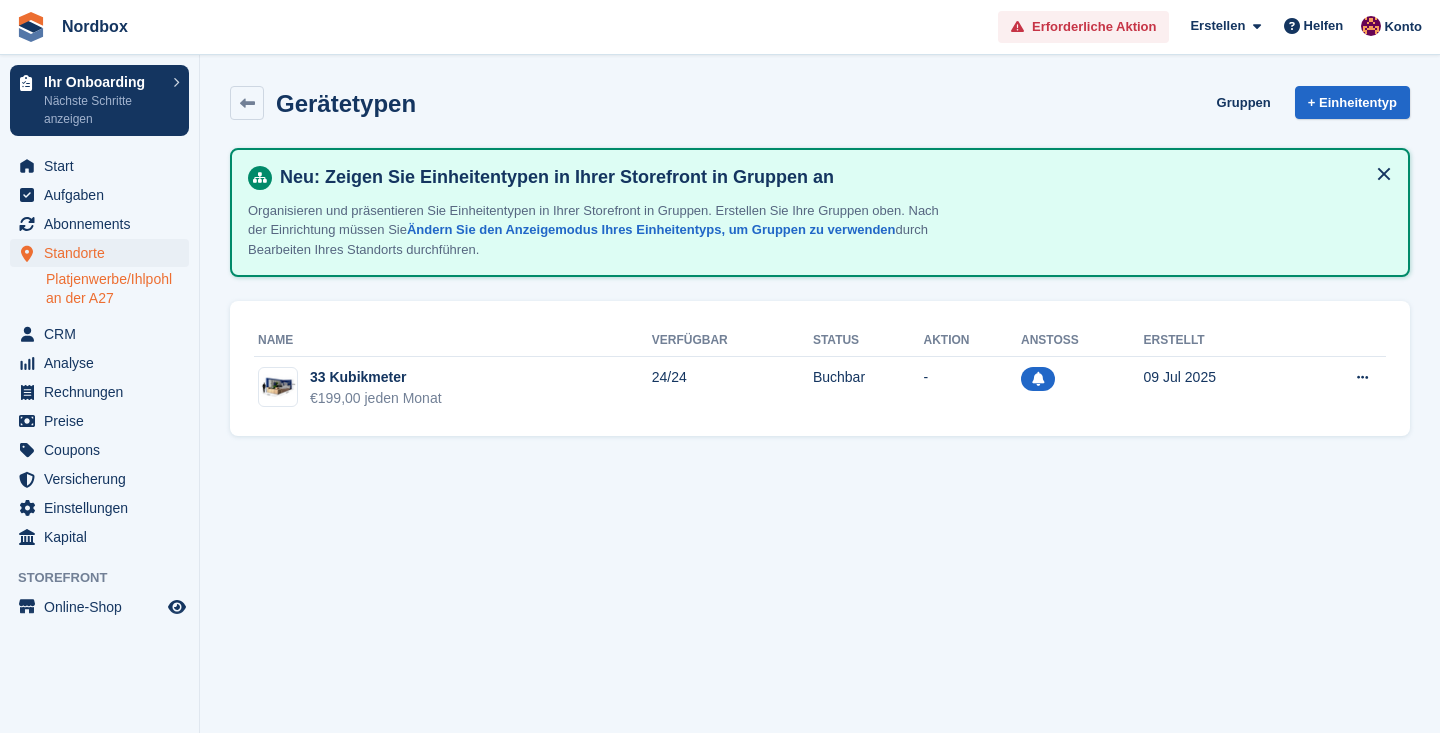 scroll, scrollTop: 0, scrollLeft: 0, axis: both 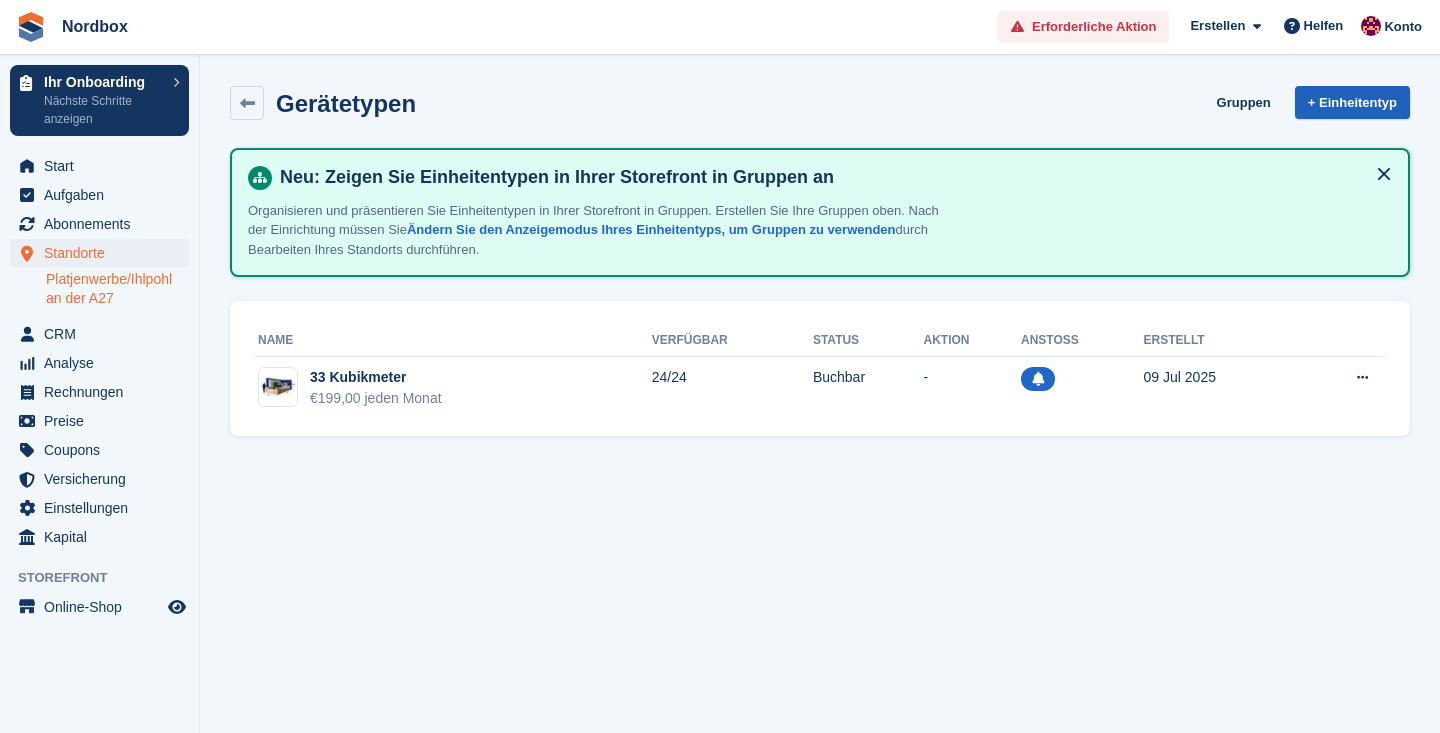 click on "+ Einheitentyp" at bounding box center [1352, 102] 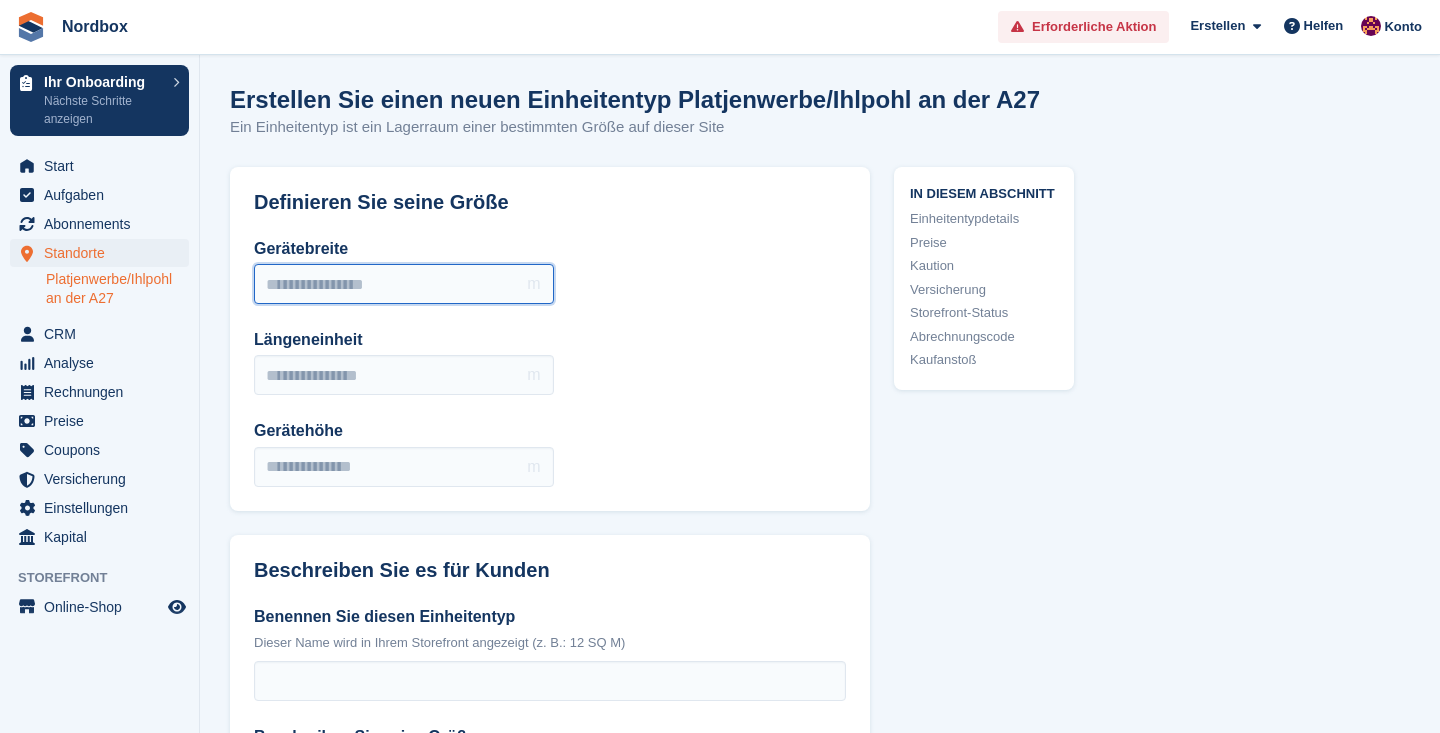 click on "Gerätebreite" at bounding box center (404, 284) 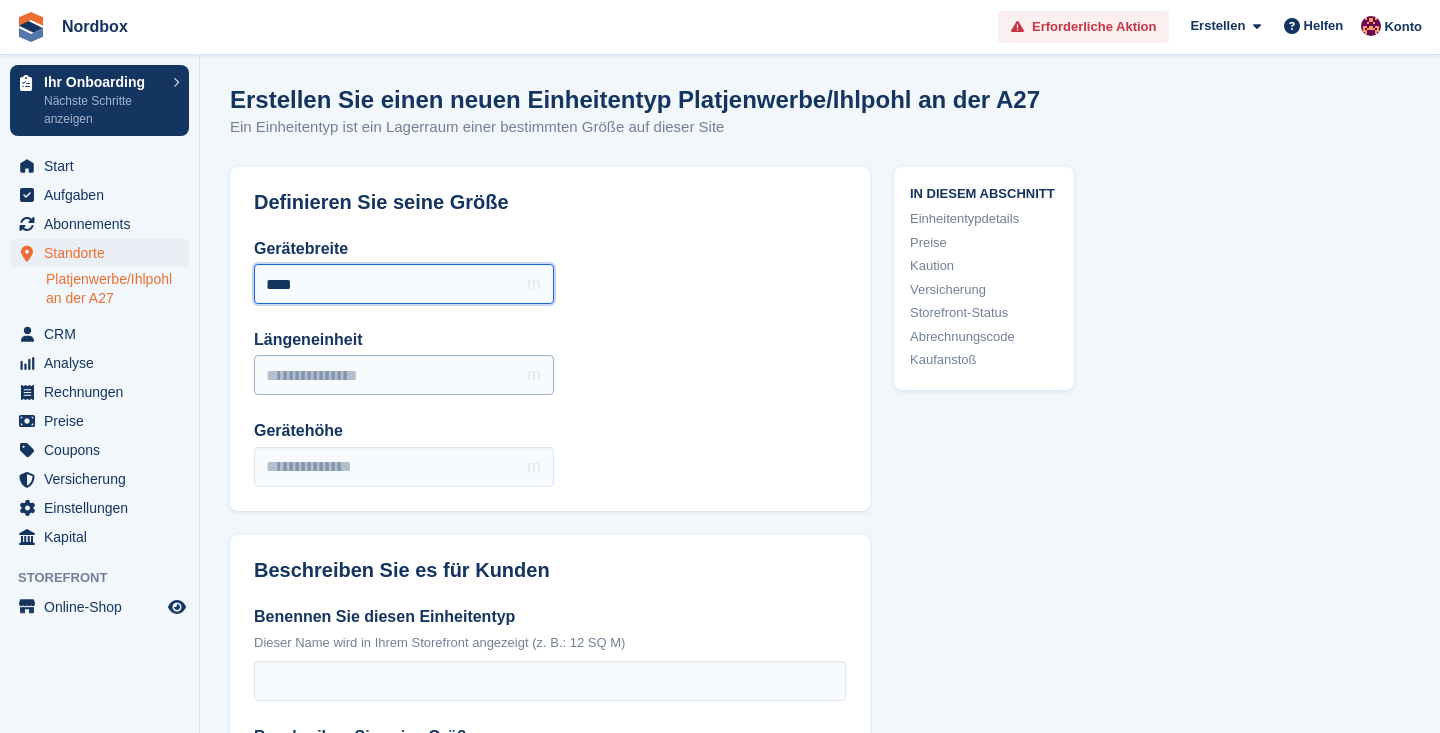 type on "****" 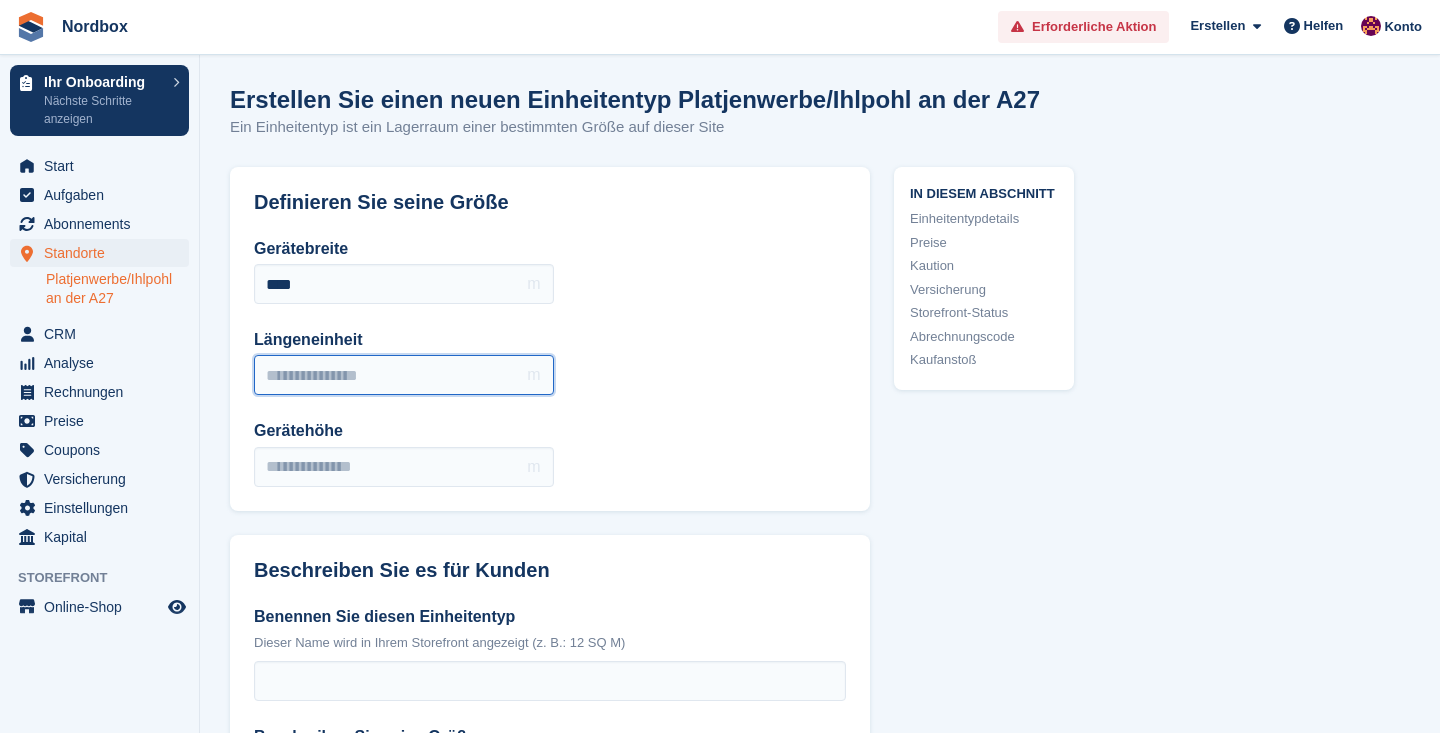 click on "Längeneinheit" at bounding box center [404, 375] 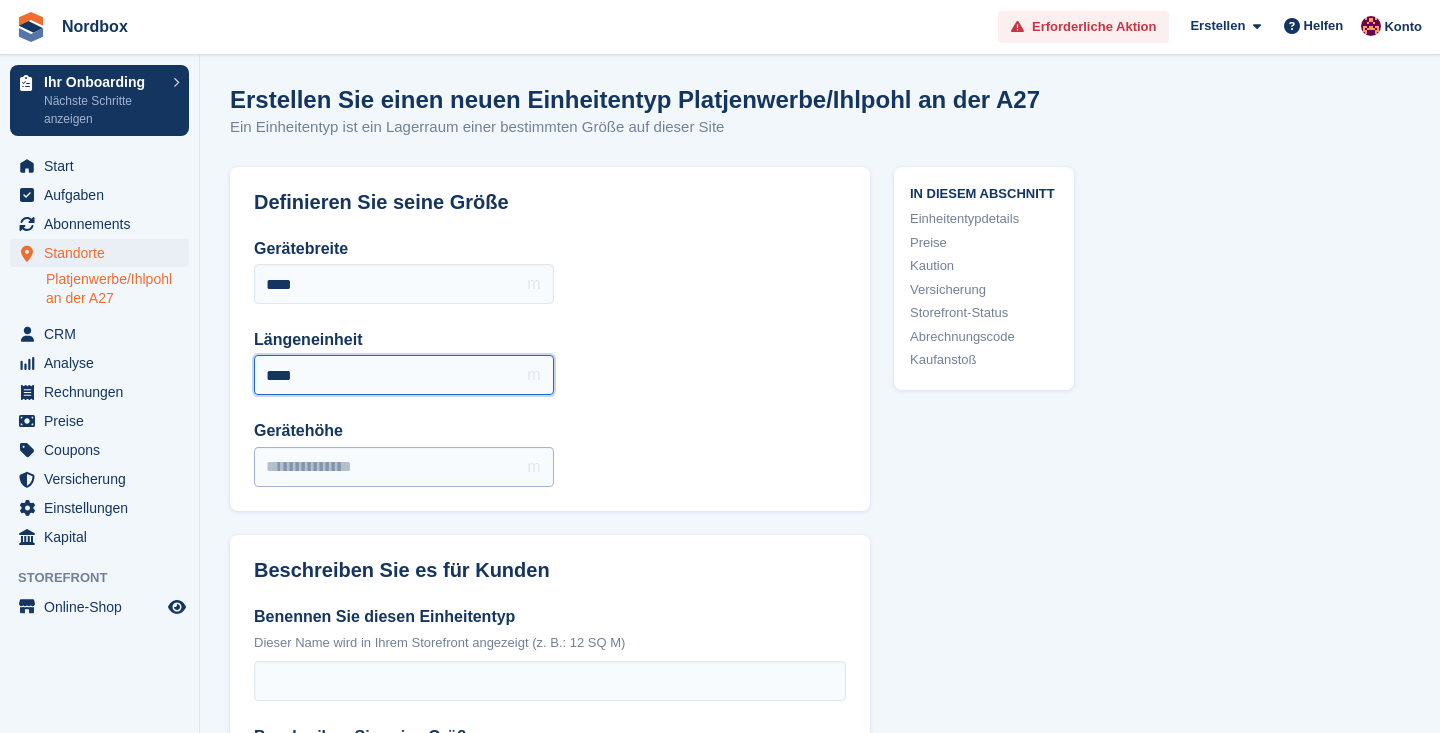 type on "****" 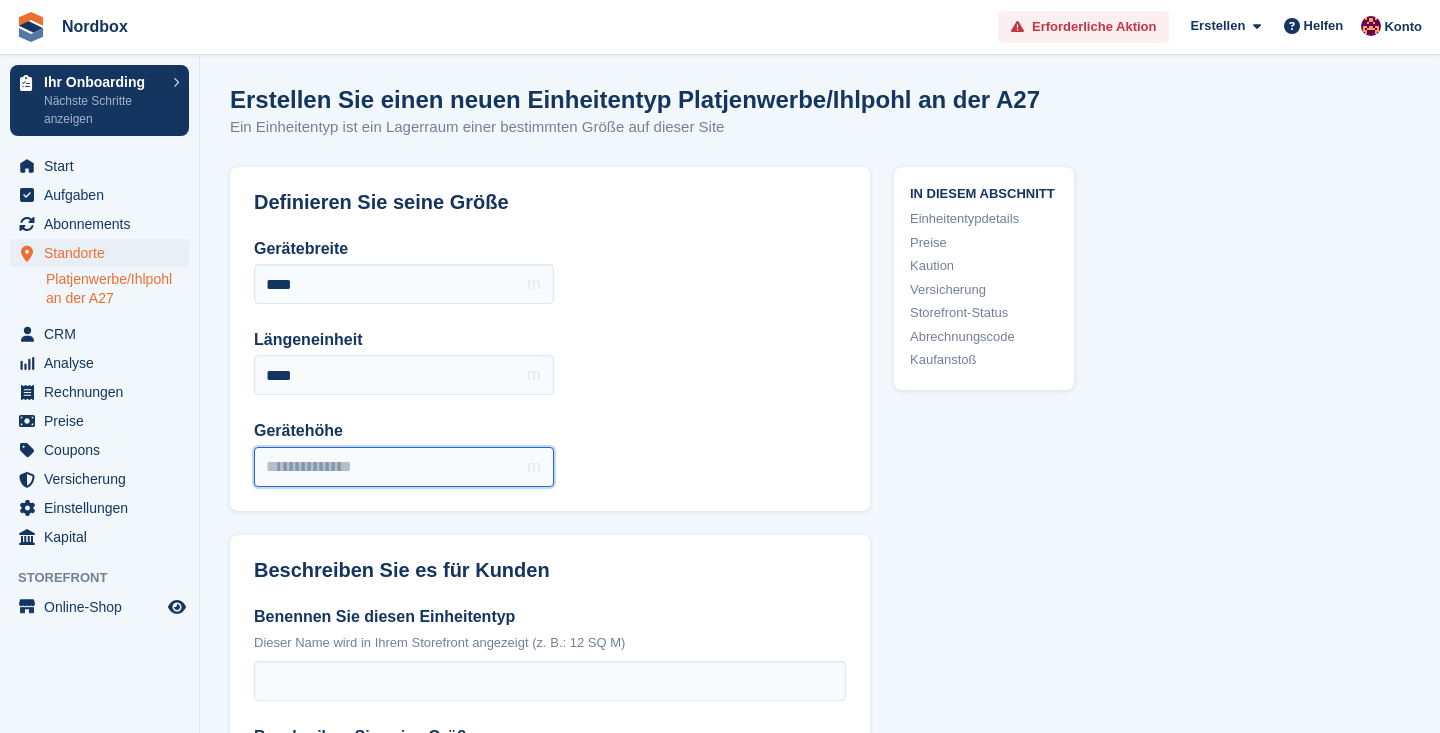 click on "Gerätehöhe" at bounding box center (404, 467) 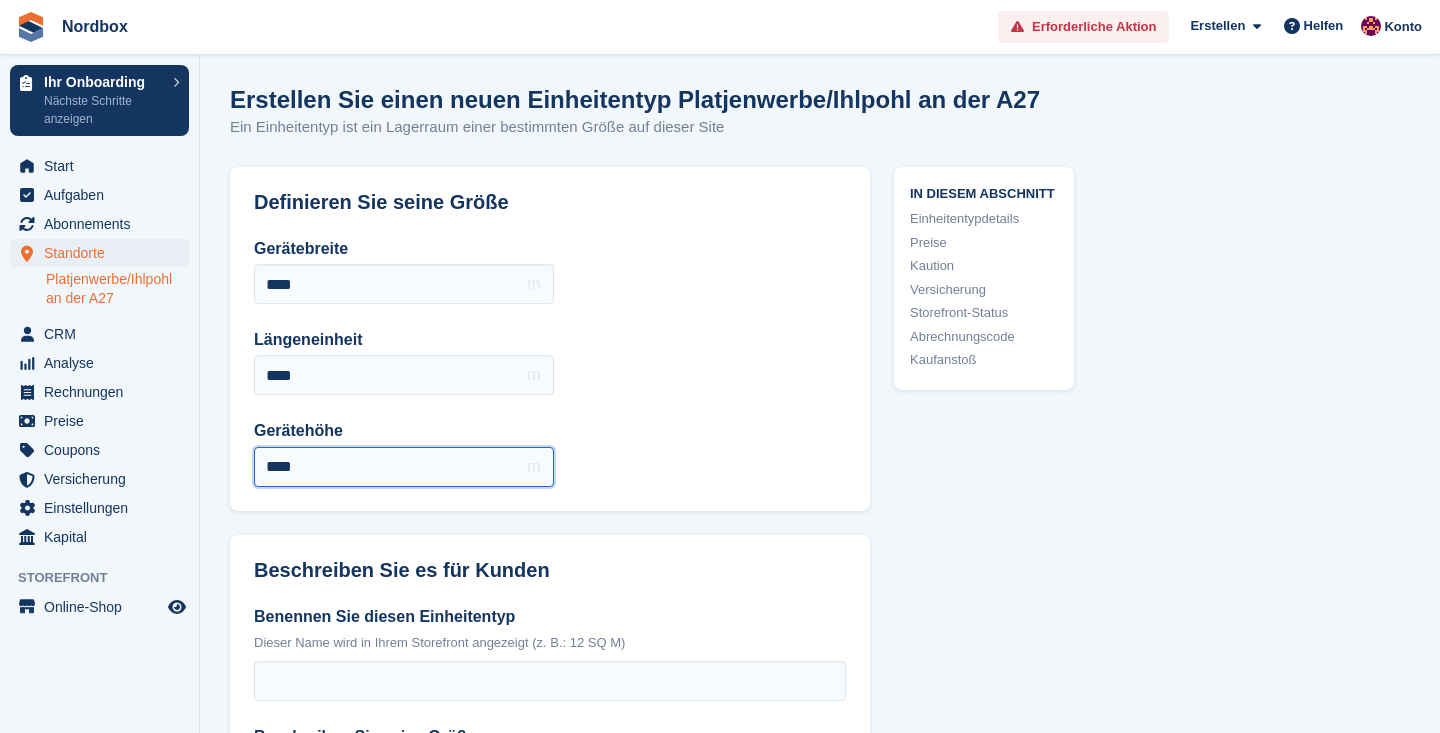 type on "****" 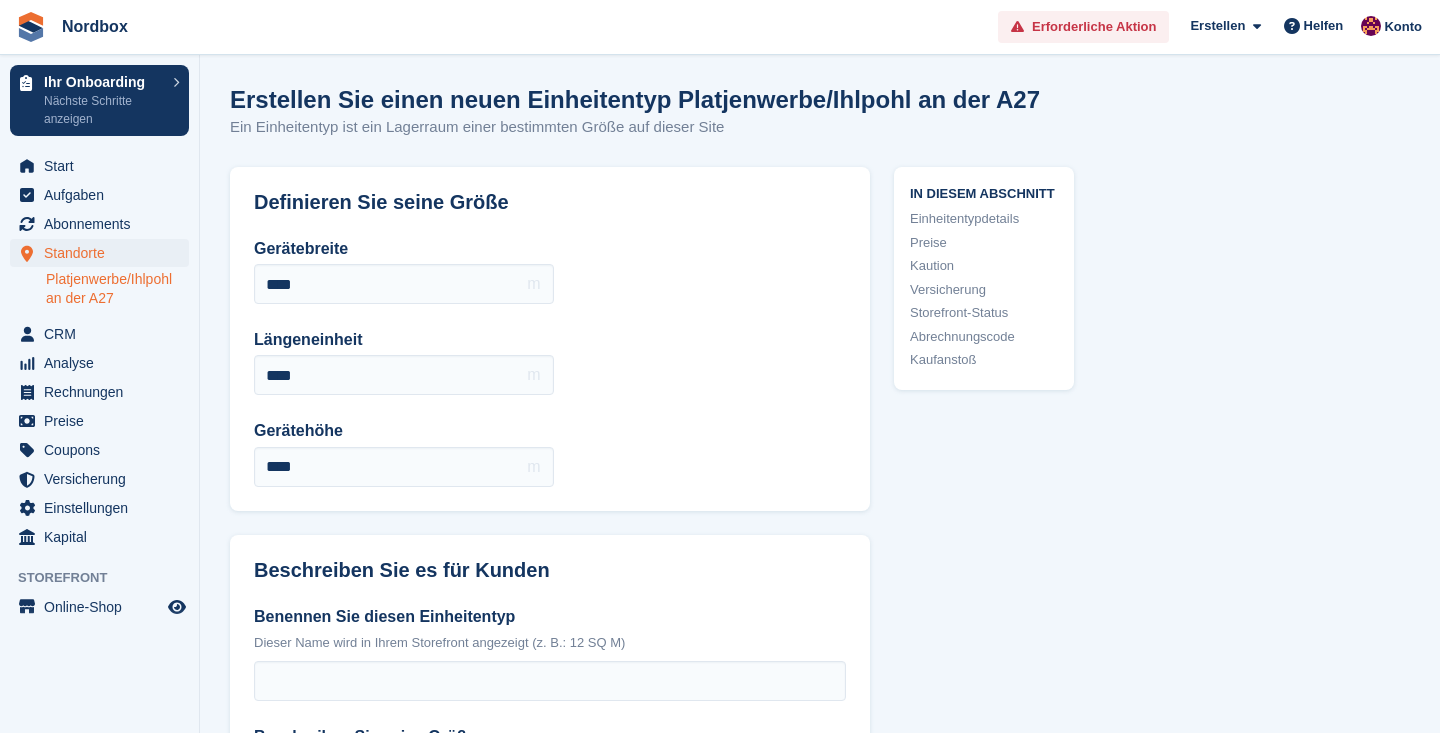 click on "Gerätebreite
**** m
Längeneinheit
**** m
Gerätehöhe
**** m" at bounding box center [550, 362] 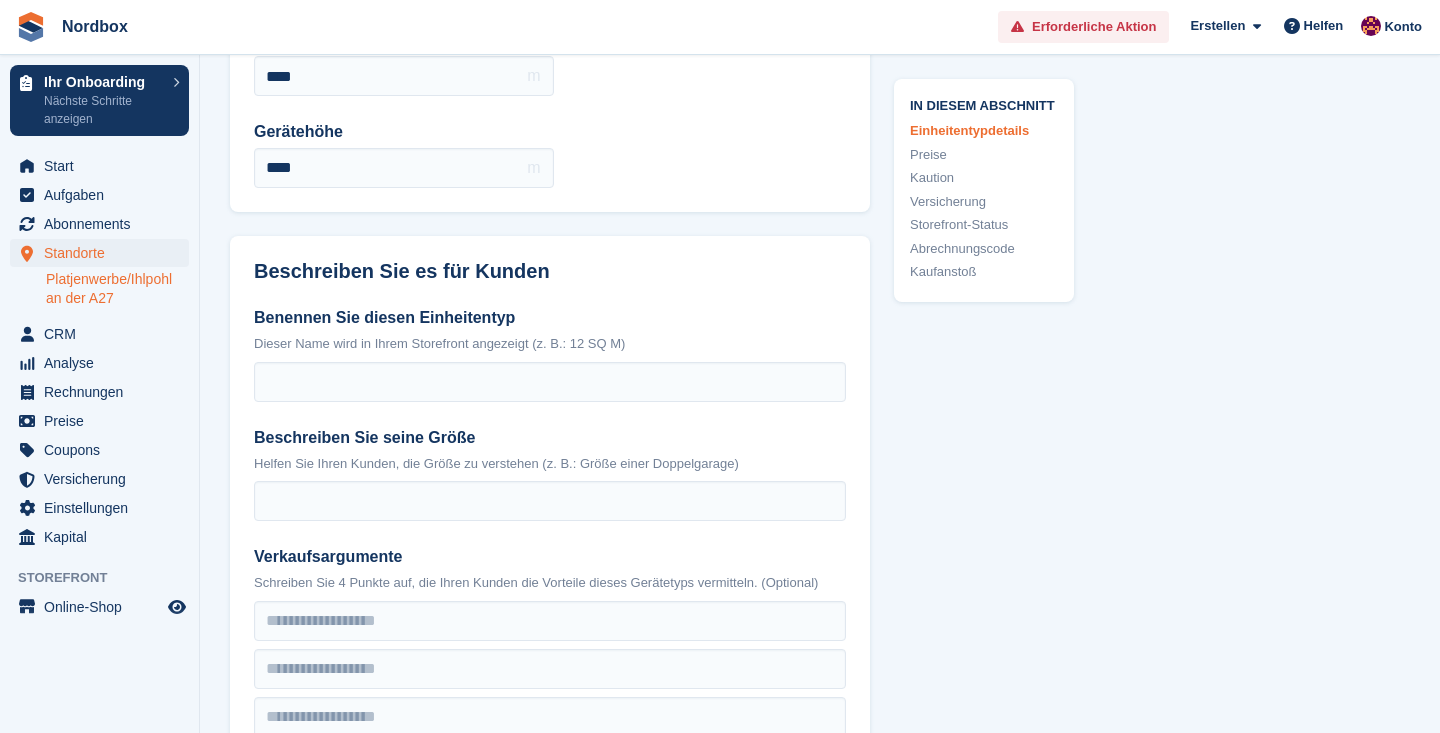 scroll, scrollTop: 302, scrollLeft: 0, axis: vertical 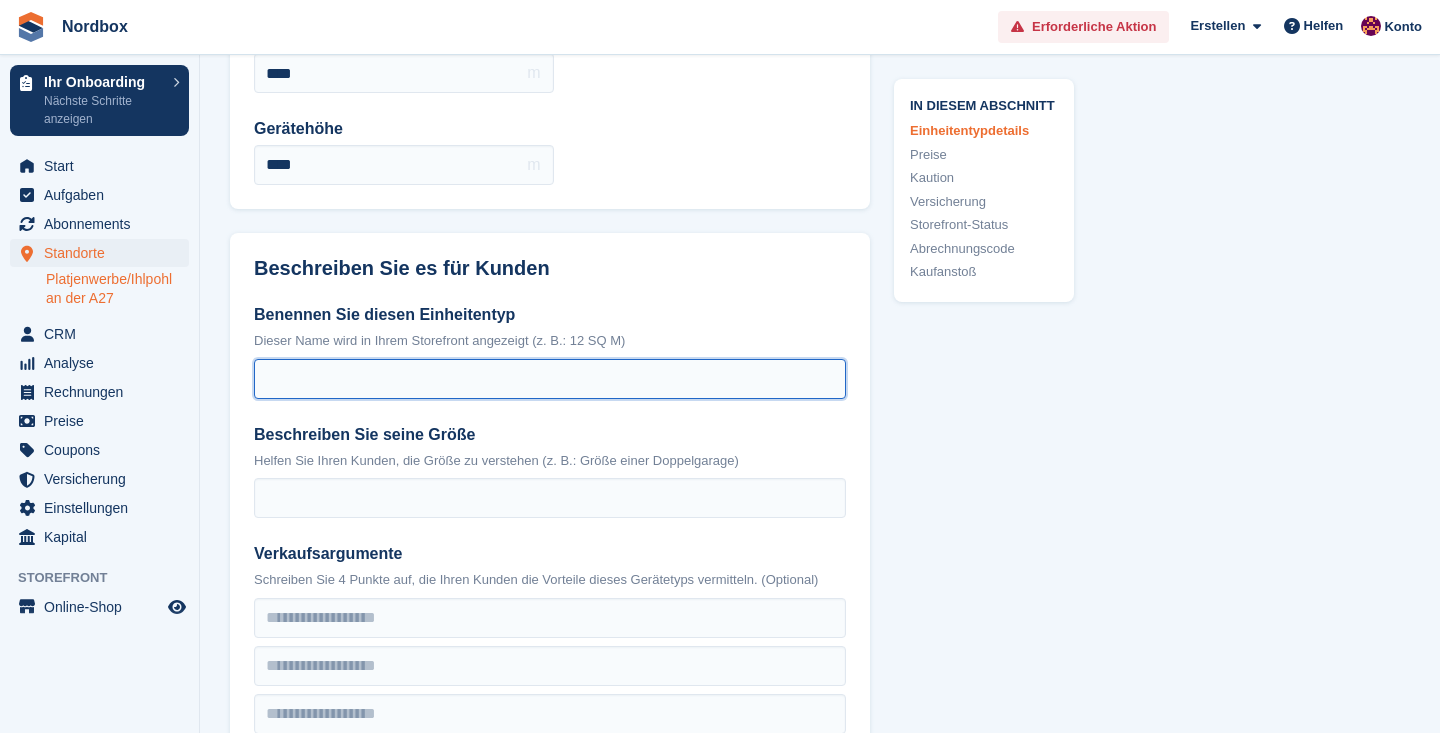 click on "Benennen Sie diesen Einheitentyp" at bounding box center (550, 379) 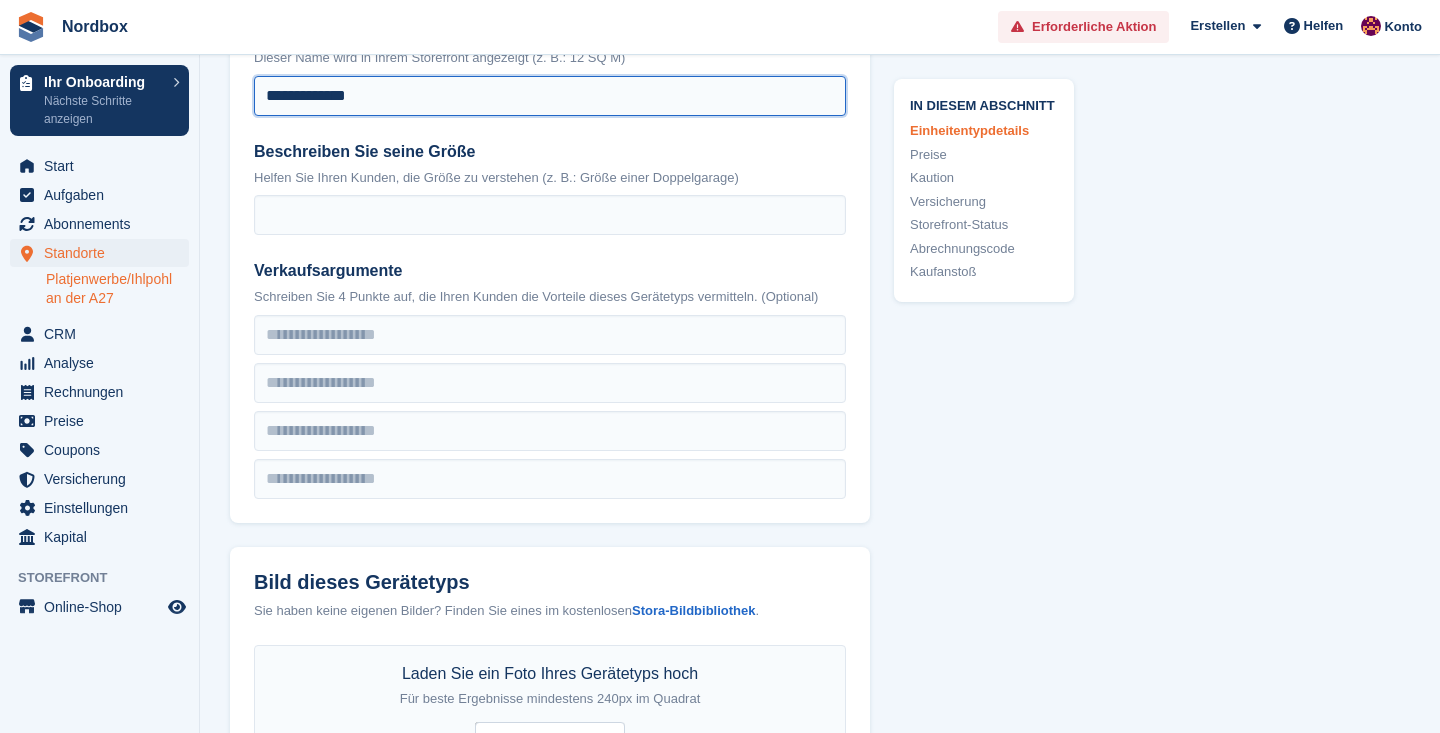 scroll, scrollTop: 597, scrollLeft: 0, axis: vertical 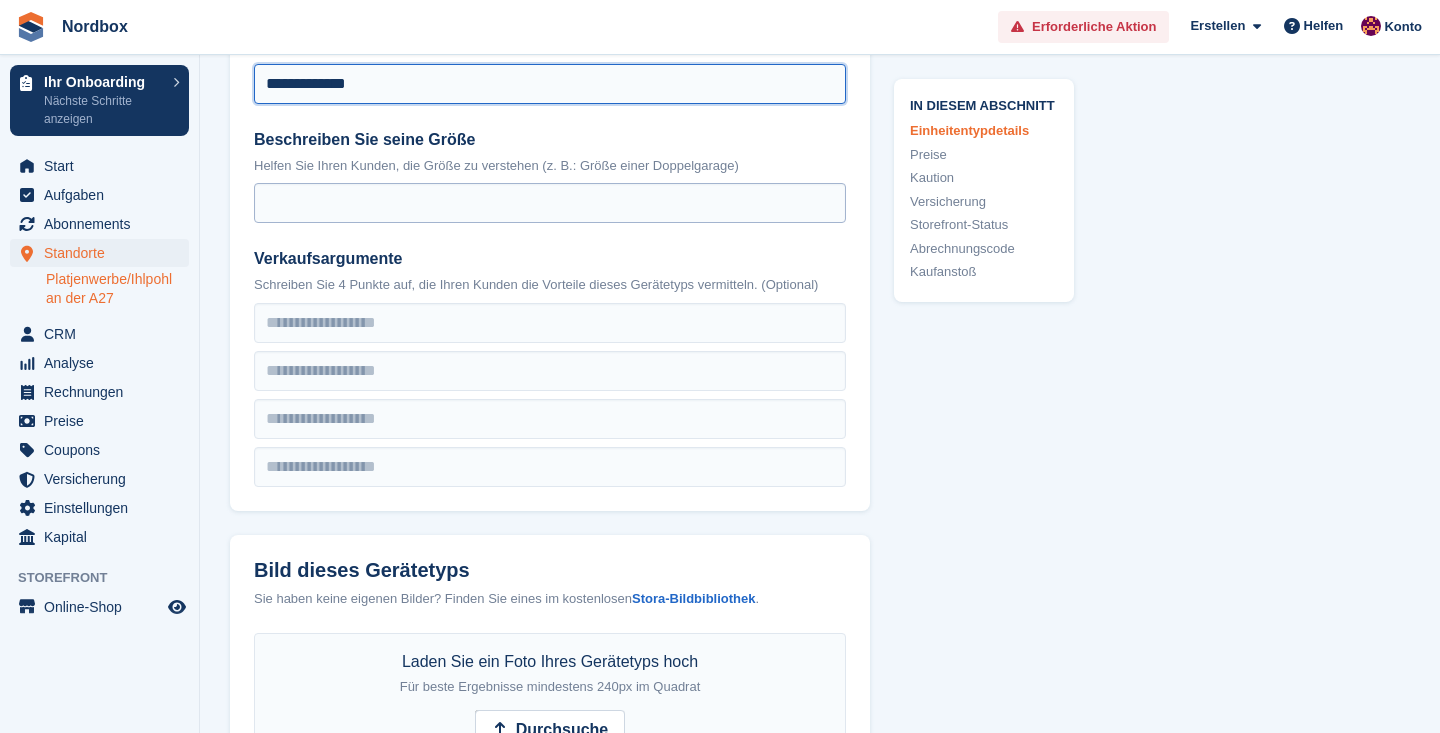 type on "**********" 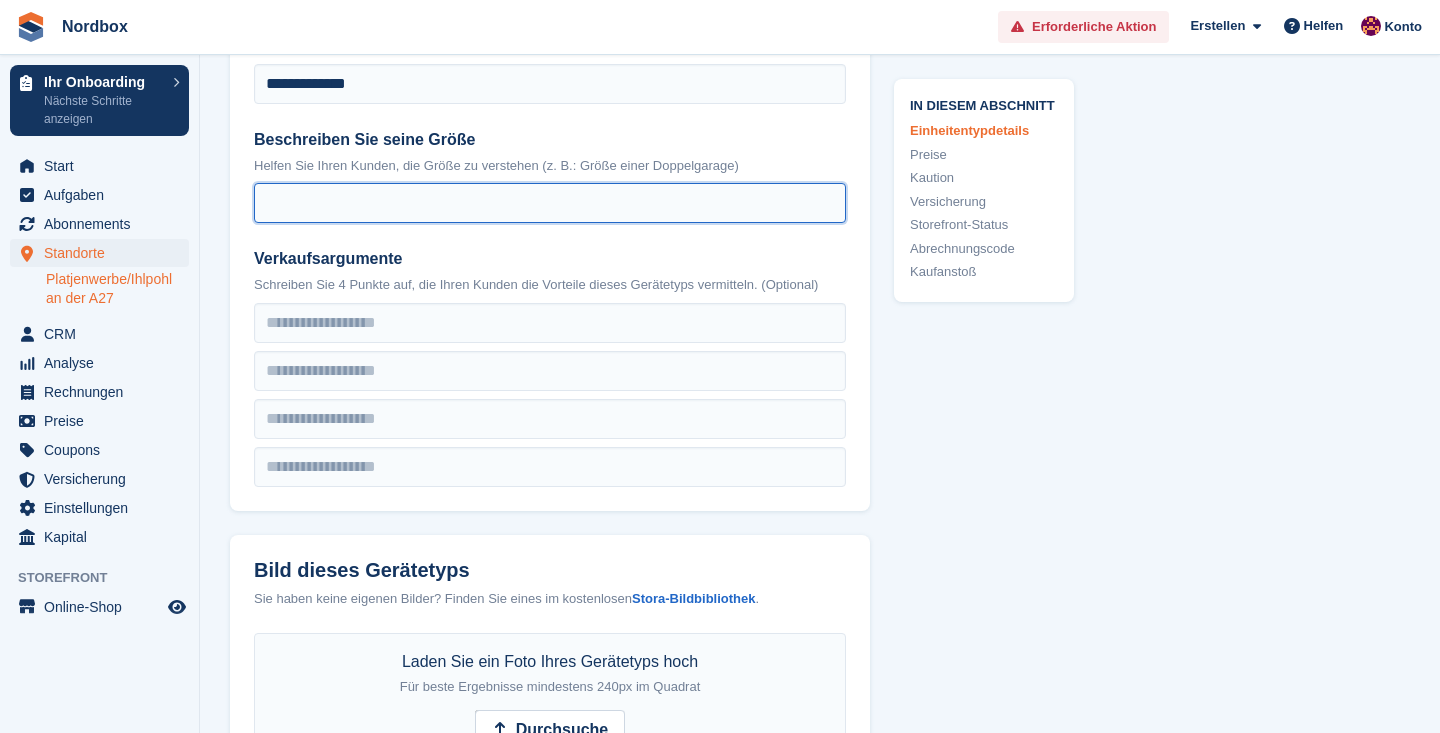 click on "Beschreiben Sie seine Größe" at bounding box center (550, 203) 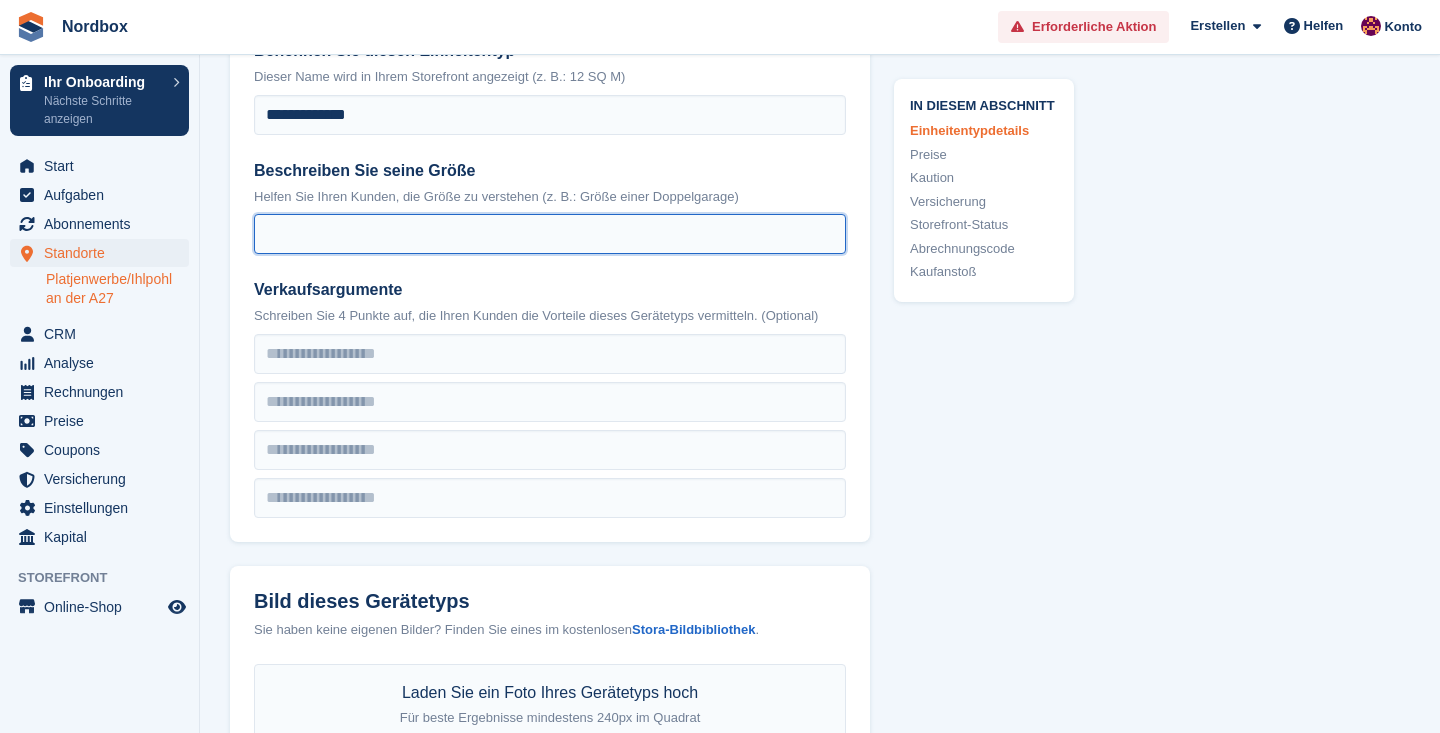 scroll, scrollTop: 559, scrollLeft: 0, axis: vertical 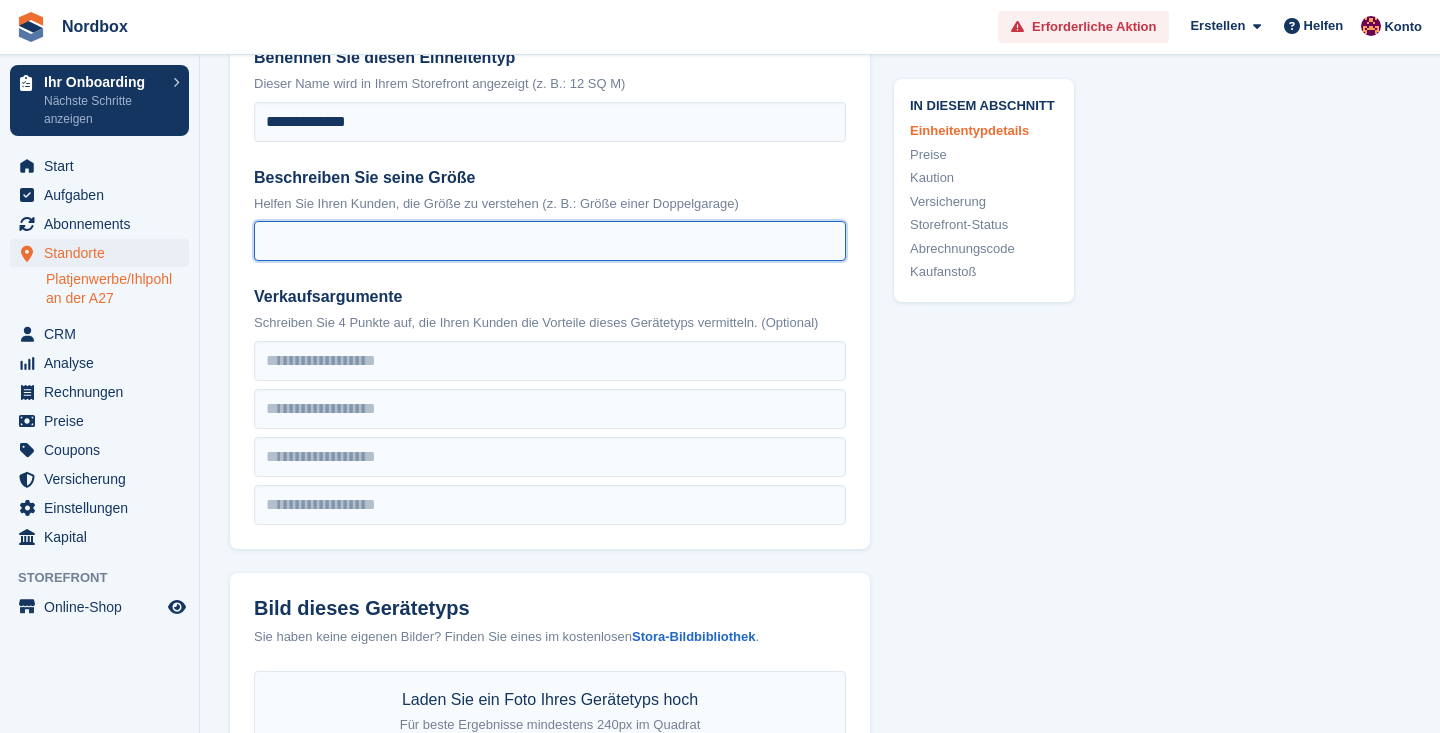 paste on "**********" 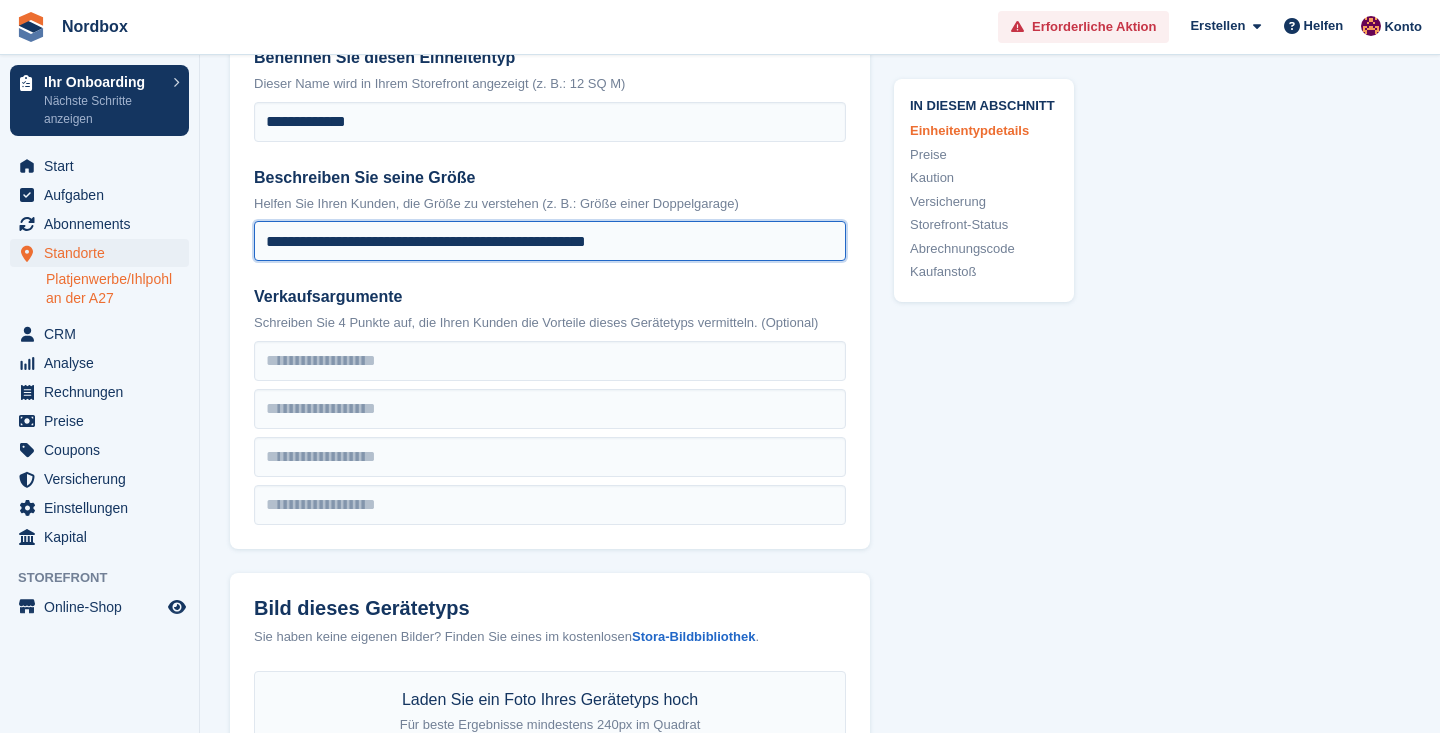 type on "**********" 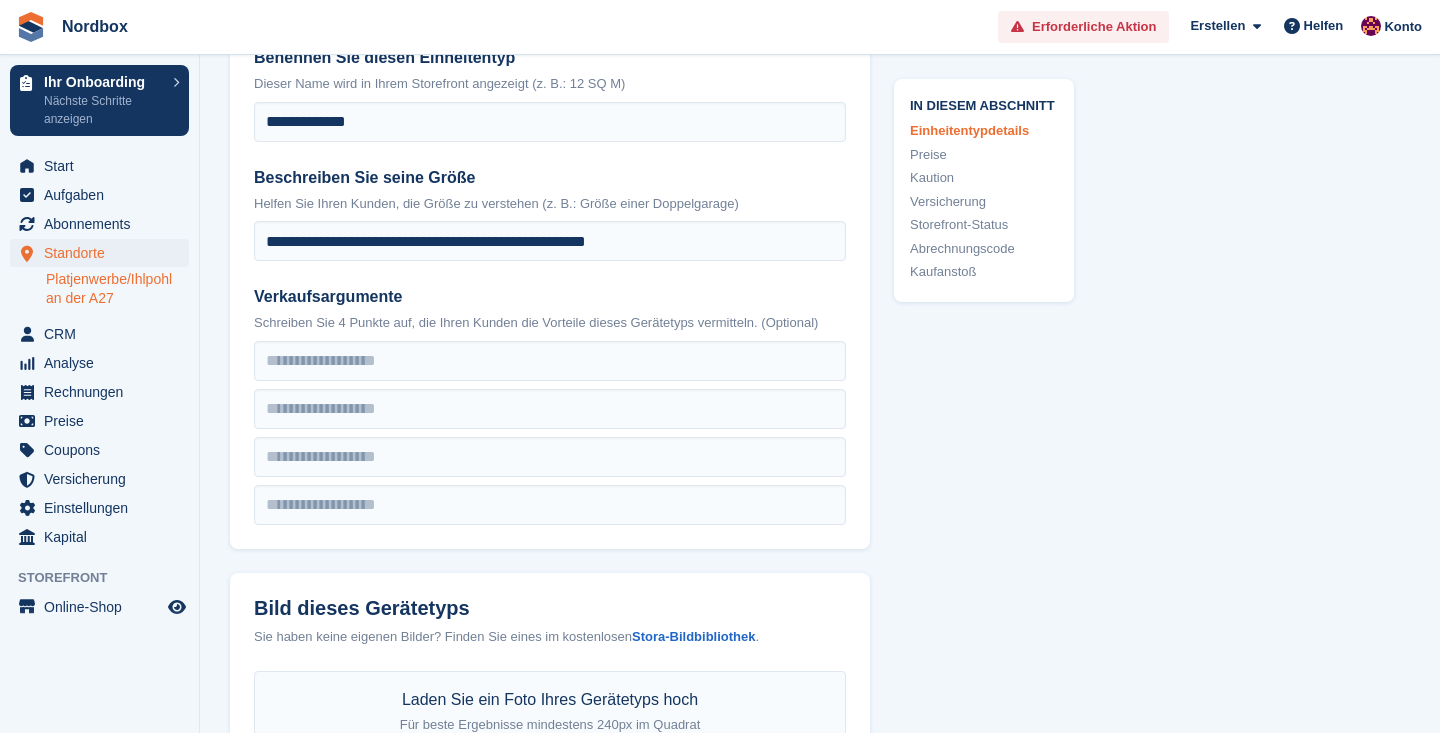 click on "Beschreiben Sie seine Größe" at bounding box center (550, 178) 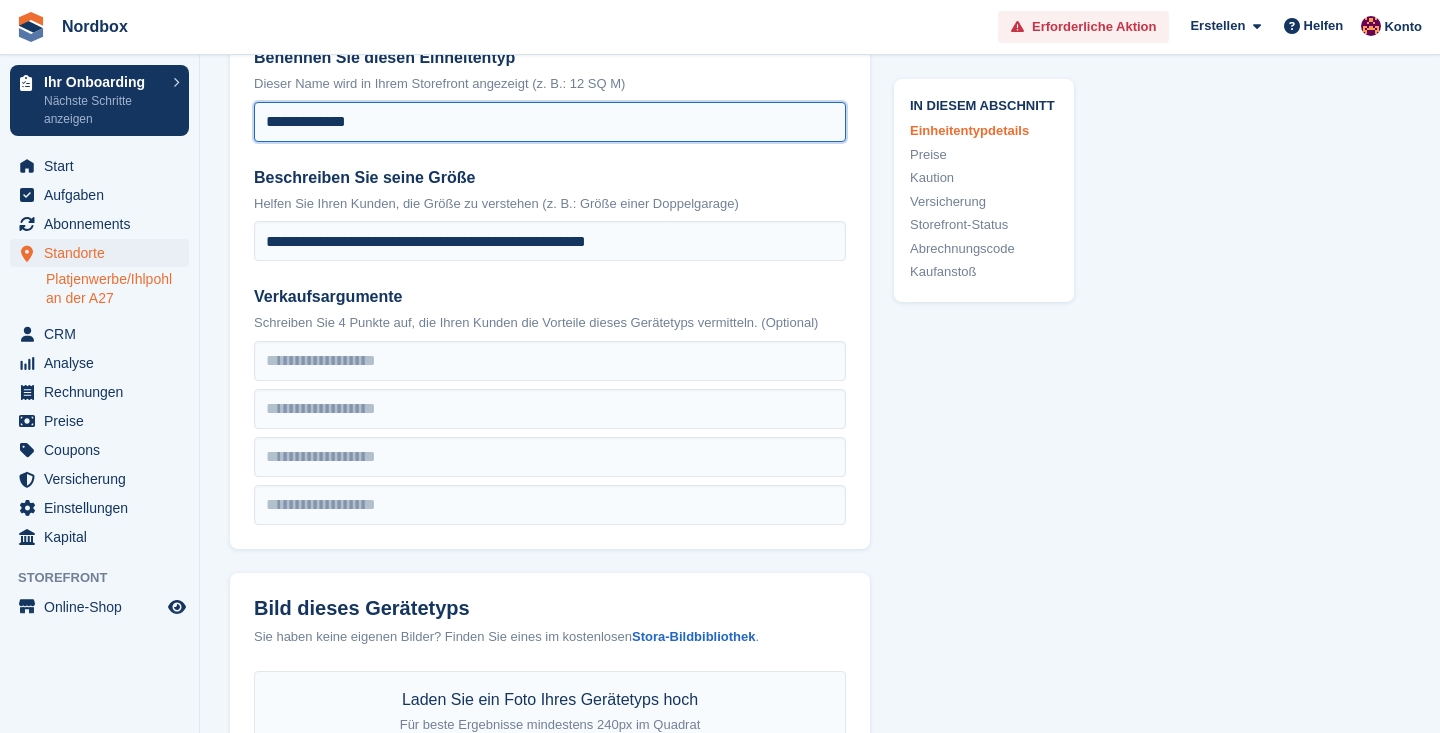 drag, startPoint x: 398, startPoint y: 109, endPoint x: 302, endPoint y: 112, distance: 96.04687 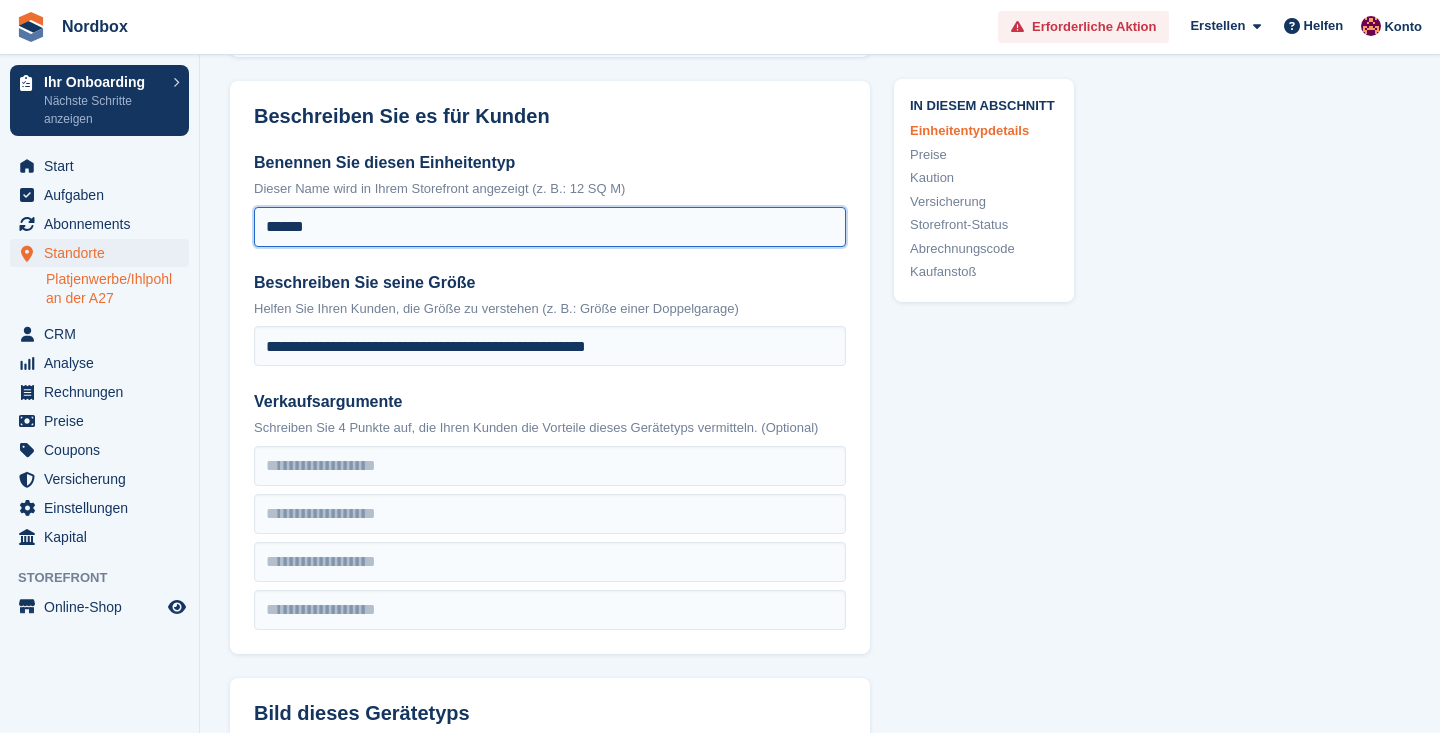 scroll, scrollTop: 431, scrollLeft: 0, axis: vertical 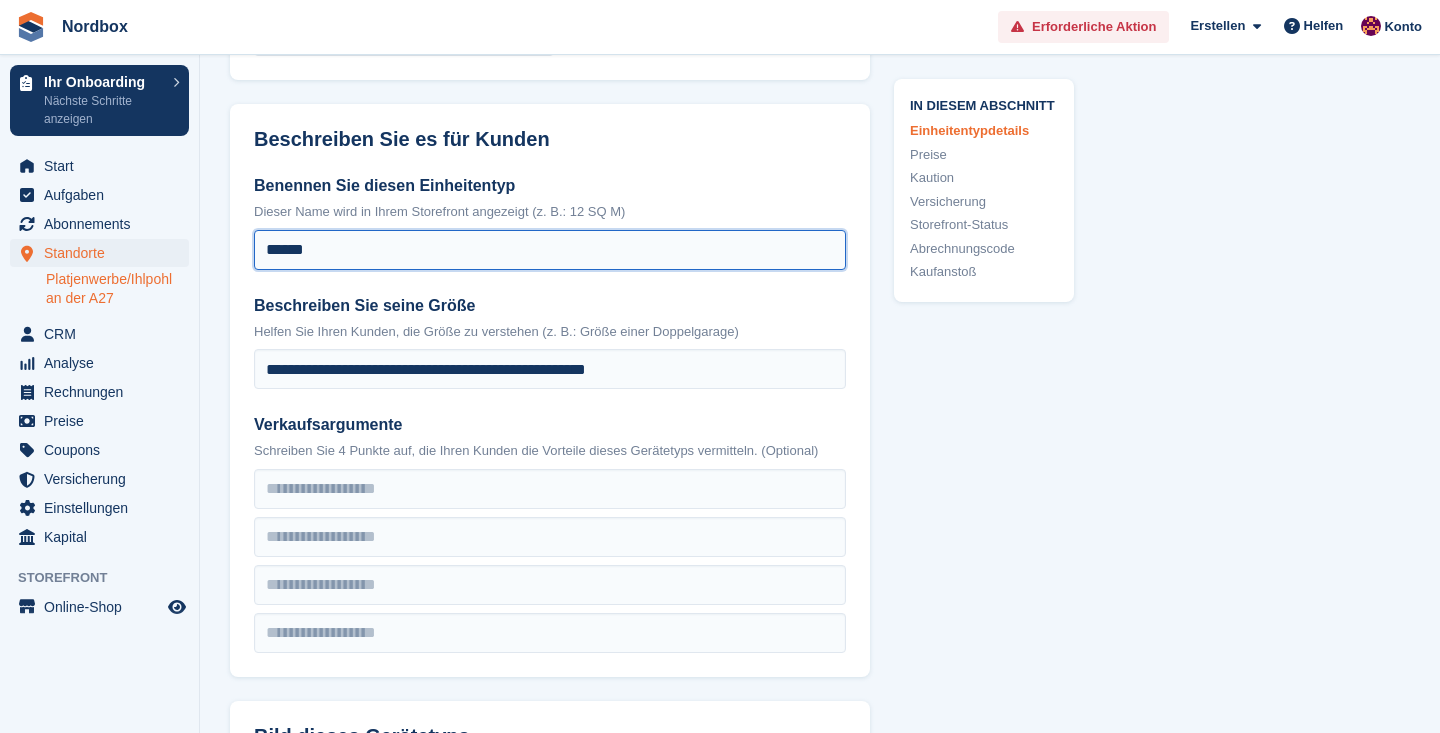type on "******" 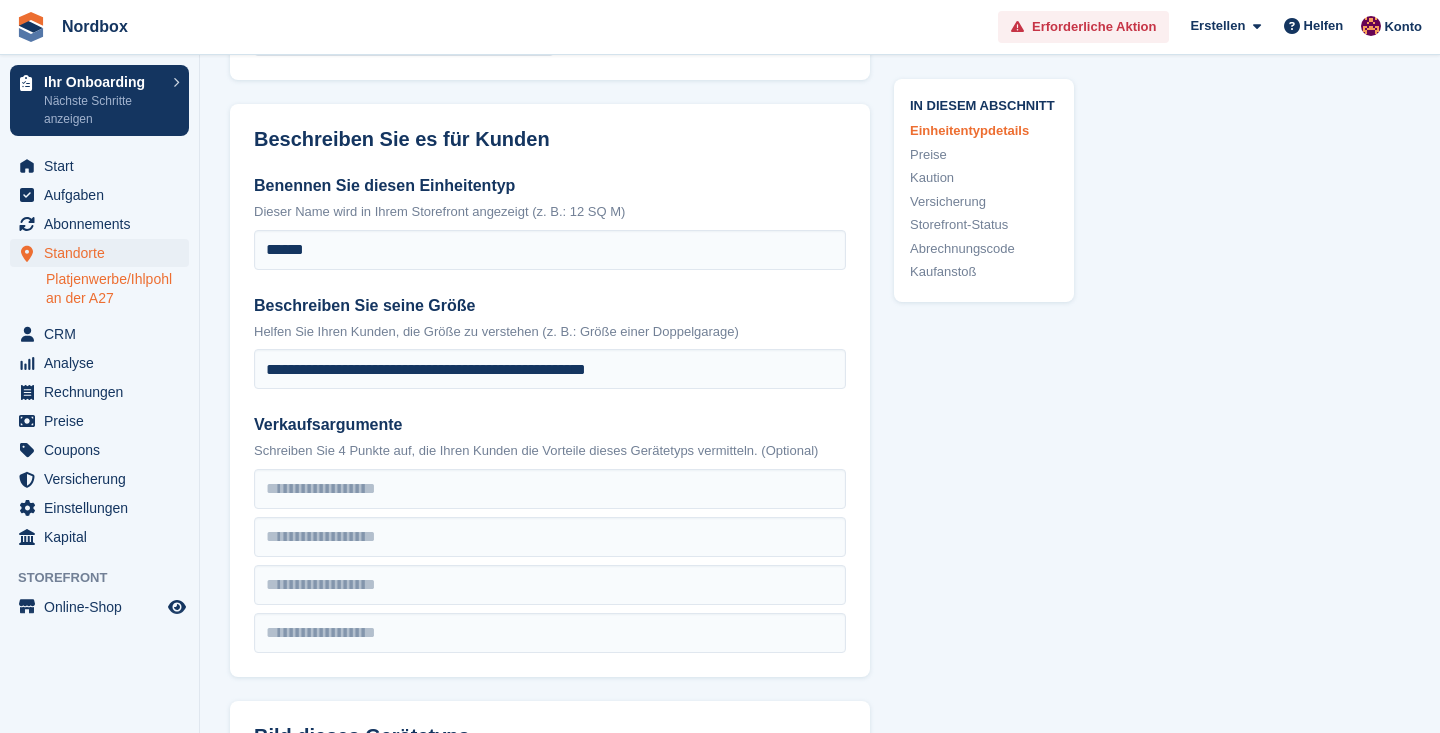 click on "**********" at bounding box center (550, 413) 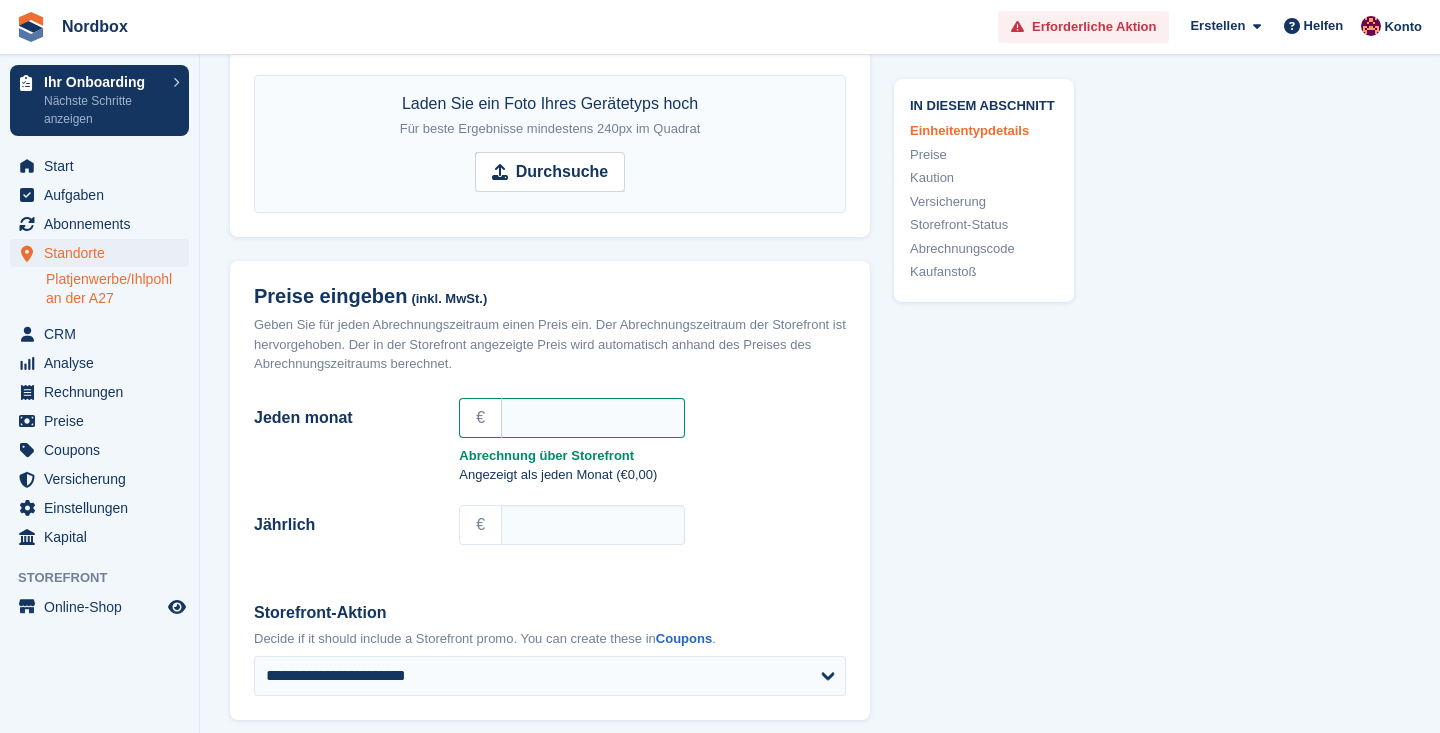 scroll, scrollTop: 1055, scrollLeft: 0, axis: vertical 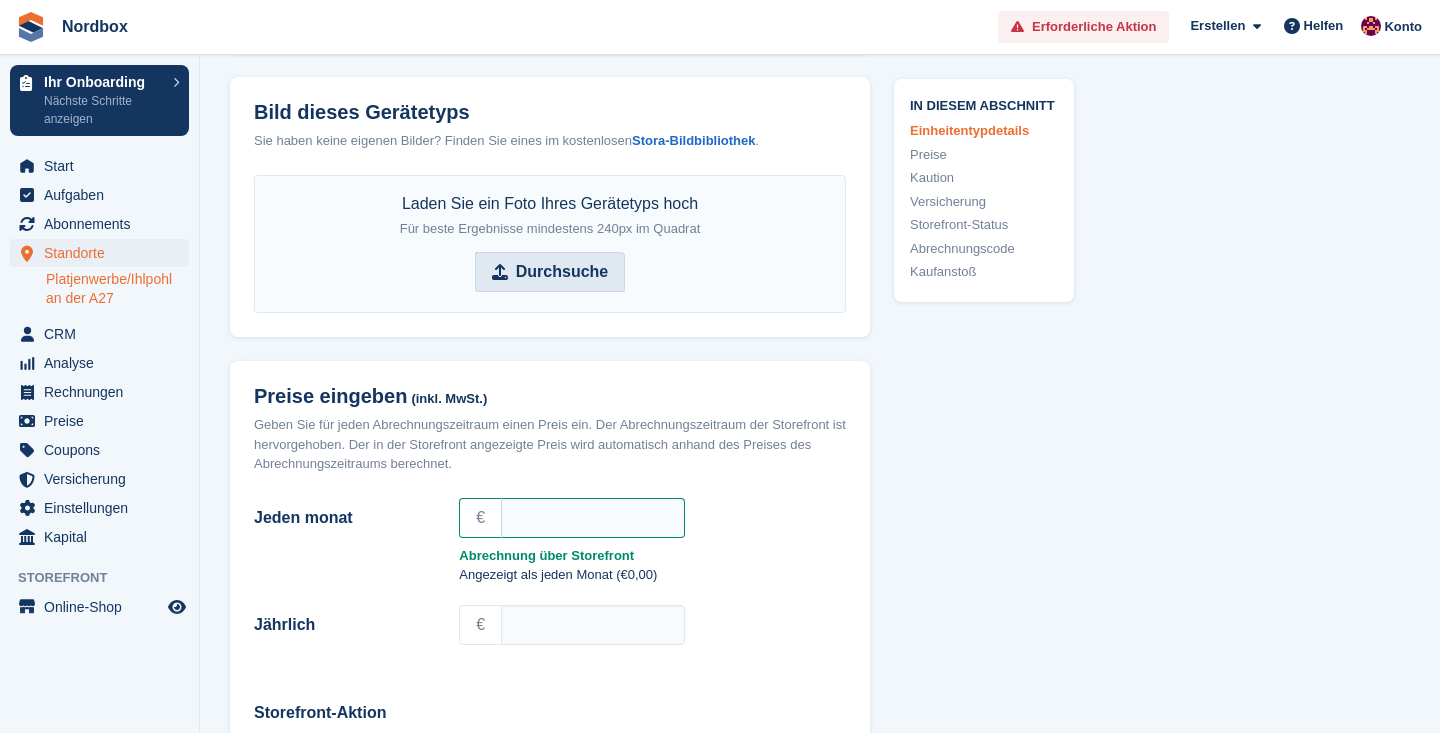click on "Durchsuche" at bounding box center [562, 272] 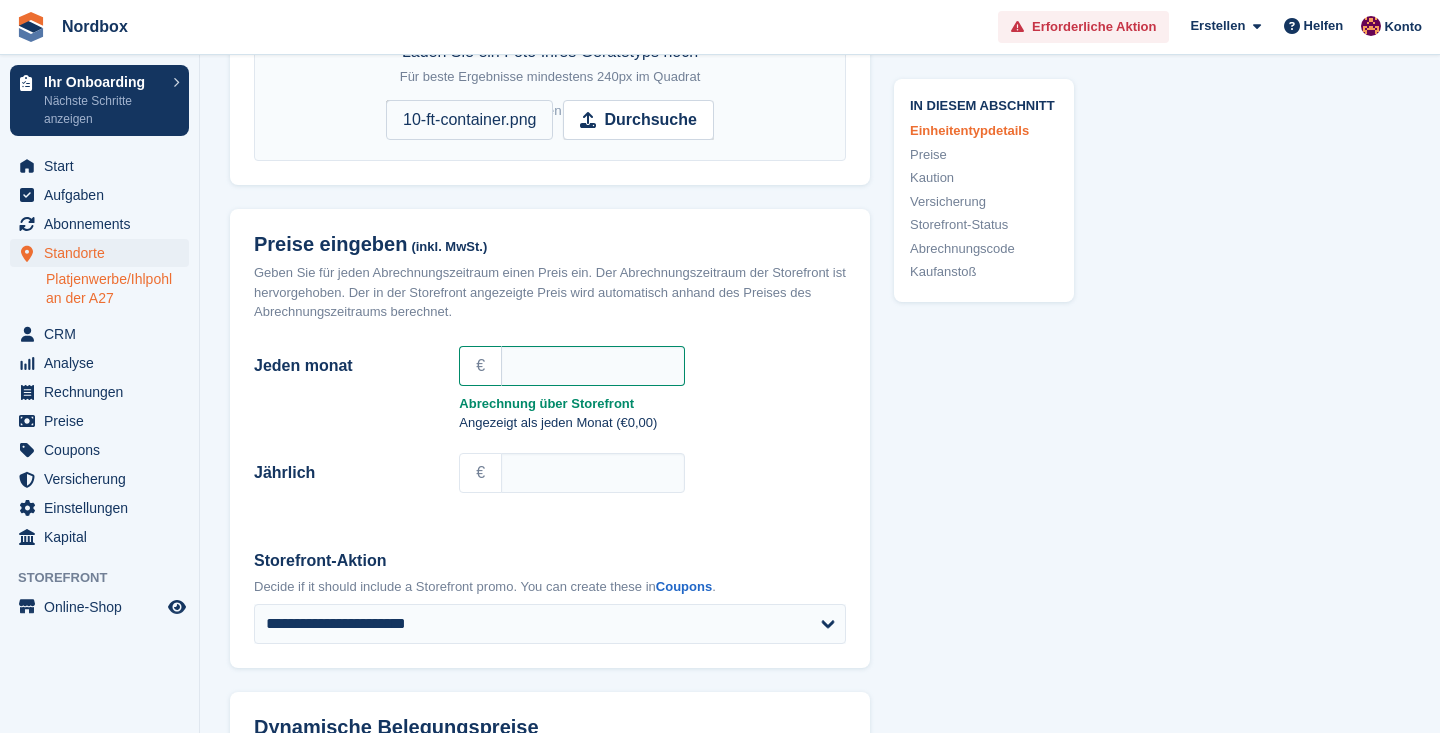 scroll, scrollTop: 1263, scrollLeft: 0, axis: vertical 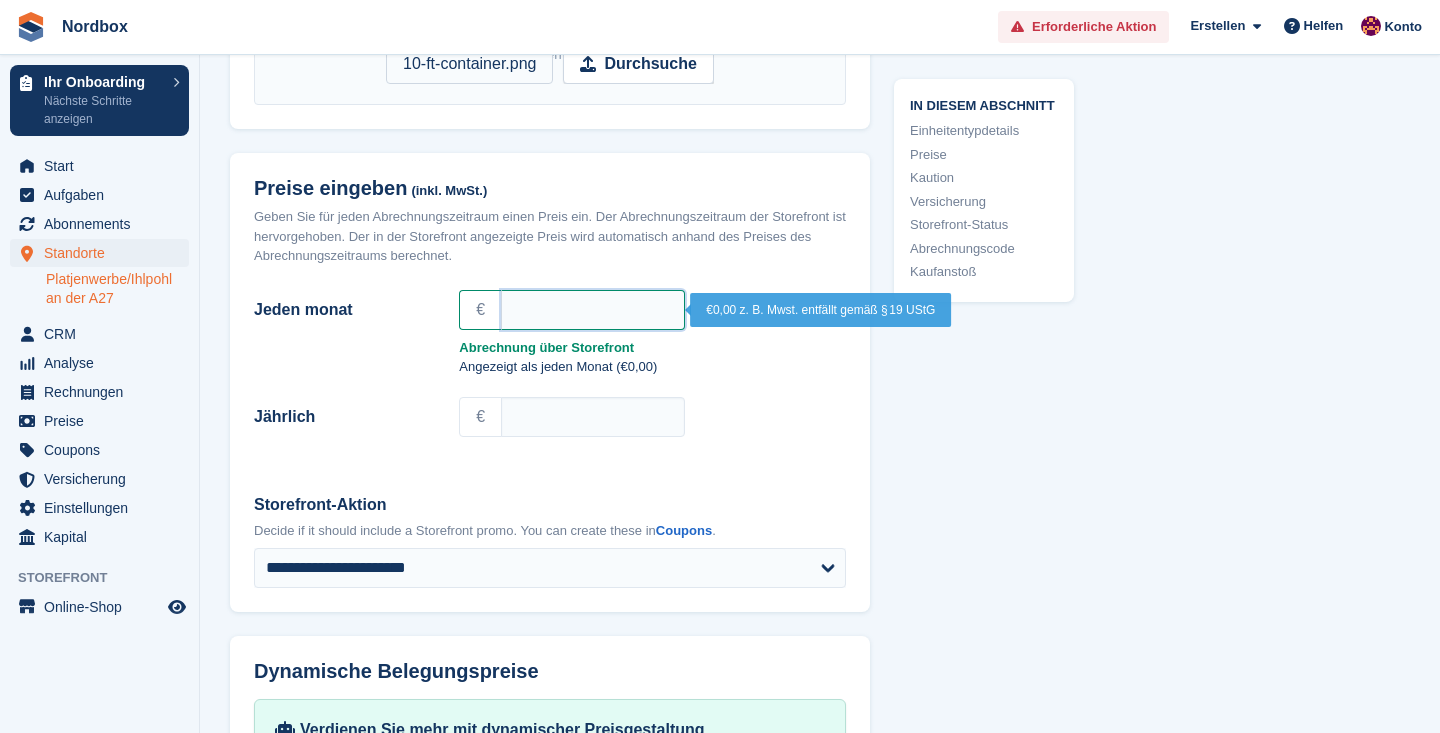 click on "Jeden monat" at bounding box center [593, 310] 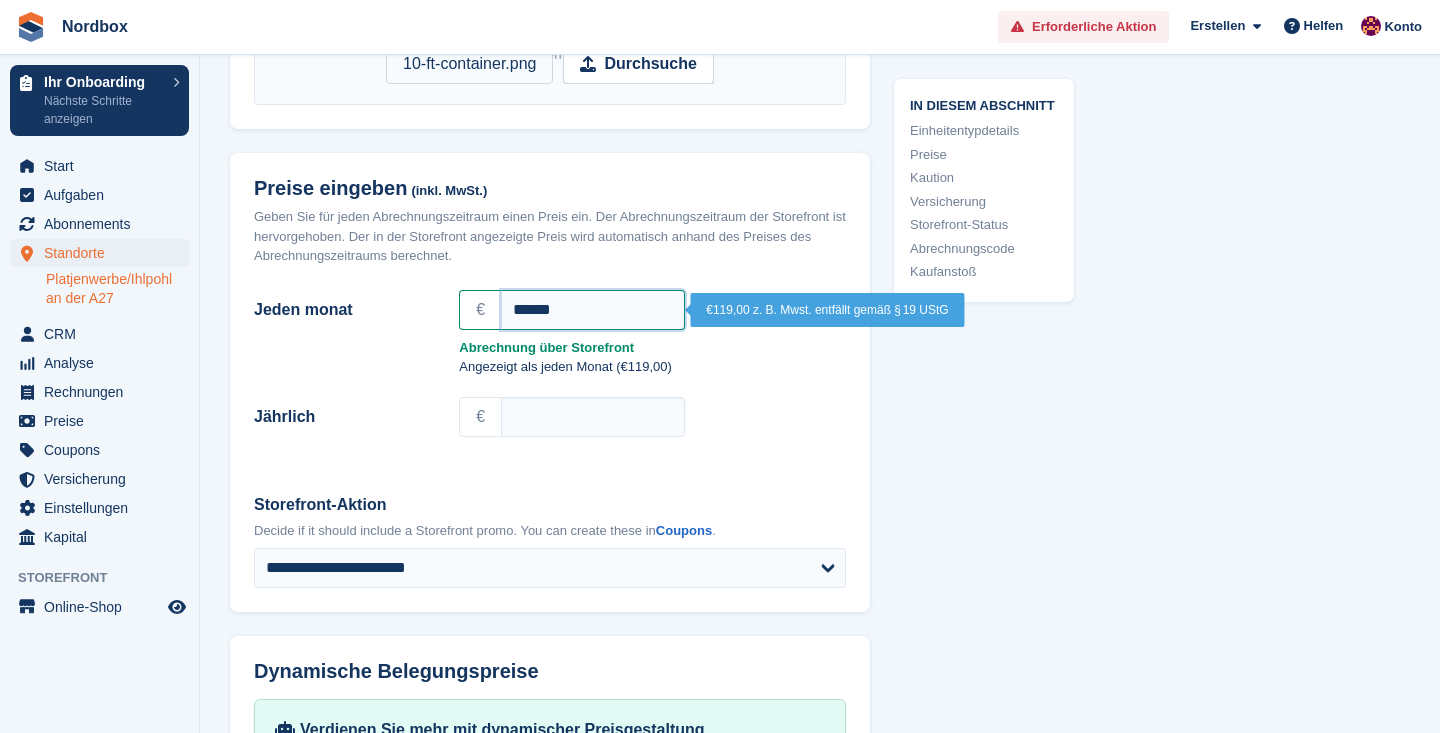 type on "******" 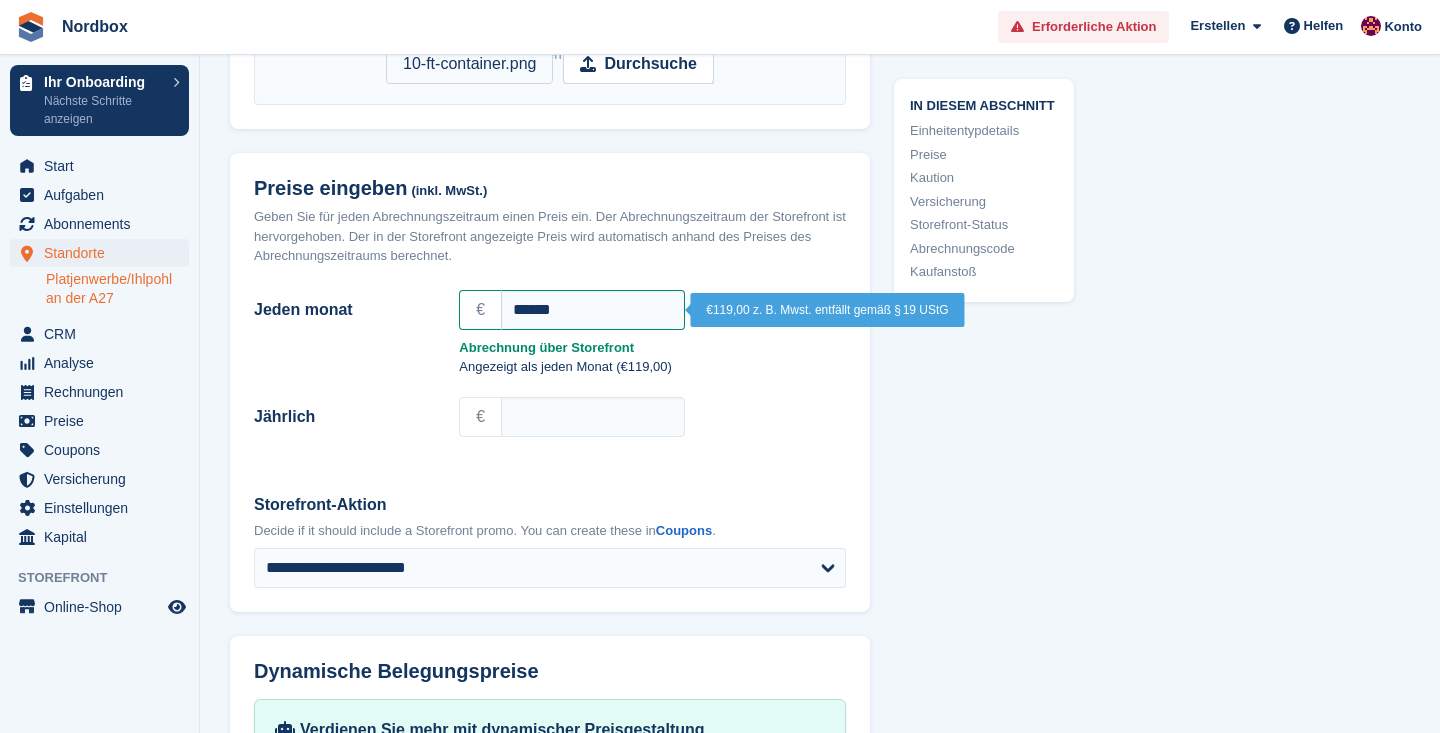 click on "Angezeigt als jeden Monat (€119,00)" at bounding box center [550, 371] 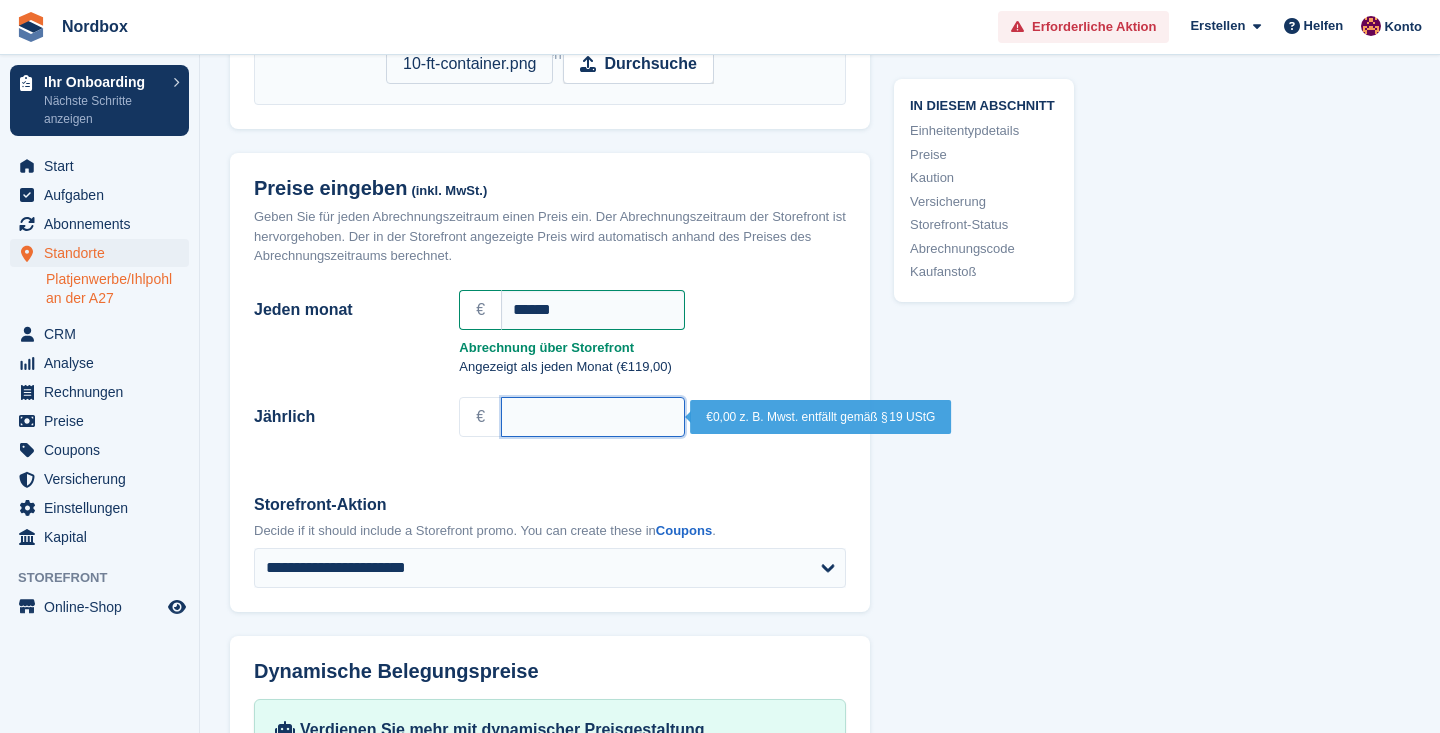 click on "Jährlich" at bounding box center [593, 417] 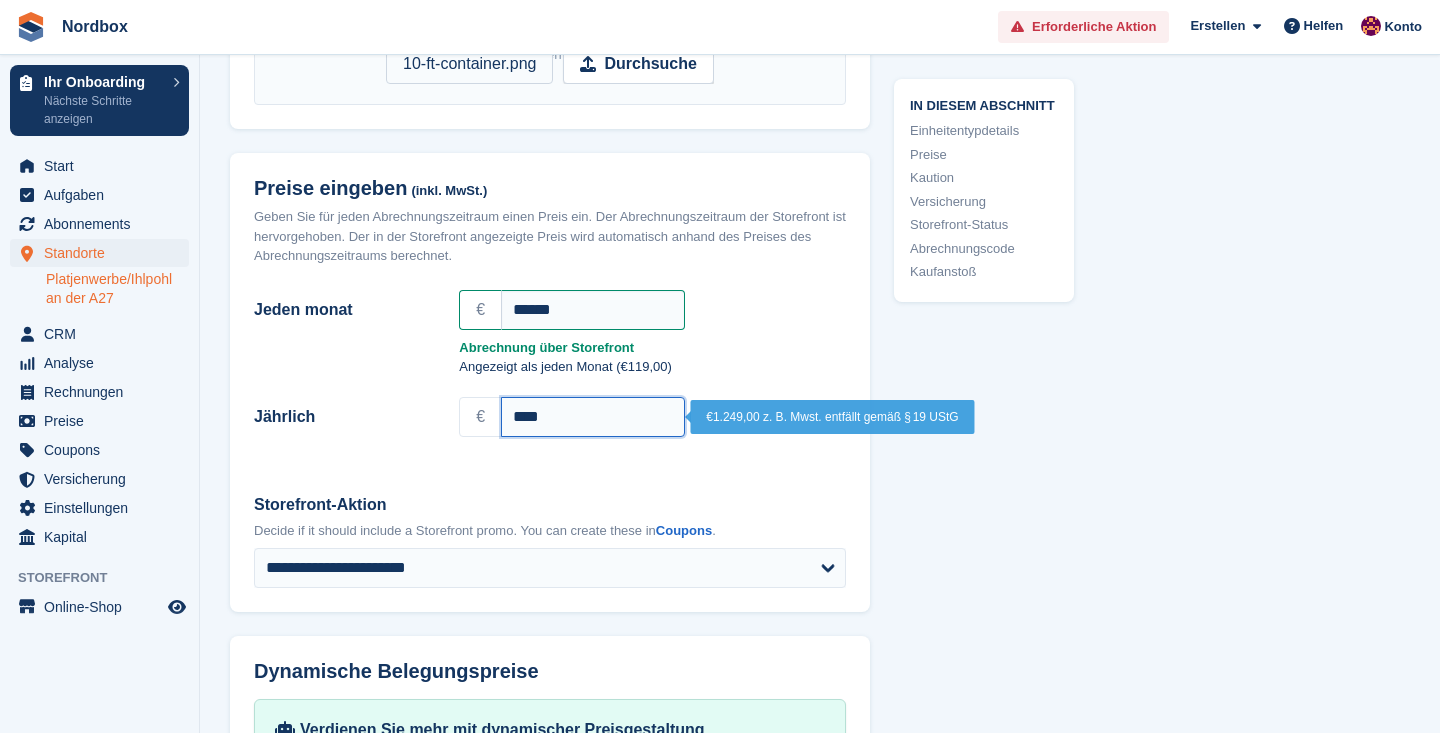 type on "****" 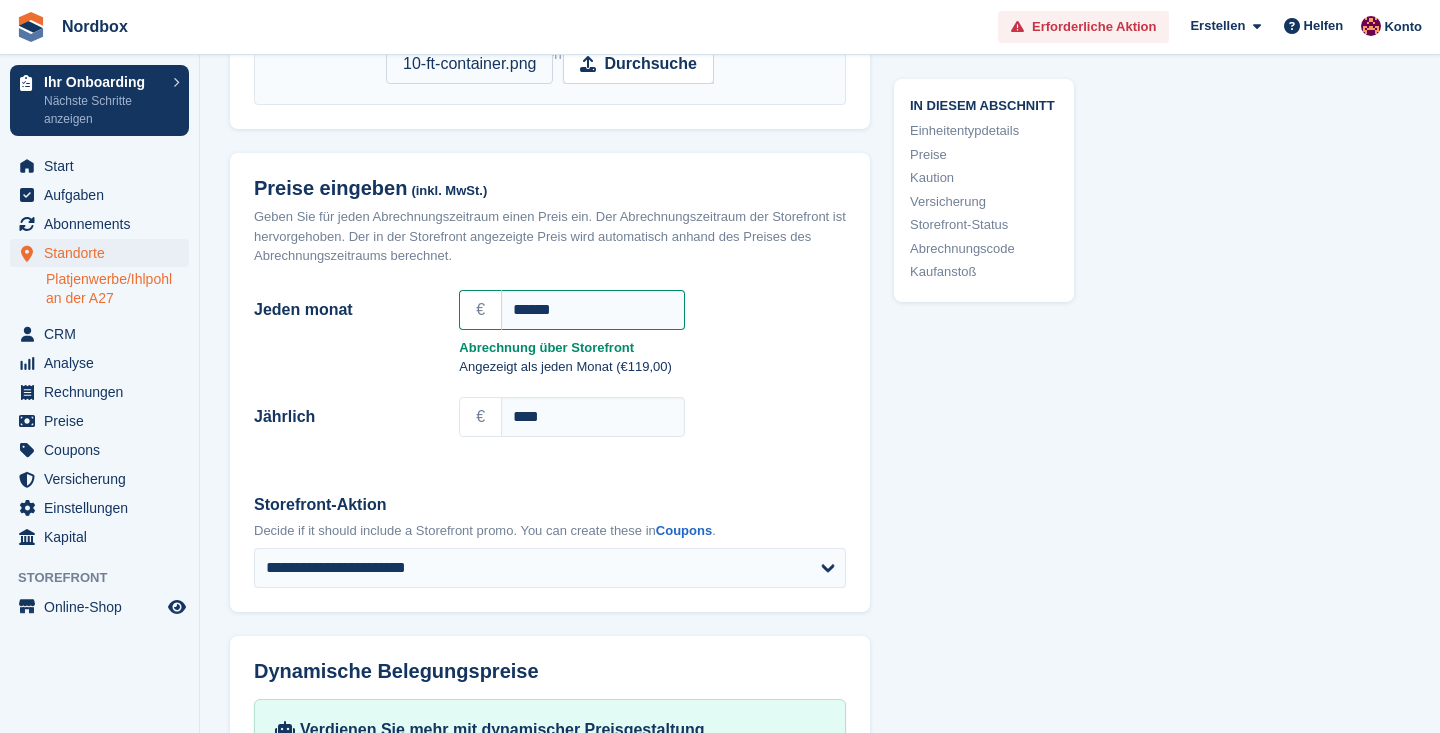 click on "Angezeigt als jeden Monat (€119,00)" at bounding box center [550, 371] 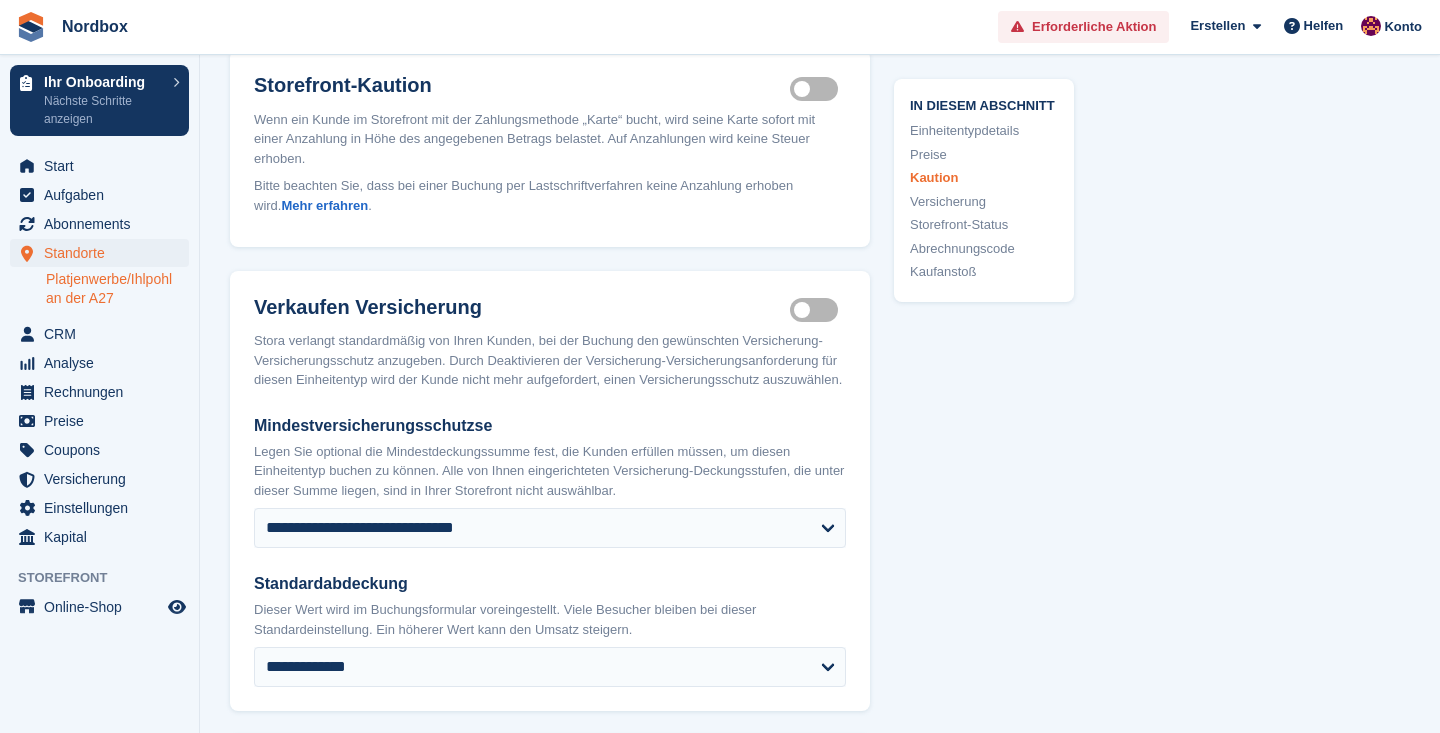 scroll, scrollTop: 2219, scrollLeft: 0, axis: vertical 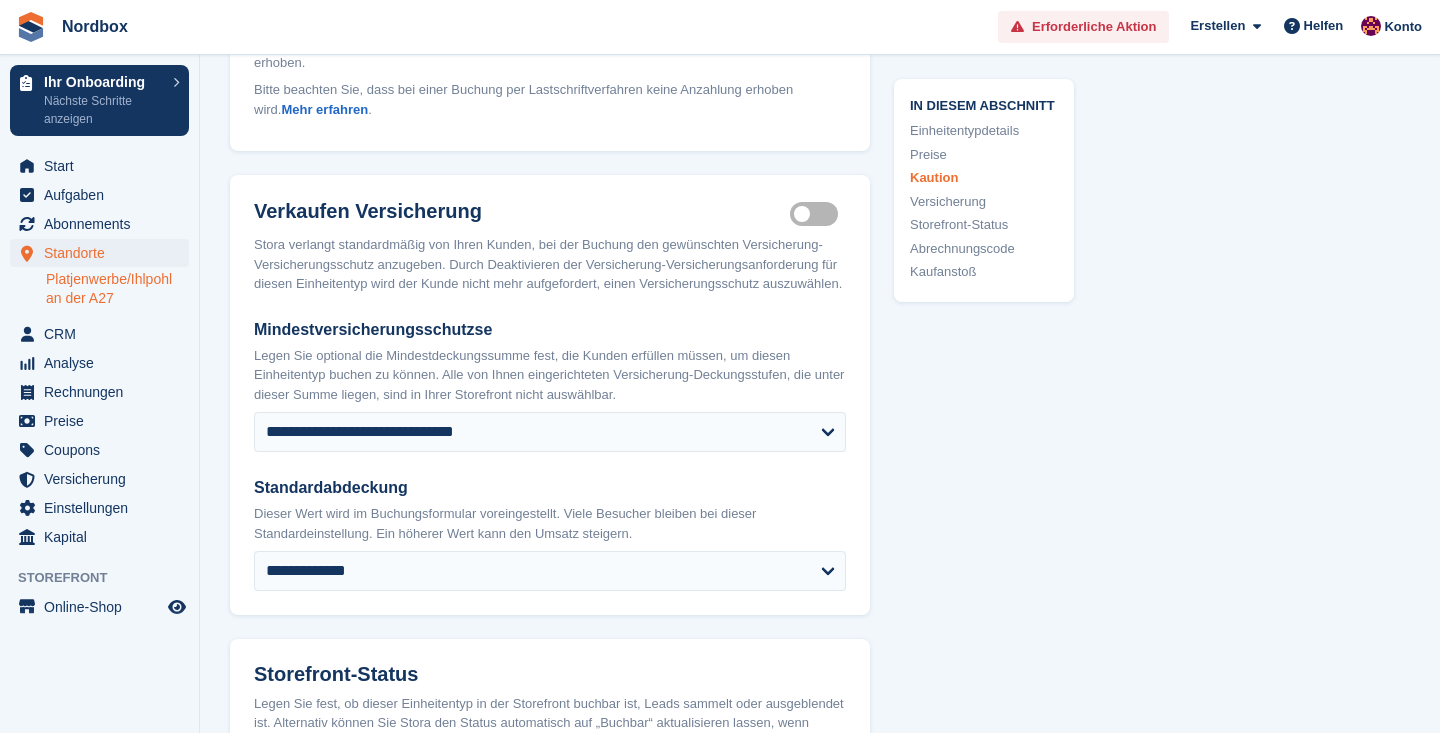 click on "Insurance coverage required" at bounding box center (818, 214) 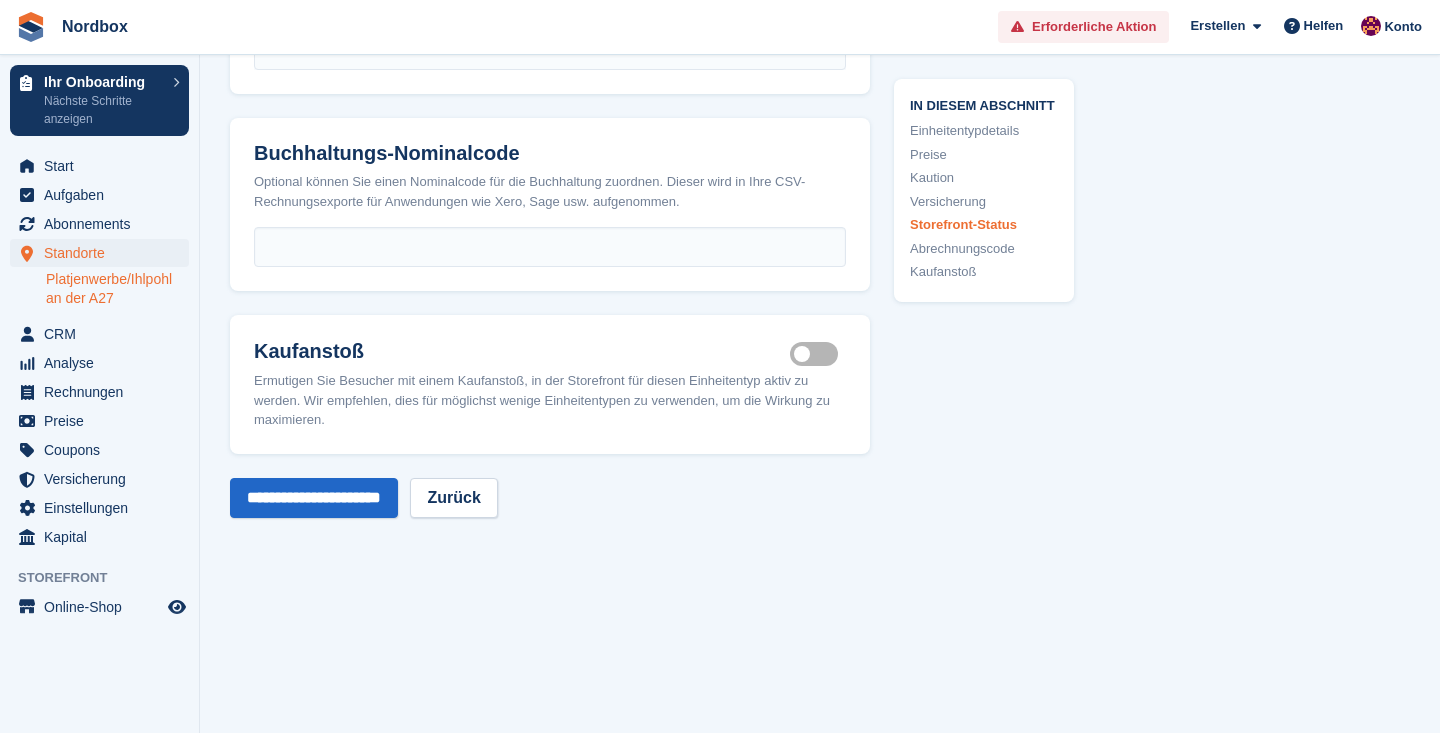 scroll, scrollTop: 2780, scrollLeft: 0, axis: vertical 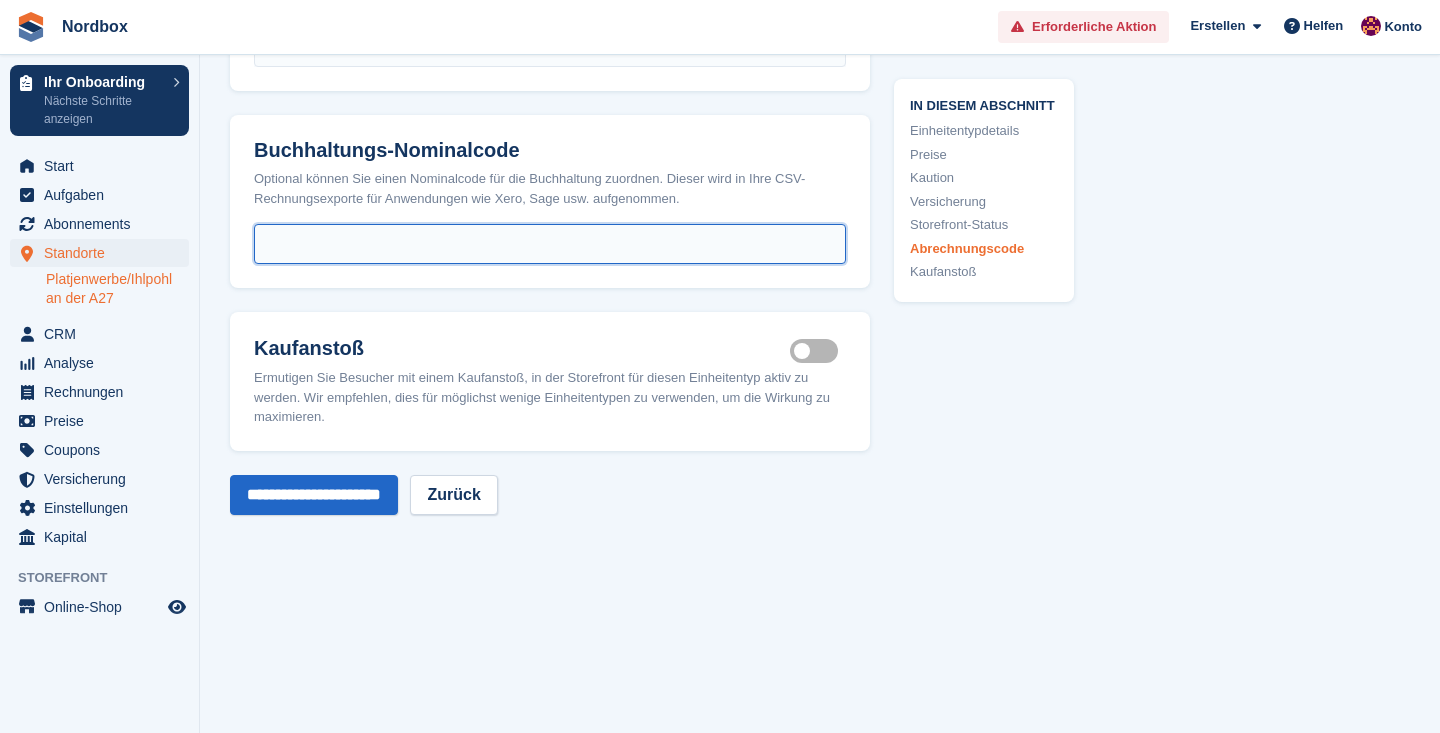 click at bounding box center (550, 244) 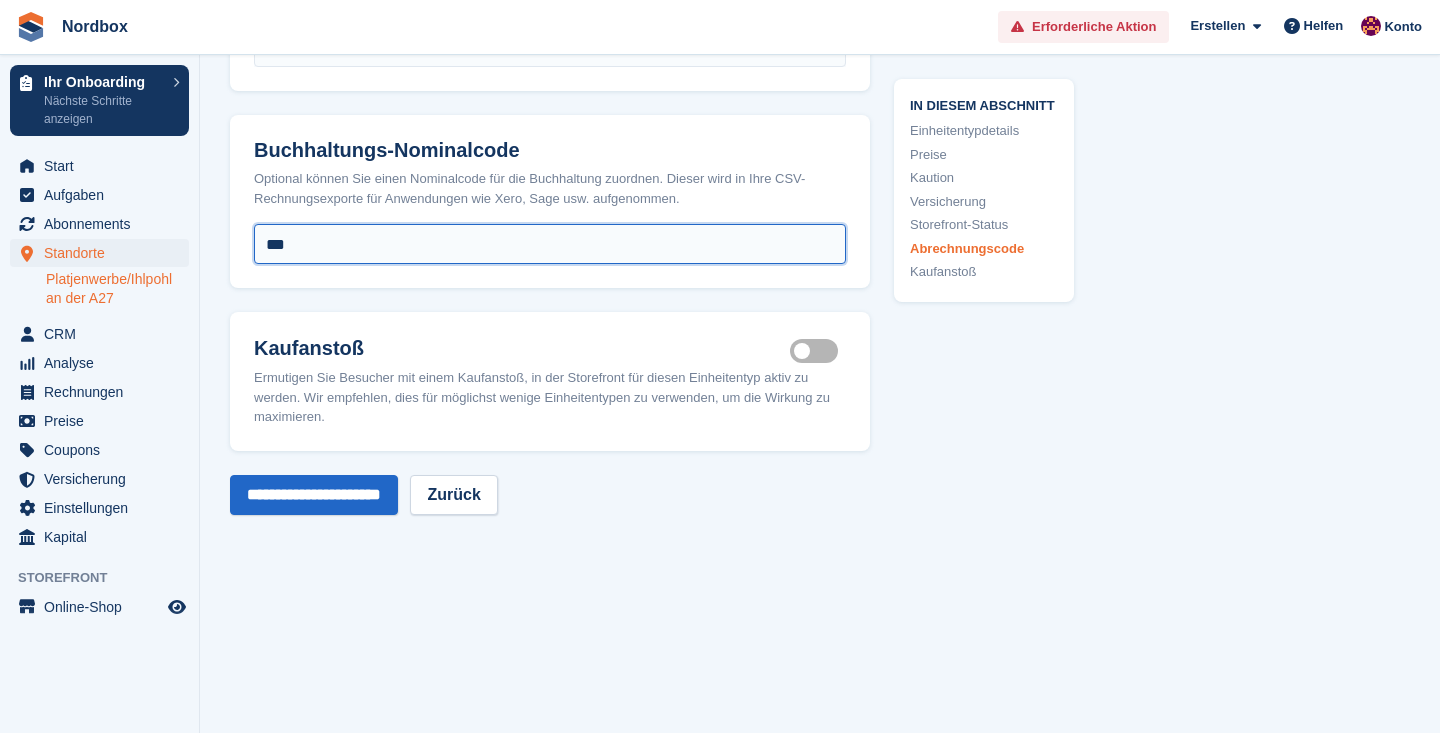 type on "***" 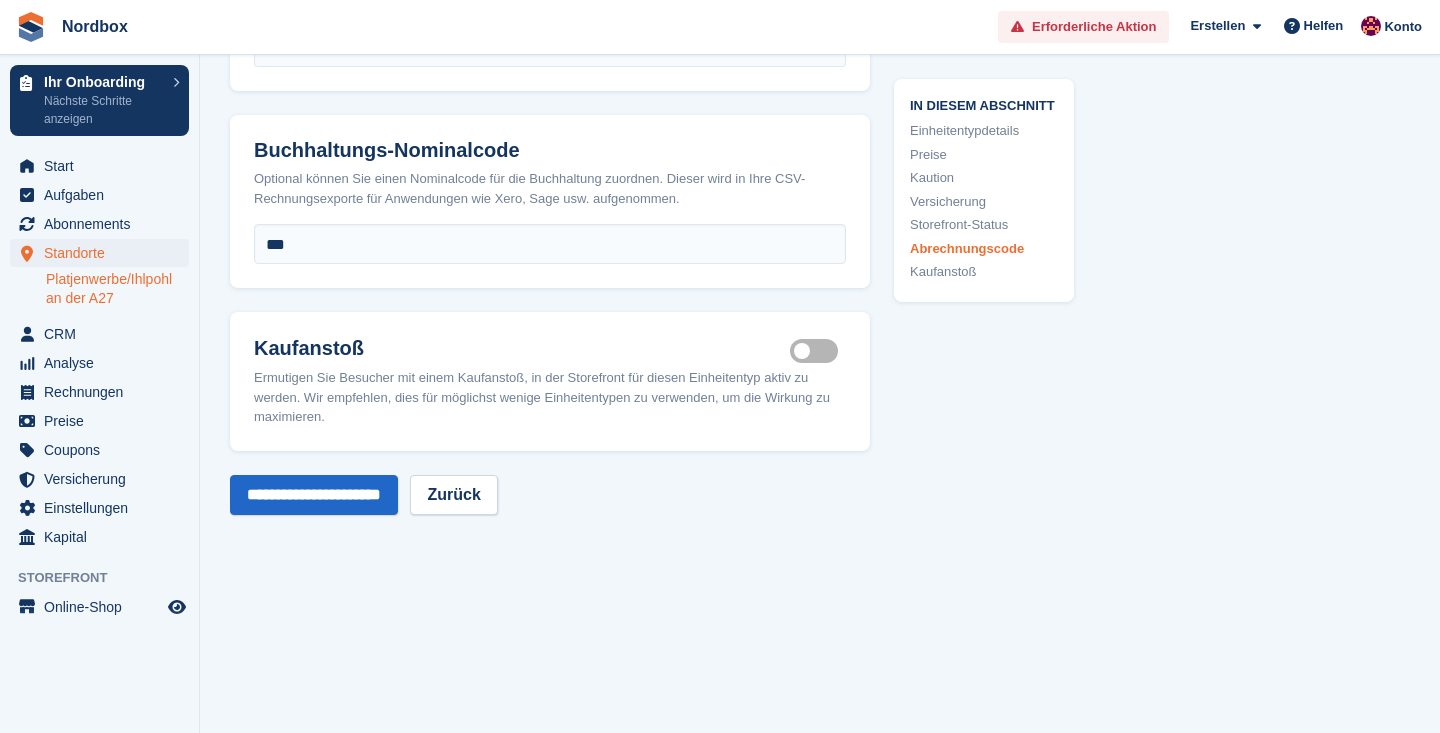 click on "Ermutigen Sie Besucher mit einem Kaufanstoß, in der Storefront für diesen Einheitentyp aktiv zu werden. Wir empfehlen, dies für möglichst wenige Einheitentypen zu verwenden, um die Wirkung zu maximieren." at bounding box center [550, 397] 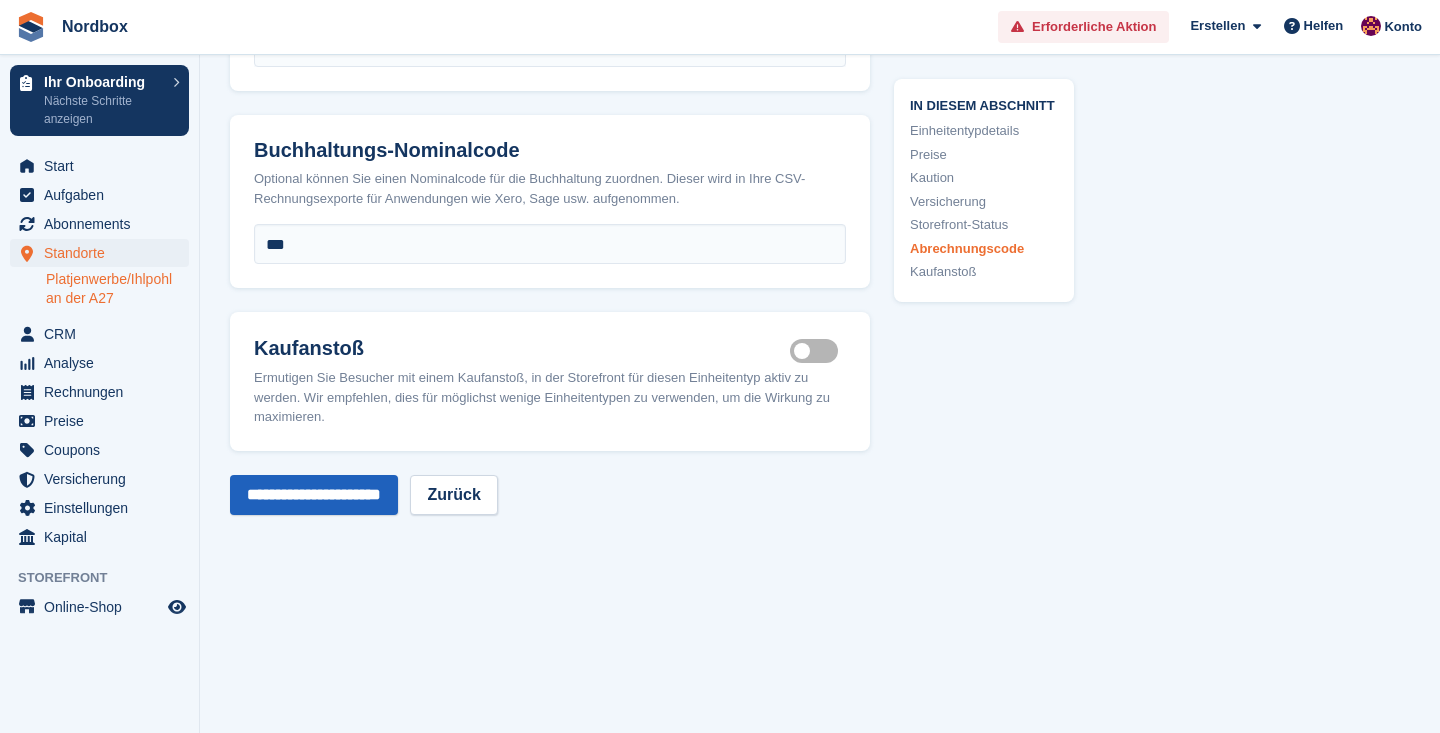 click on "**********" at bounding box center (314, 495) 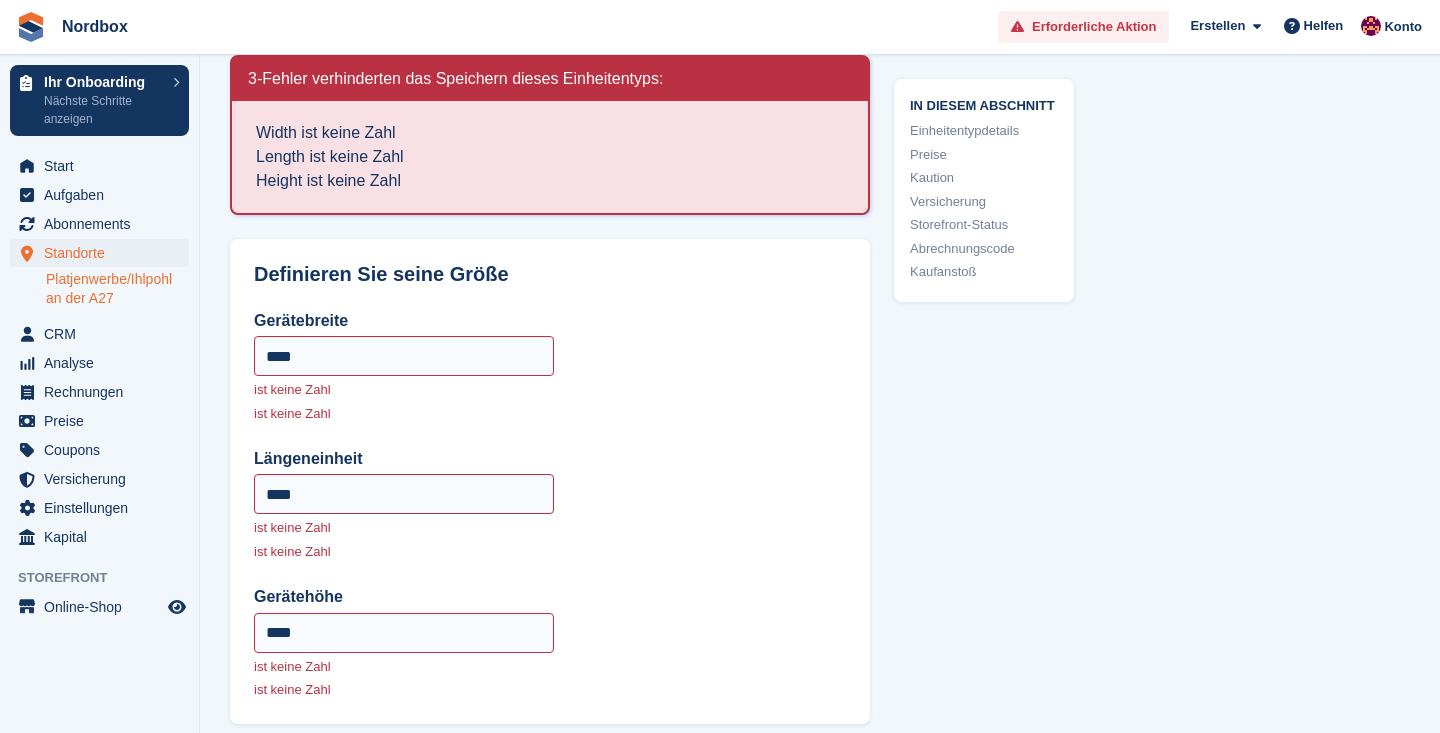 scroll, scrollTop: 112, scrollLeft: 0, axis: vertical 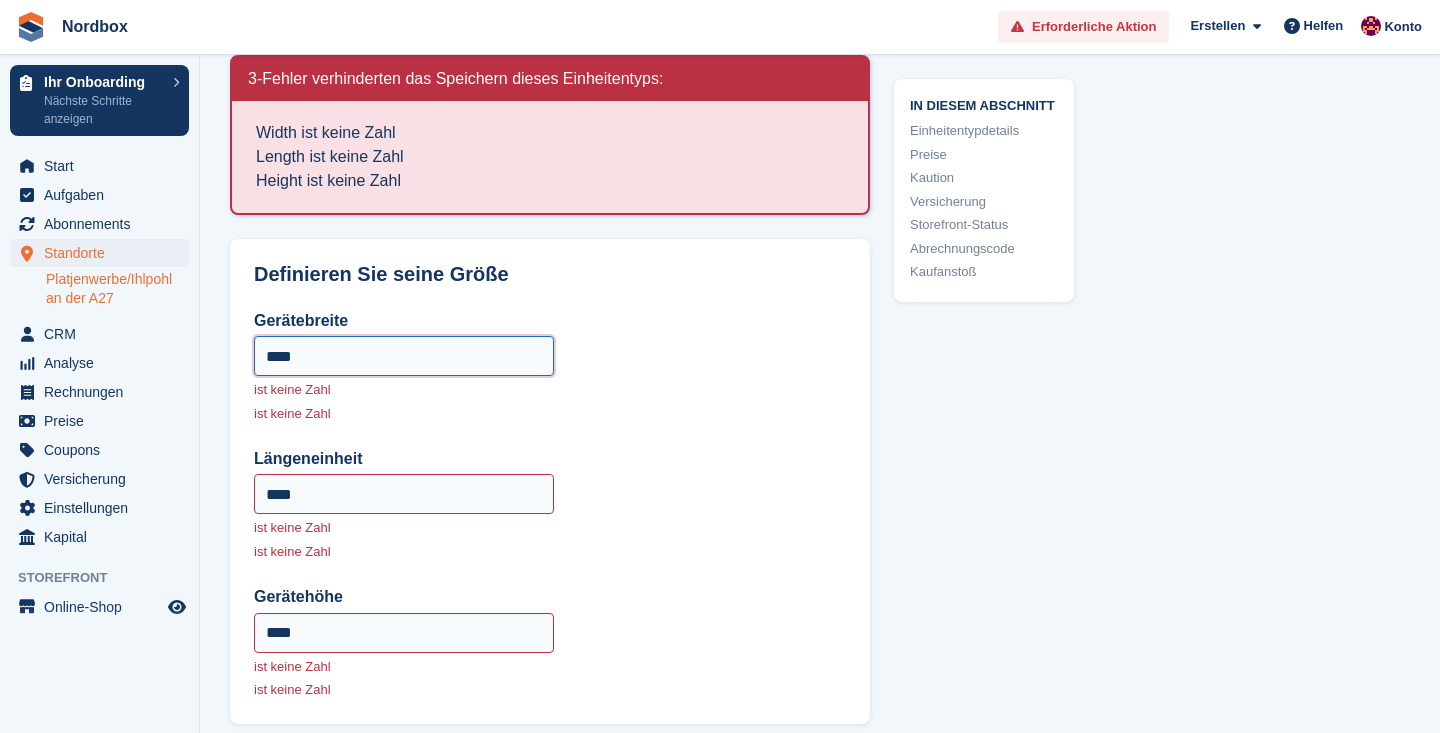 click on "****" at bounding box center (404, 356) 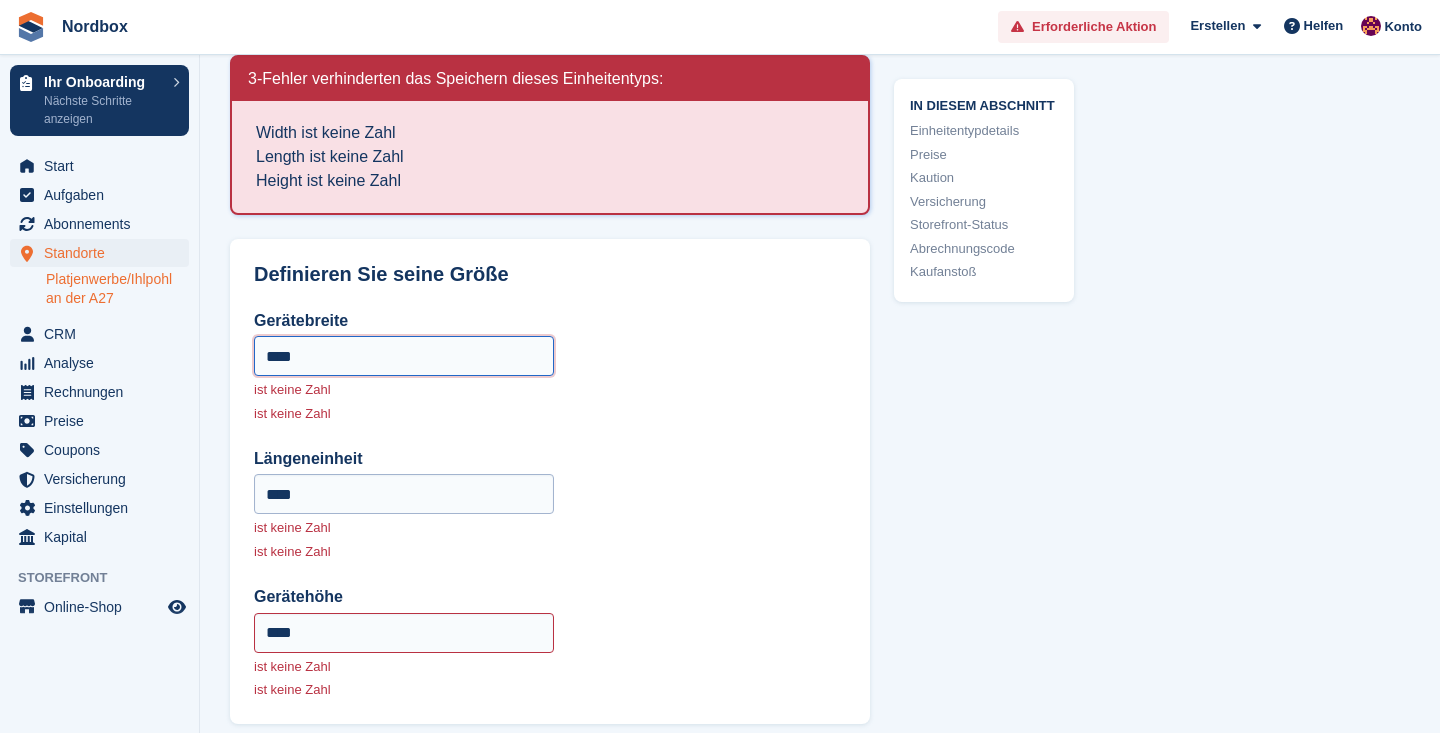 type on "****" 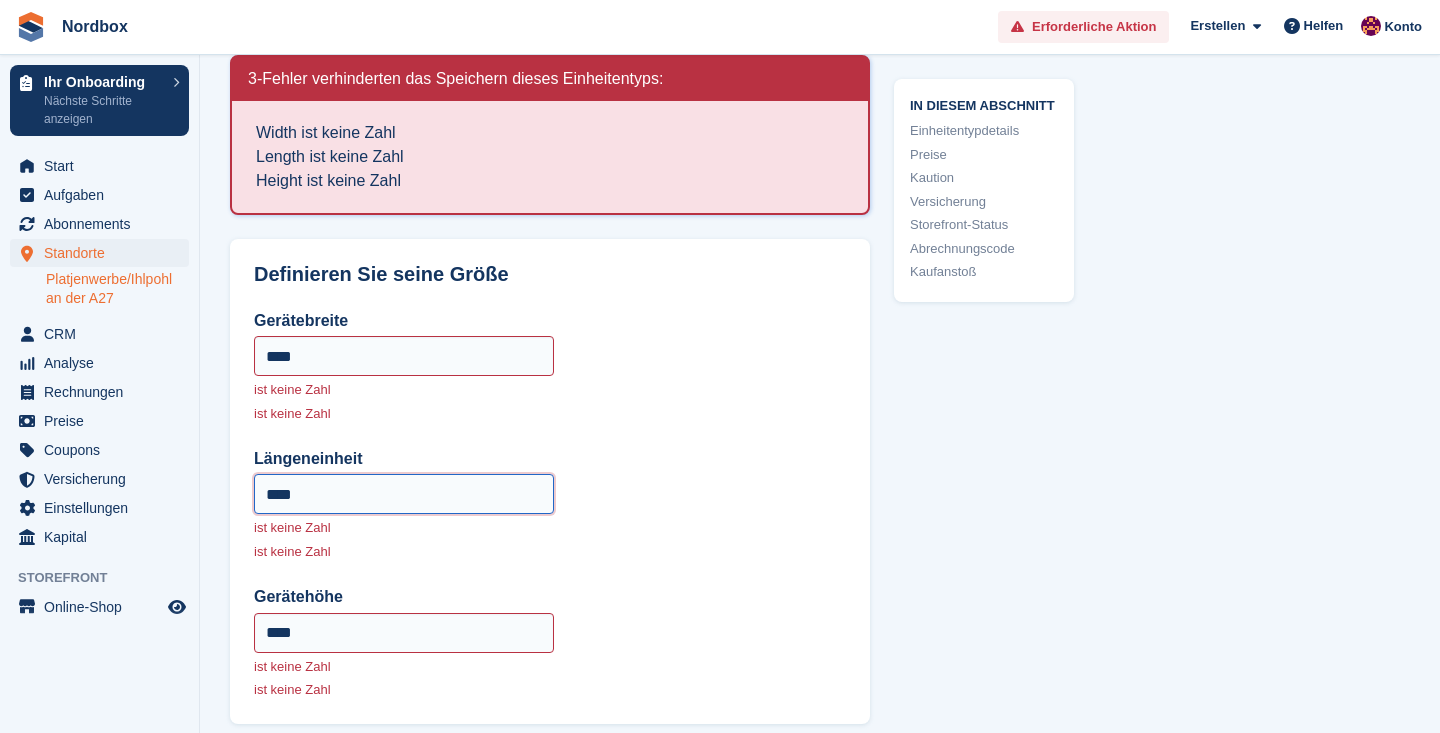 click on "****" at bounding box center (404, 494) 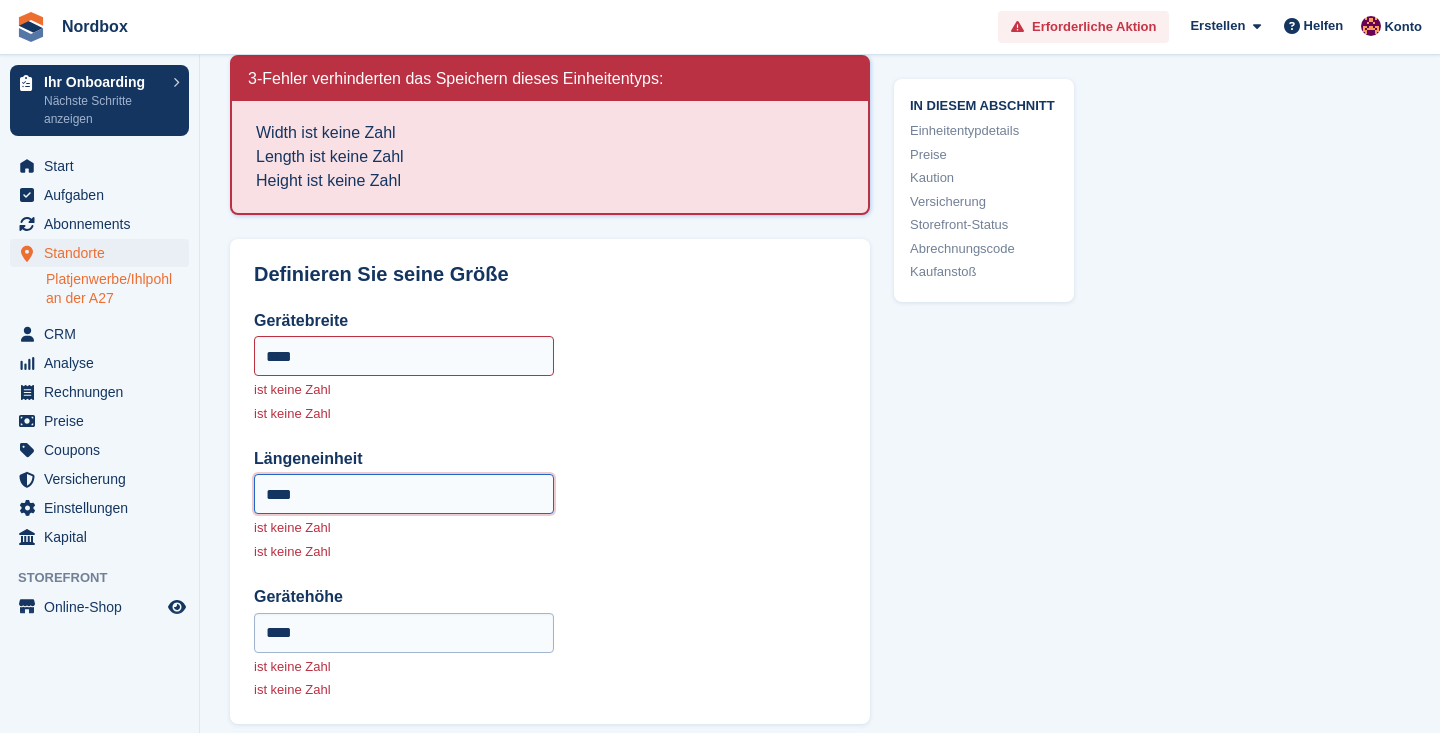 type on "****" 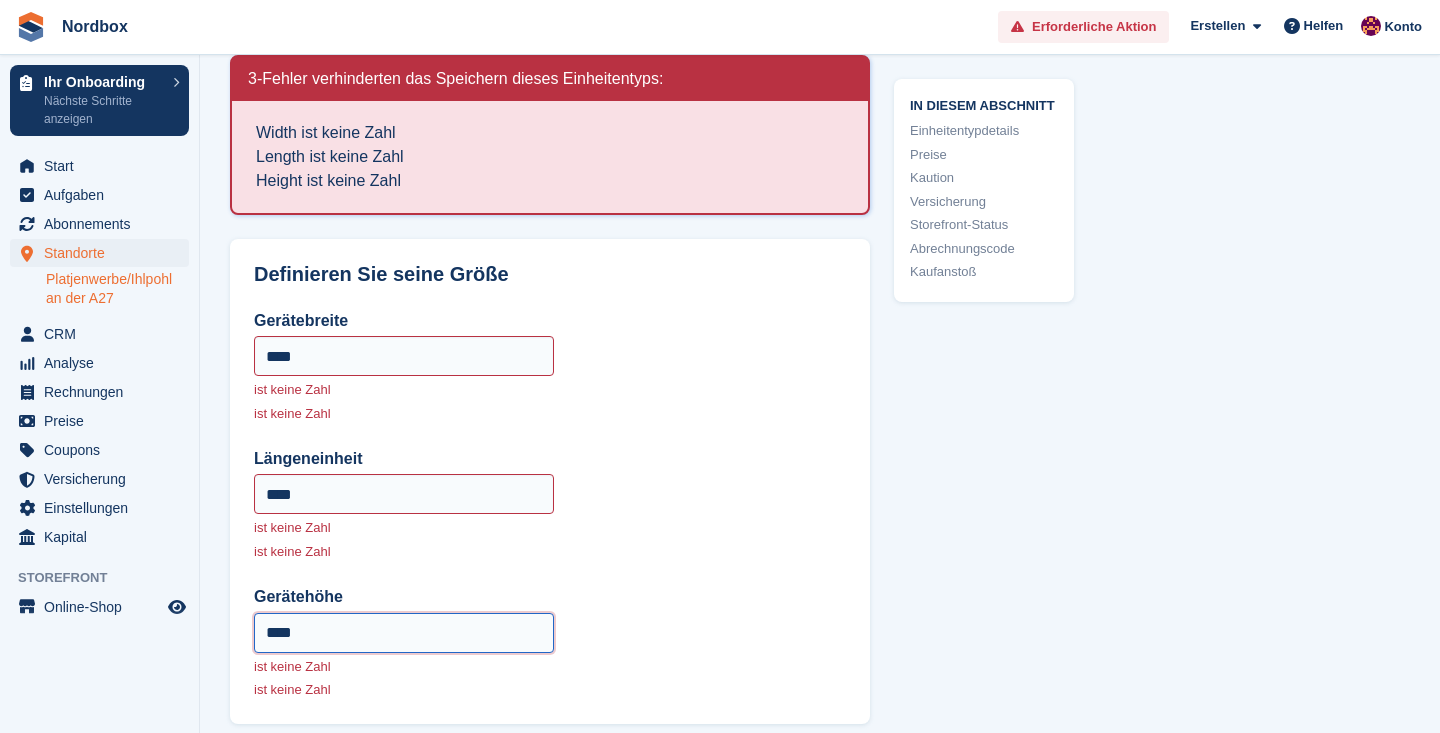click on "****" at bounding box center [404, 633] 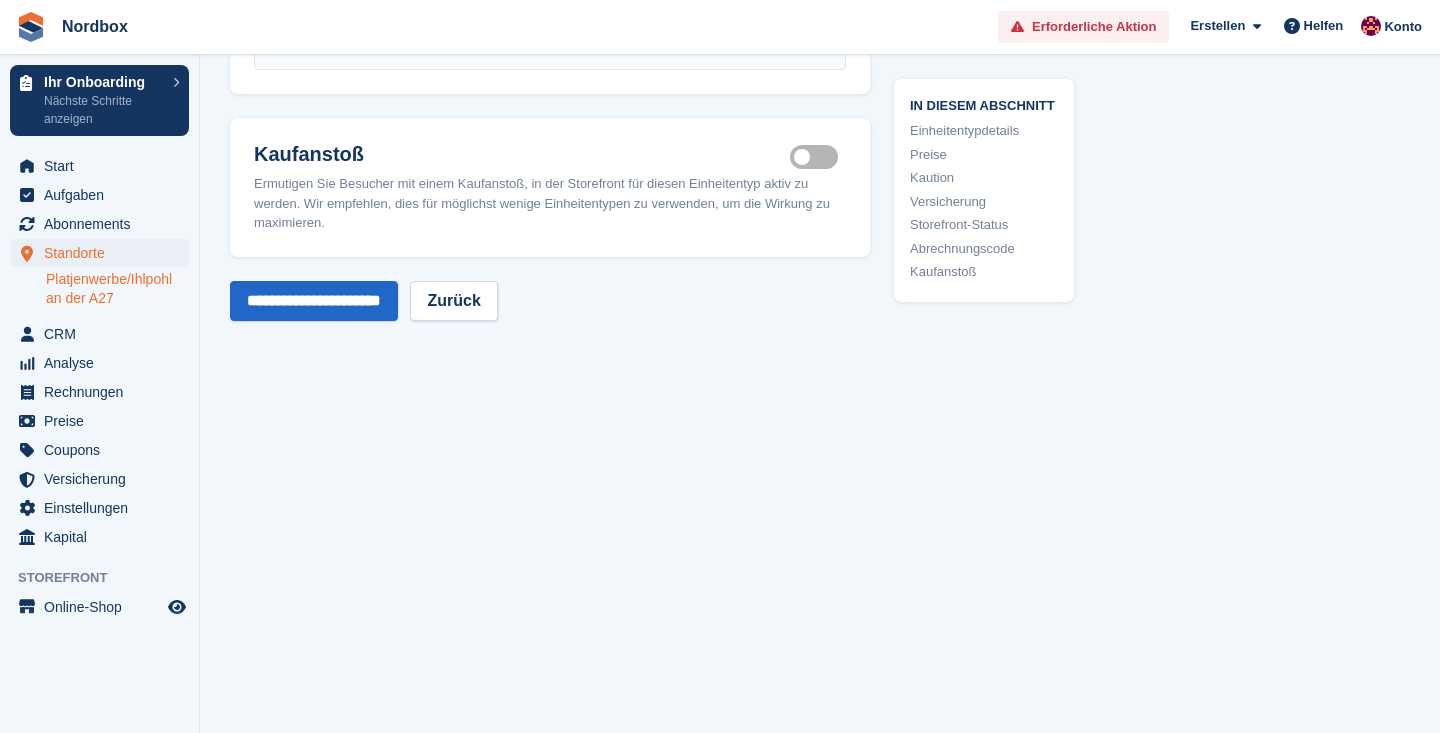 scroll, scrollTop: 3317, scrollLeft: 0, axis: vertical 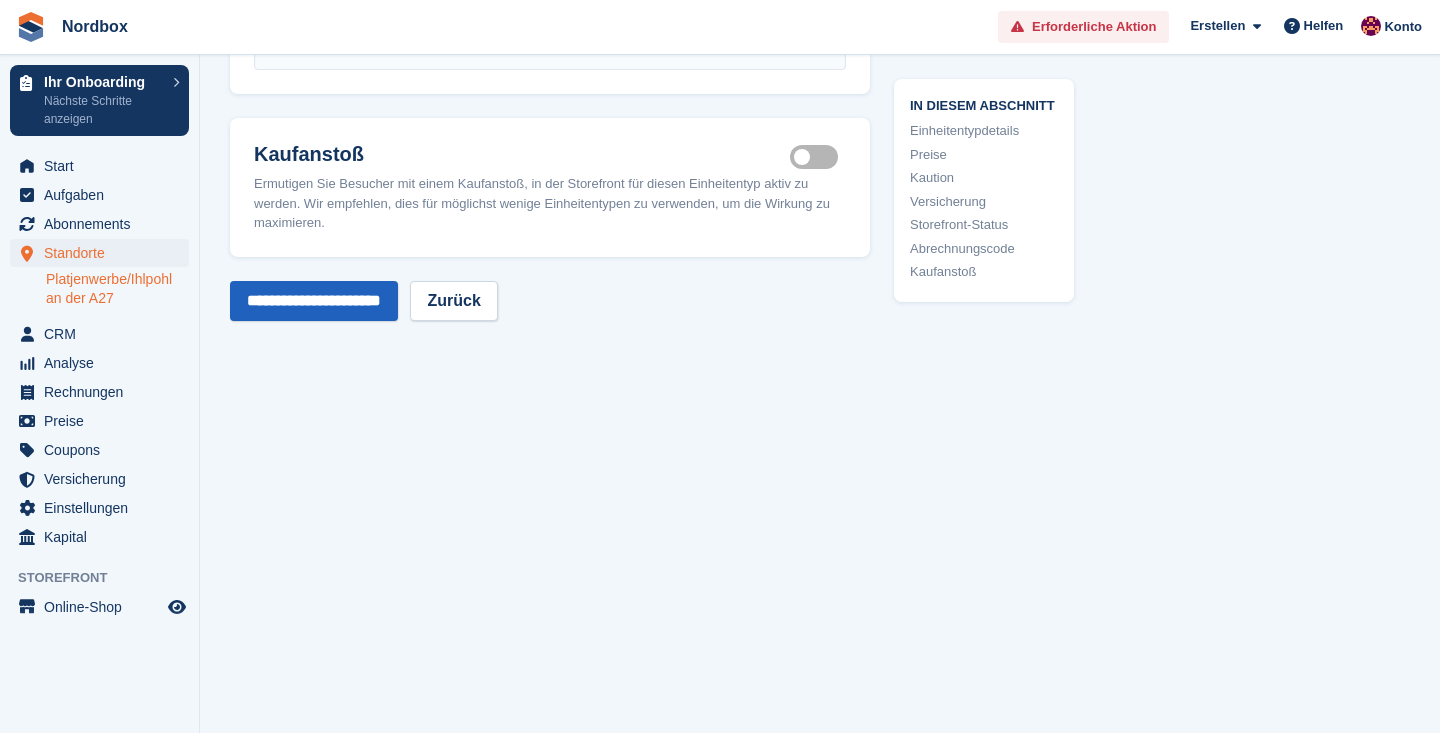 type on "****" 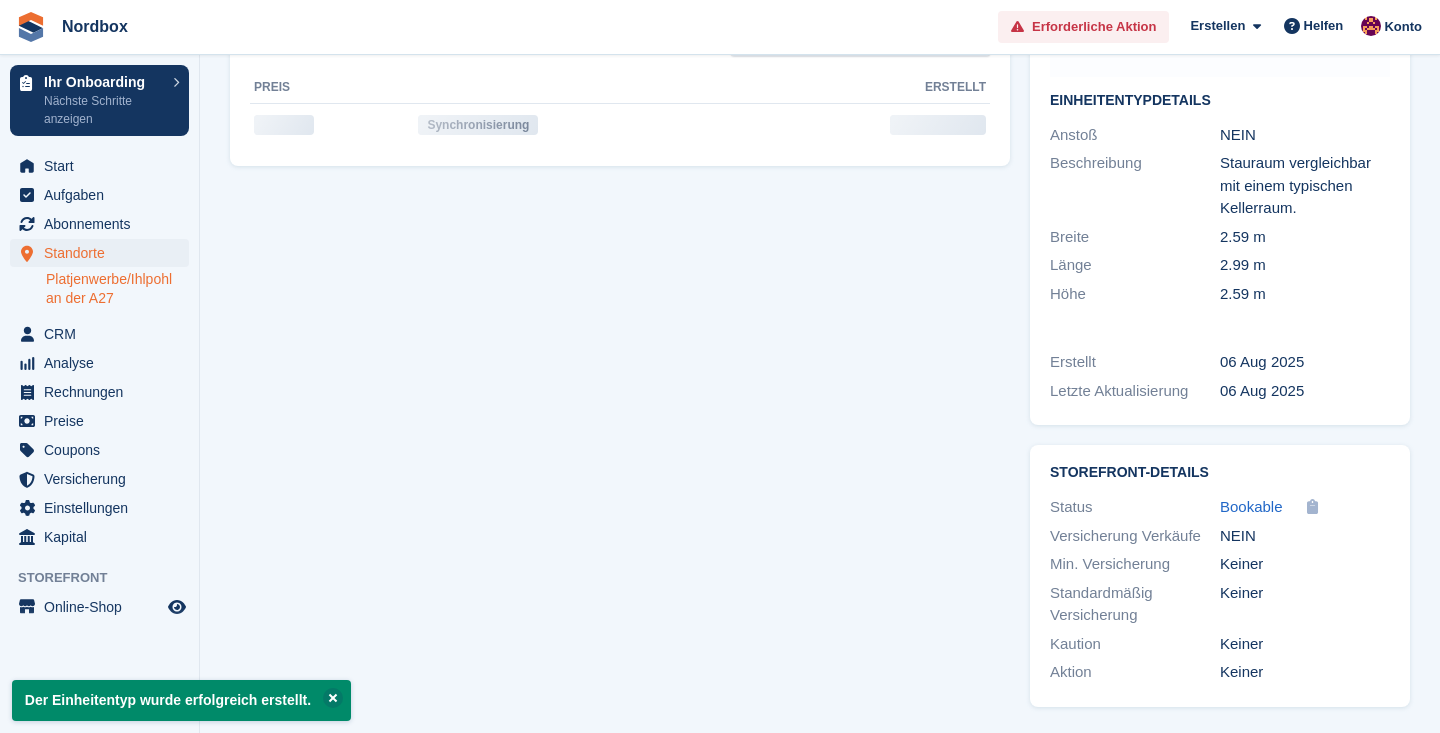 scroll, scrollTop: 0, scrollLeft: 0, axis: both 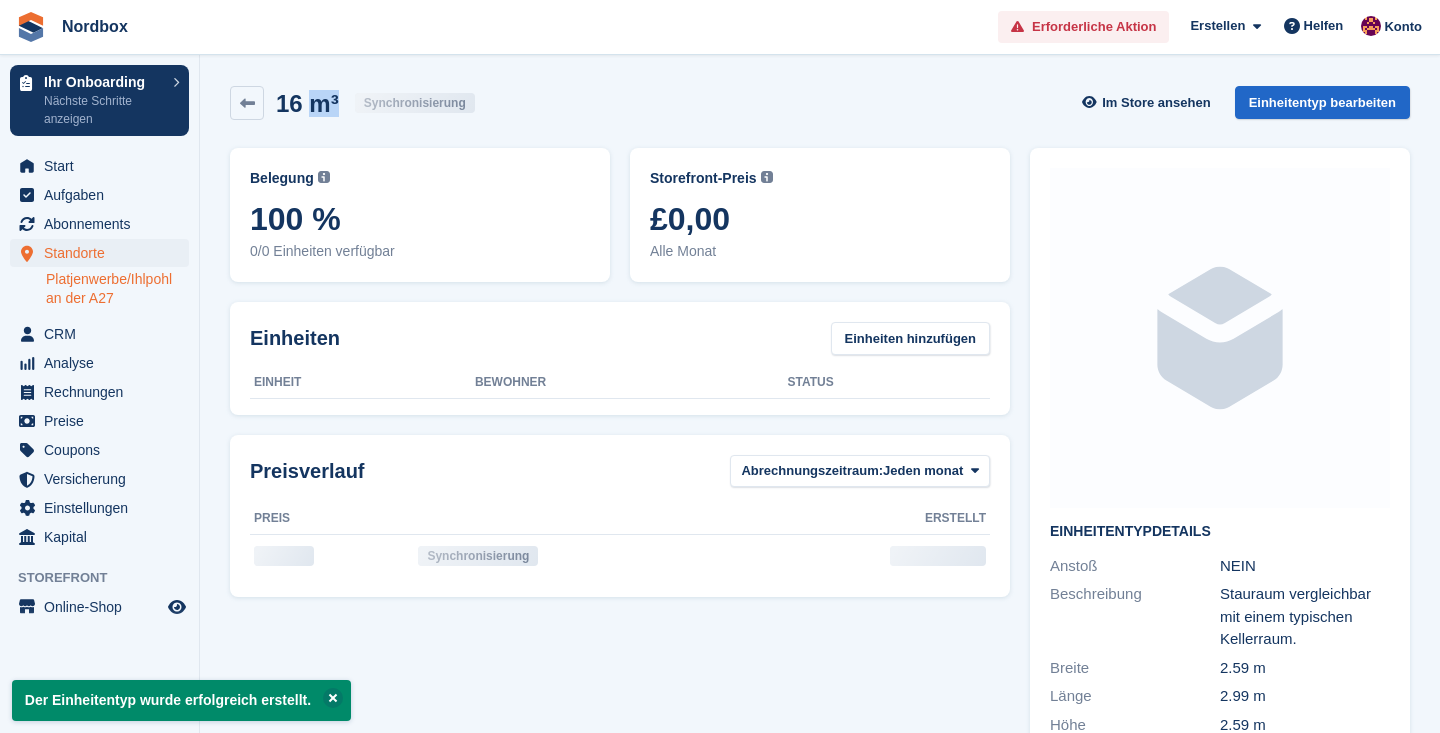 drag, startPoint x: 335, startPoint y: 98, endPoint x: 309, endPoint y: 98, distance: 26 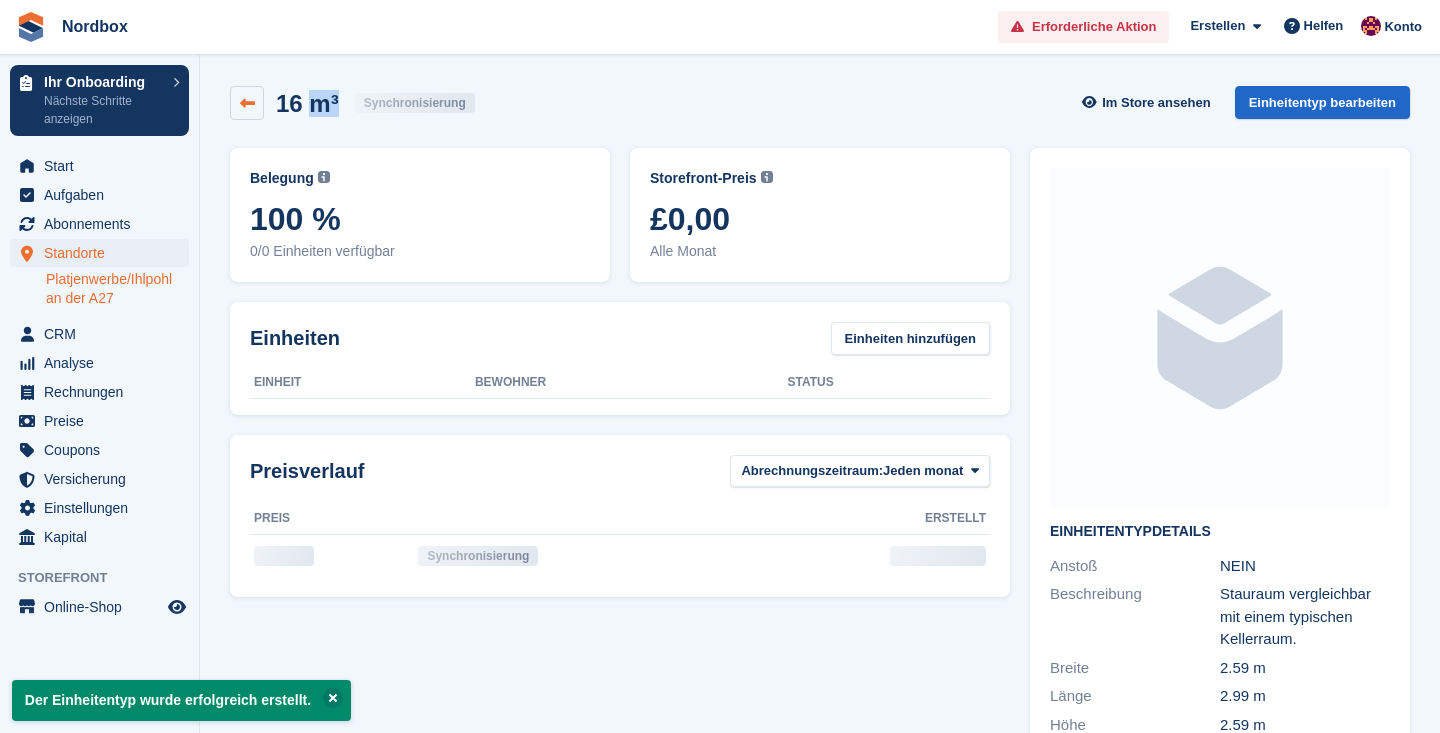 click at bounding box center (247, 103) 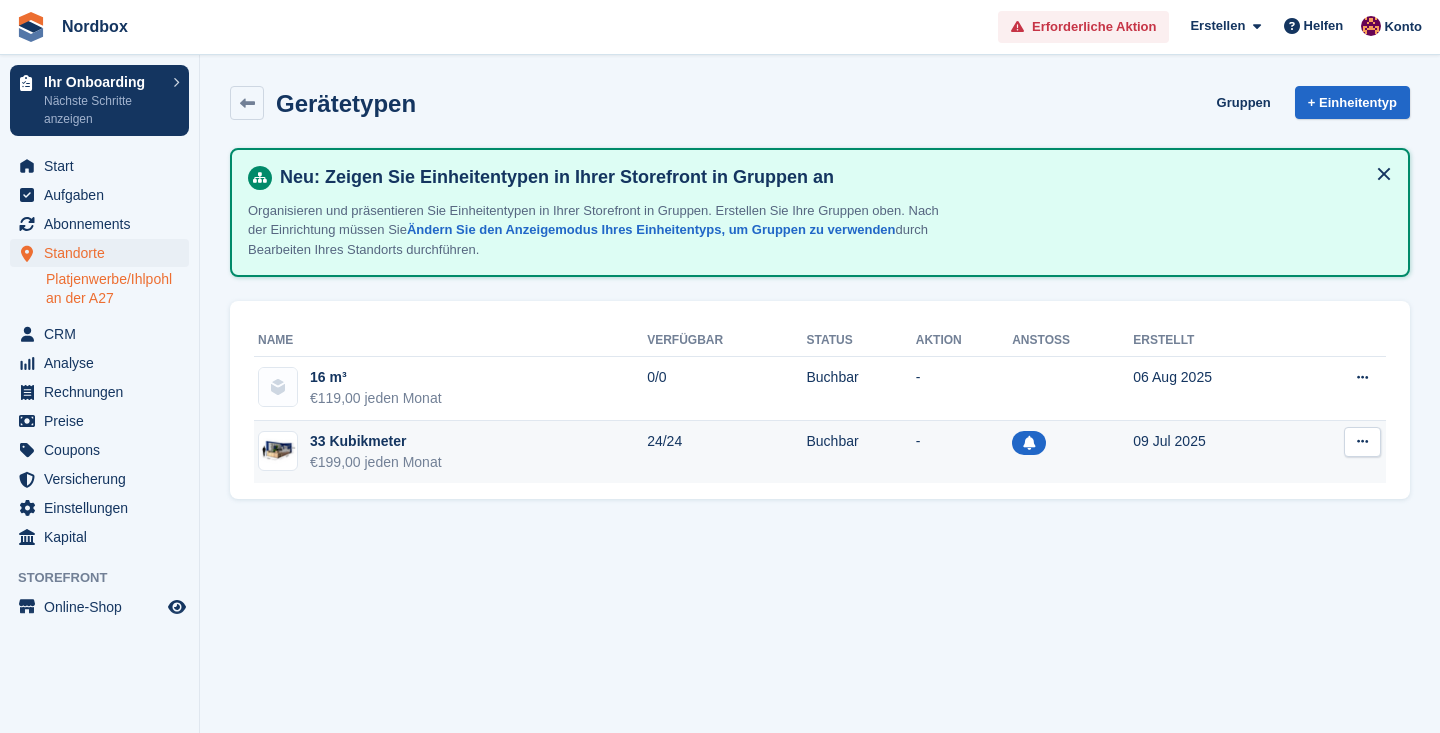 click at bounding box center [1362, 441] 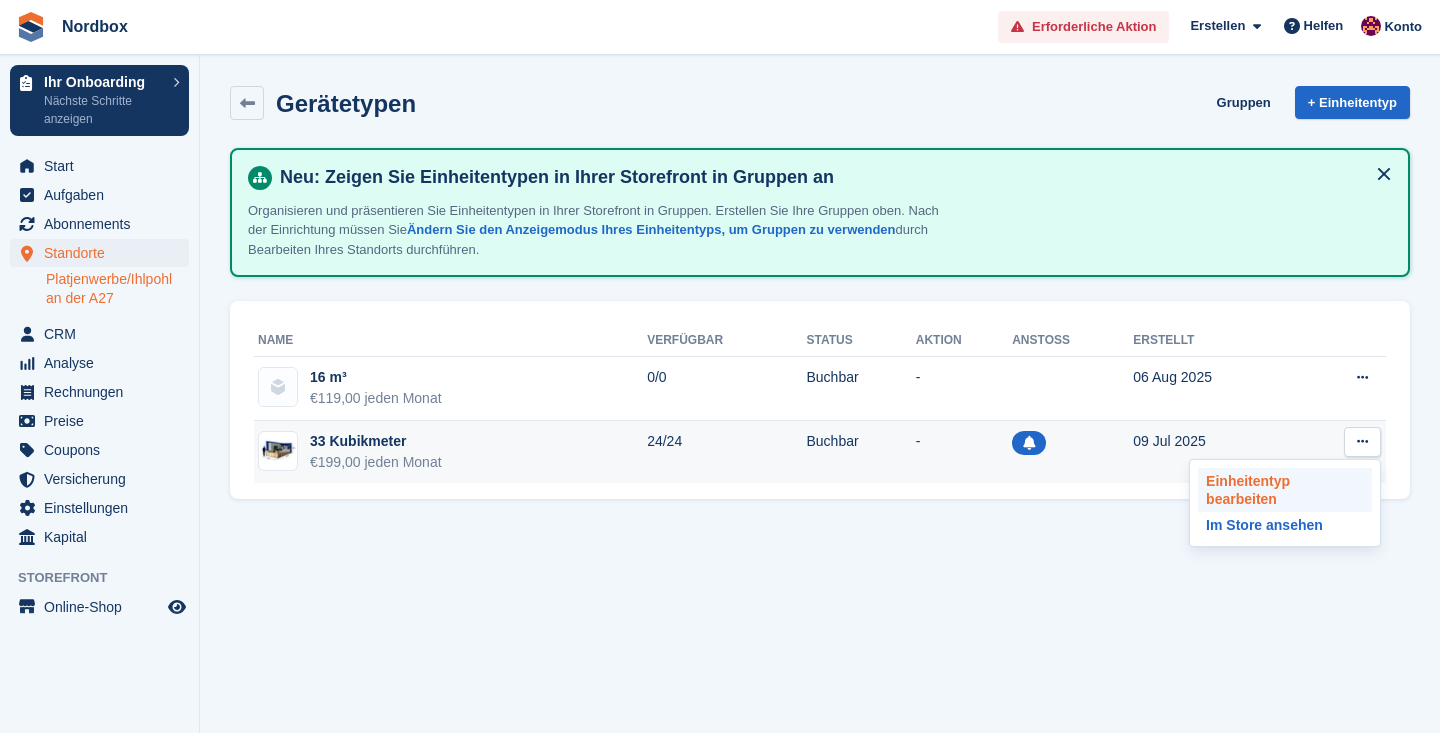 click on "Einheitentyp bearbeiten" at bounding box center [1285, 490] 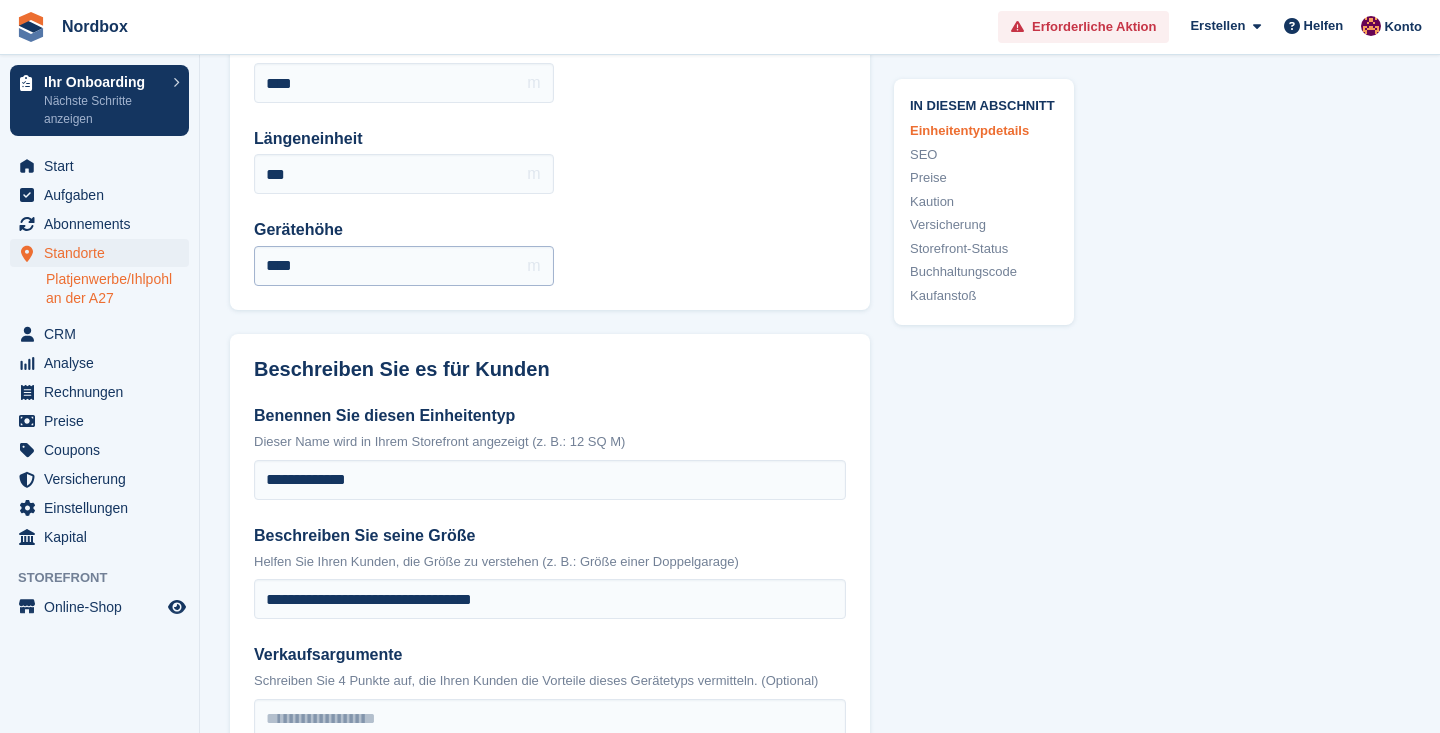 scroll, scrollTop: 199, scrollLeft: 0, axis: vertical 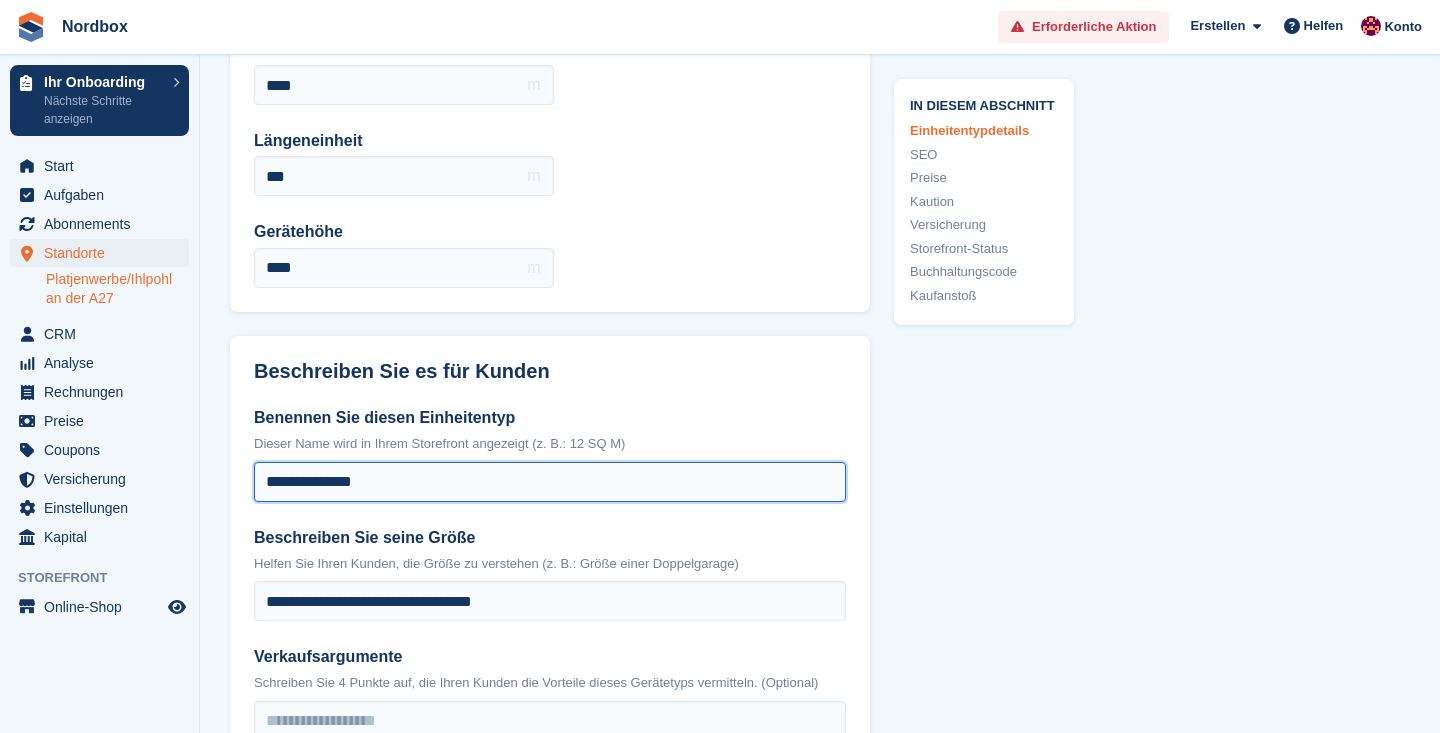 drag, startPoint x: 383, startPoint y: 474, endPoint x: 289, endPoint y: 476, distance: 94.02127 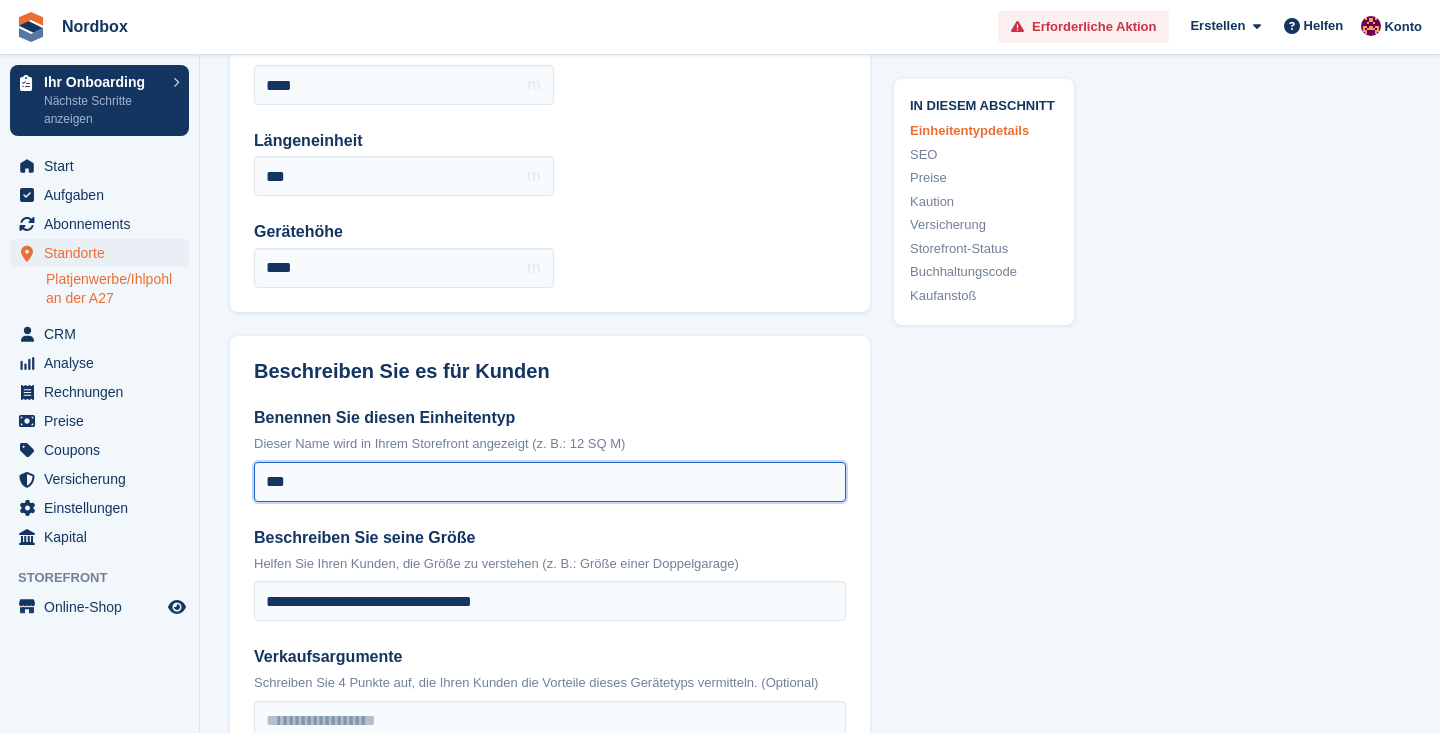 paste on "****" 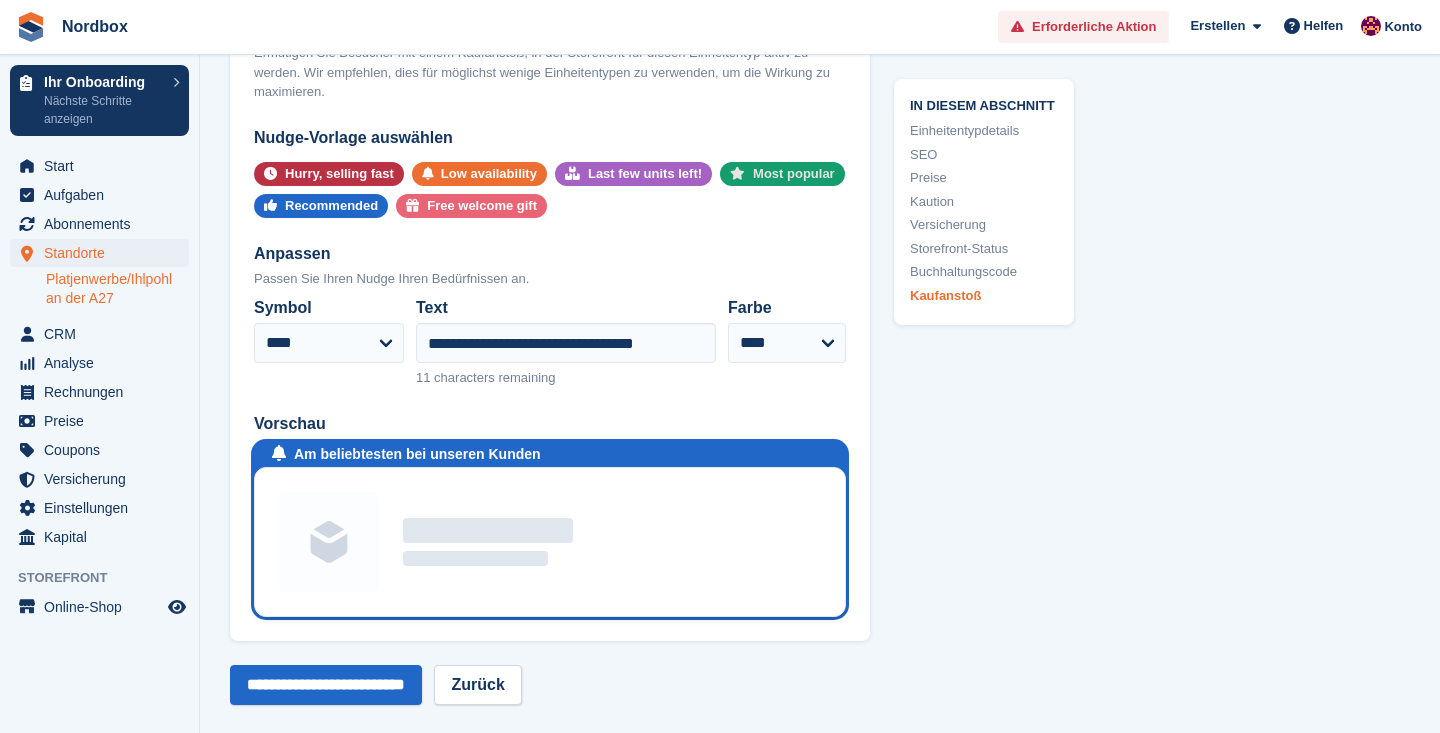 scroll, scrollTop: 3502, scrollLeft: 0, axis: vertical 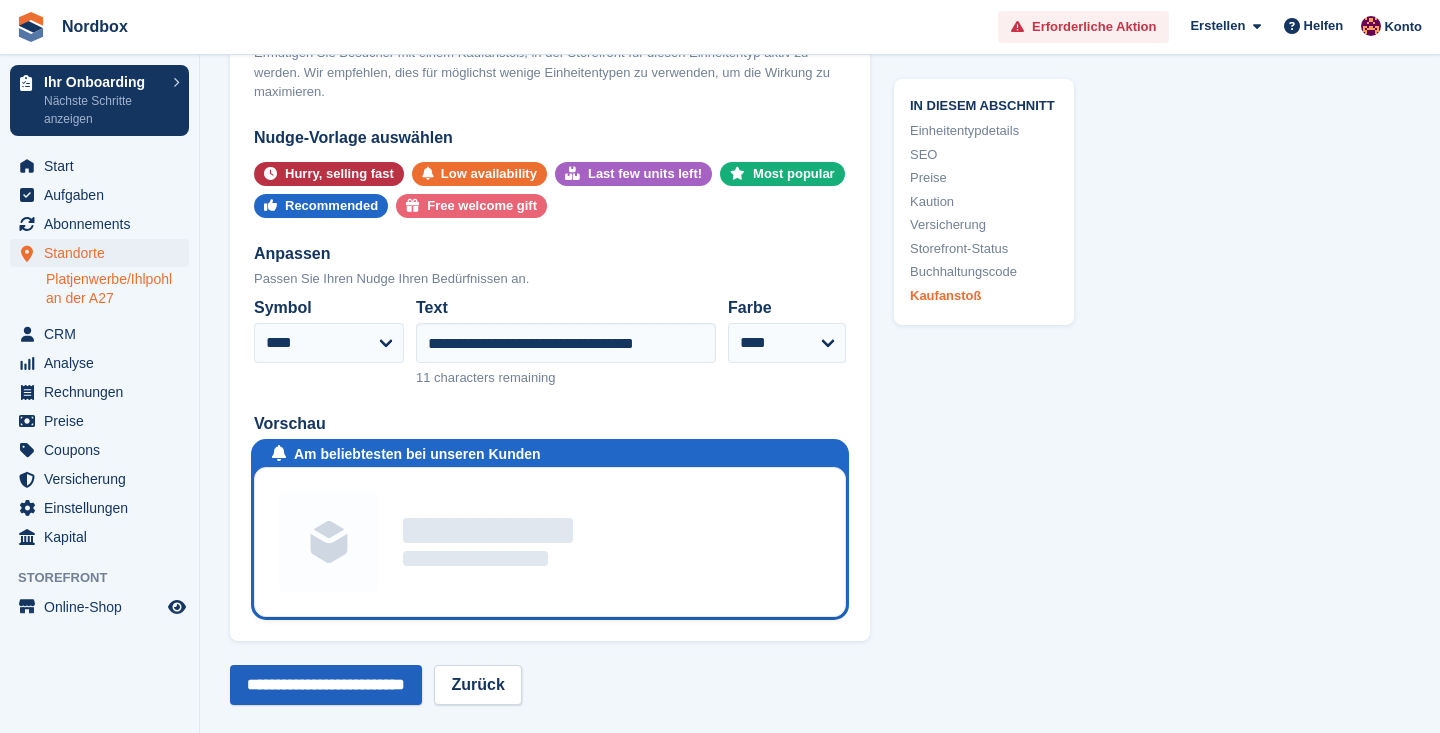 type on "******" 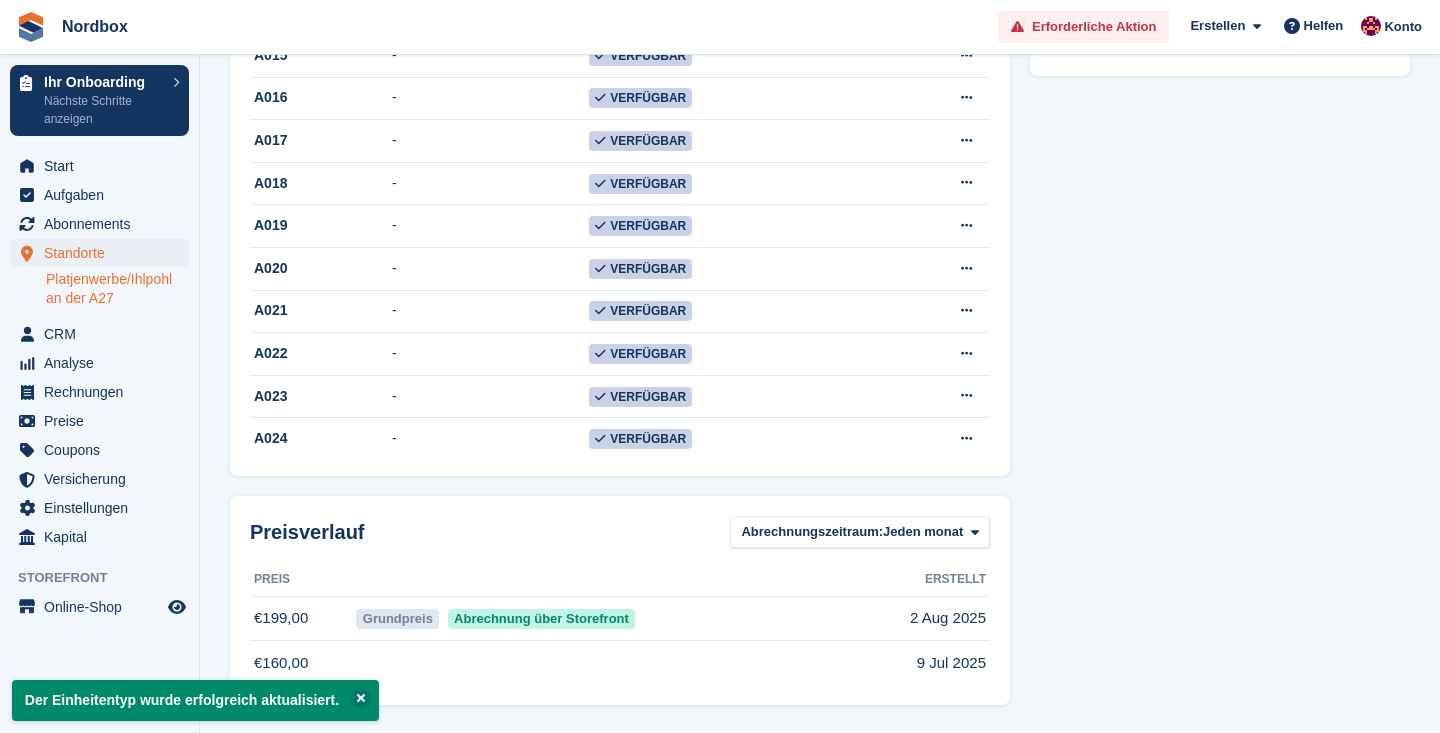 scroll, scrollTop: 0, scrollLeft: 0, axis: both 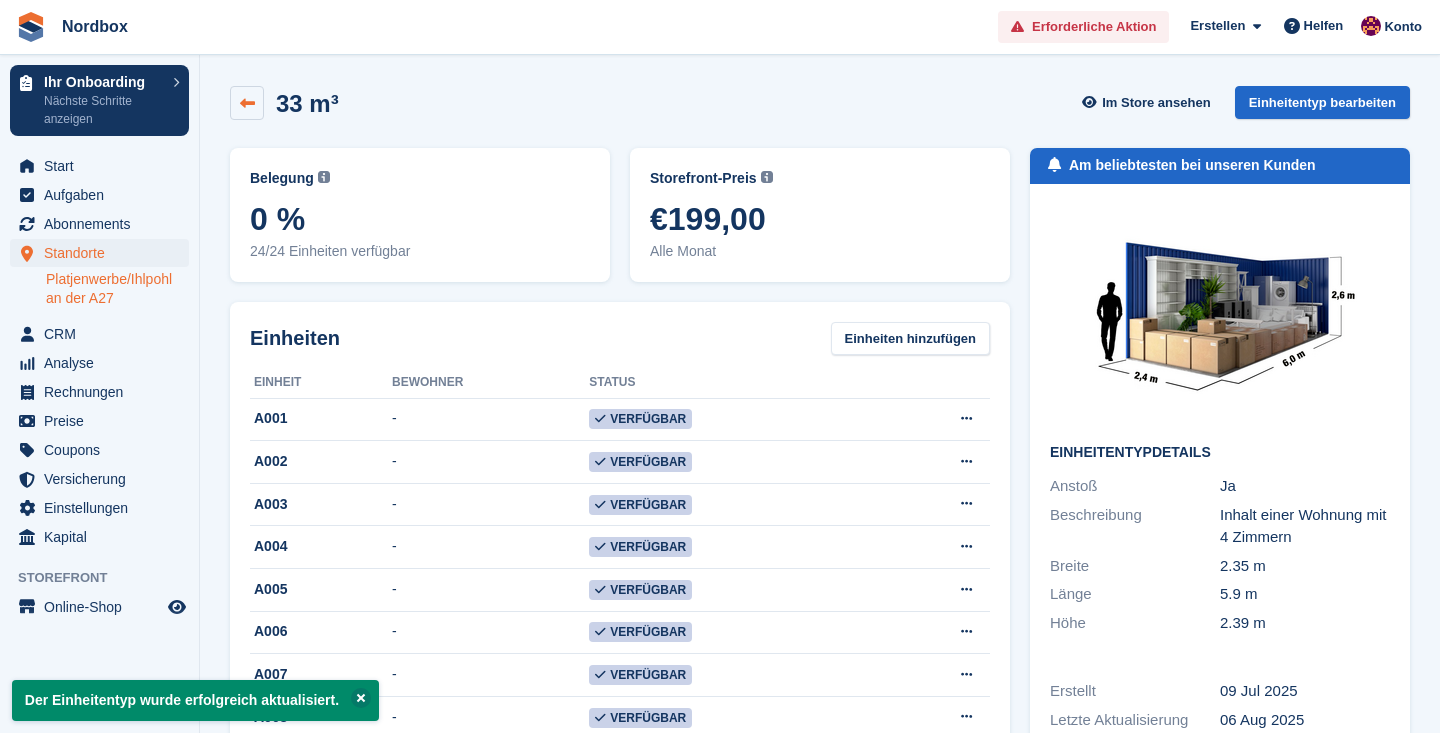 click at bounding box center (247, 103) 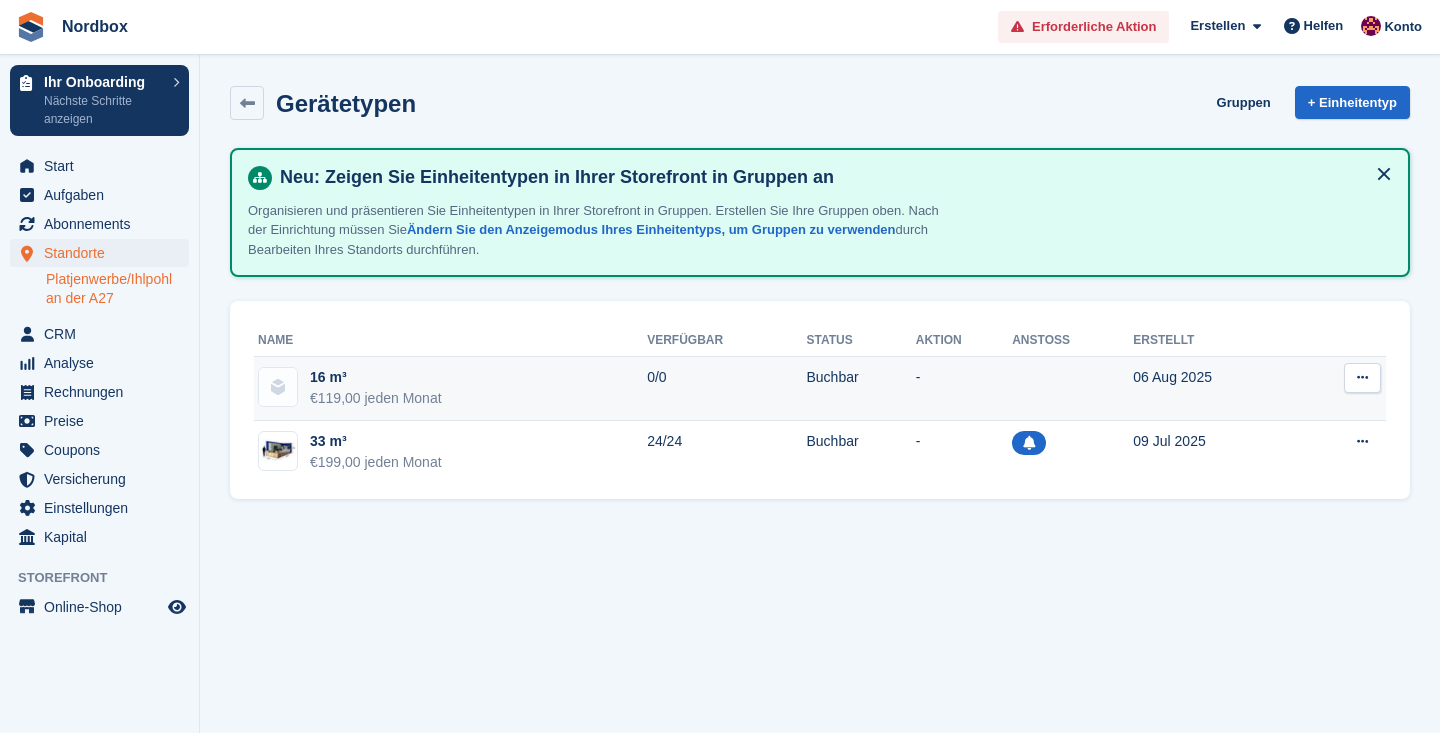 click at bounding box center (1362, 378) 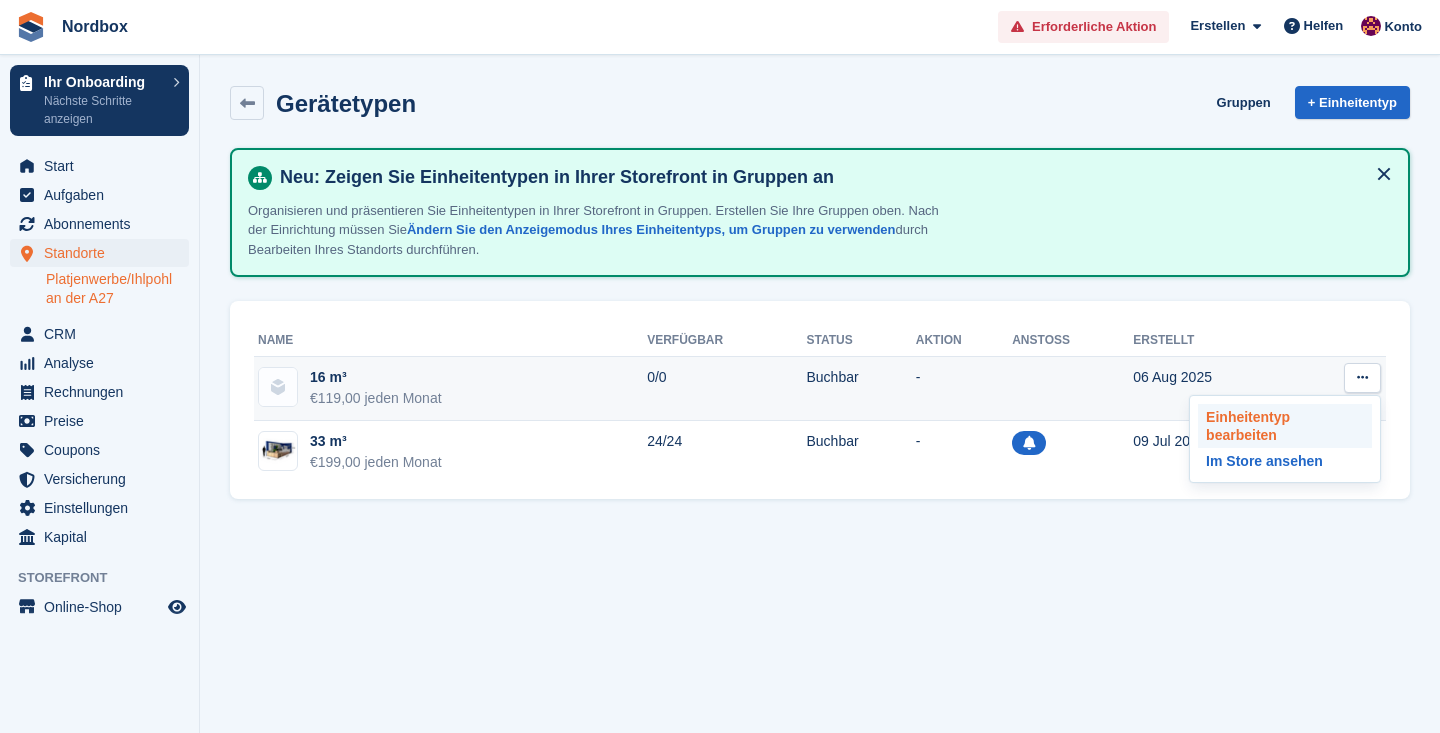 click on "Einheitentyp bearbeiten" at bounding box center [1285, 426] 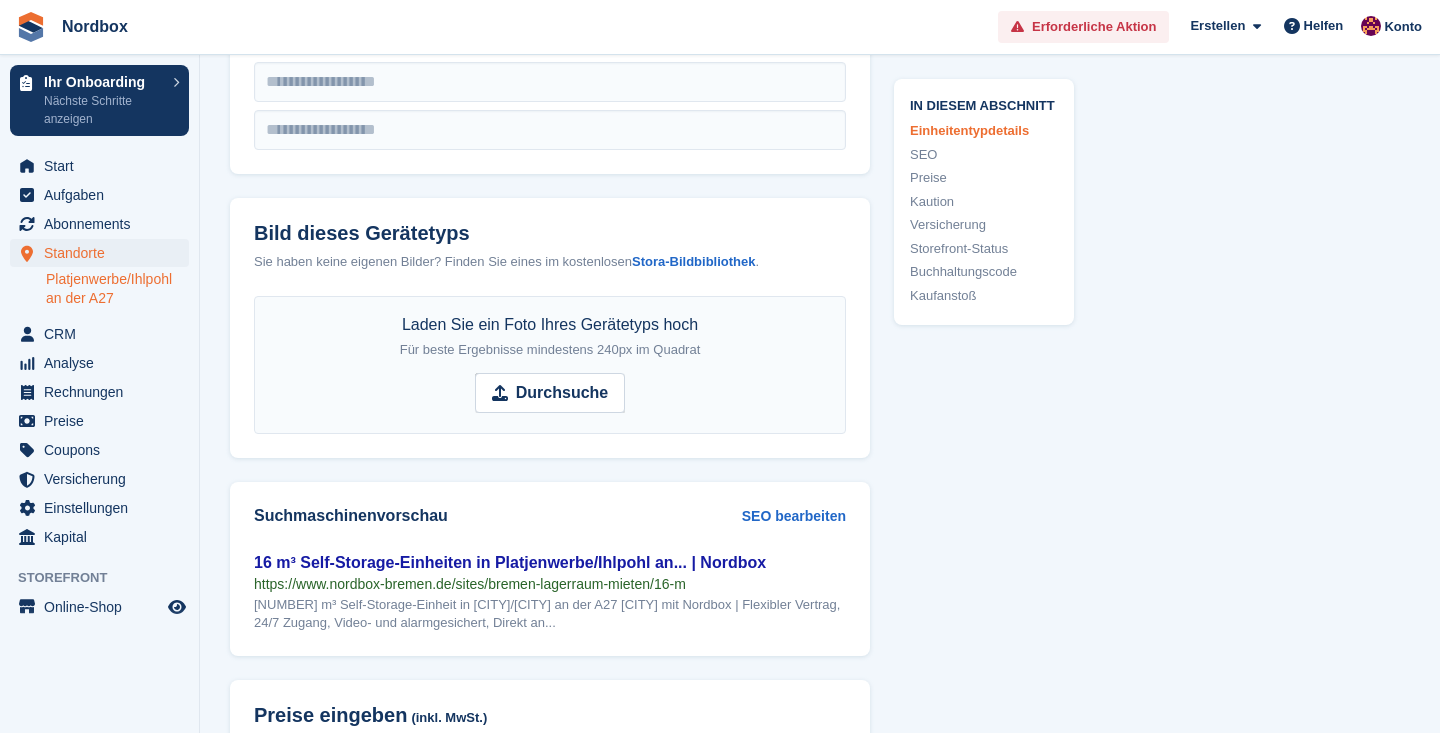 scroll, scrollTop: 927, scrollLeft: 0, axis: vertical 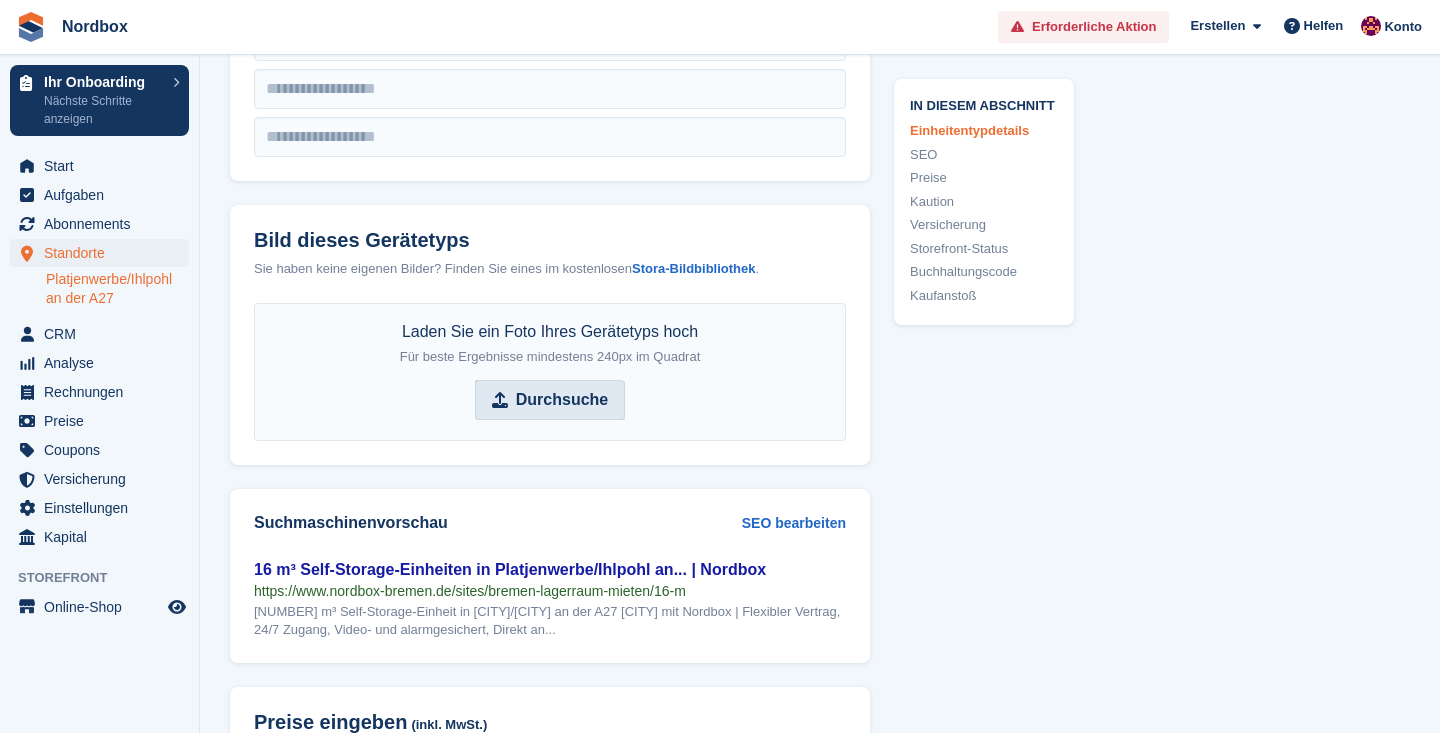 click on "Durchsuche" at bounding box center (562, 400) 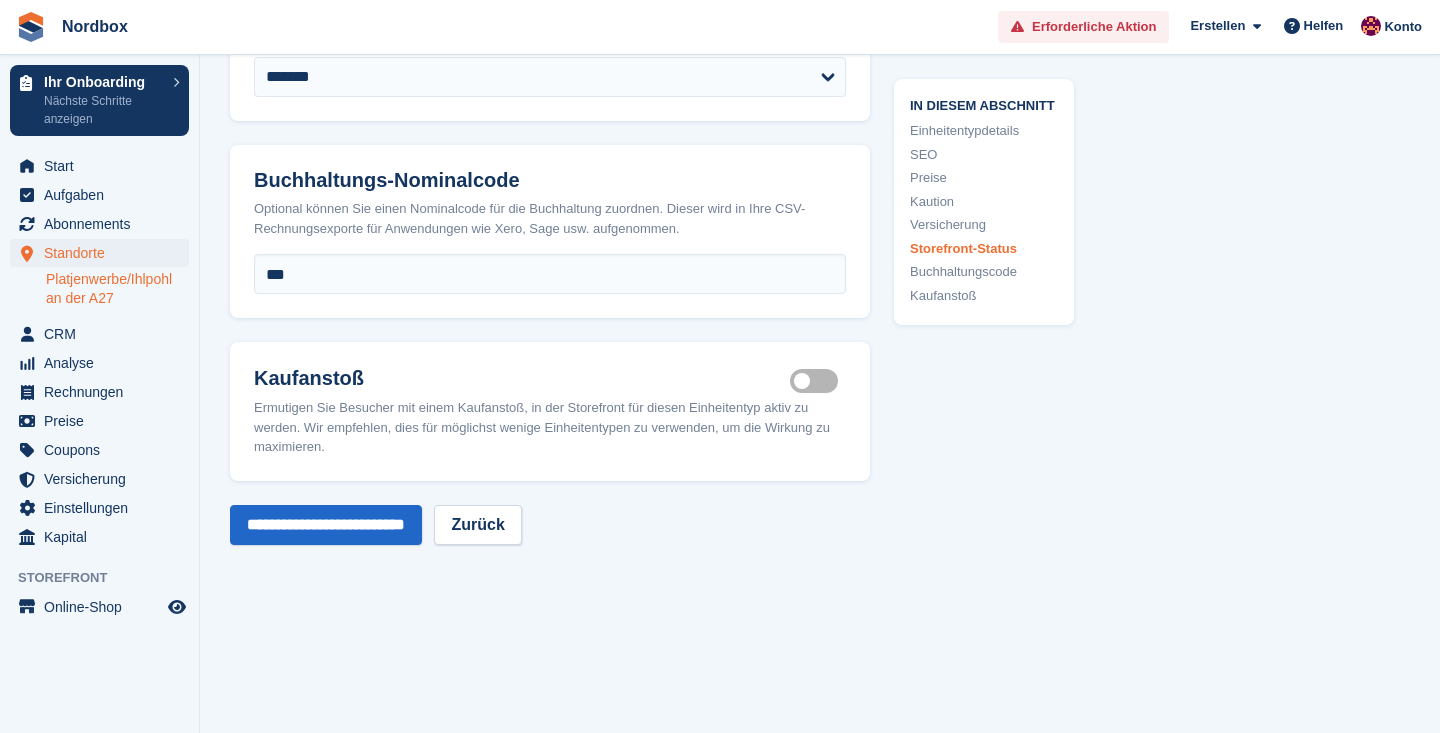 scroll, scrollTop: 3007, scrollLeft: 0, axis: vertical 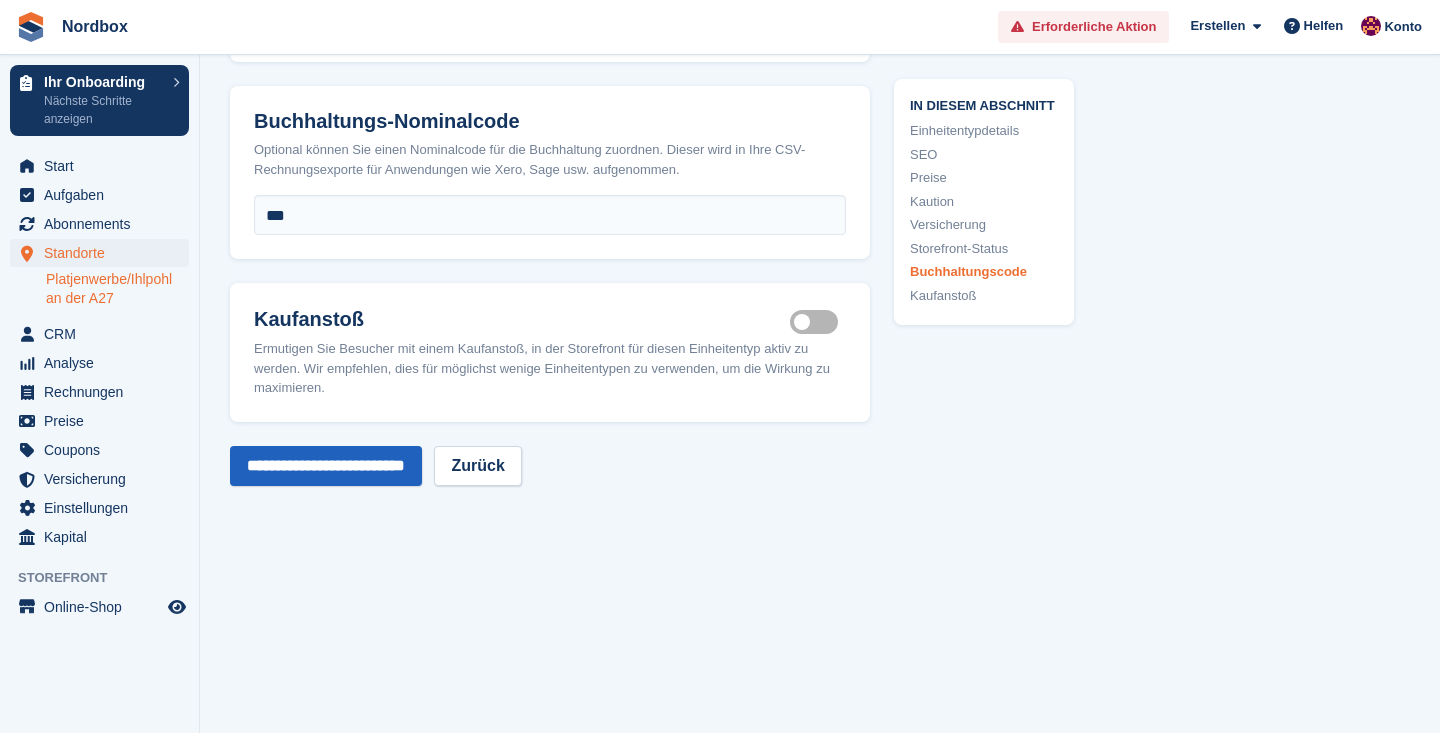 click on "**********" at bounding box center (326, 466) 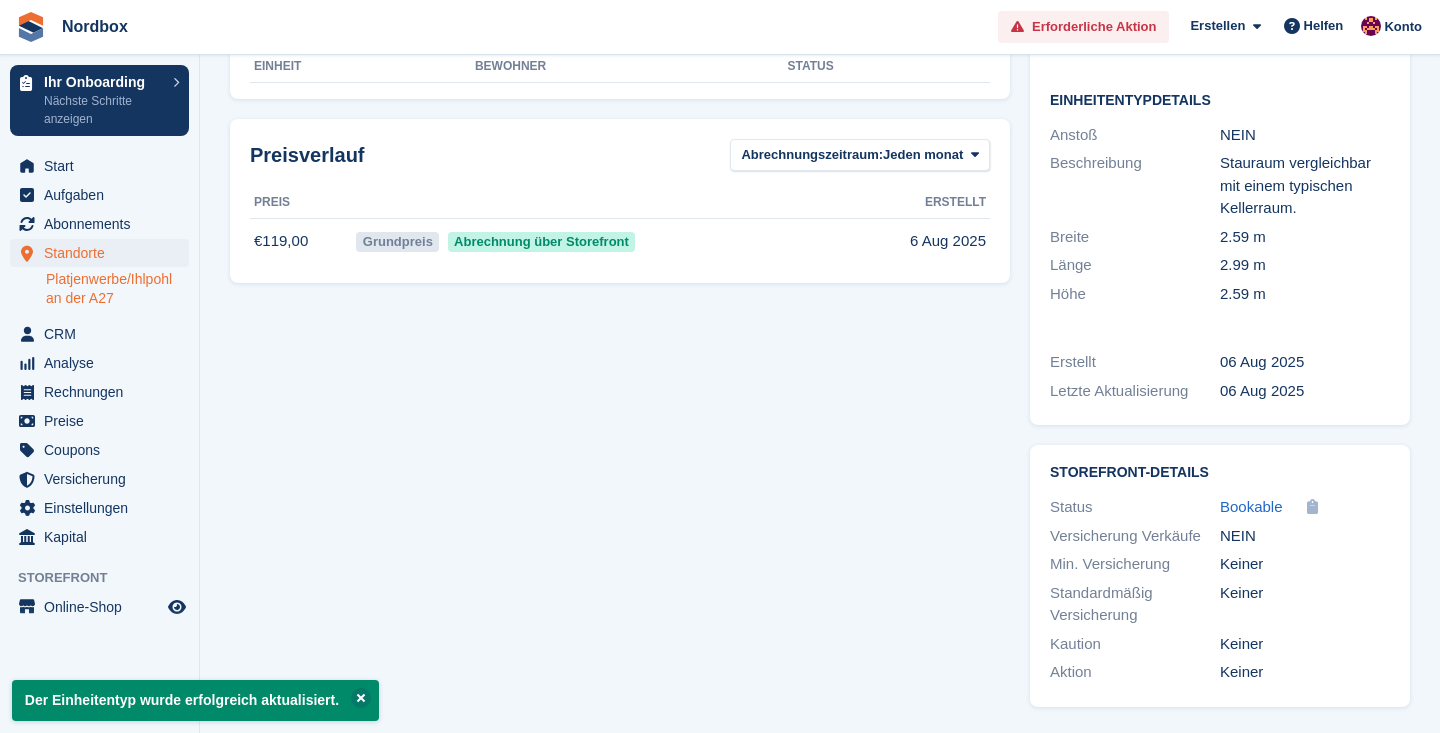 scroll, scrollTop: 0, scrollLeft: 0, axis: both 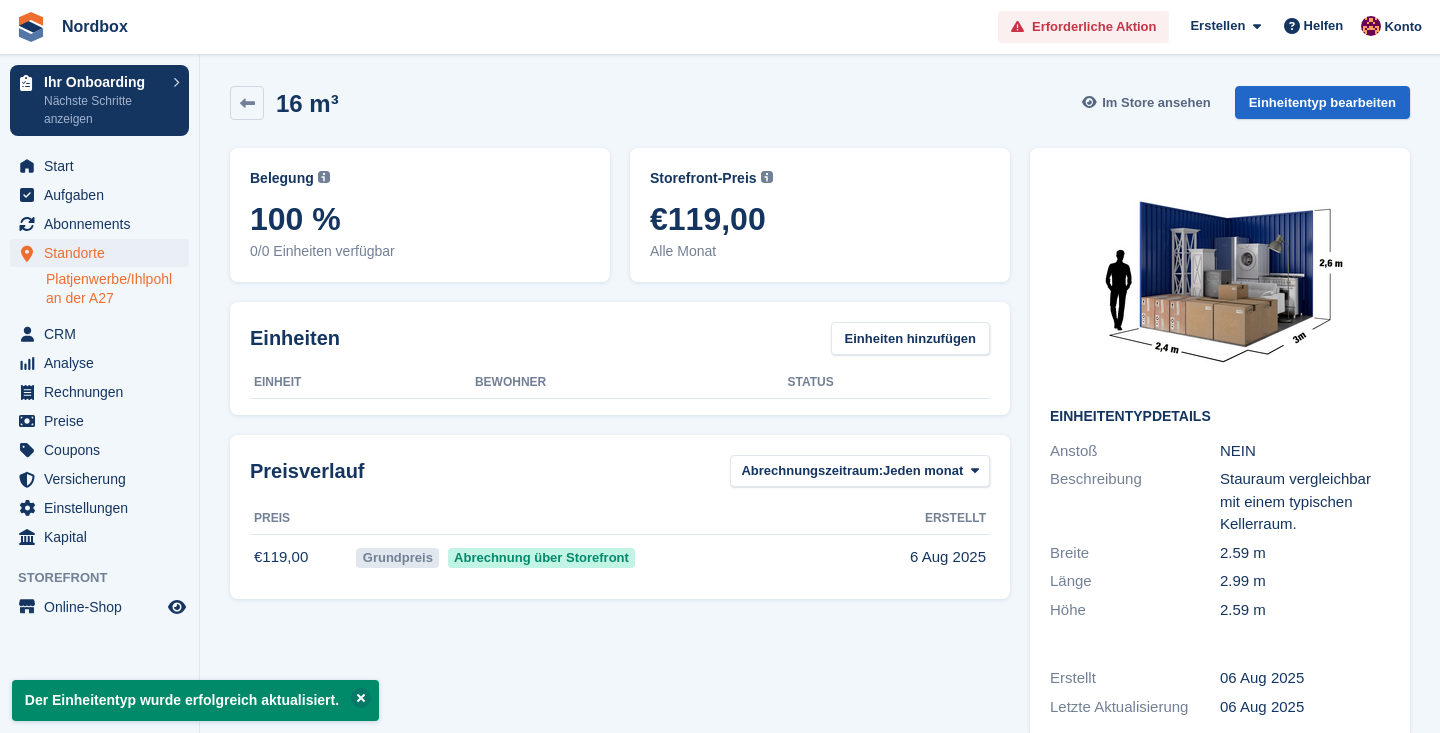 click on "Im Store ansehen" at bounding box center (1156, 103) 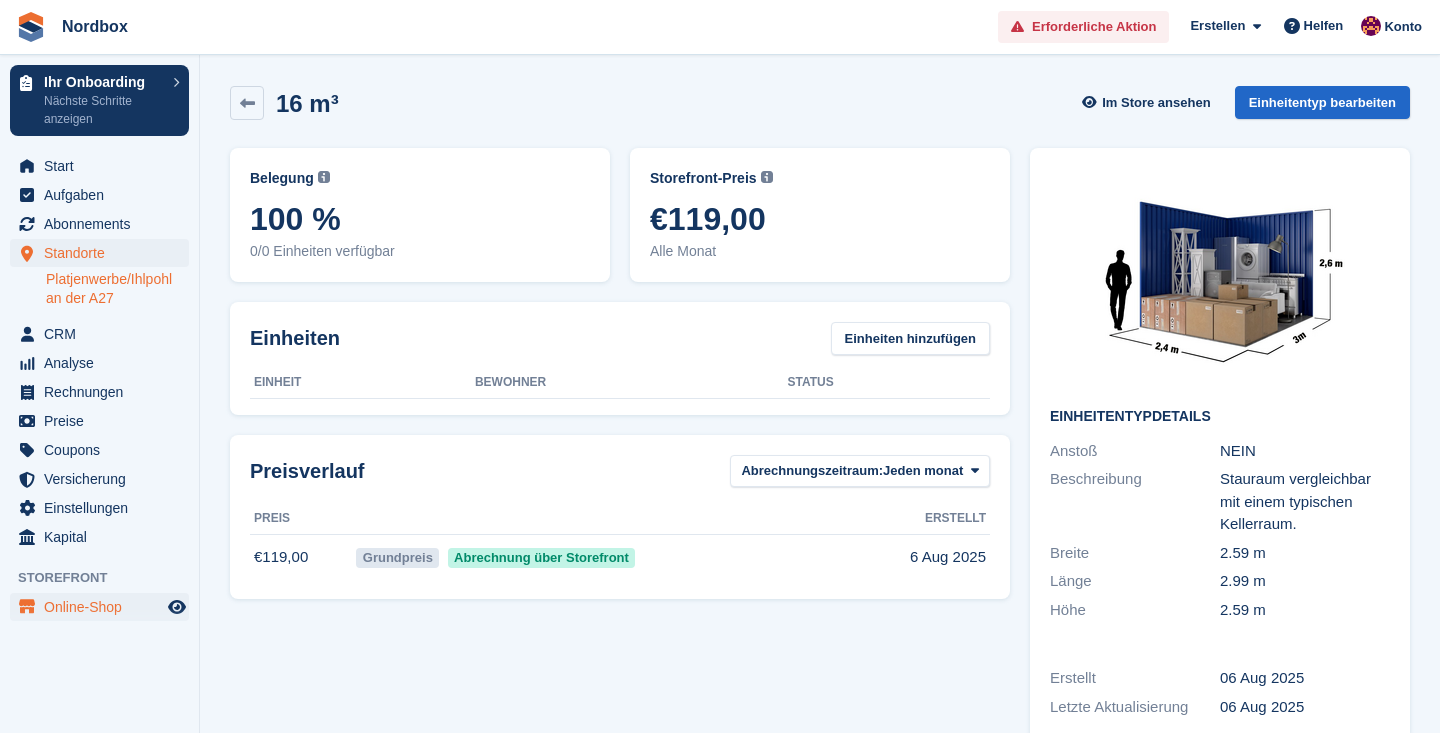 click on "Online-Shop" at bounding box center [104, 607] 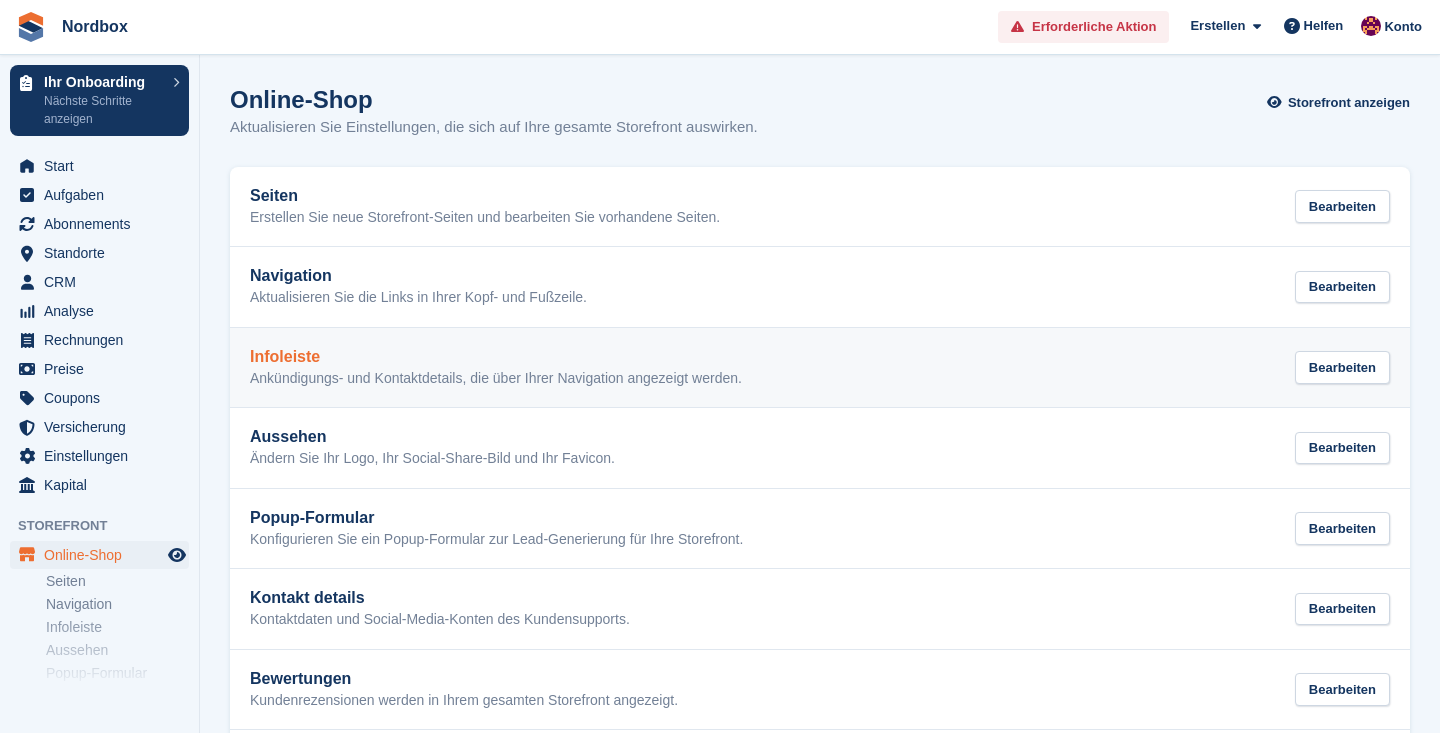 click on "Ankündigungs- und Kontaktdetails, die über Ihrer Navigation angezeigt werden." at bounding box center (496, 379) 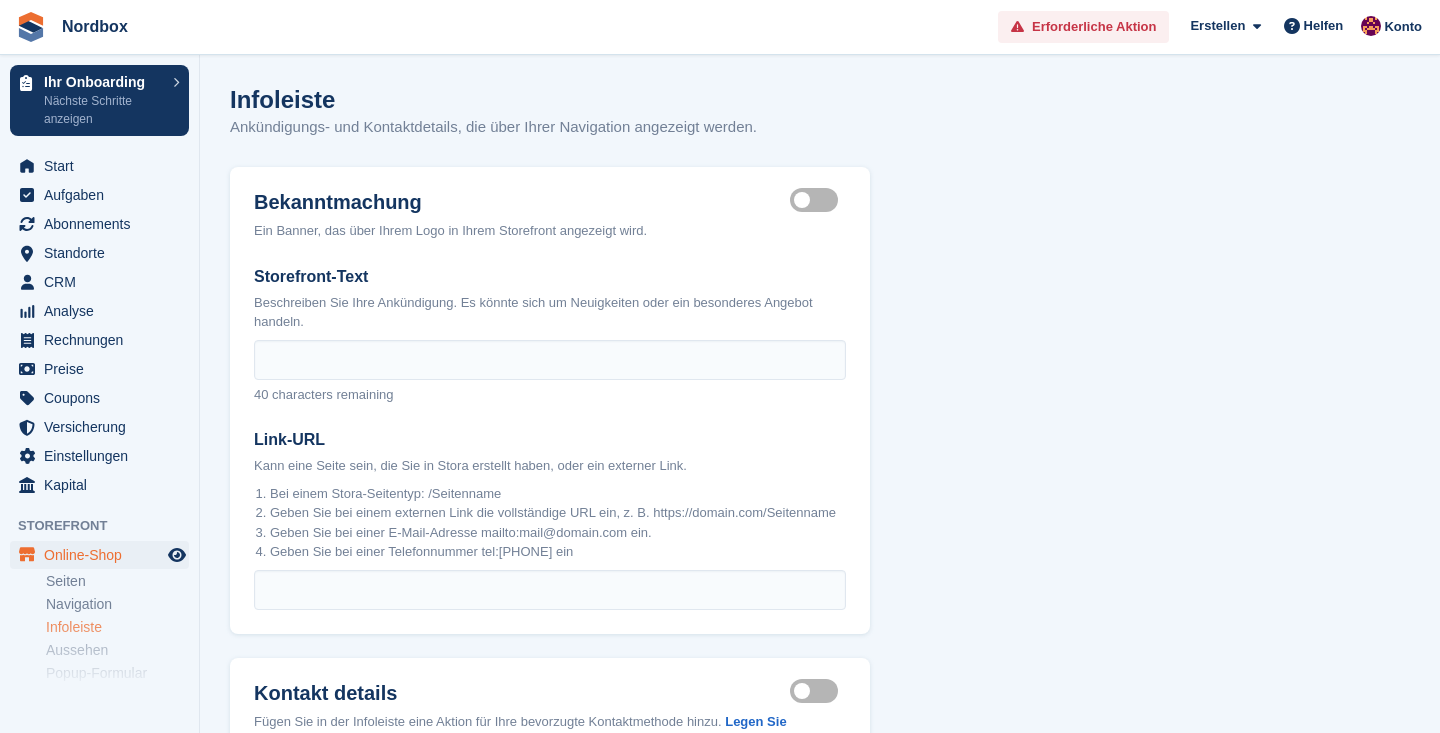scroll, scrollTop: 0, scrollLeft: 0, axis: both 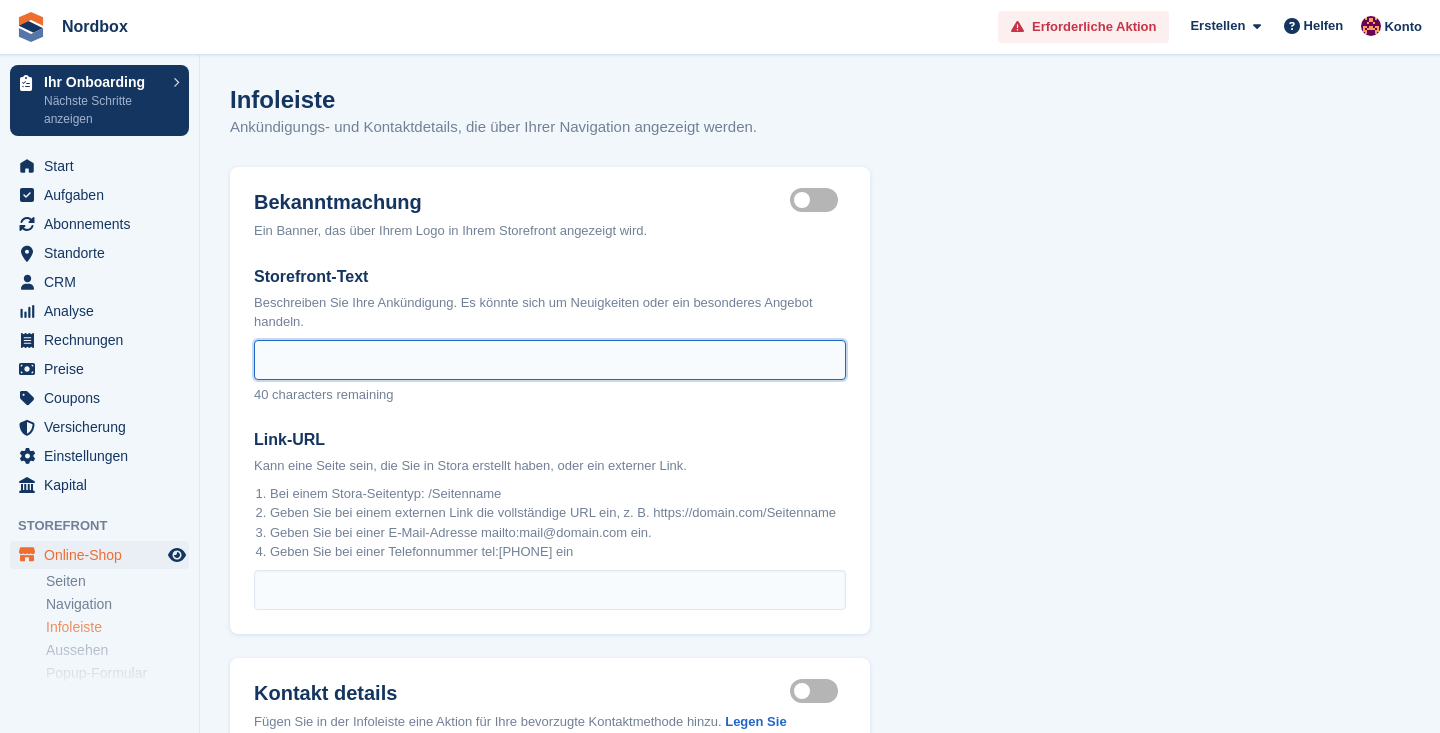 click on "Storefront-Text" at bounding box center (550, 360) 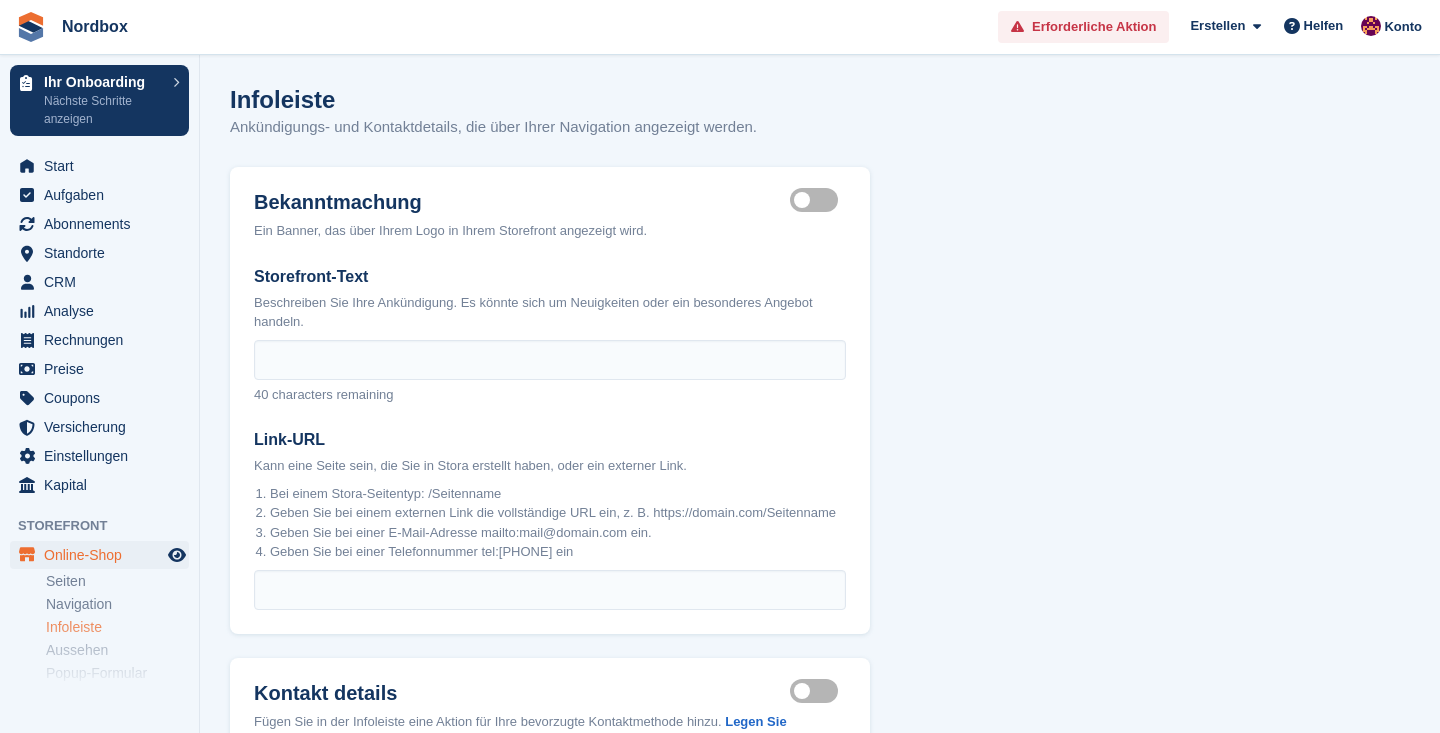 click on "Announcement visible" at bounding box center [818, 200] 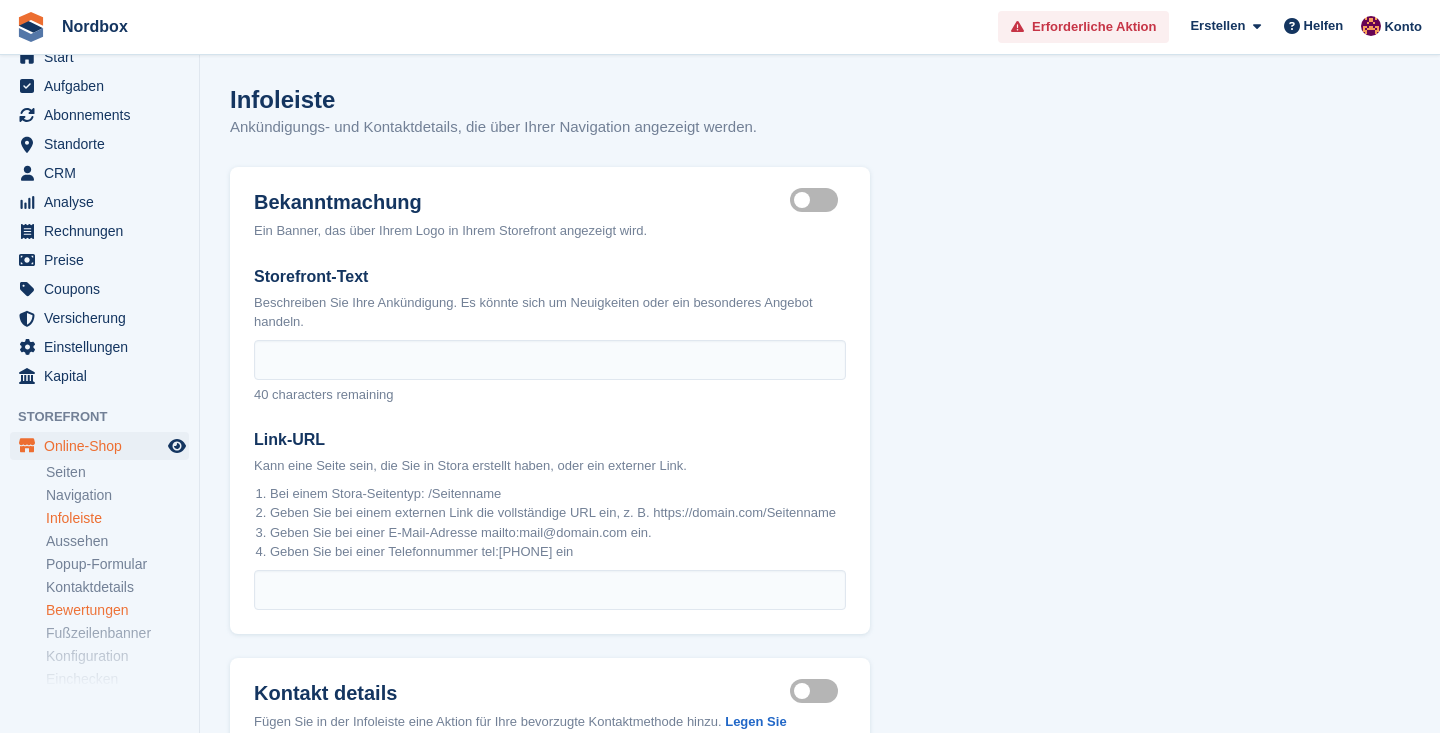 scroll, scrollTop: 170, scrollLeft: 0, axis: vertical 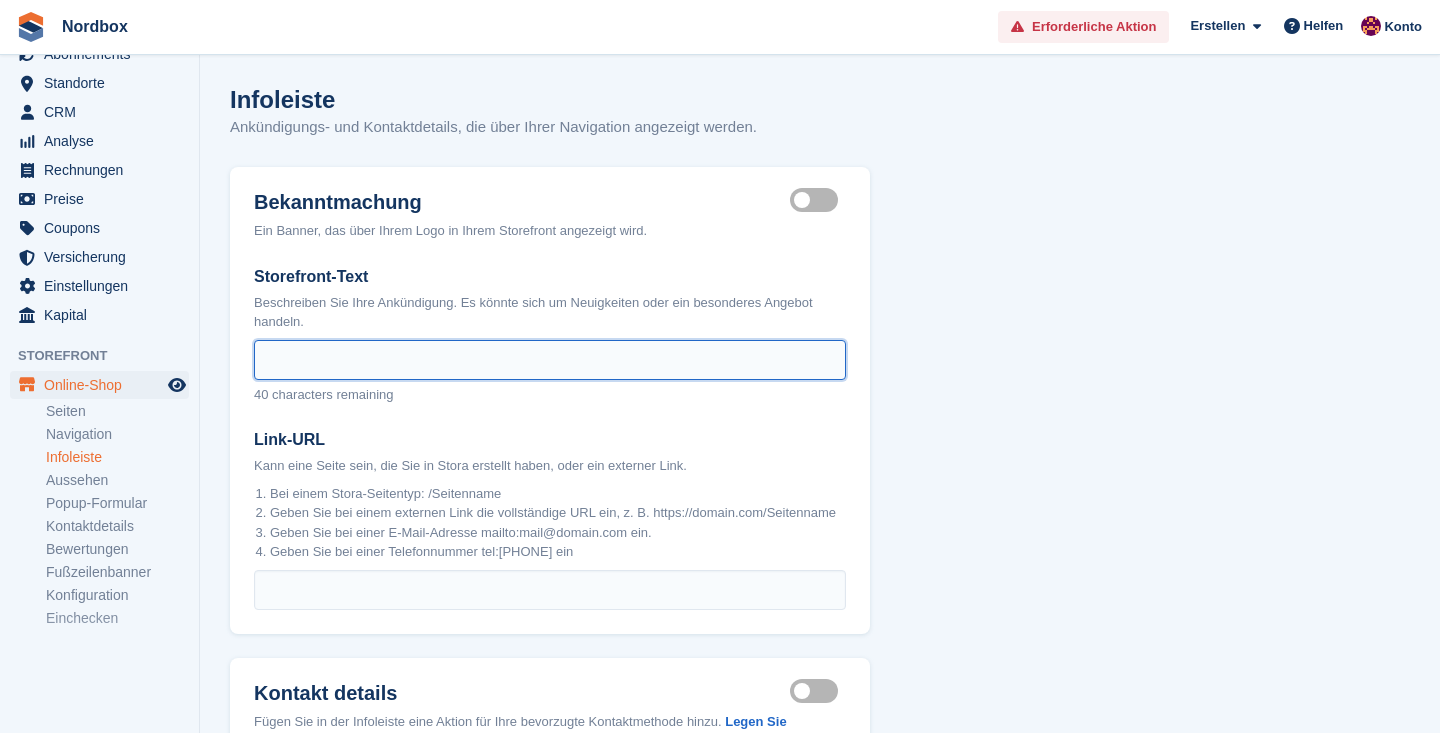 click on "Storefront-Text" at bounding box center (550, 360) 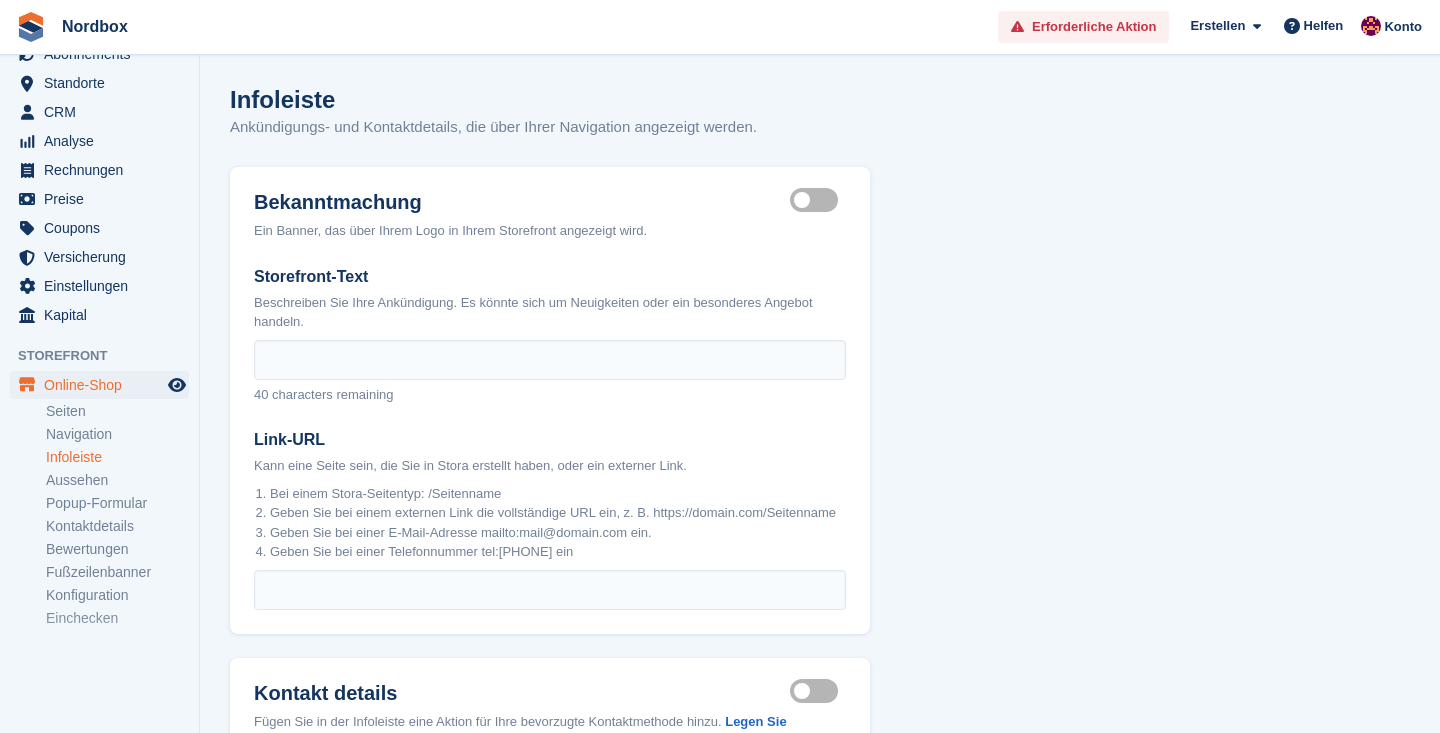 click on "Announcement visible" at bounding box center [818, 200] 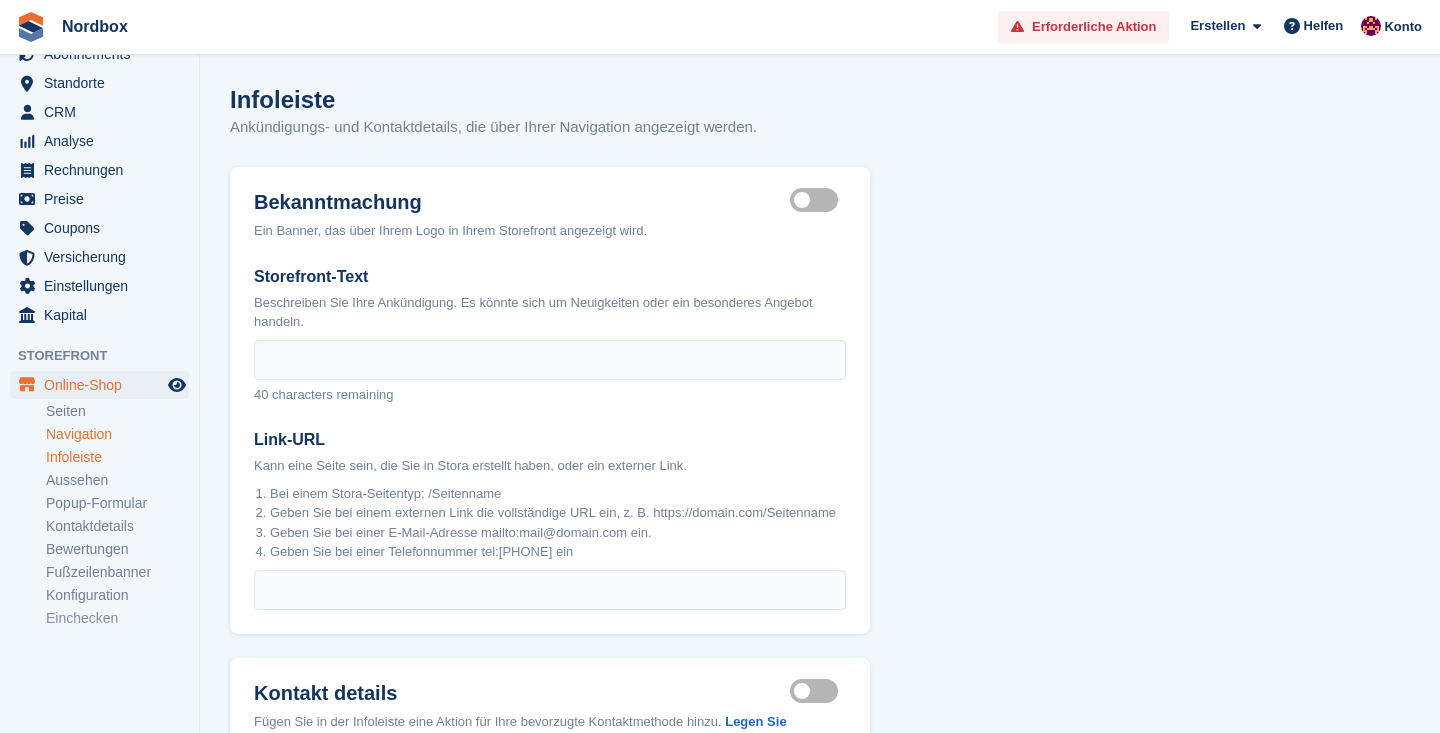 scroll, scrollTop: 0, scrollLeft: 0, axis: both 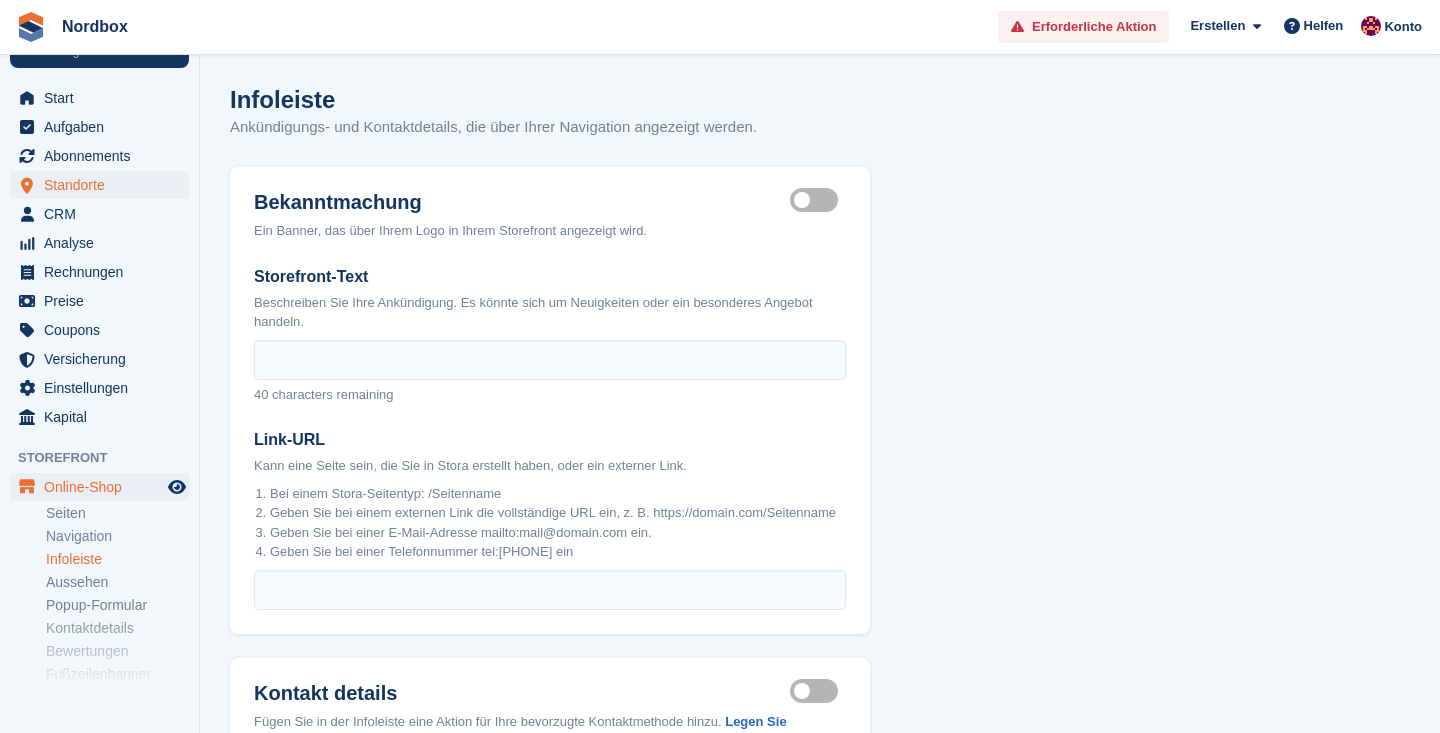 click on "Standorte" at bounding box center [104, 185] 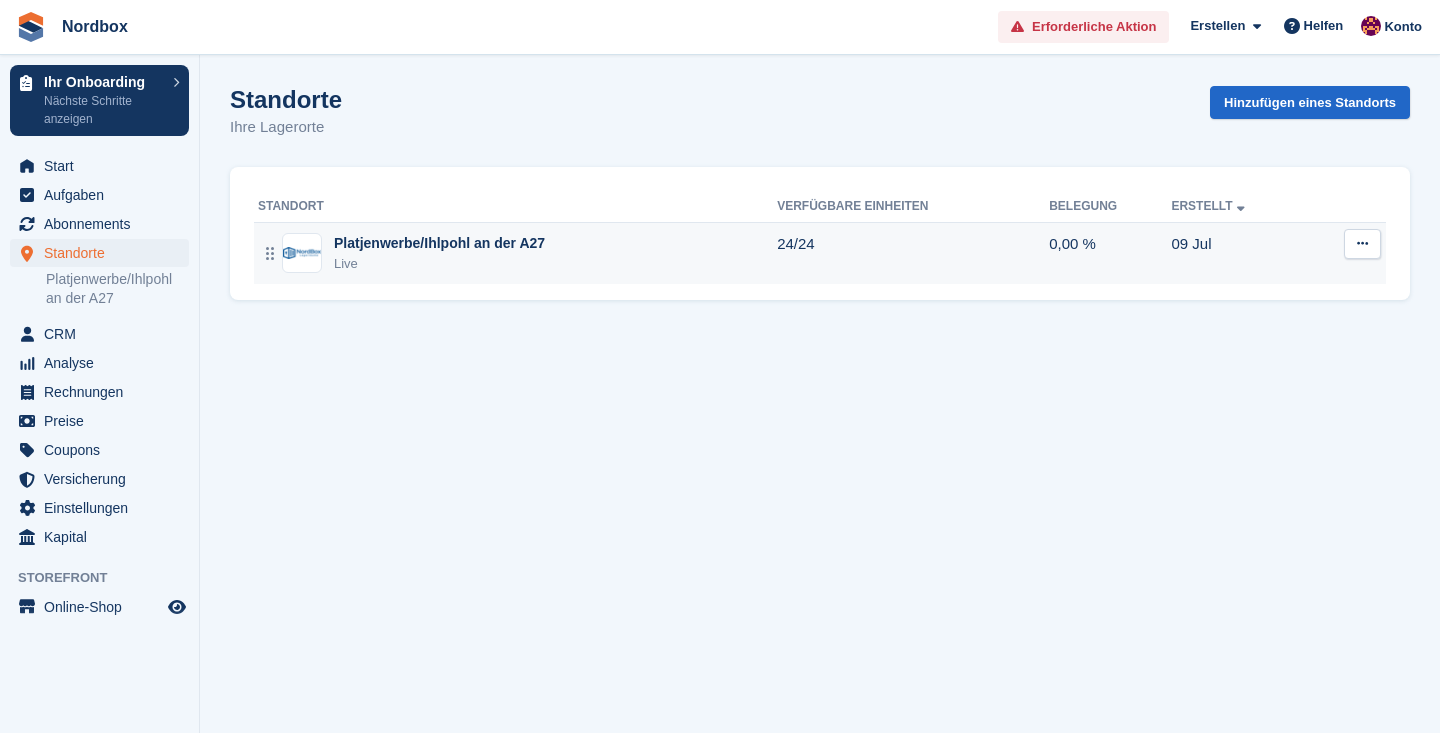 click on "Platjenwerbe/Ihlpohl an der A27" at bounding box center [439, 243] 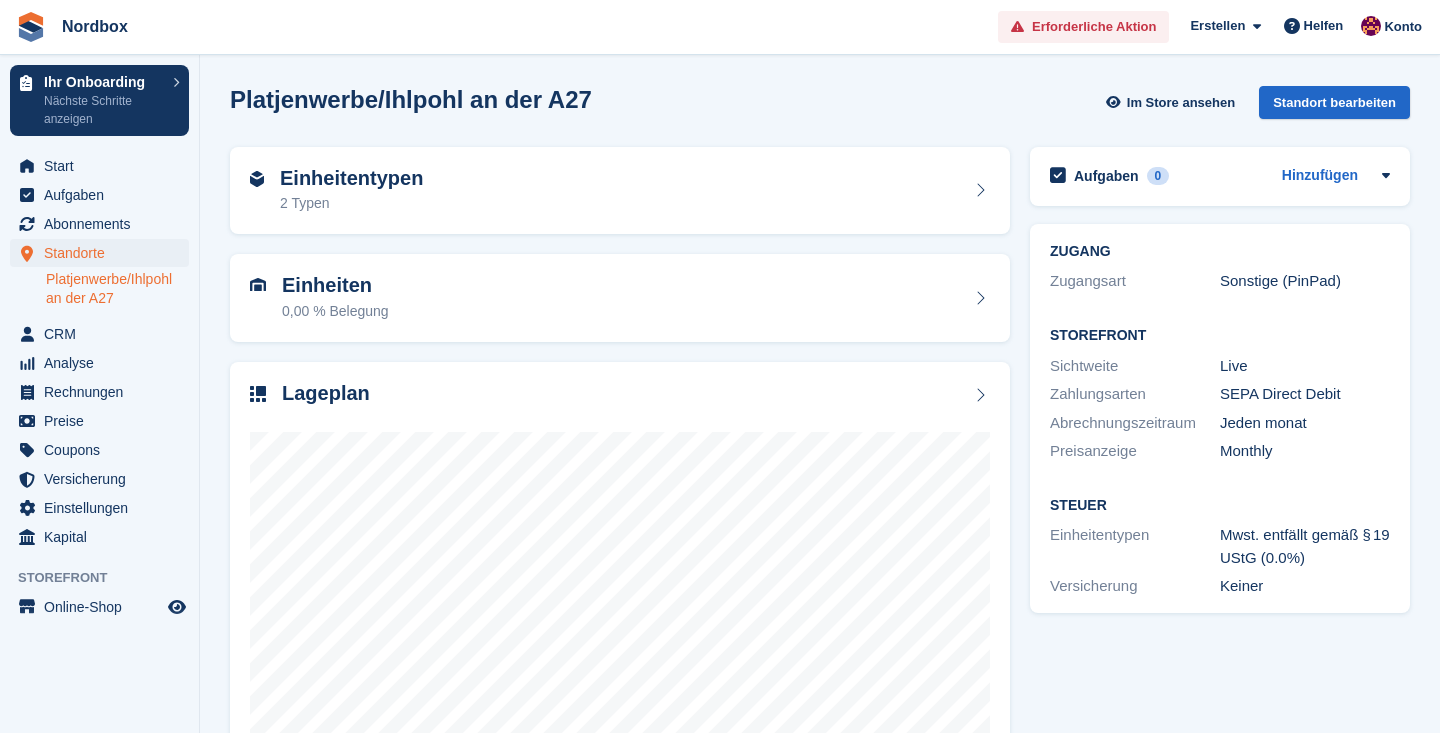 scroll, scrollTop: 71, scrollLeft: 0, axis: vertical 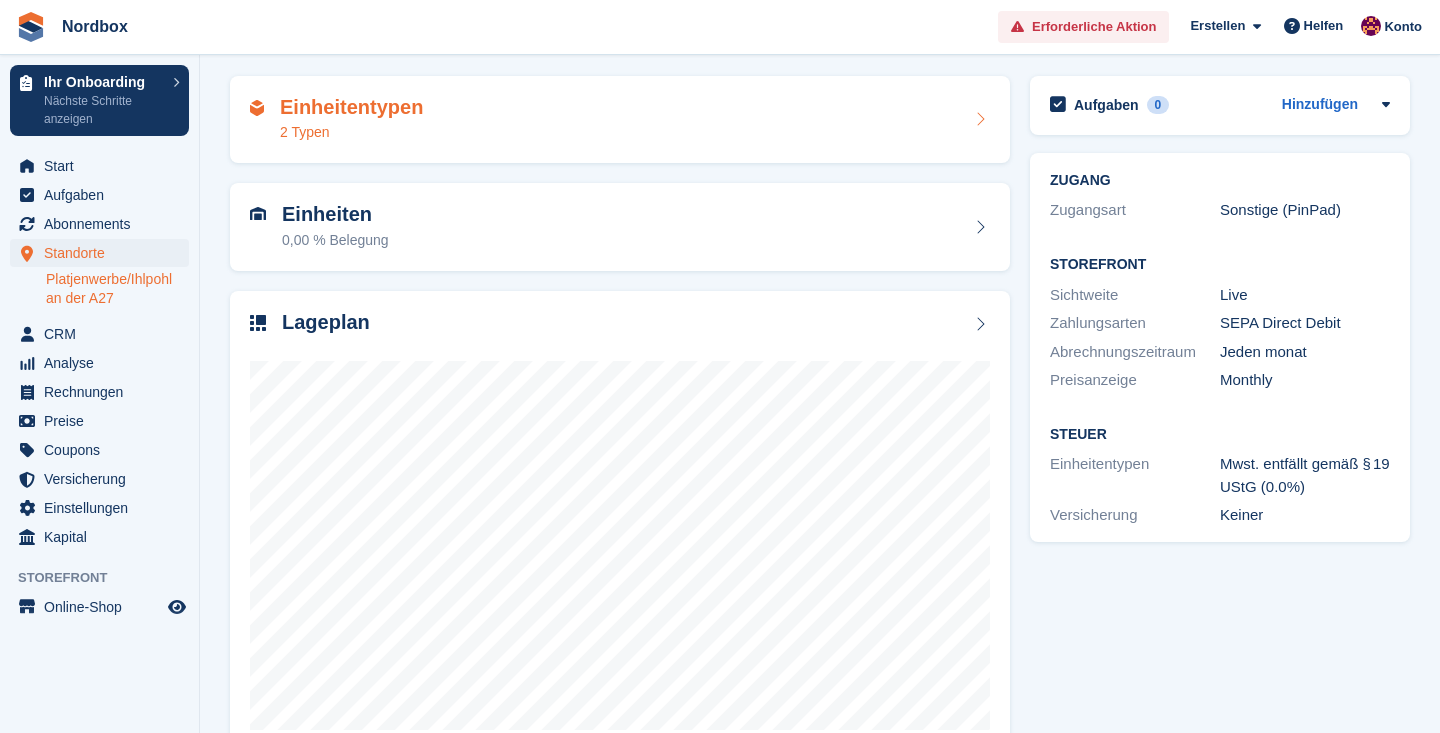 click on "Einheitentypen
2 Typen" at bounding box center (620, 120) 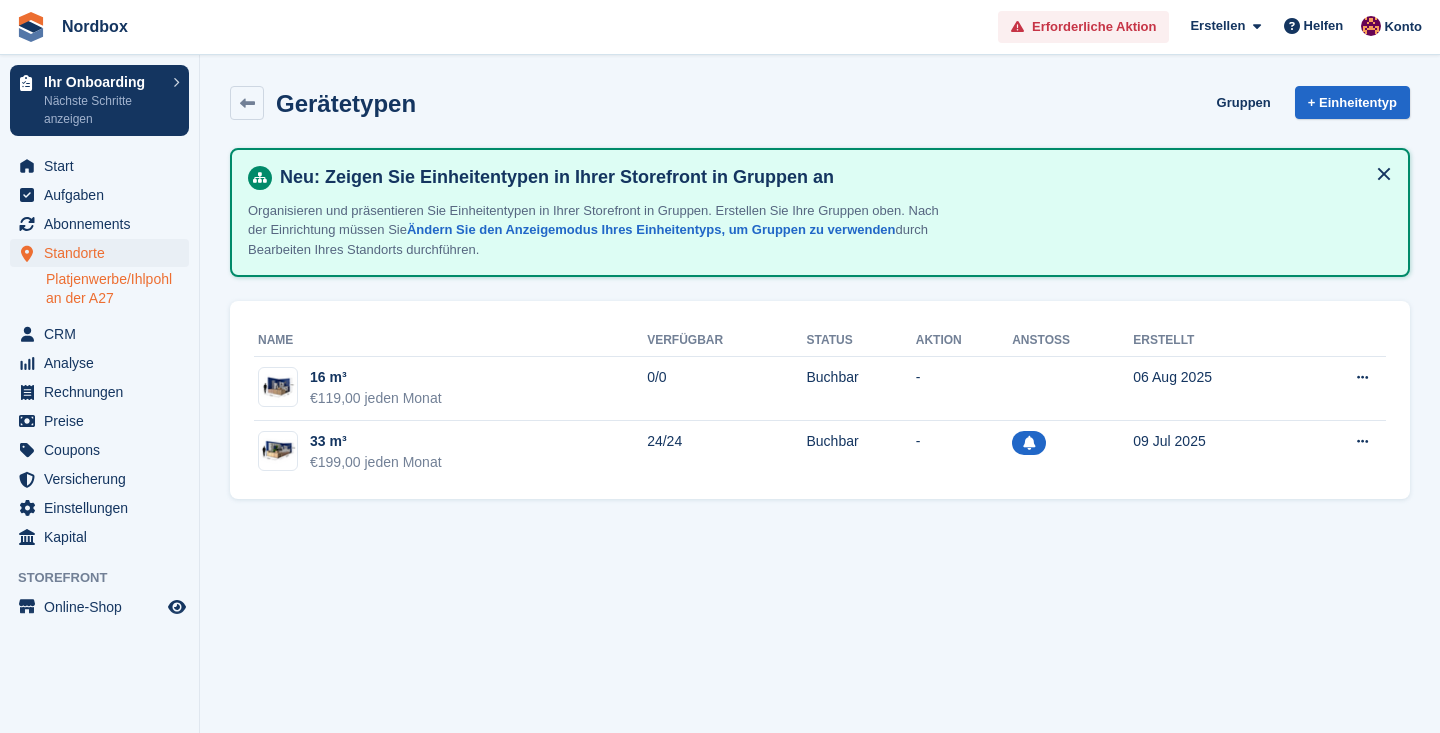 scroll, scrollTop: 0, scrollLeft: 0, axis: both 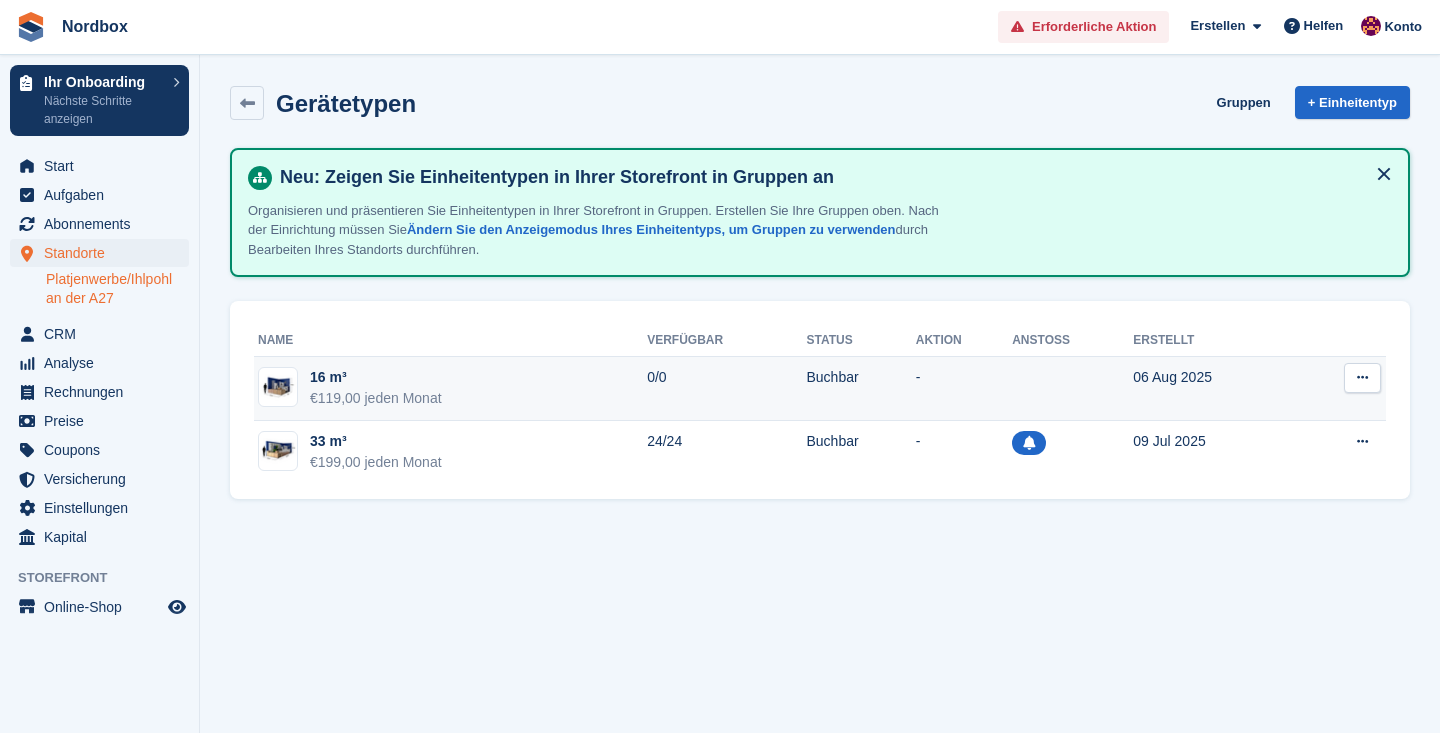 click at bounding box center (1362, 377) 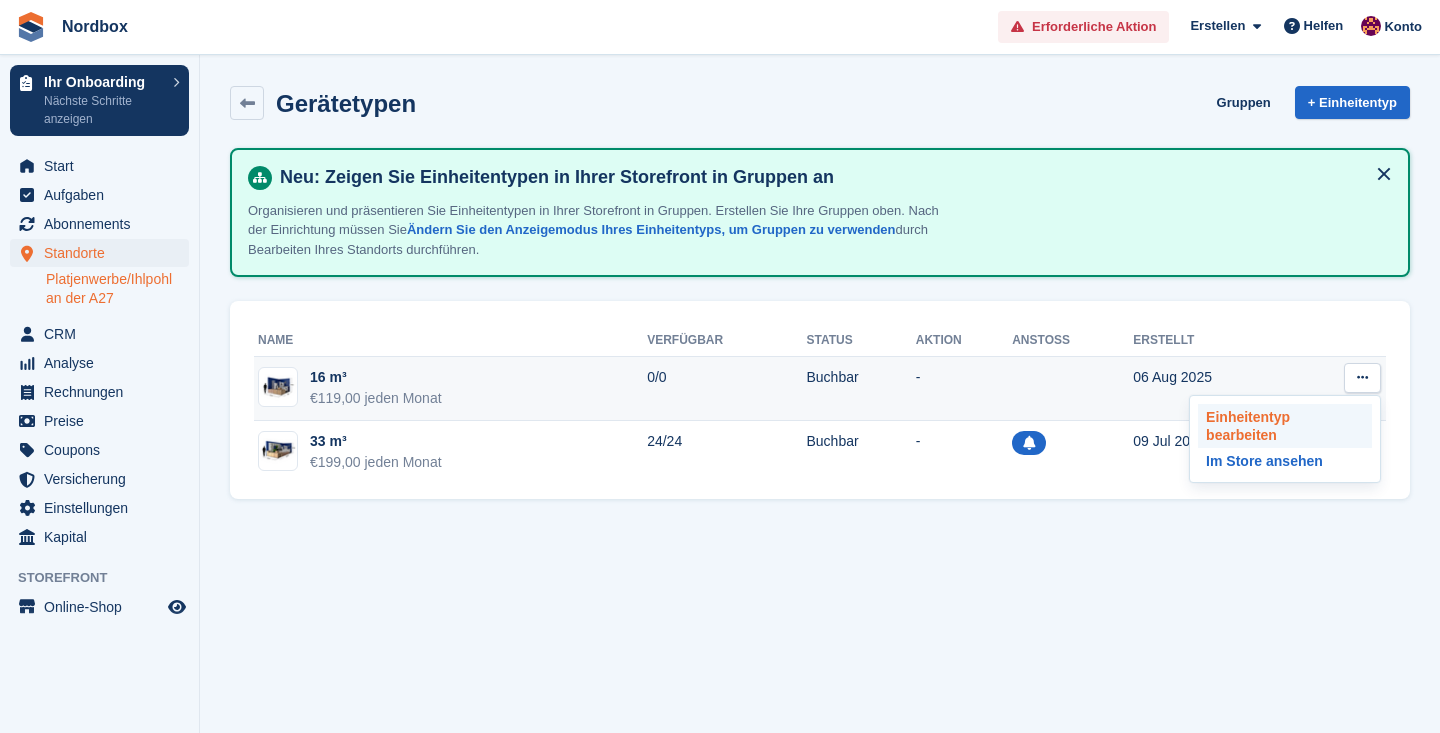 click on "Einheitentyp bearbeiten" at bounding box center [1285, 426] 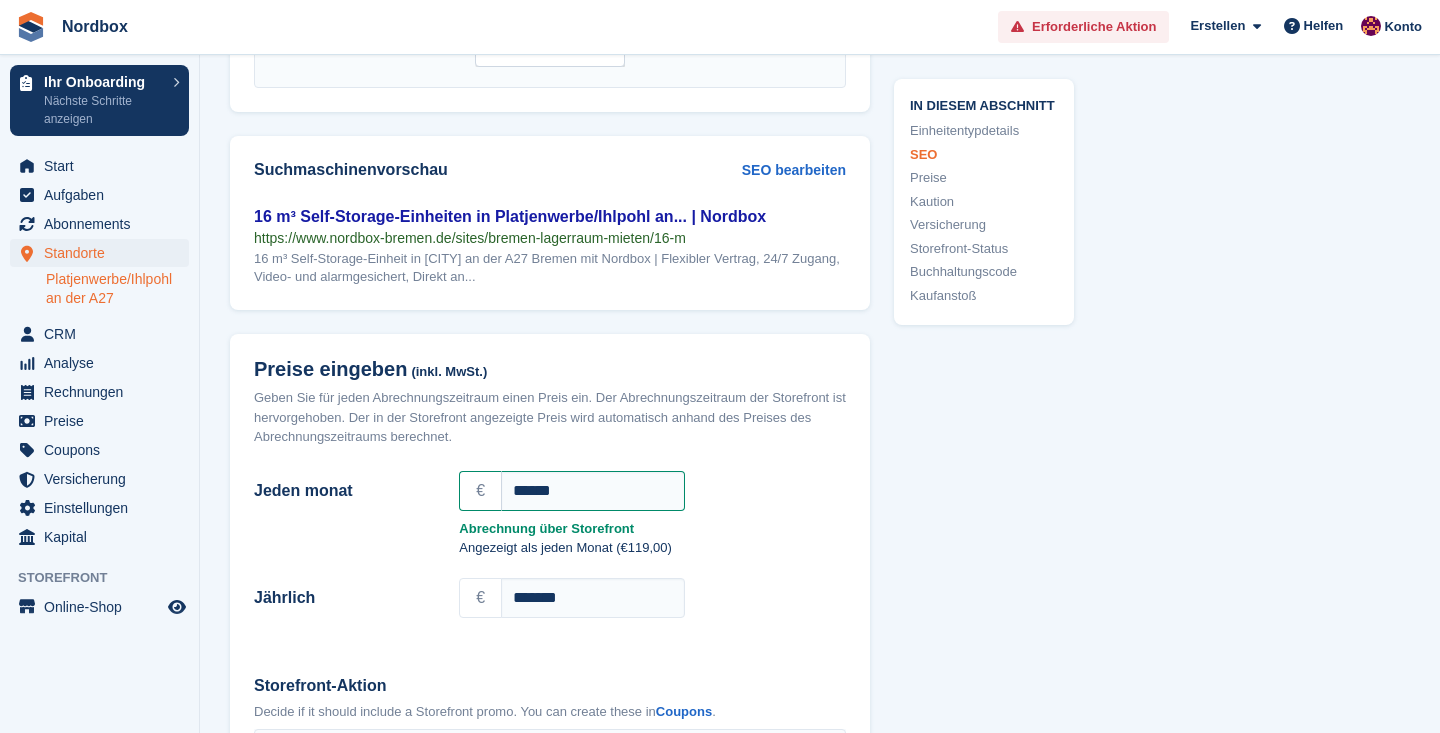 scroll, scrollTop: 1460, scrollLeft: 0, axis: vertical 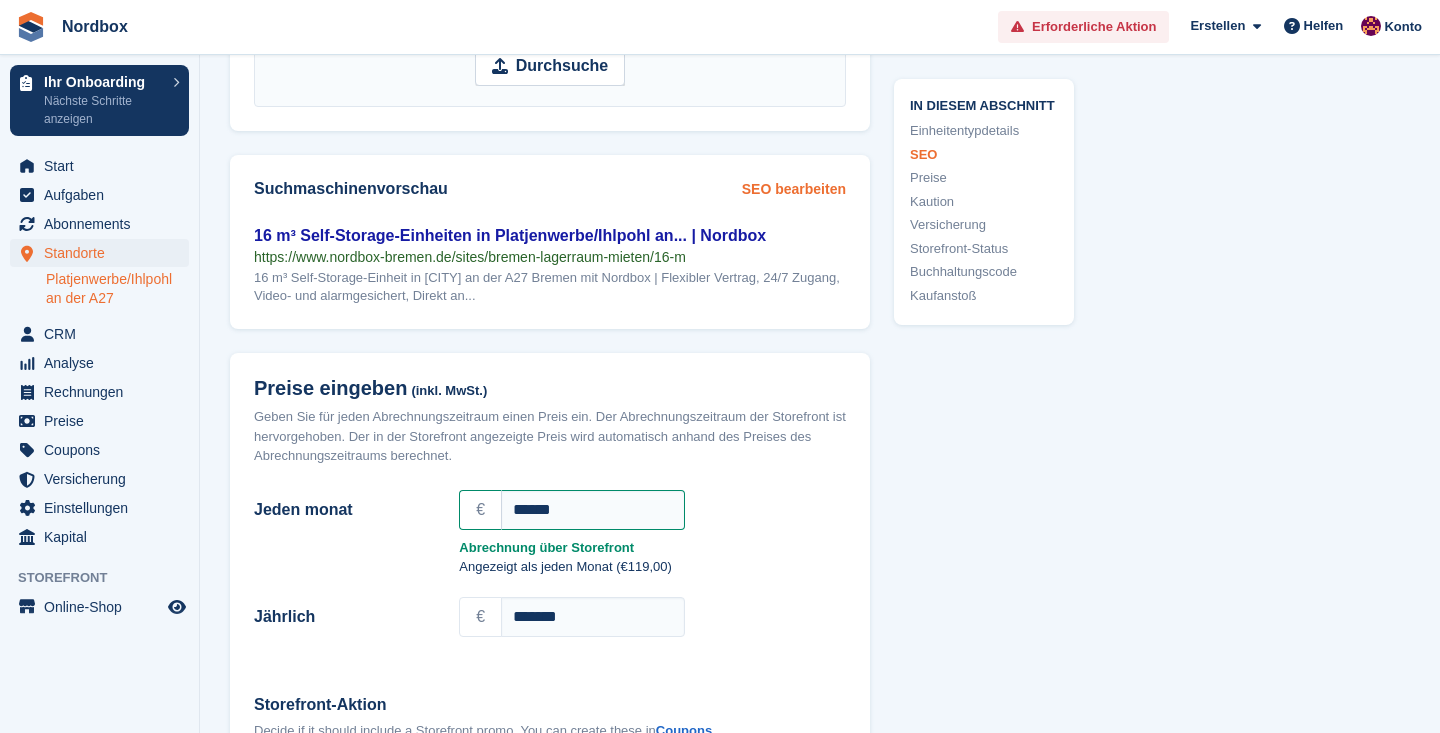 click on "SEO bearbeiten" at bounding box center [794, 189] 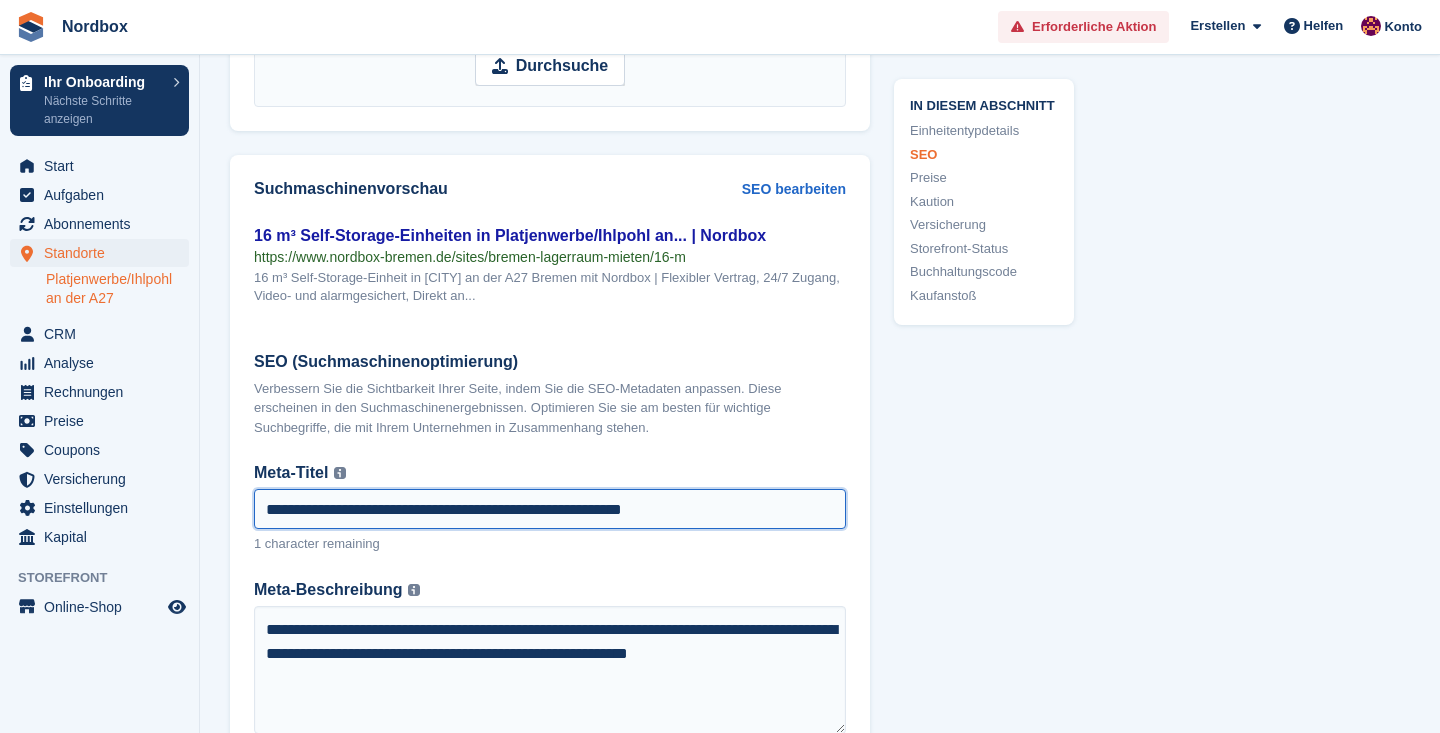 click on "**********" at bounding box center [550, 509] 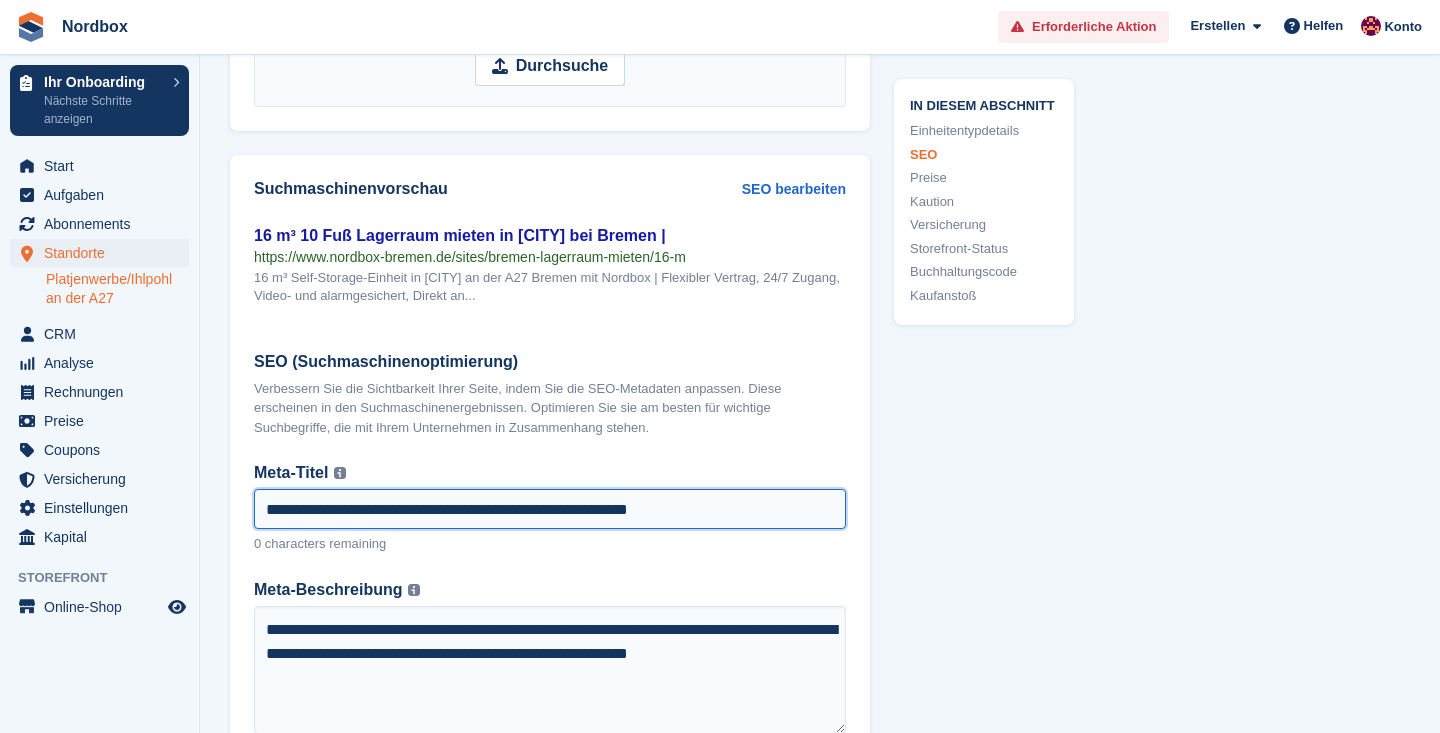 click on "**********" at bounding box center (550, 509) 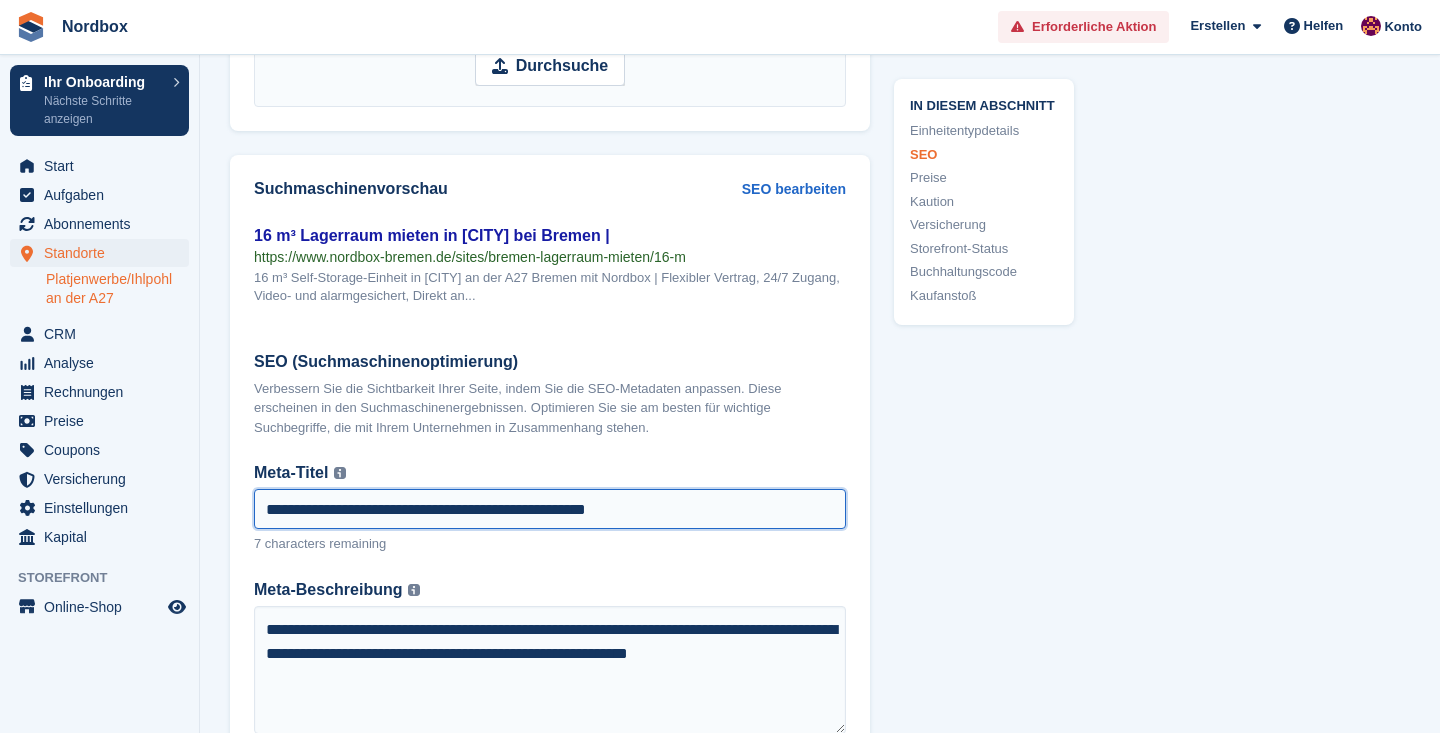 click on "**********" at bounding box center [550, 509] 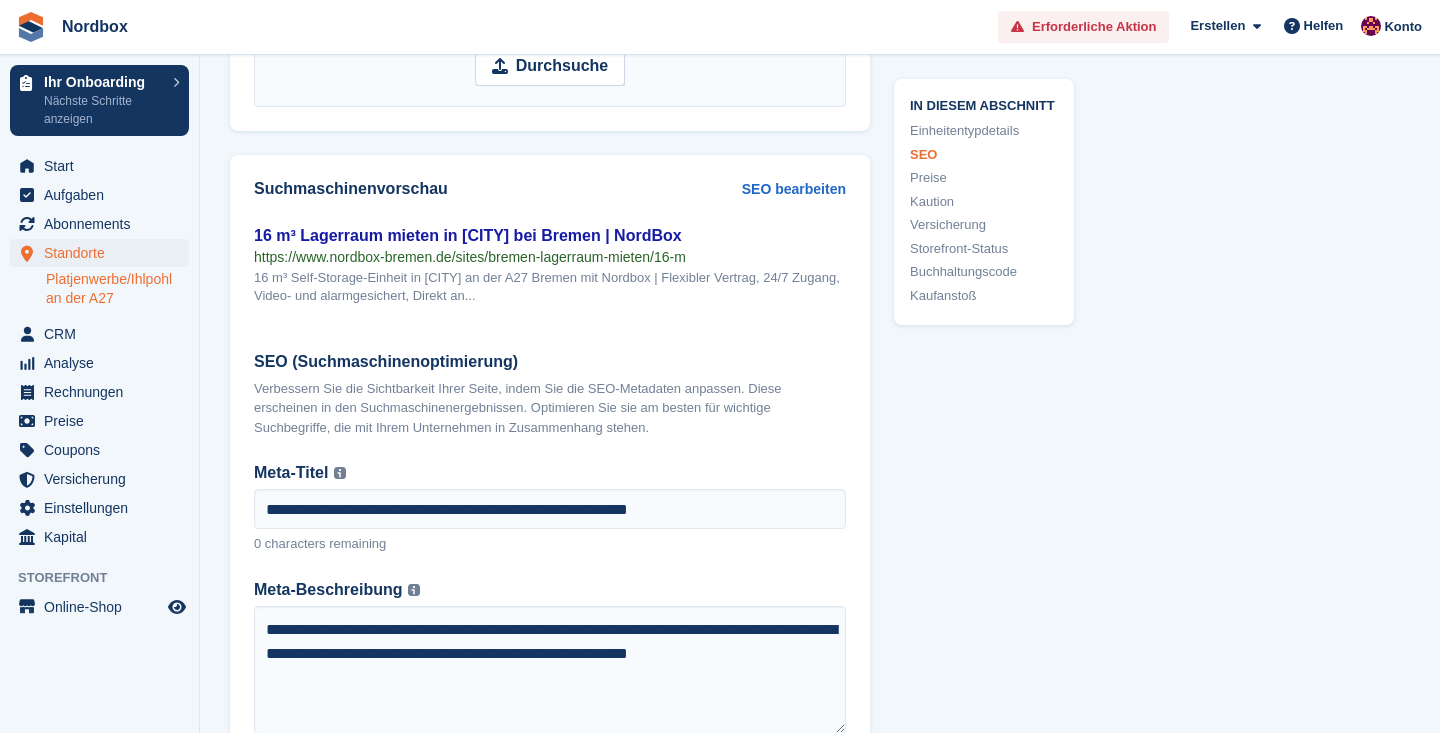 click on "Verbessern Sie die Sichtbarkeit Ihrer Seite, indem Sie die SEO-Metadaten anpassen. Diese erscheinen in den Suchmaschinenergebnissen. Optimieren Sie sie am besten für wichtige Suchbegriffe, die mit Ihrem Unternehmen in Zusammenhang stehen." at bounding box center [550, 408] 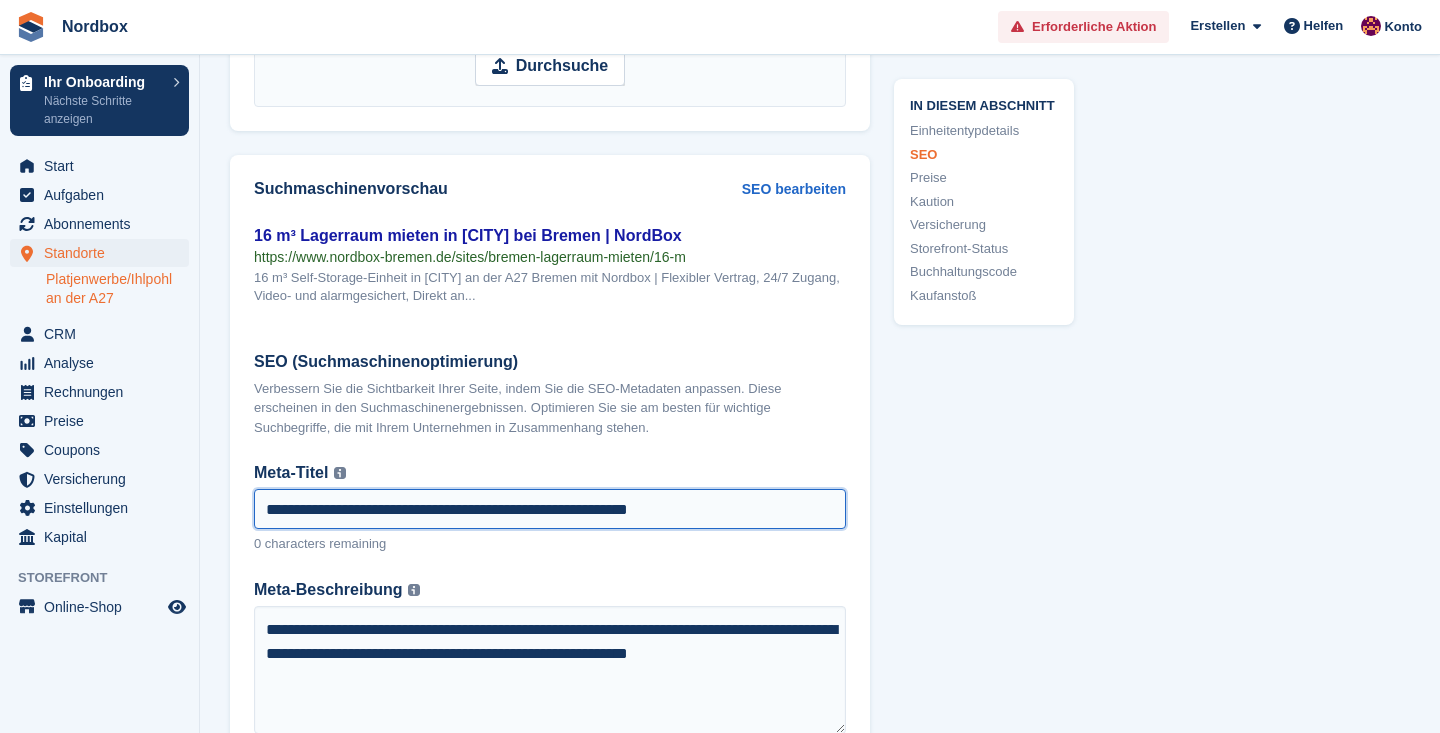click on "**********" at bounding box center [550, 509] 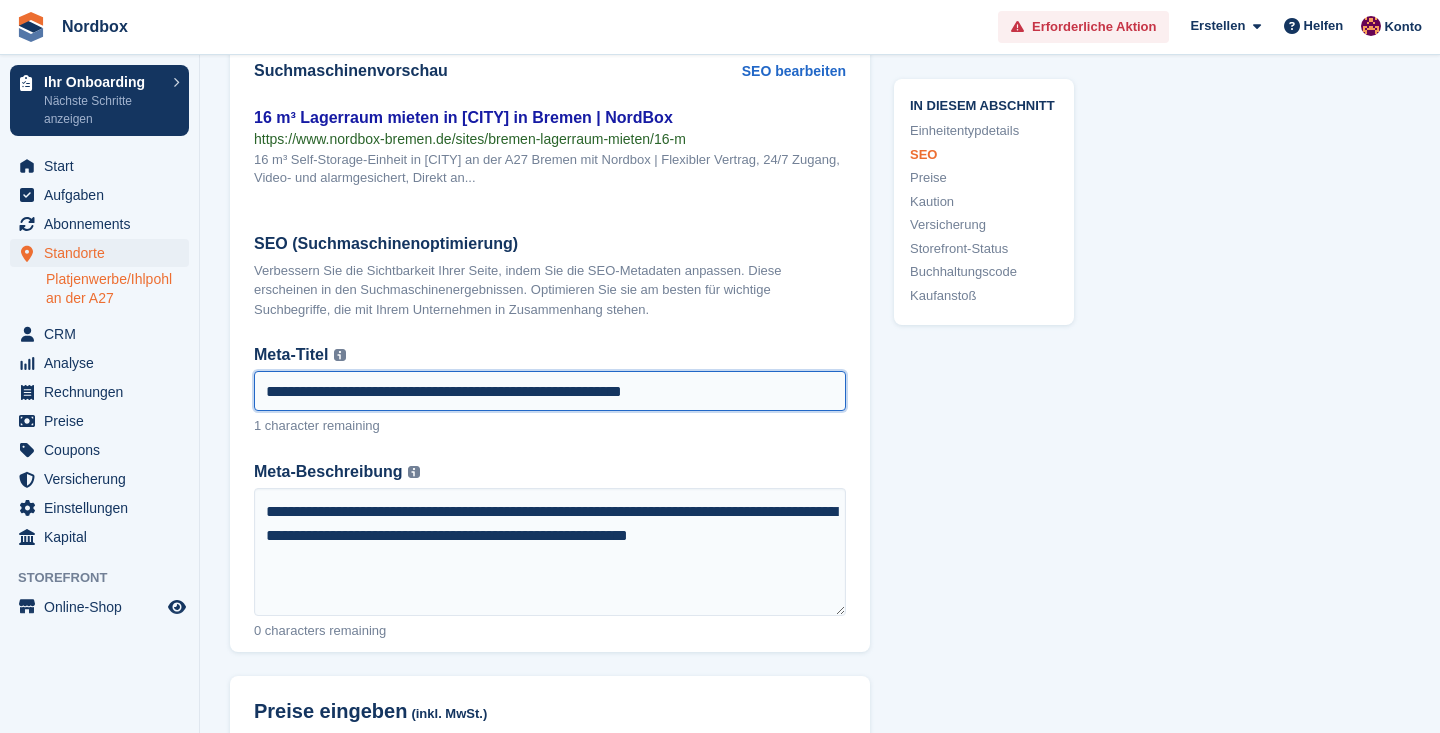 scroll, scrollTop: 1578, scrollLeft: 0, axis: vertical 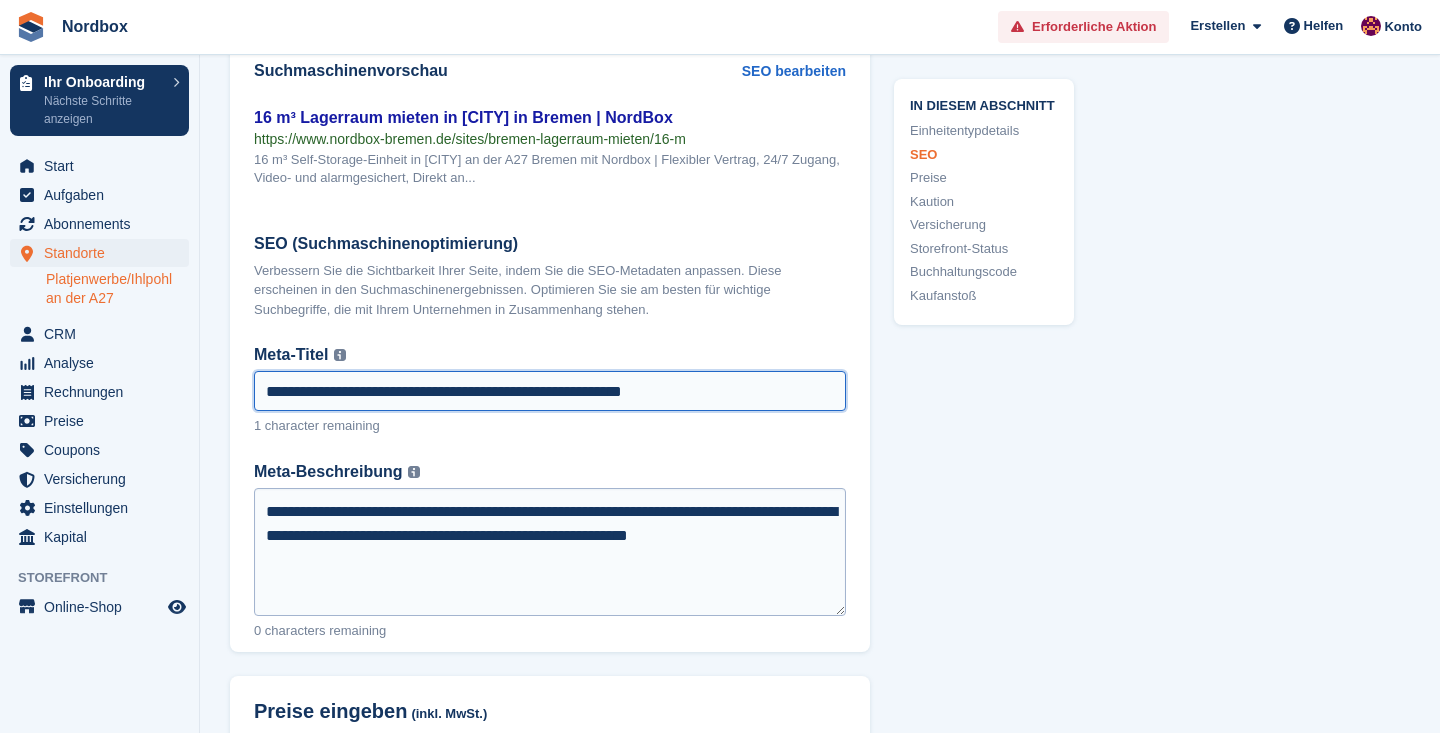type on "**********" 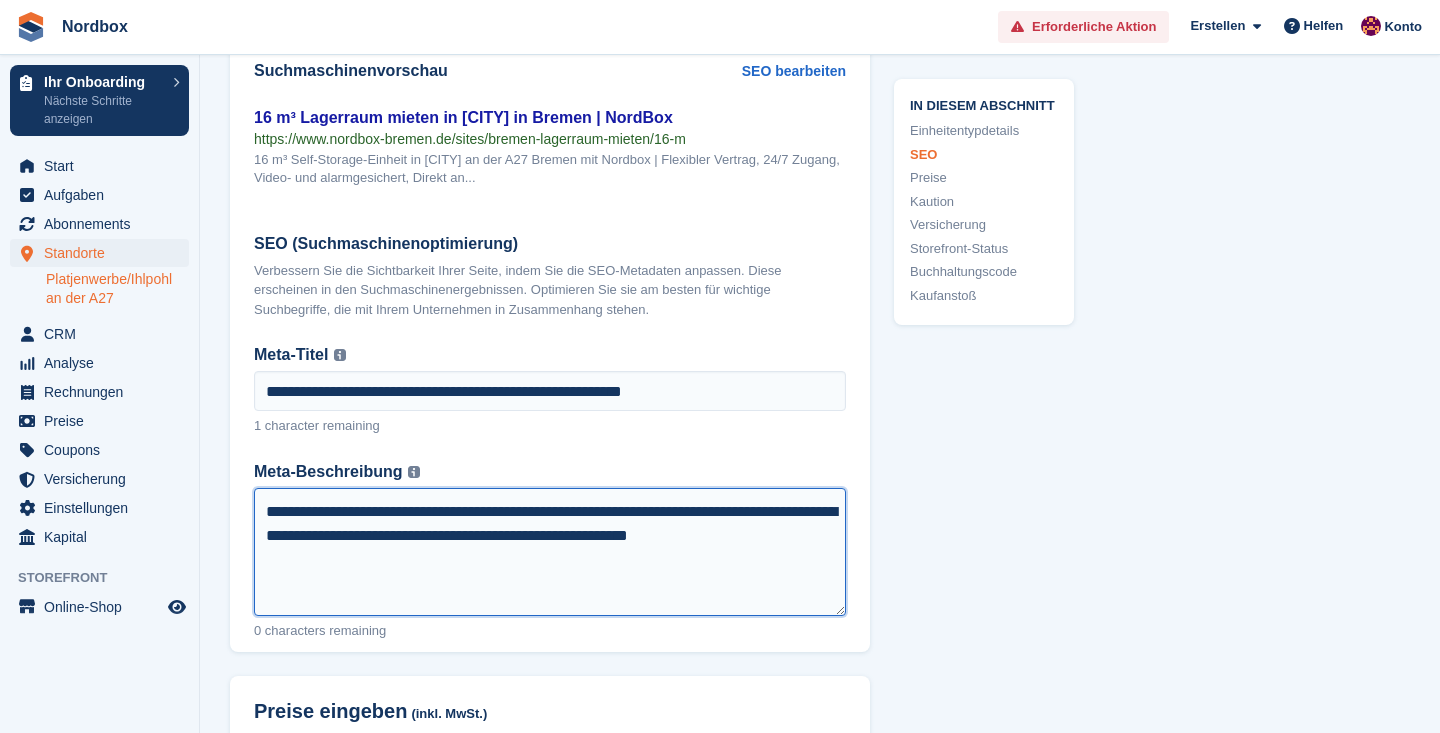 click on "**********" at bounding box center [550, 552] 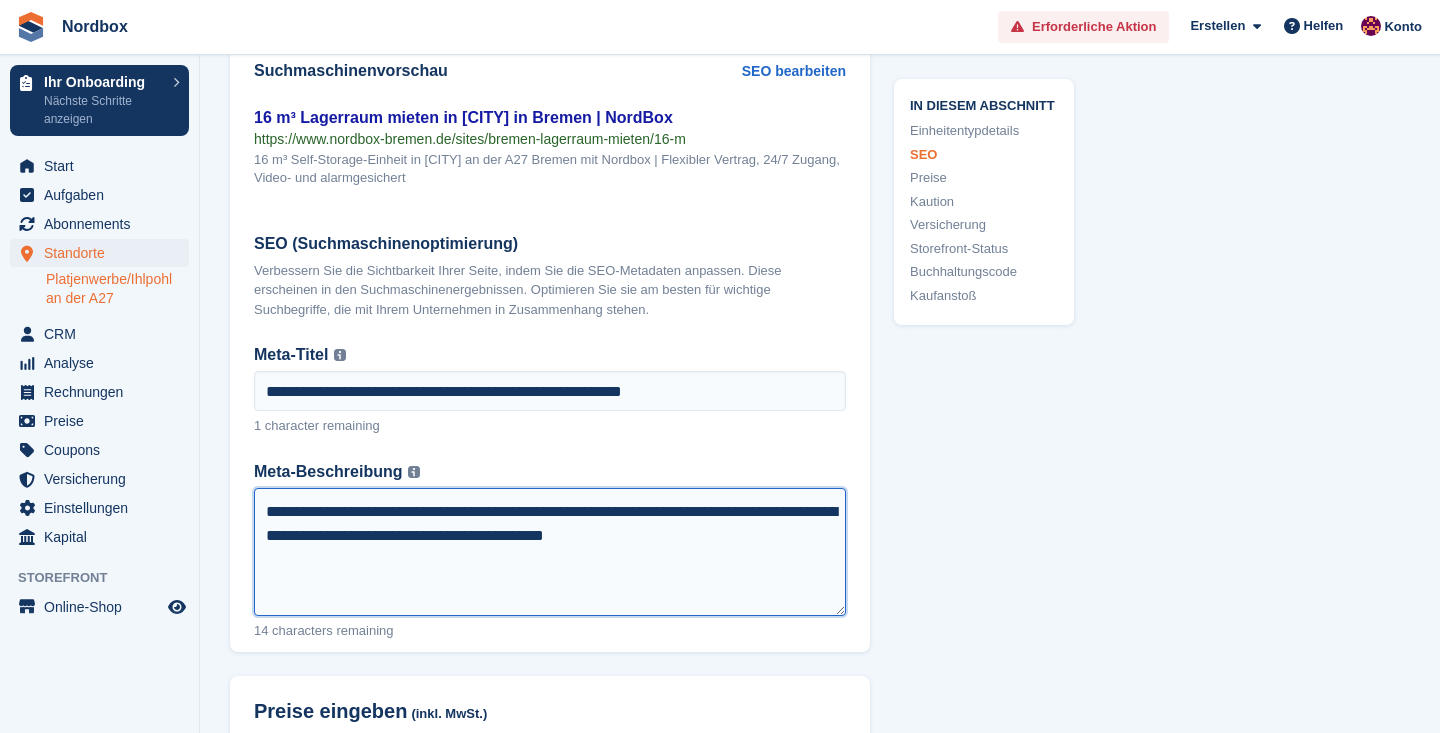 click on "**********" at bounding box center [550, 552] 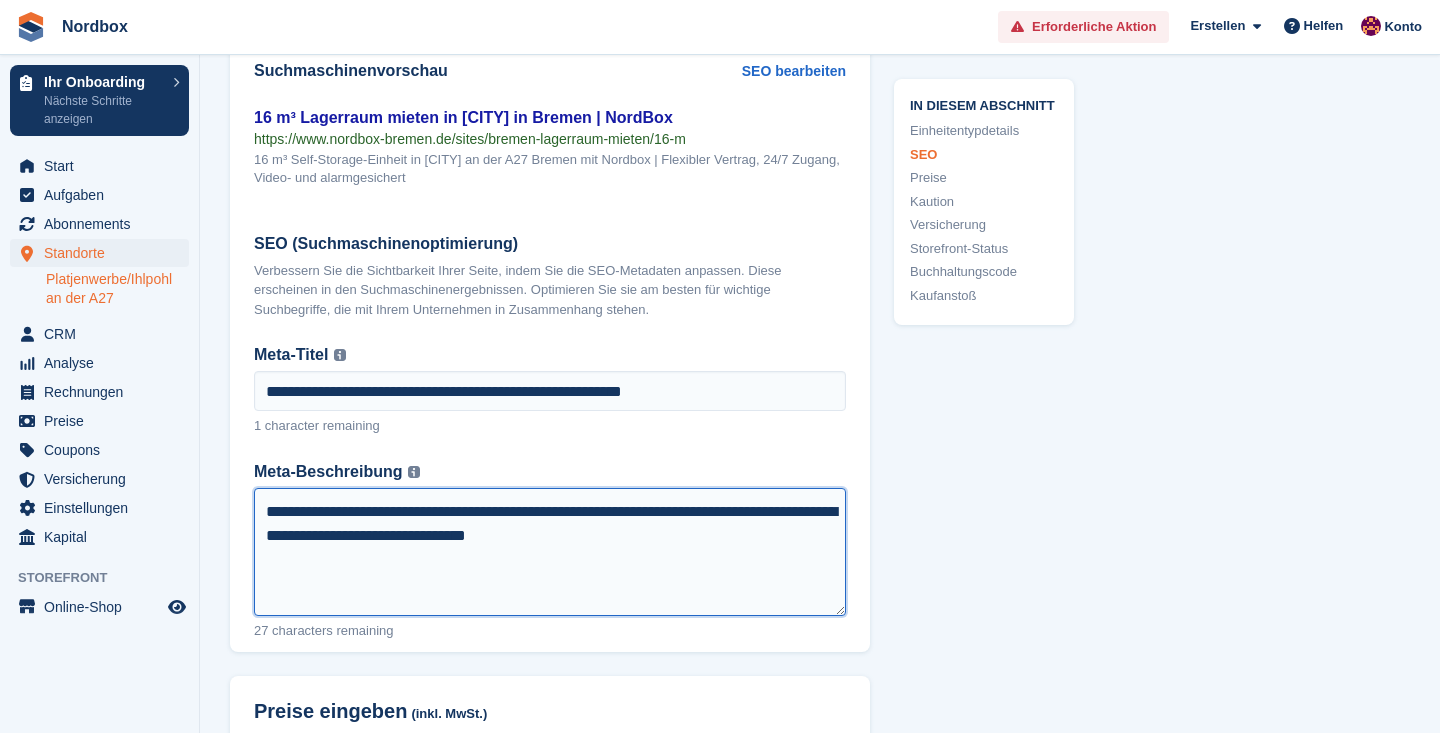 click on "**********" at bounding box center (550, 552) 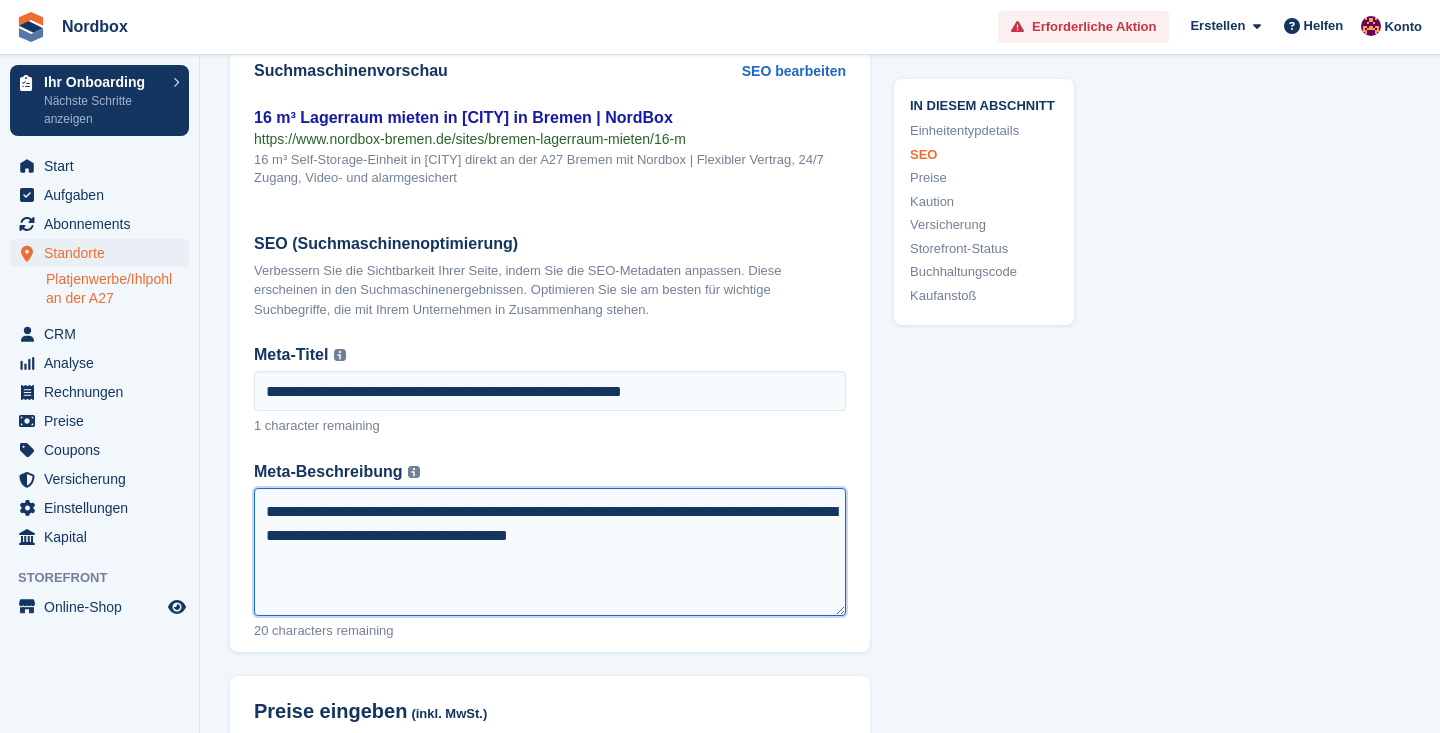 click on "**********" at bounding box center (550, 552) 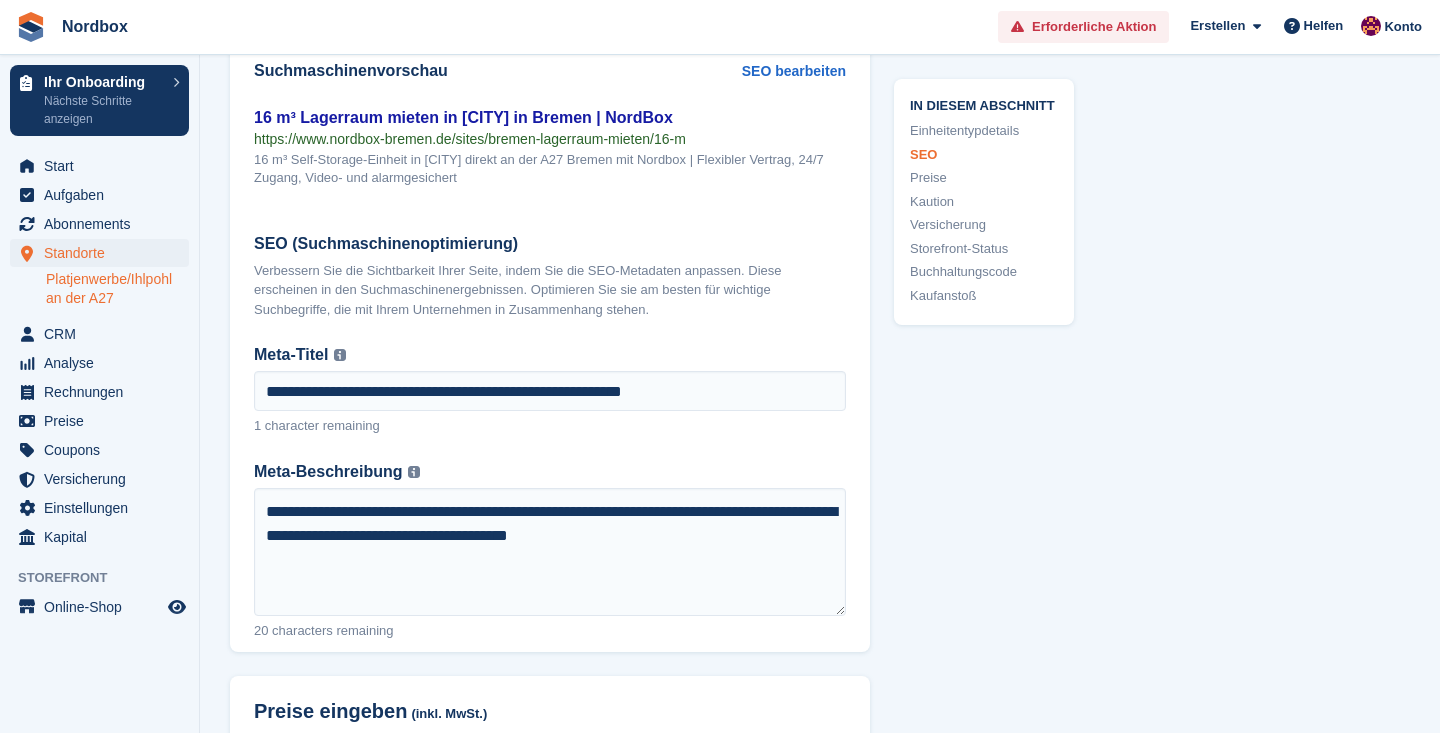 click on "Meta-Beschreibung
Um eine SEO-optimierte Metabeschreibung für eine neue Webseite zu schreiben, geben Sie eine prägnante und ansprechende Zusammenfassung an, die den Inhalt der Seite genau wiedergibt, relevante Schlüsselwörter enthält und Benutzer zum Durchklicken anregt." at bounding box center [550, 472] 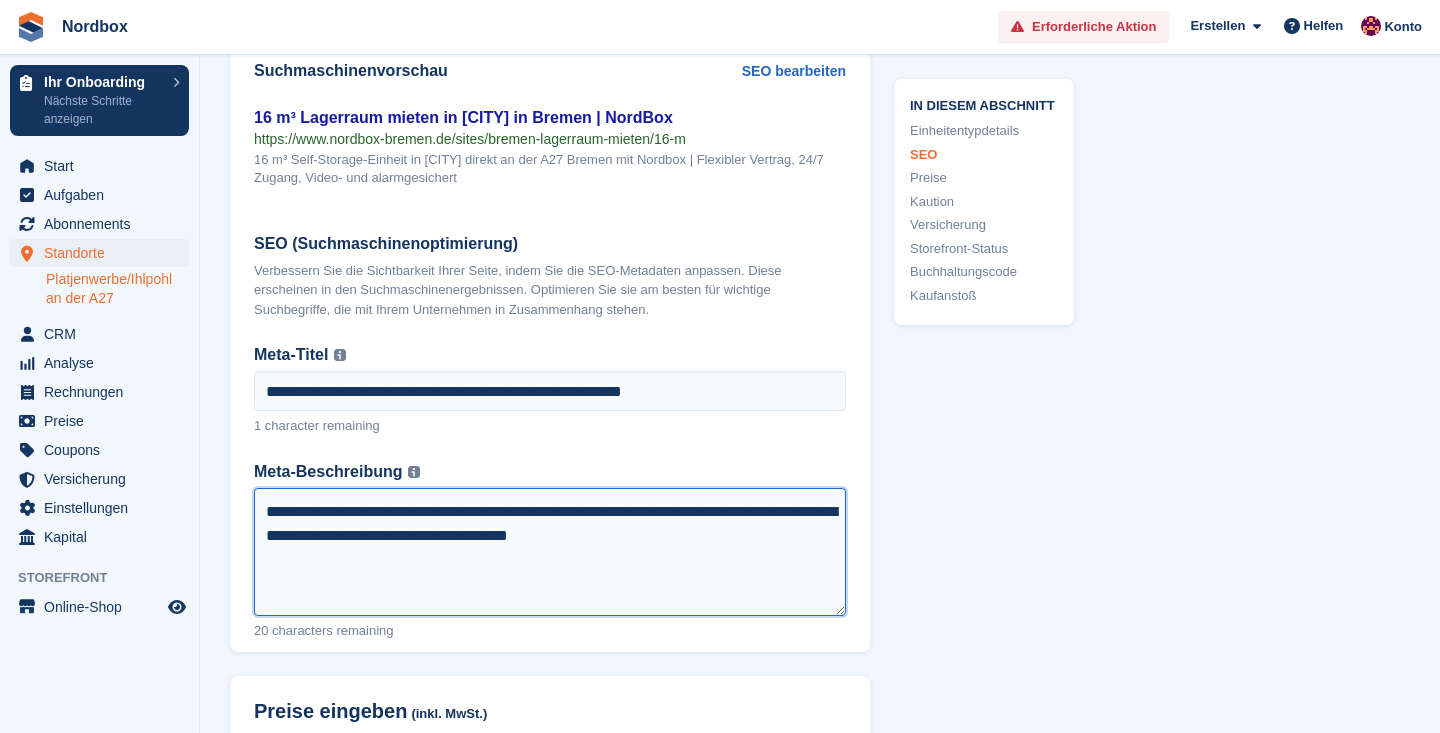 drag, startPoint x: 459, startPoint y: 503, endPoint x: 313, endPoint y: 500, distance: 146.03082 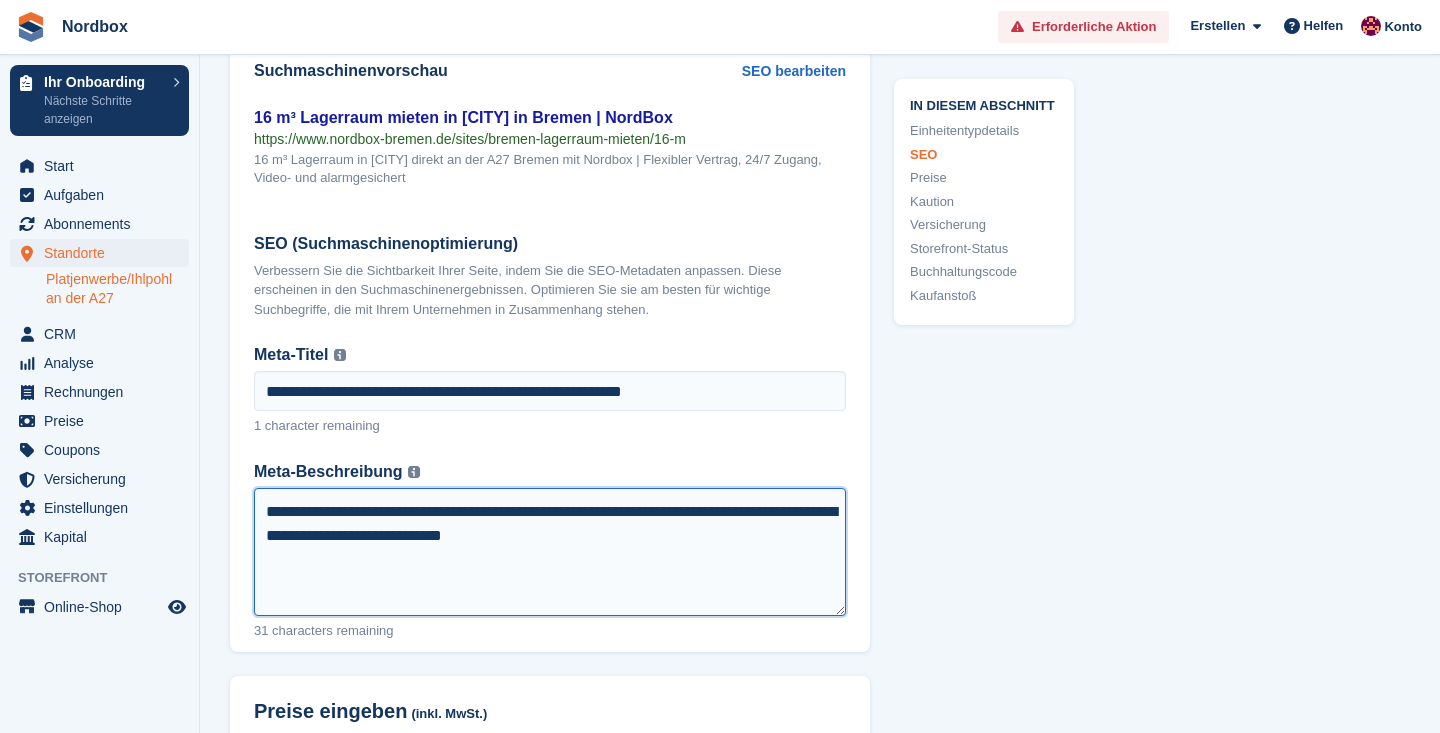 click on "**********" at bounding box center [550, 552] 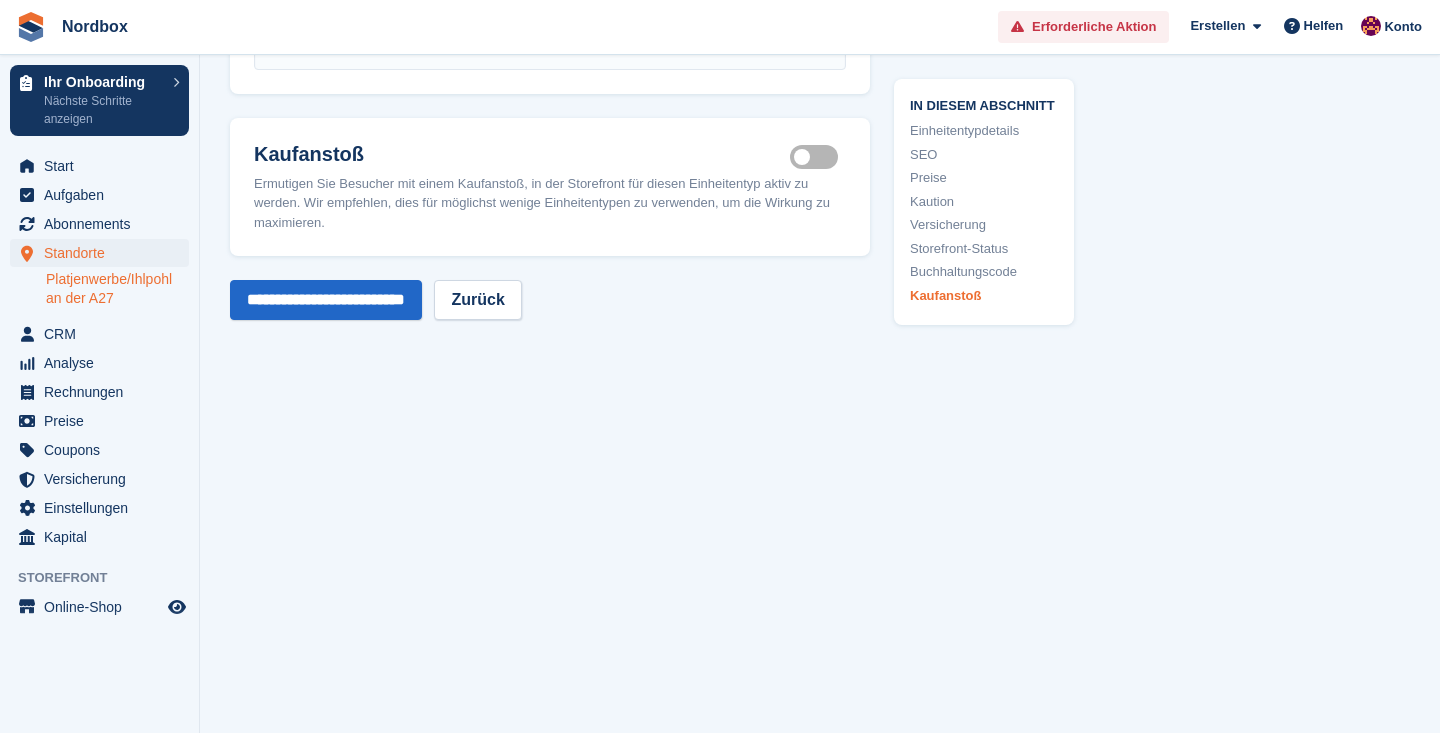 scroll, scrollTop: 3830, scrollLeft: 0, axis: vertical 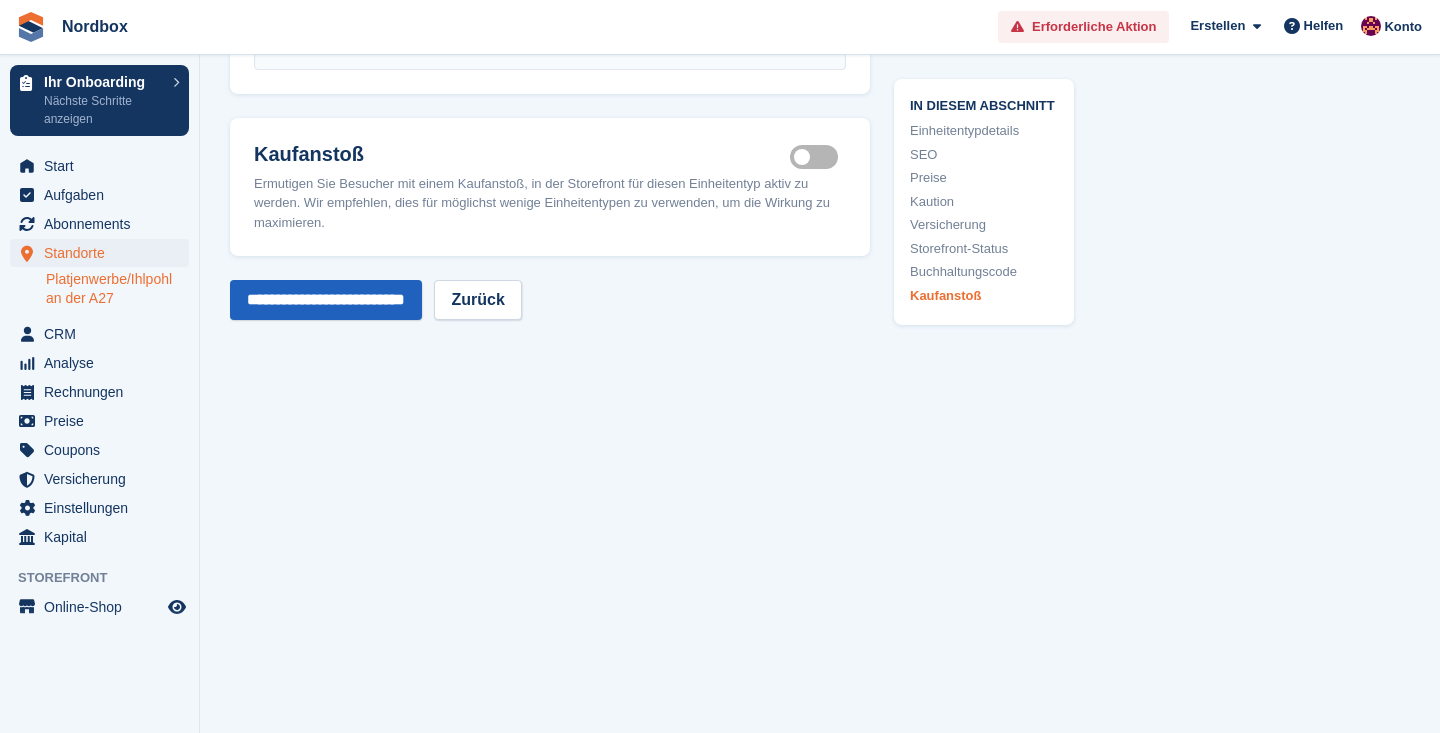 type on "**********" 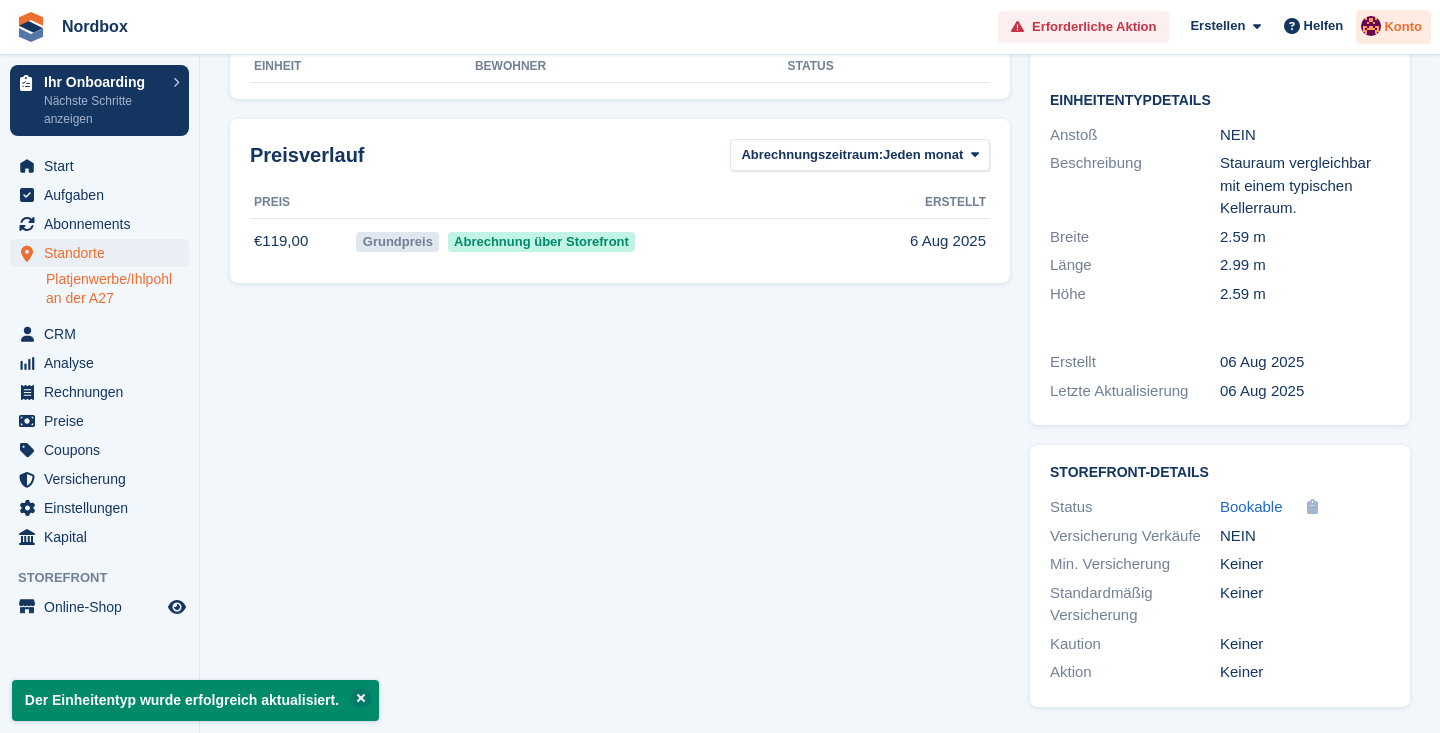 scroll, scrollTop: 0, scrollLeft: 0, axis: both 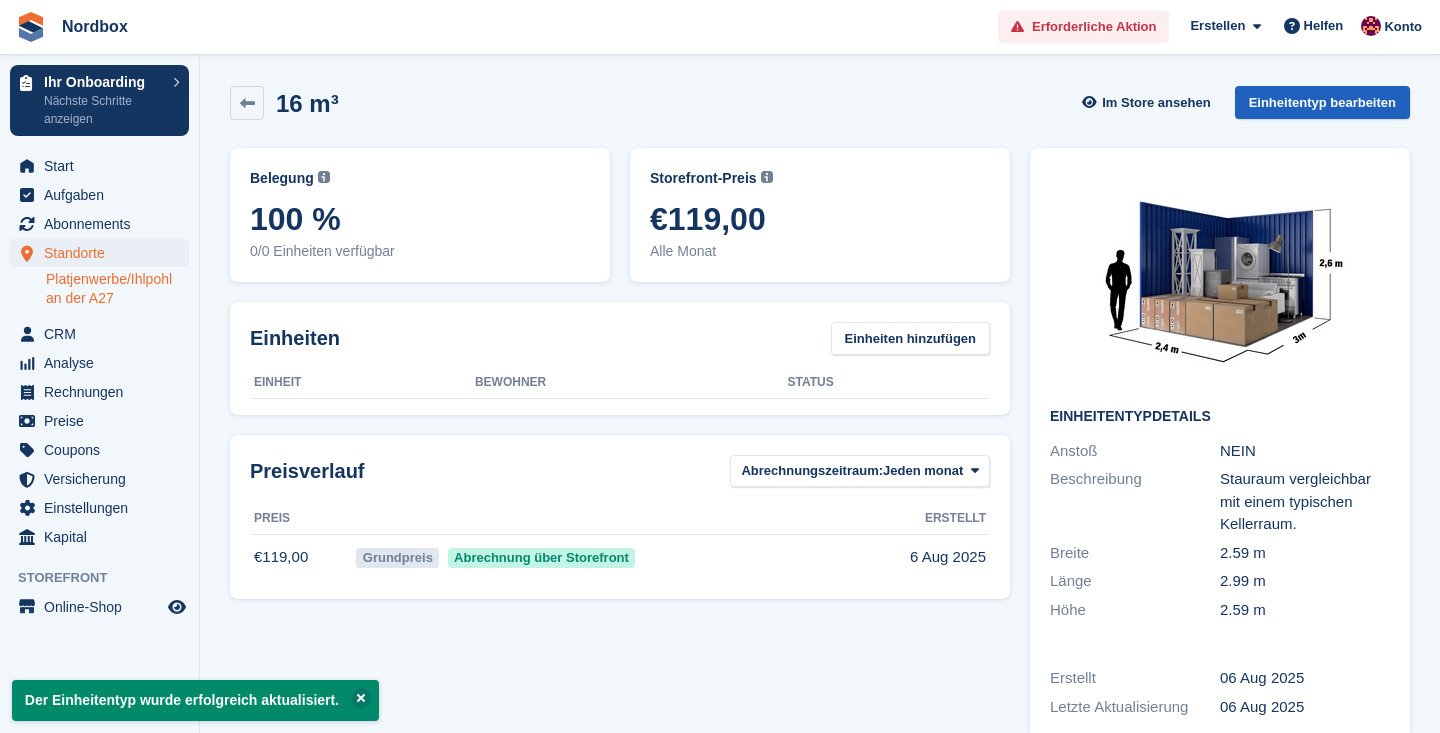 click on "Einheitentyp bearbeiten" at bounding box center [1322, 102] 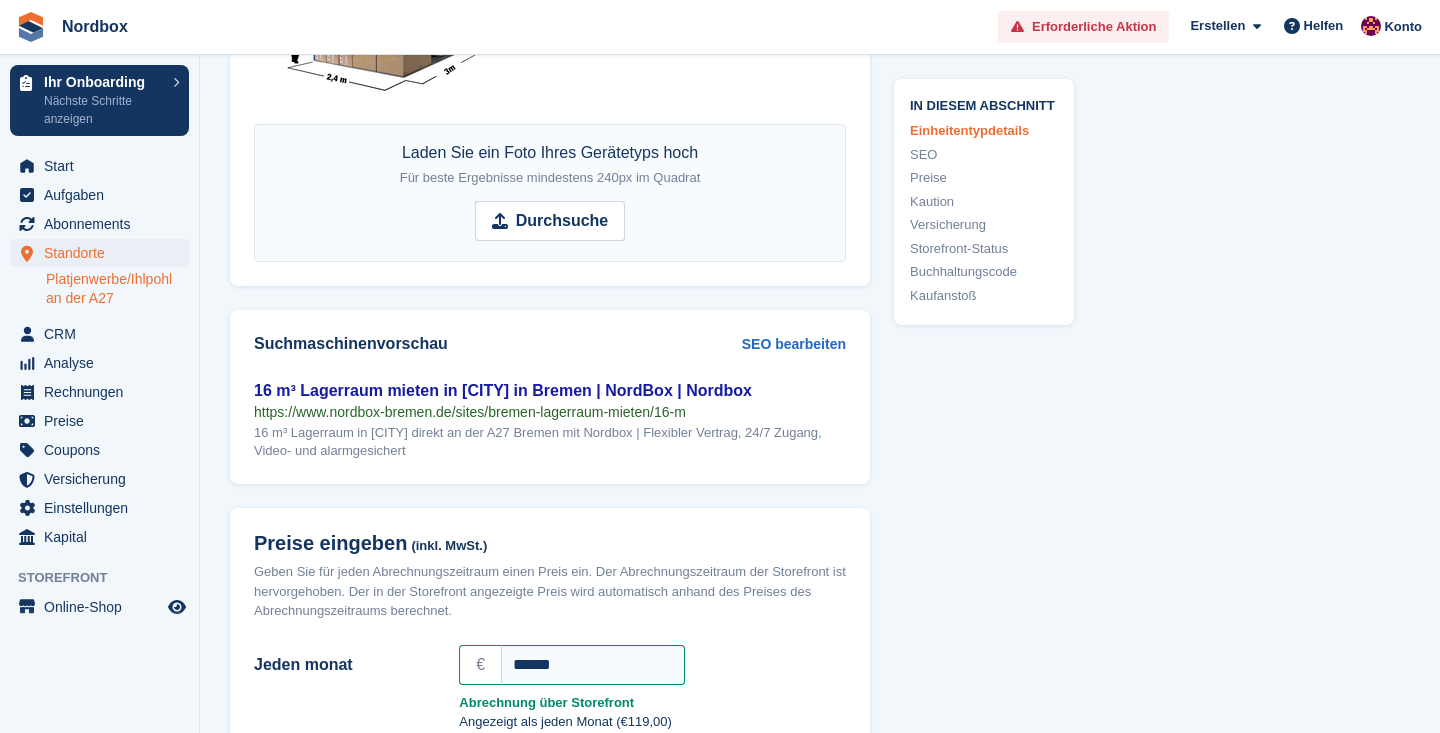 scroll, scrollTop: 1366, scrollLeft: 0, axis: vertical 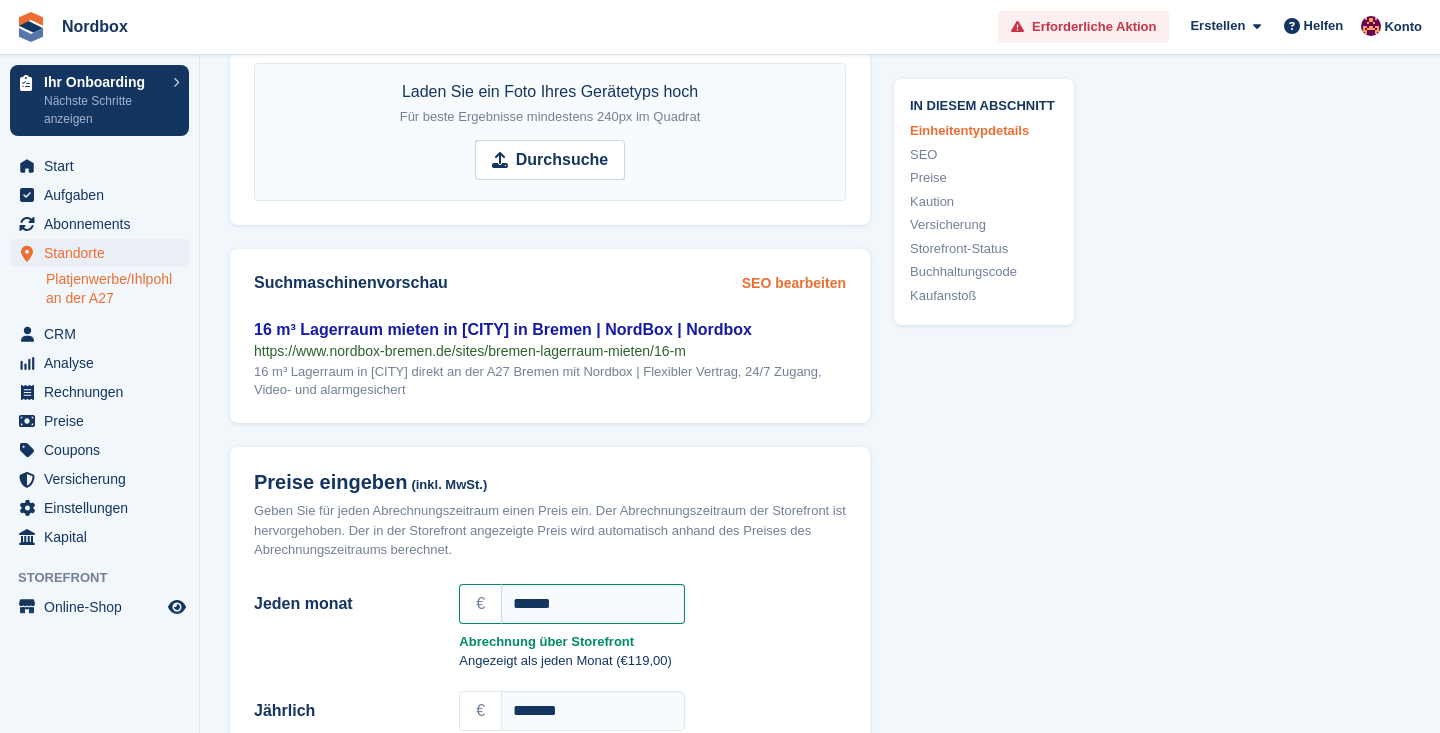 click on "SEO bearbeiten" at bounding box center (794, 283) 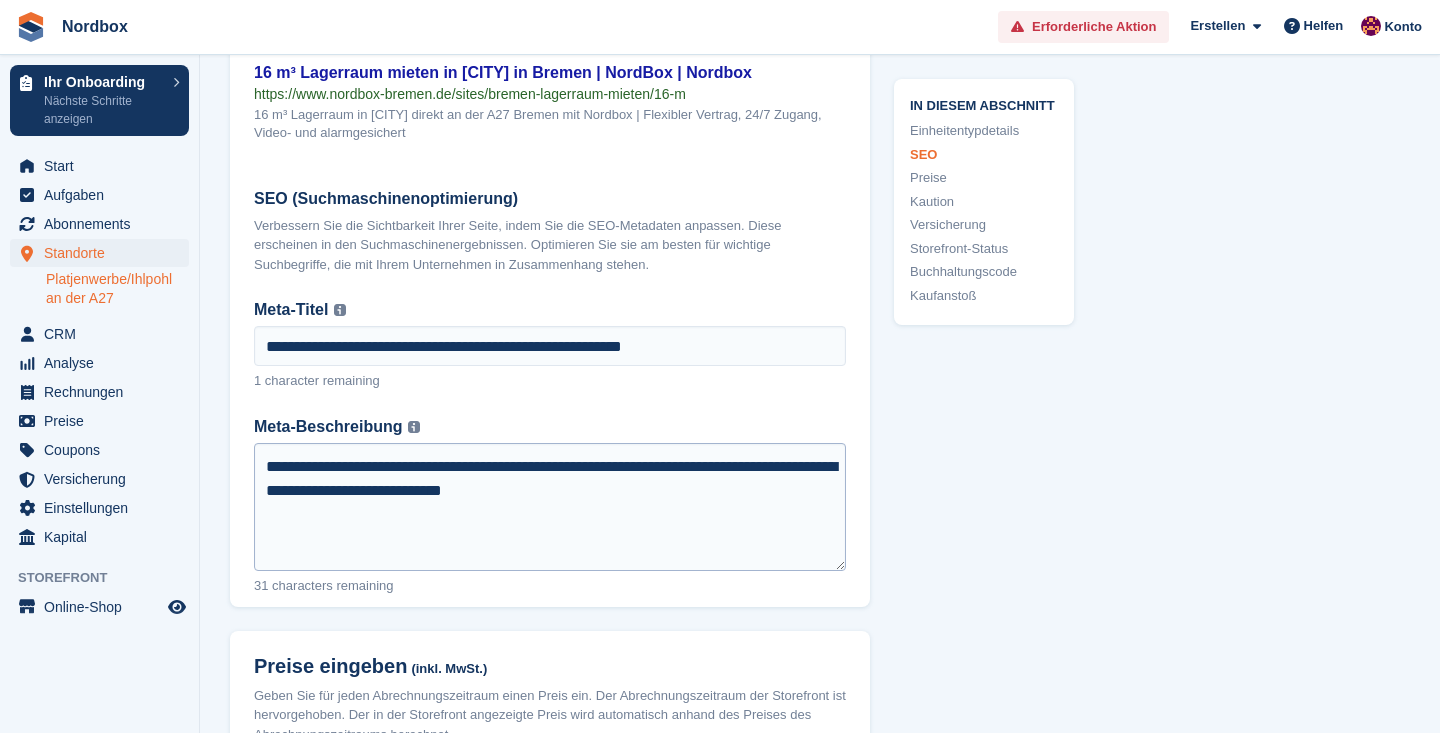 scroll, scrollTop: 1638, scrollLeft: 0, axis: vertical 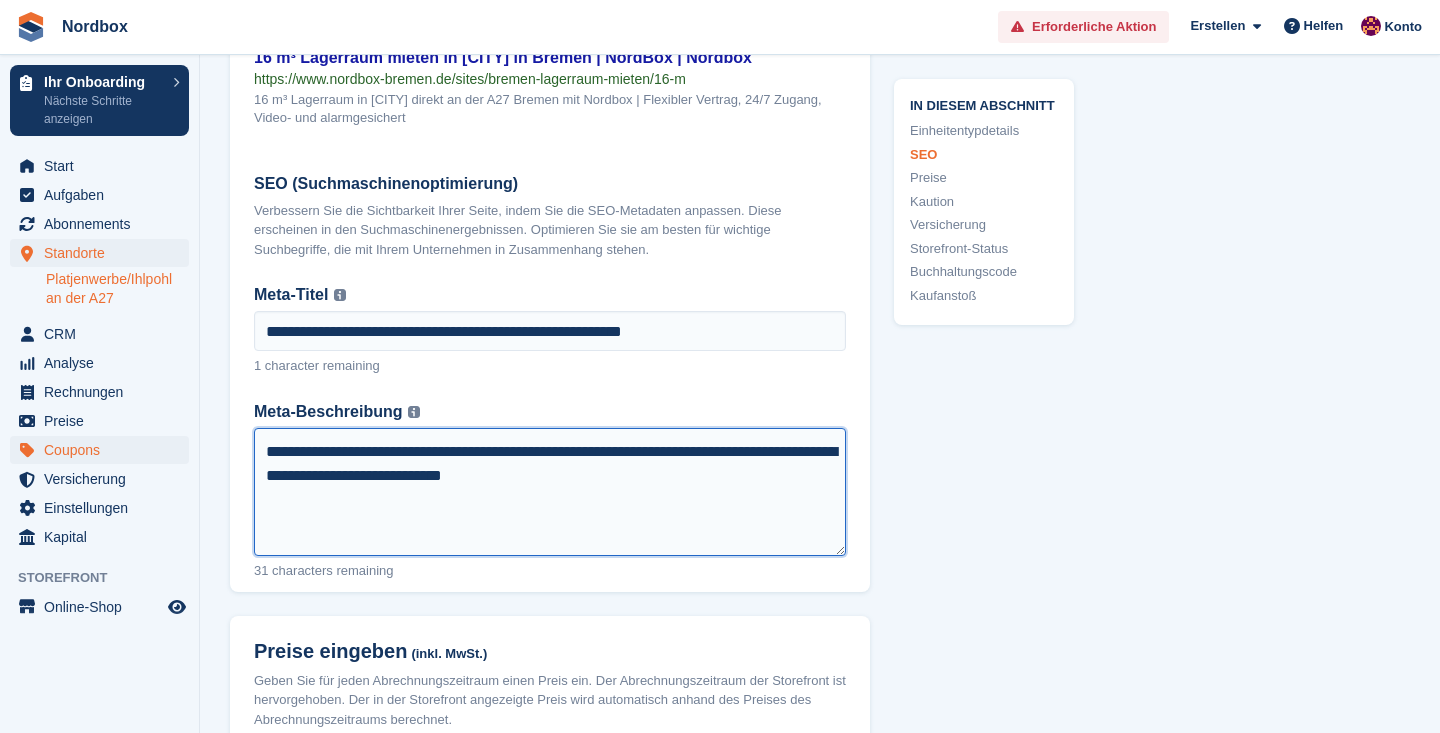 drag, startPoint x: 685, startPoint y: 494, endPoint x: 163, endPoint y: 442, distance: 524.5836 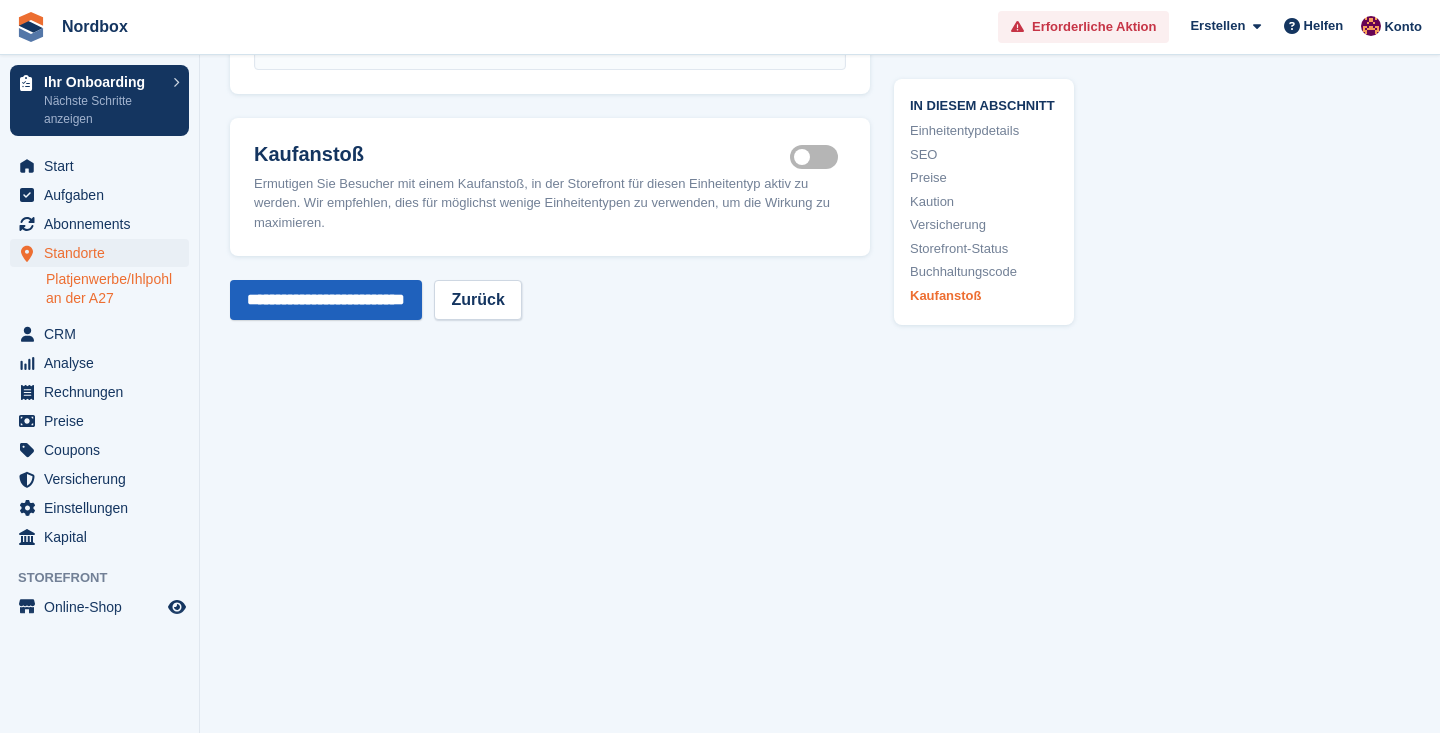 scroll, scrollTop: 3830, scrollLeft: 0, axis: vertical 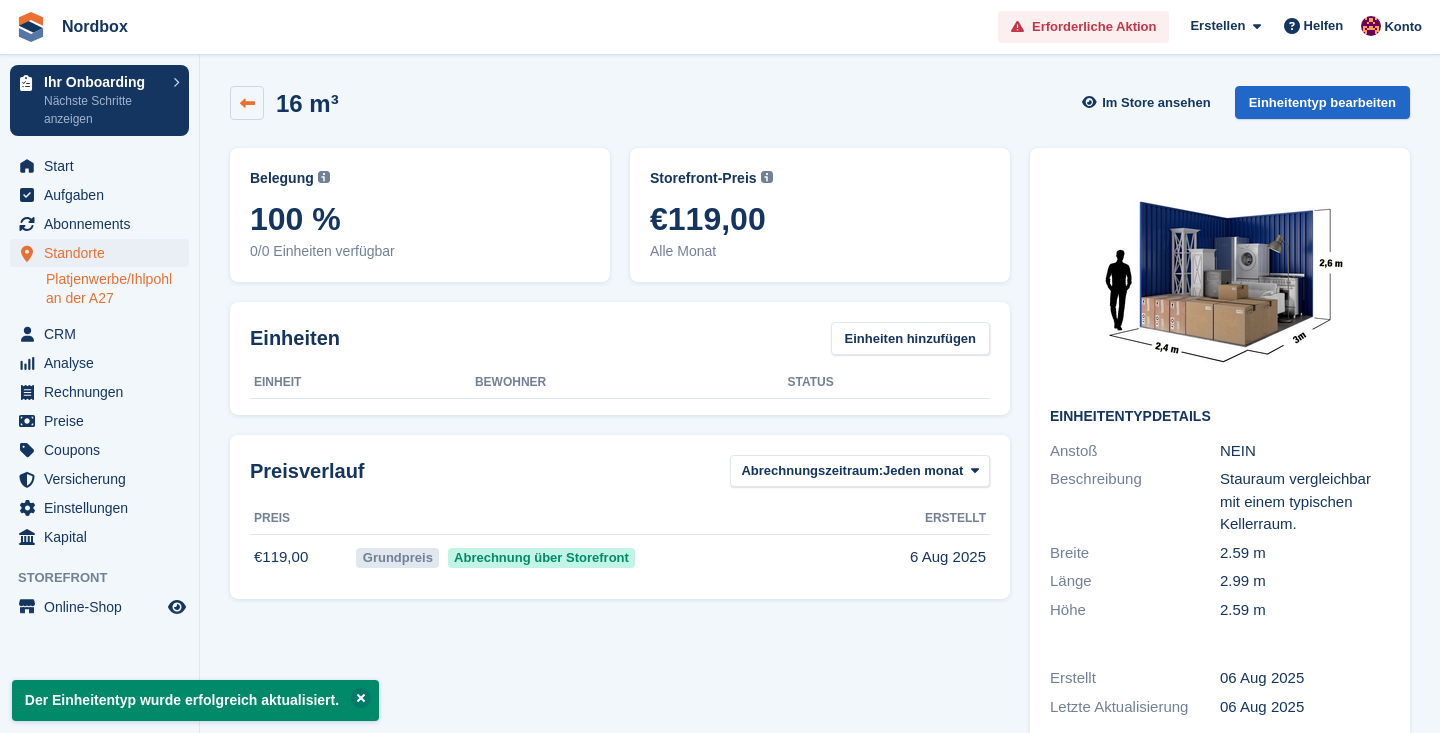 click at bounding box center [247, 103] 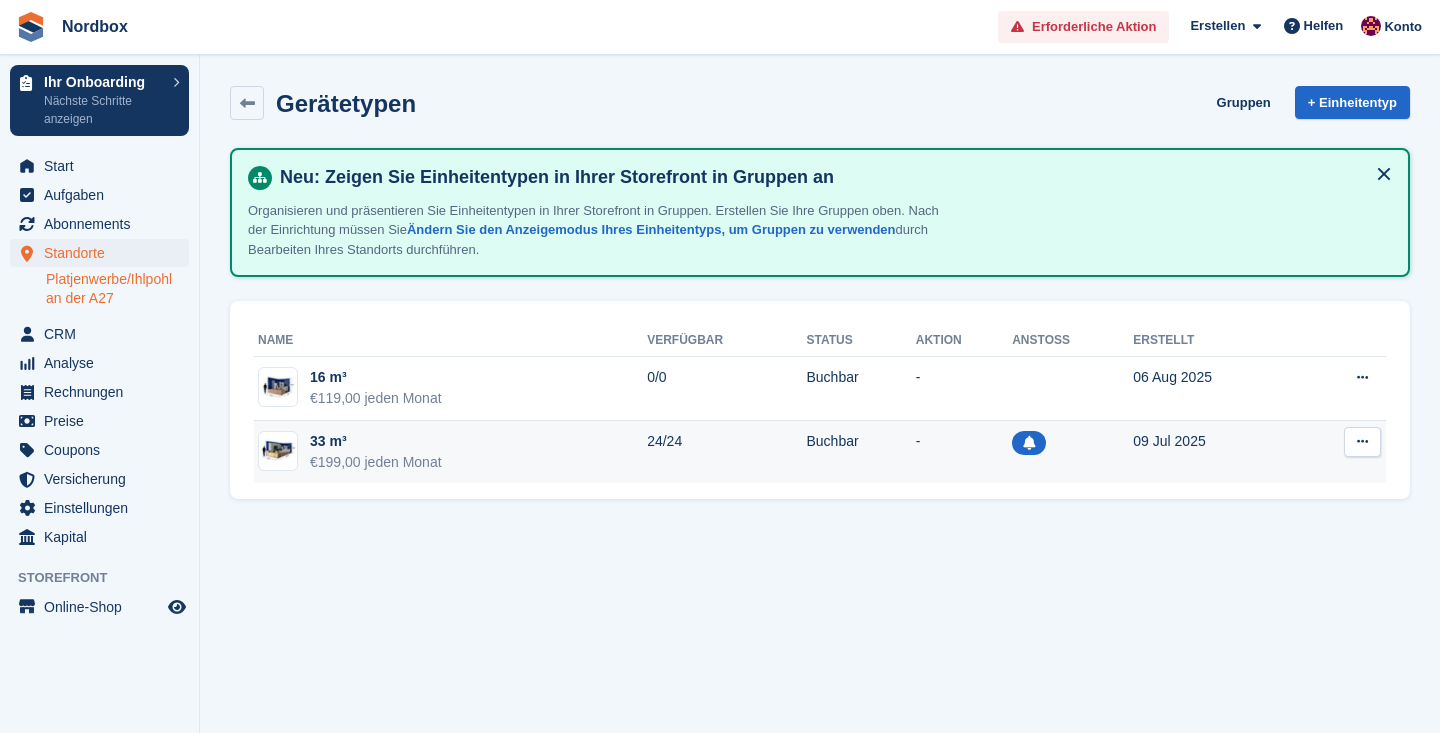 click at bounding box center (1362, 441) 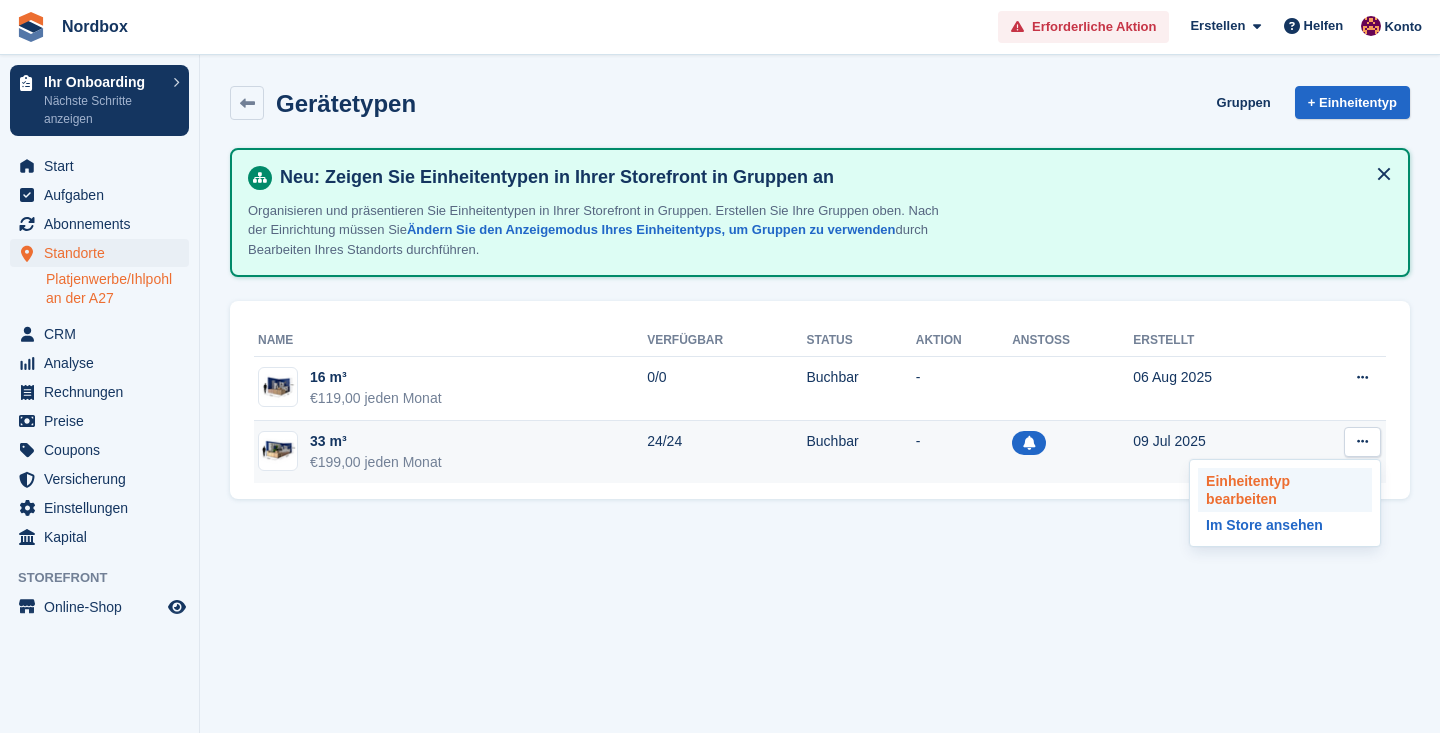 click on "Einheitentyp bearbeiten" at bounding box center [1285, 490] 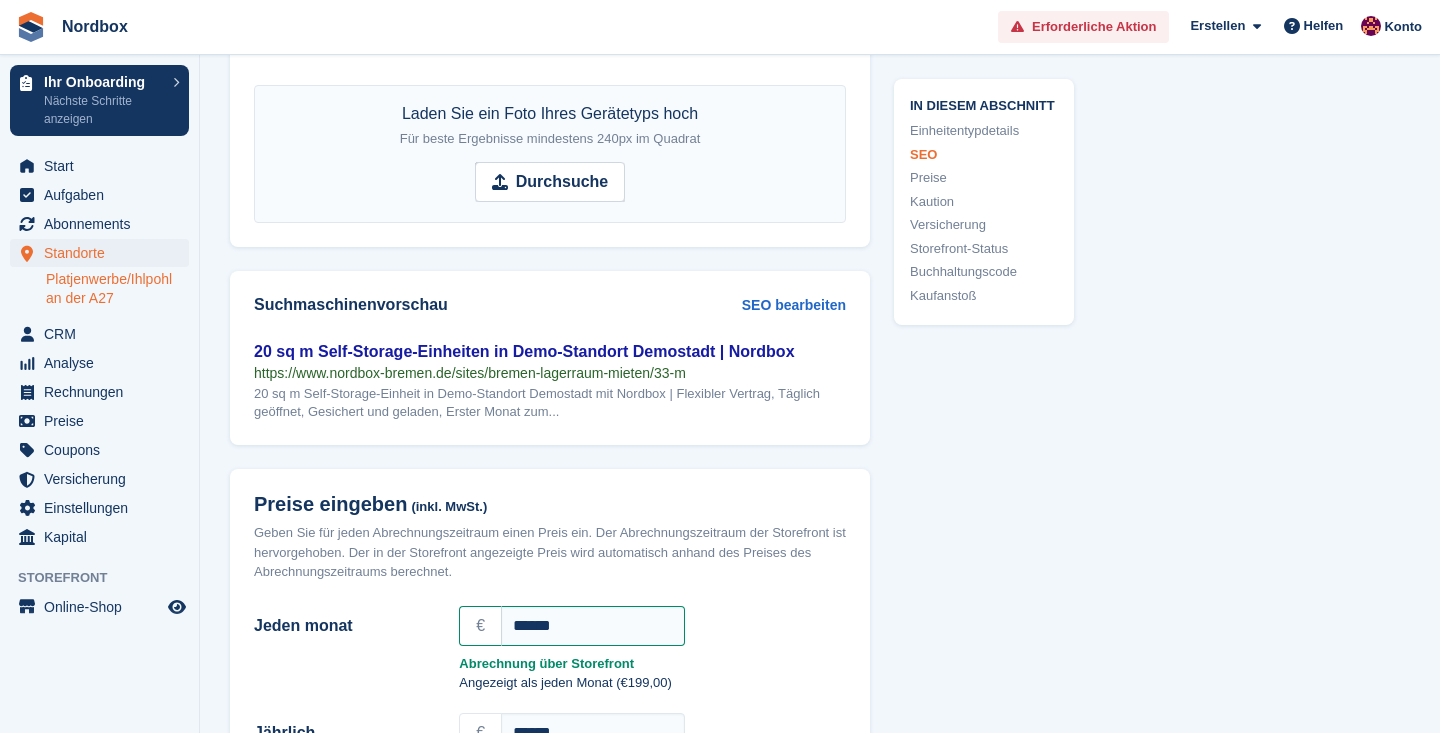 scroll, scrollTop: 1360, scrollLeft: 0, axis: vertical 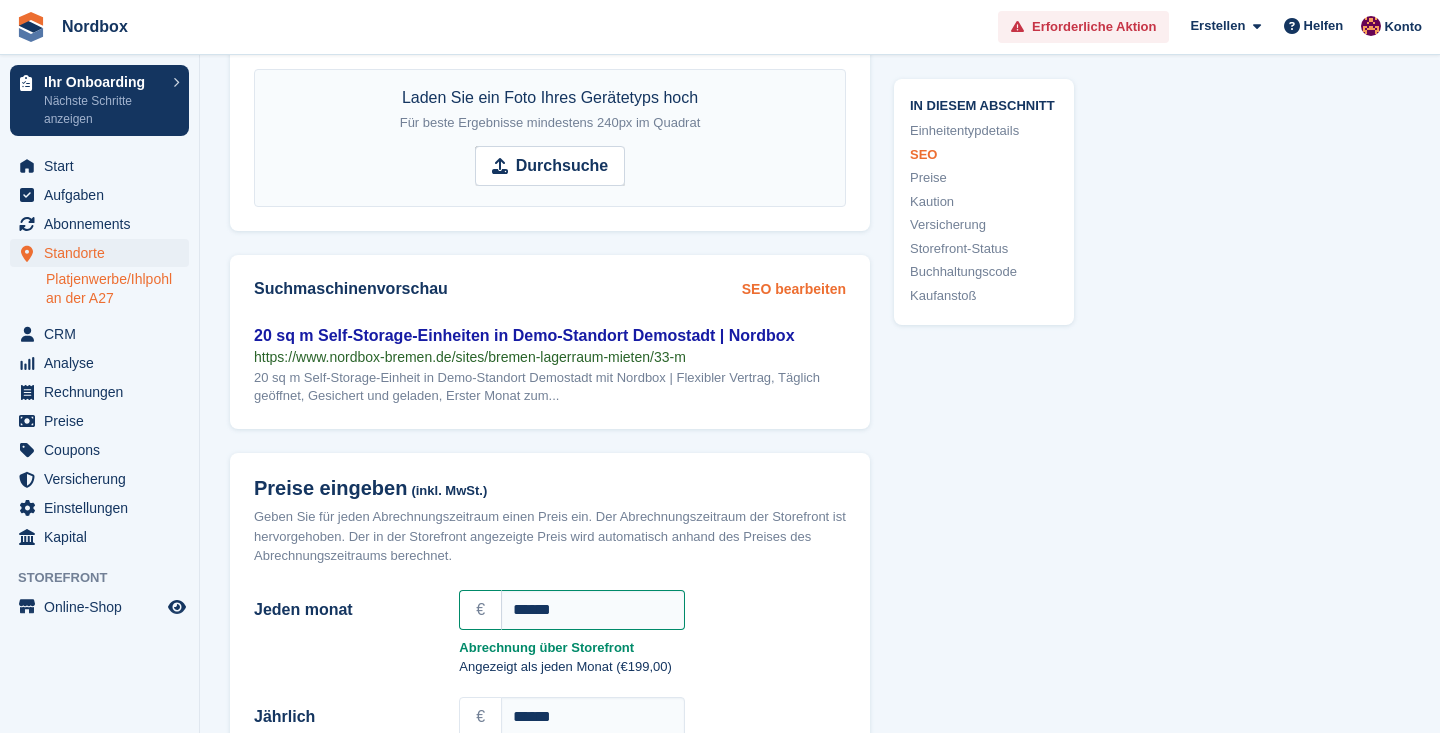 click on "SEO bearbeiten" at bounding box center (794, 289) 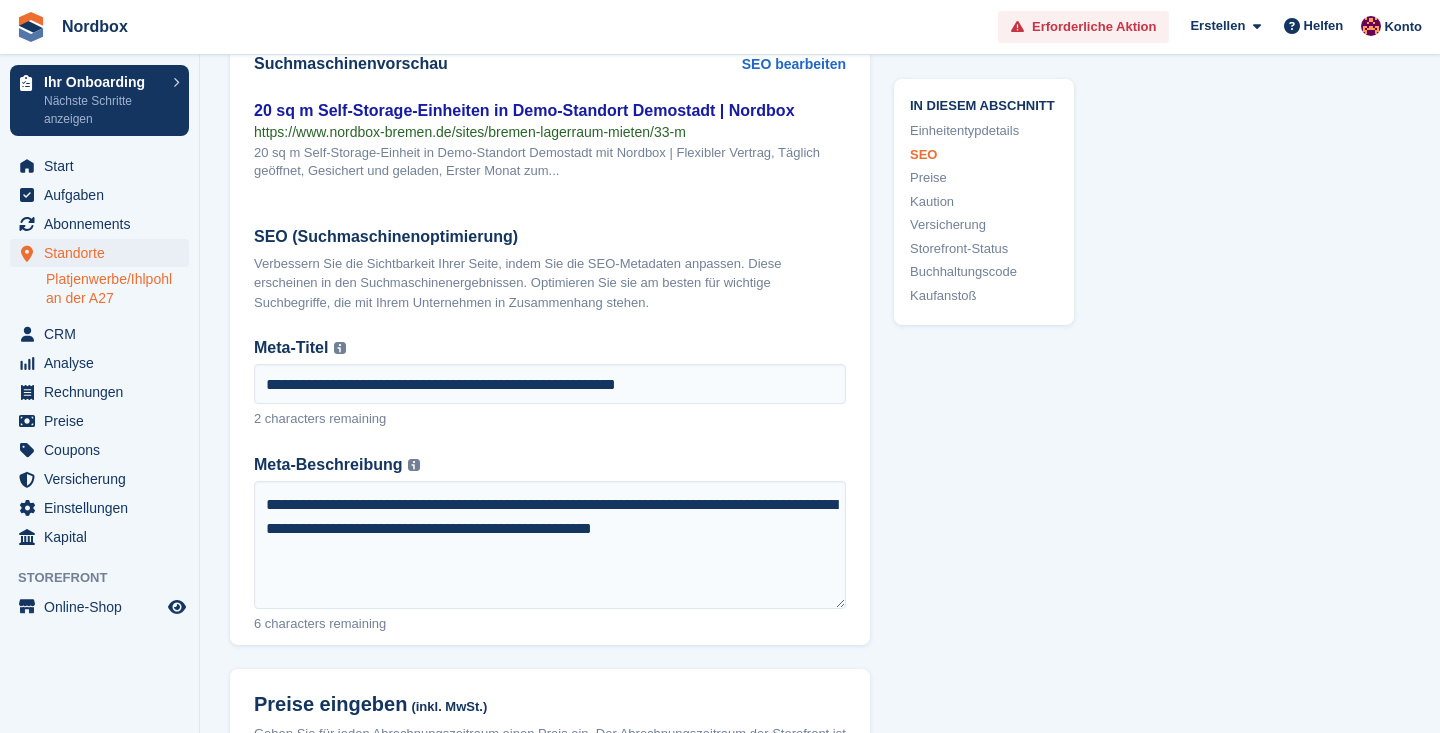 scroll, scrollTop: 1591, scrollLeft: 0, axis: vertical 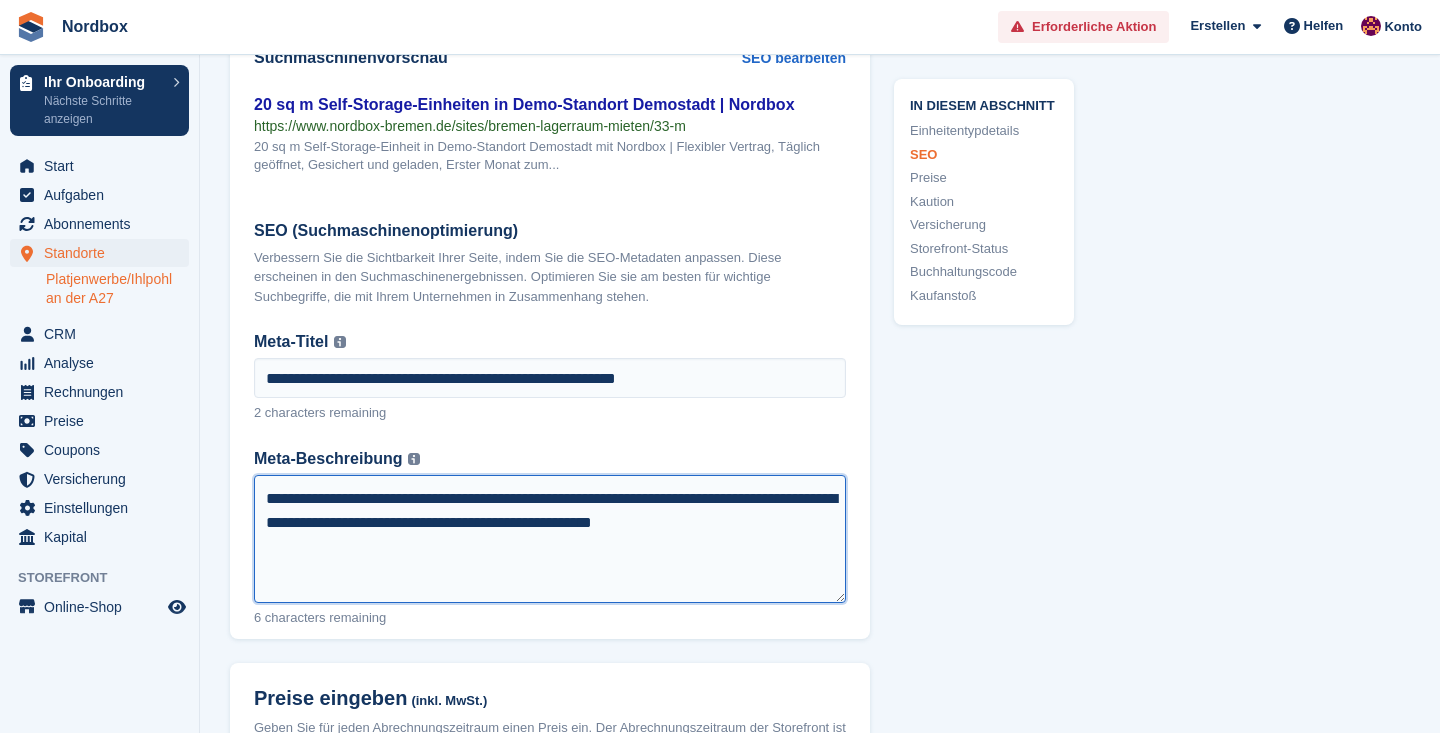 drag, startPoint x: 263, startPoint y: 486, endPoint x: 871, endPoint y: 594, distance: 617.51764 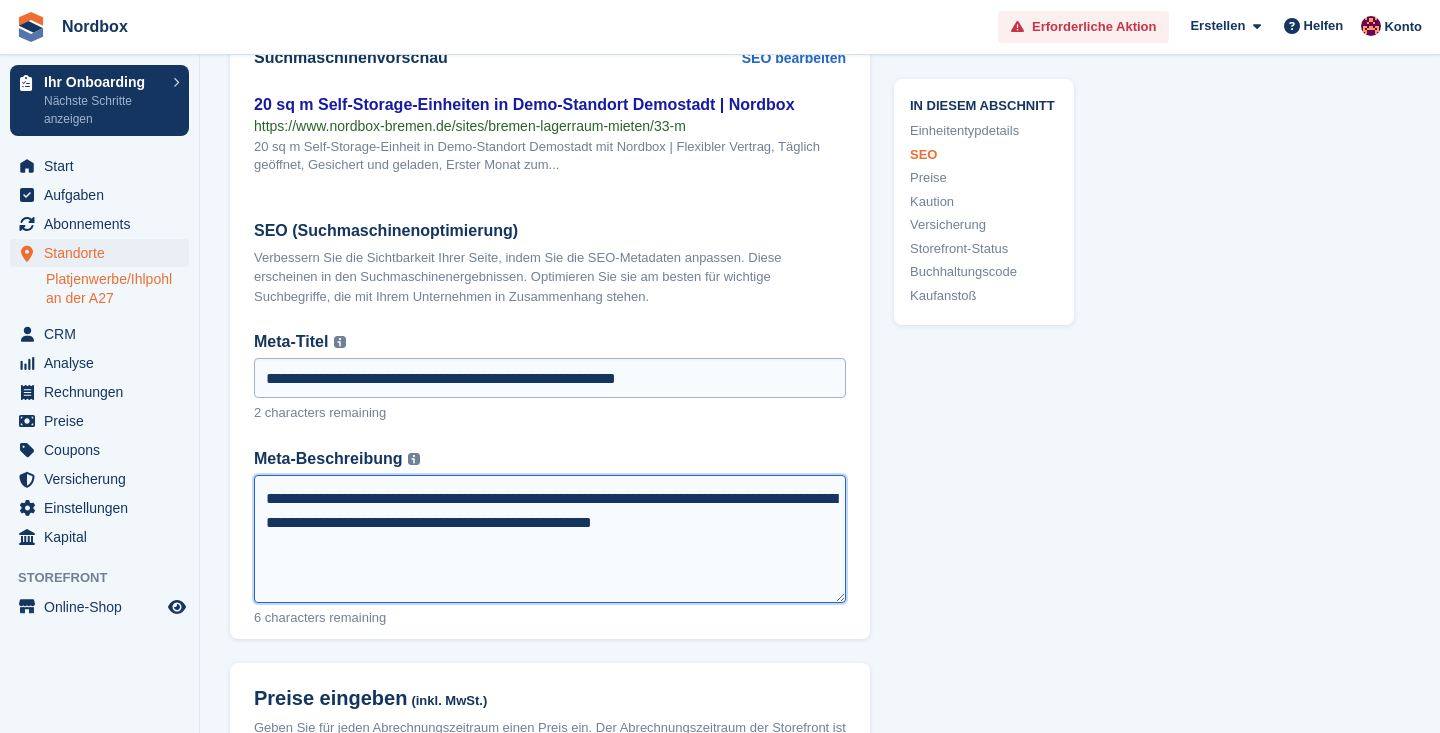 paste 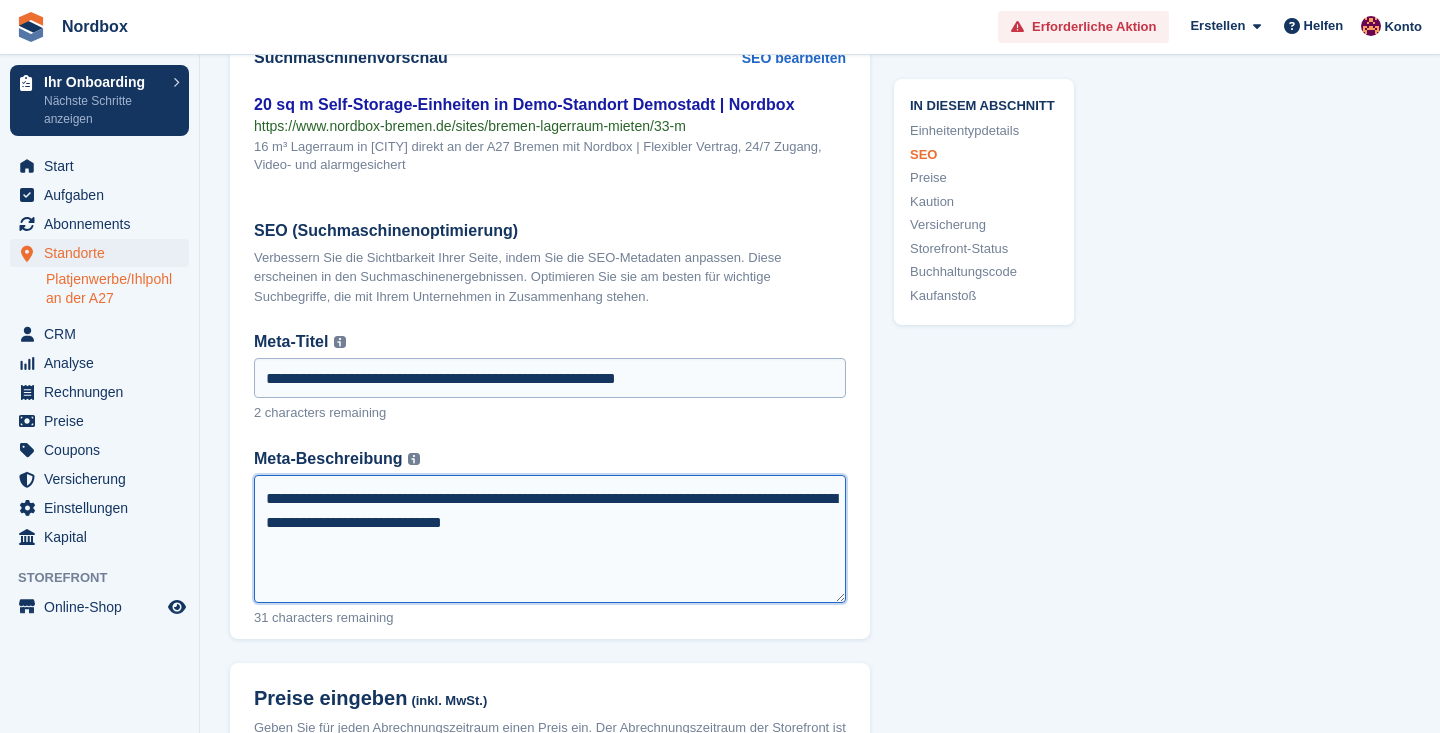 type on "**********" 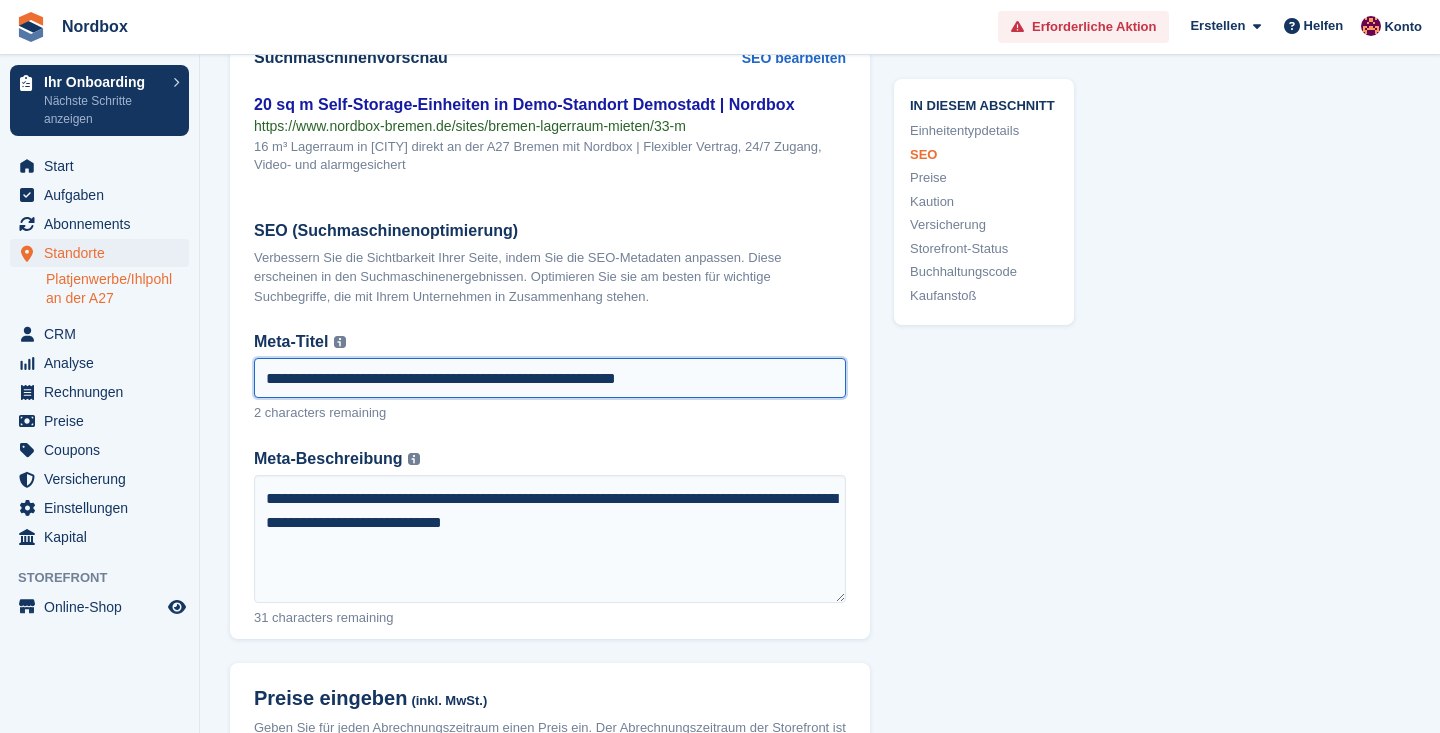 click on "**********" at bounding box center (550, 378) 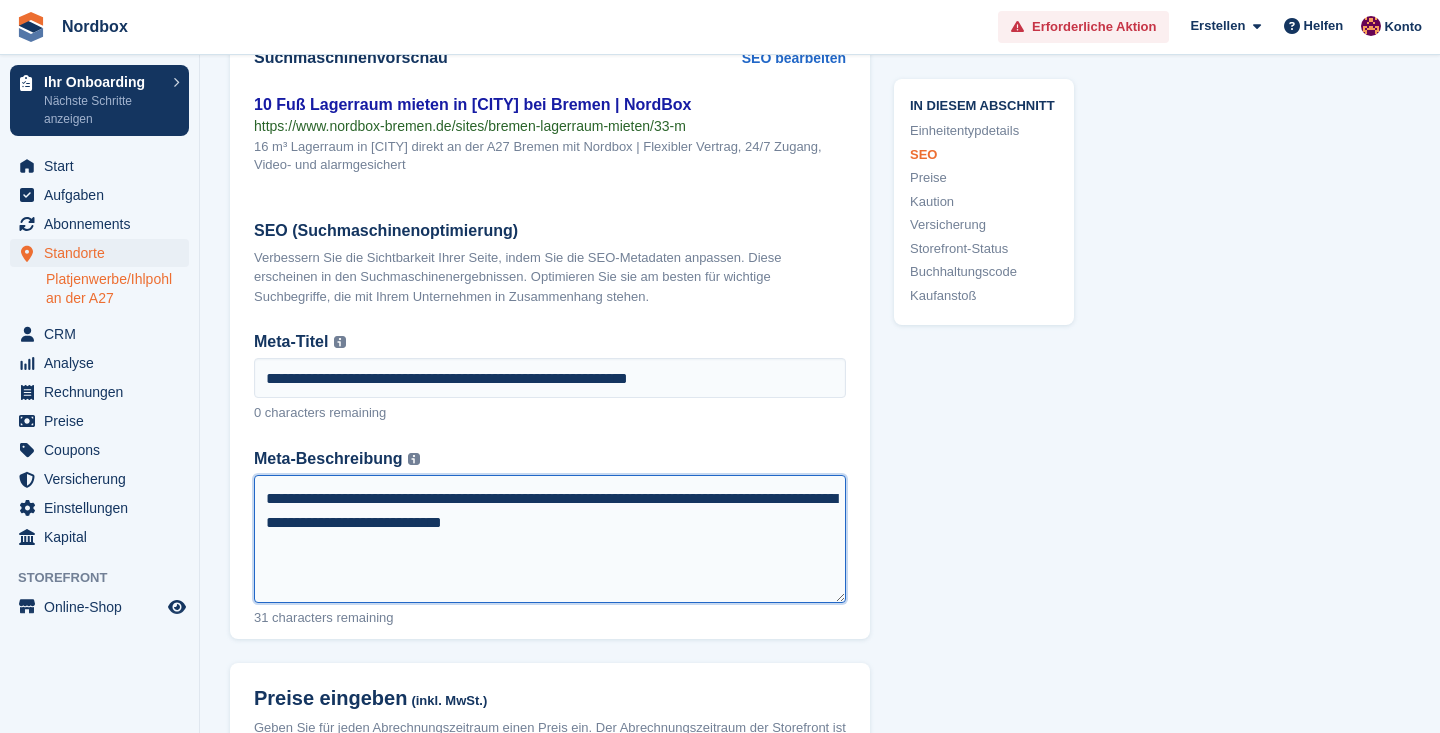 drag, startPoint x: 309, startPoint y: 487, endPoint x: 241, endPoint y: 486, distance: 68.007355 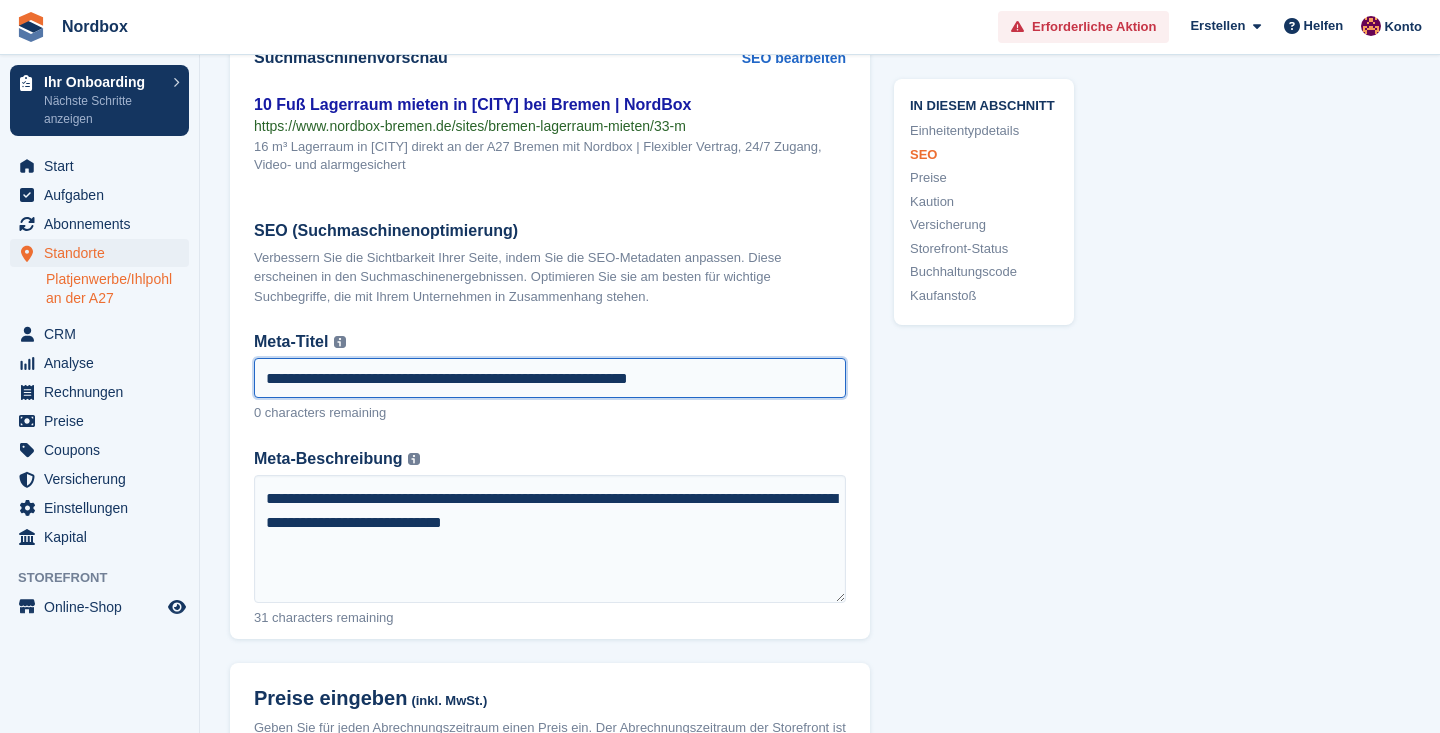 drag, startPoint x: 320, startPoint y: 370, endPoint x: 205, endPoint y: 370, distance: 115 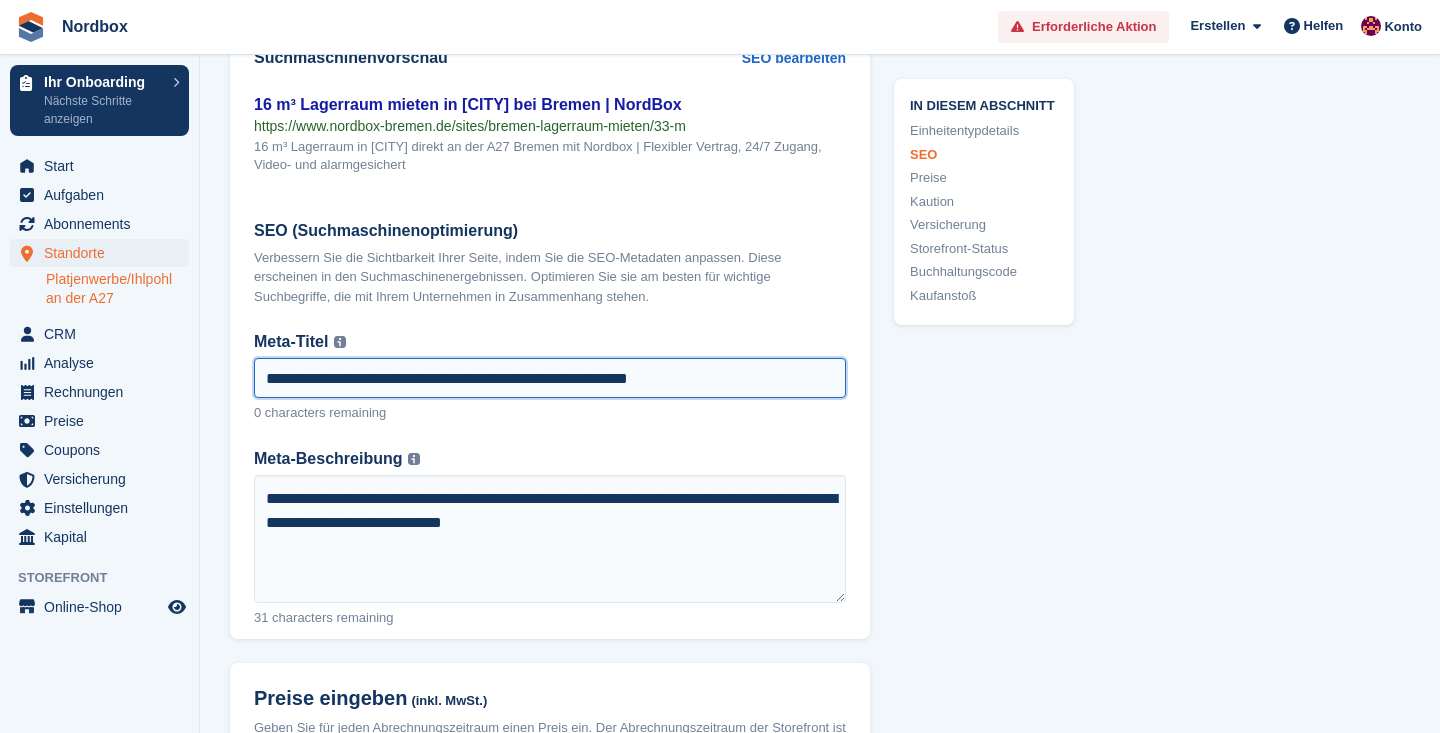 click on "**********" at bounding box center [550, 378] 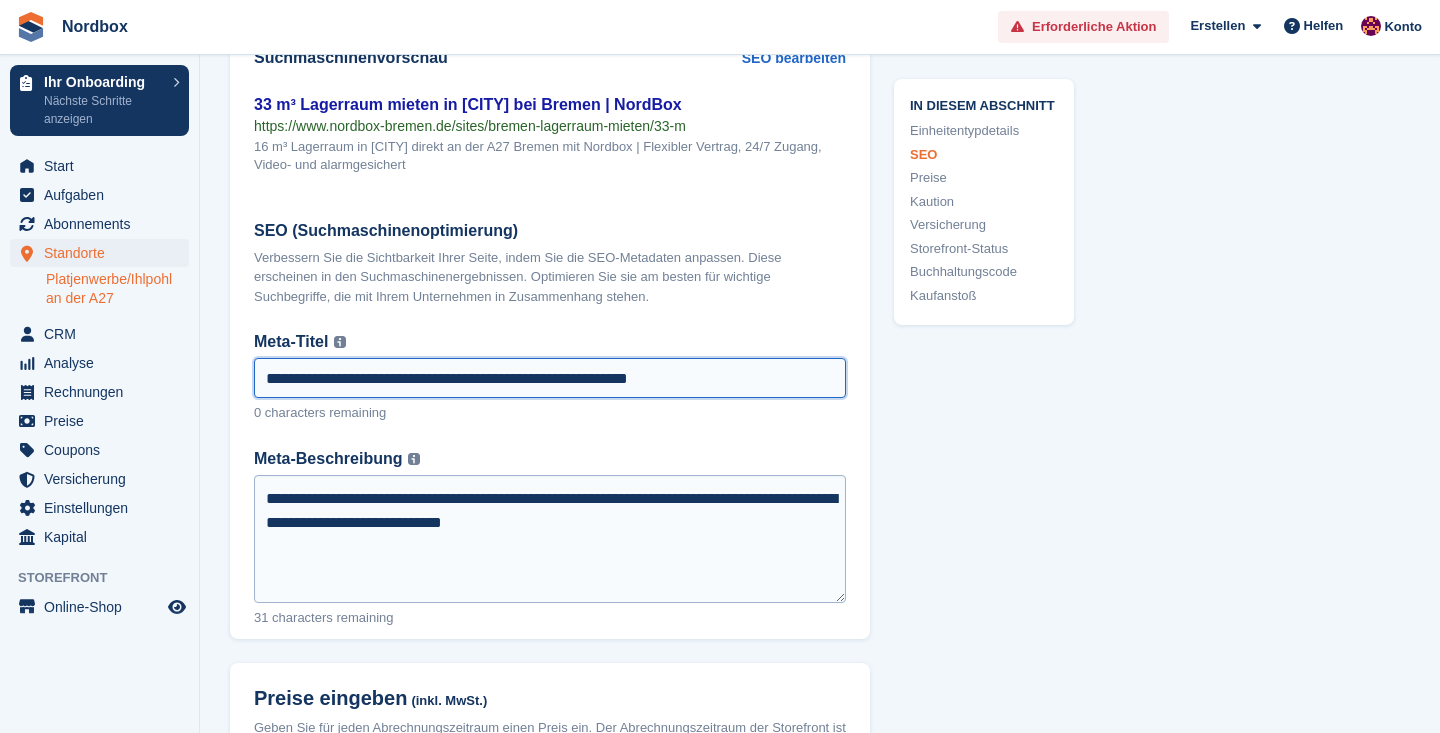 type on "**********" 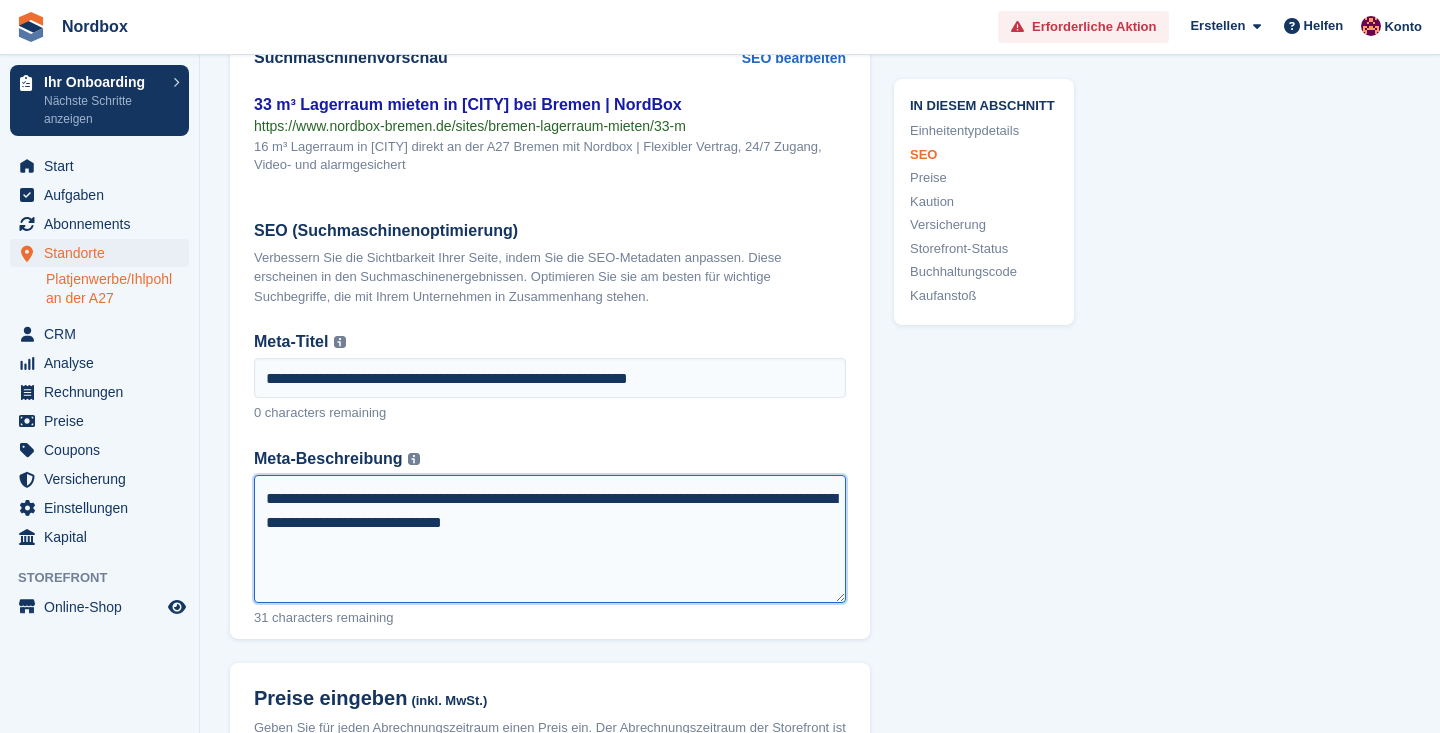 click on "**********" at bounding box center [550, 539] 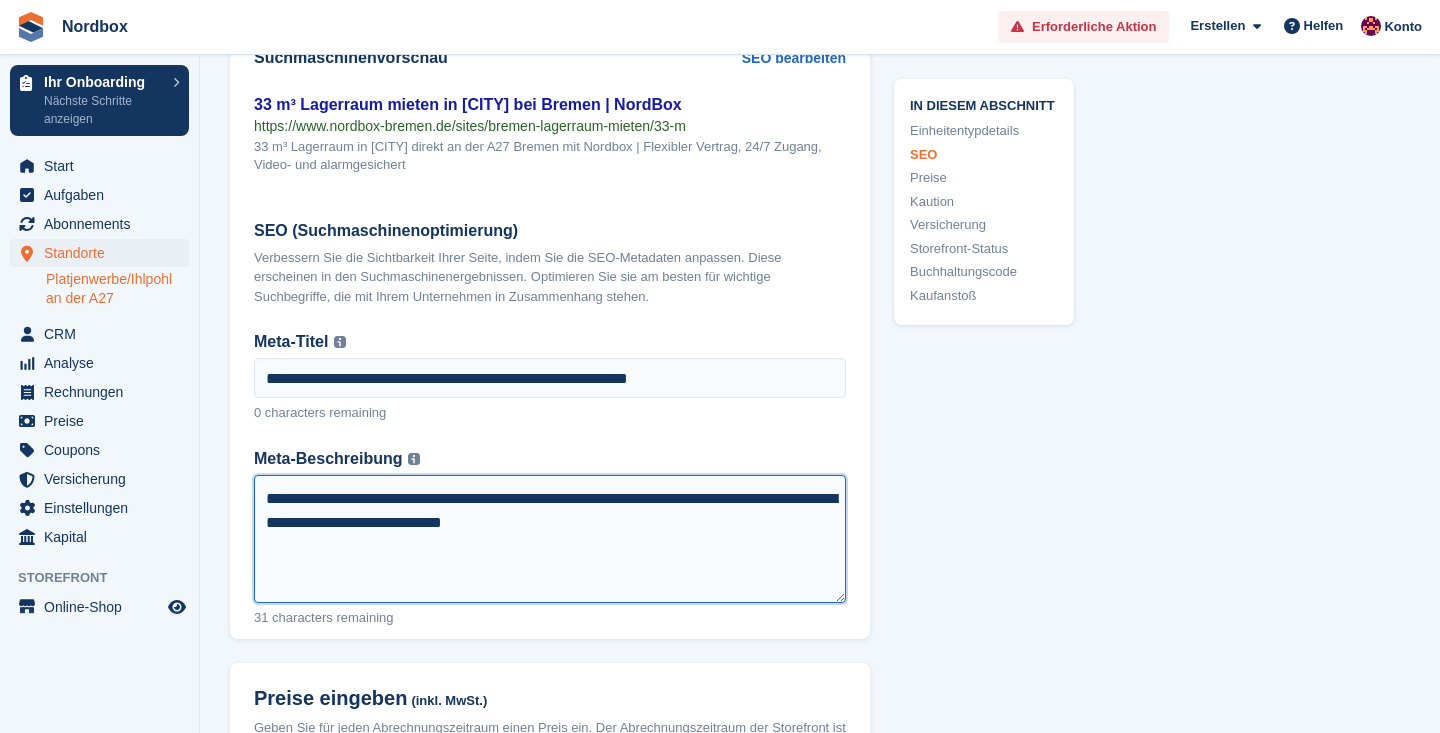 click on "**********" at bounding box center (550, 539) 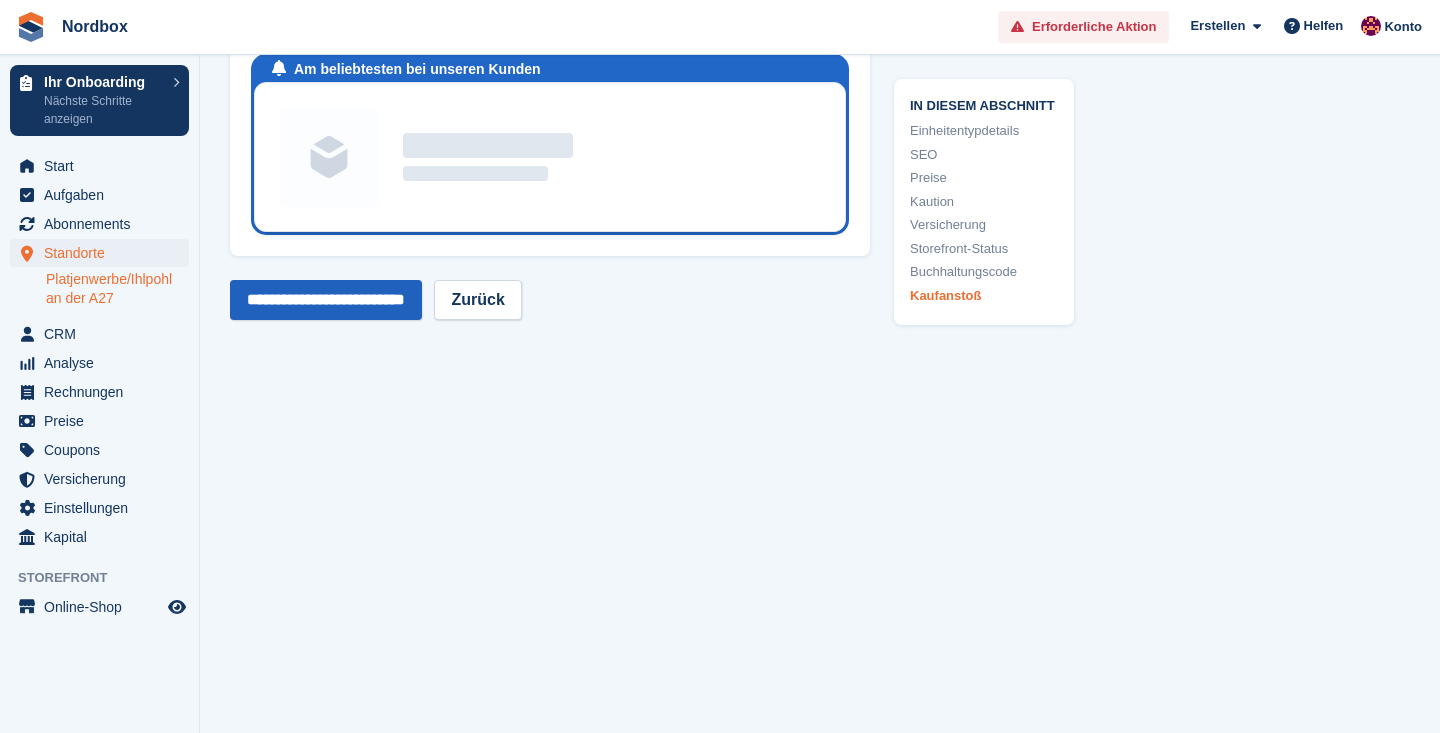 type on "**********" 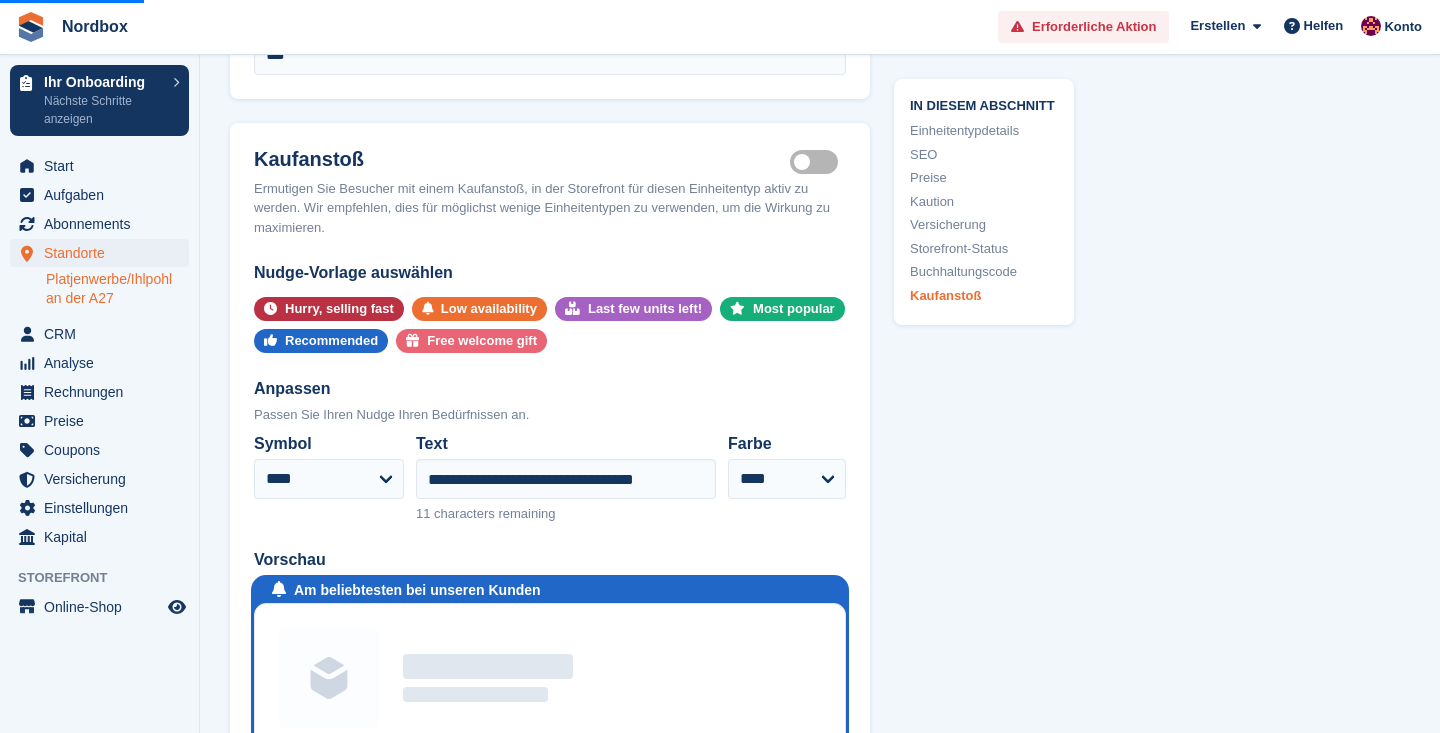 scroll, scrollTop: 3647, scrollLeft: 0, axis: vertical 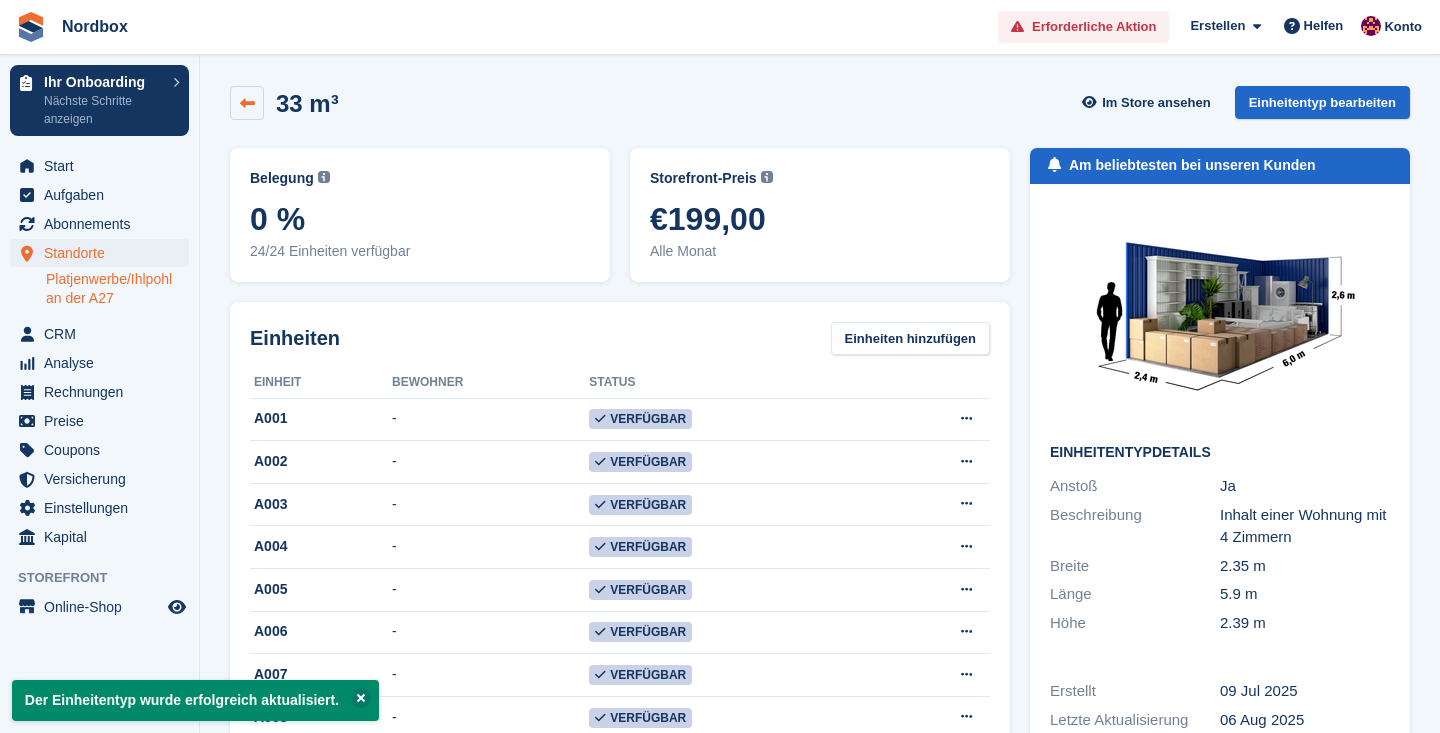 click at bounding box center [247, 103] 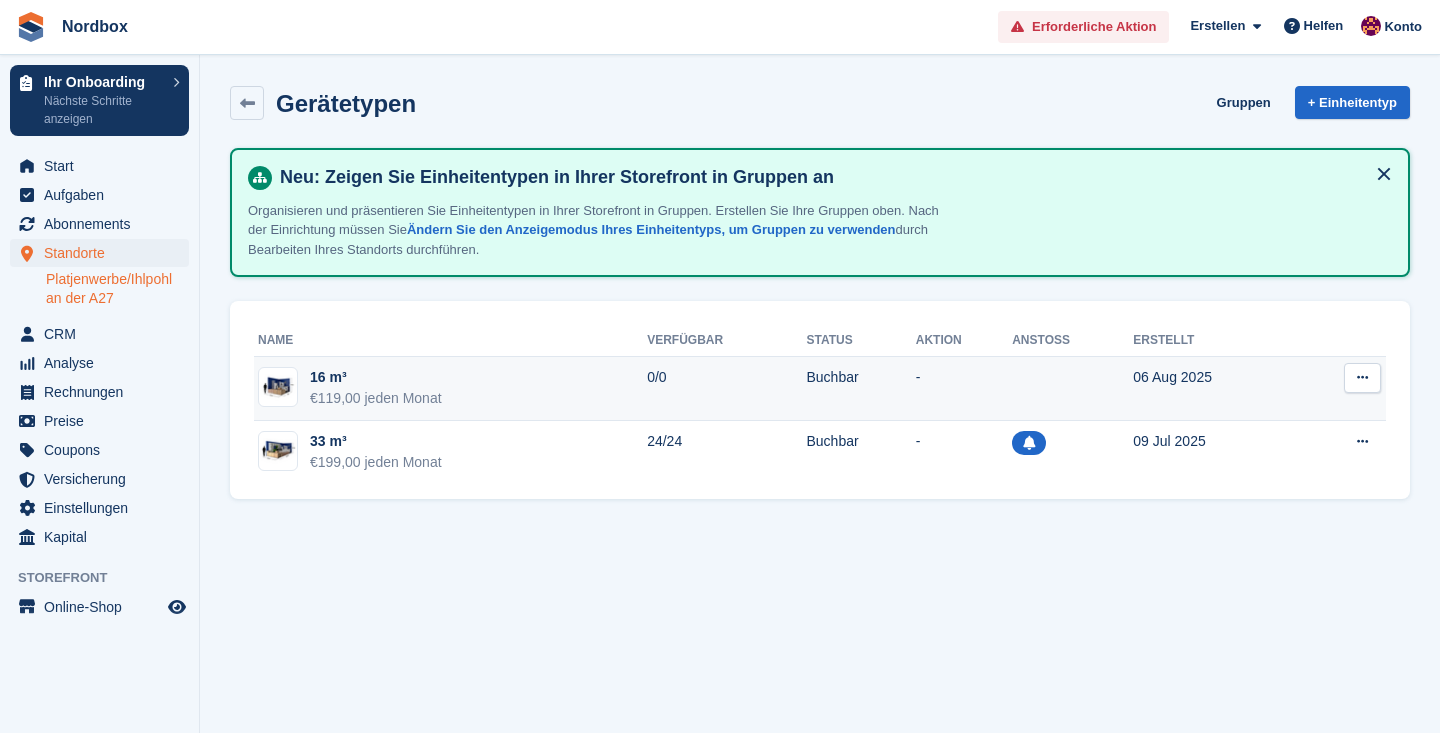 click at bounding box center [1362, 377] 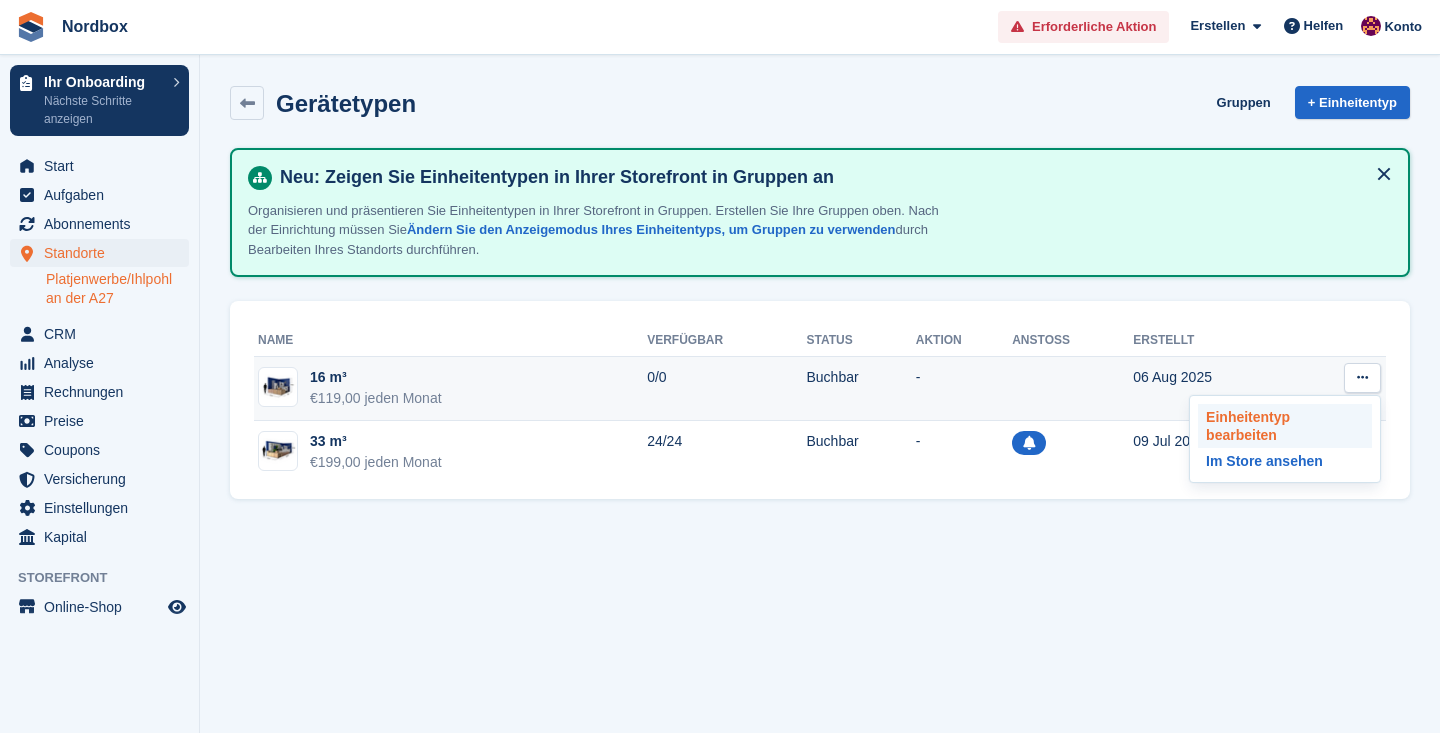 click on "Einheitentyp bearbeiten" at bounding box center [1285, 426] 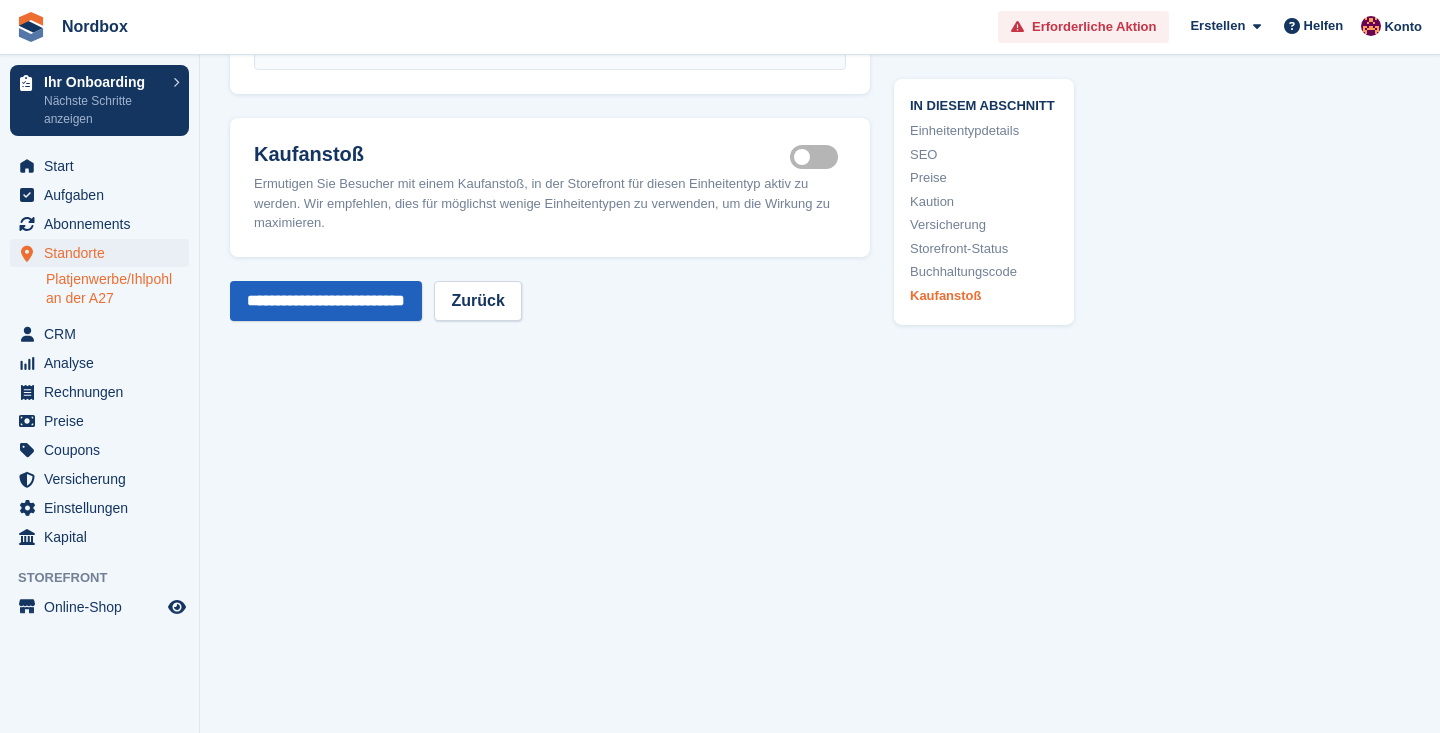 scroll, scrollTop: 3391, scrollLeft: 0, axis: vertical 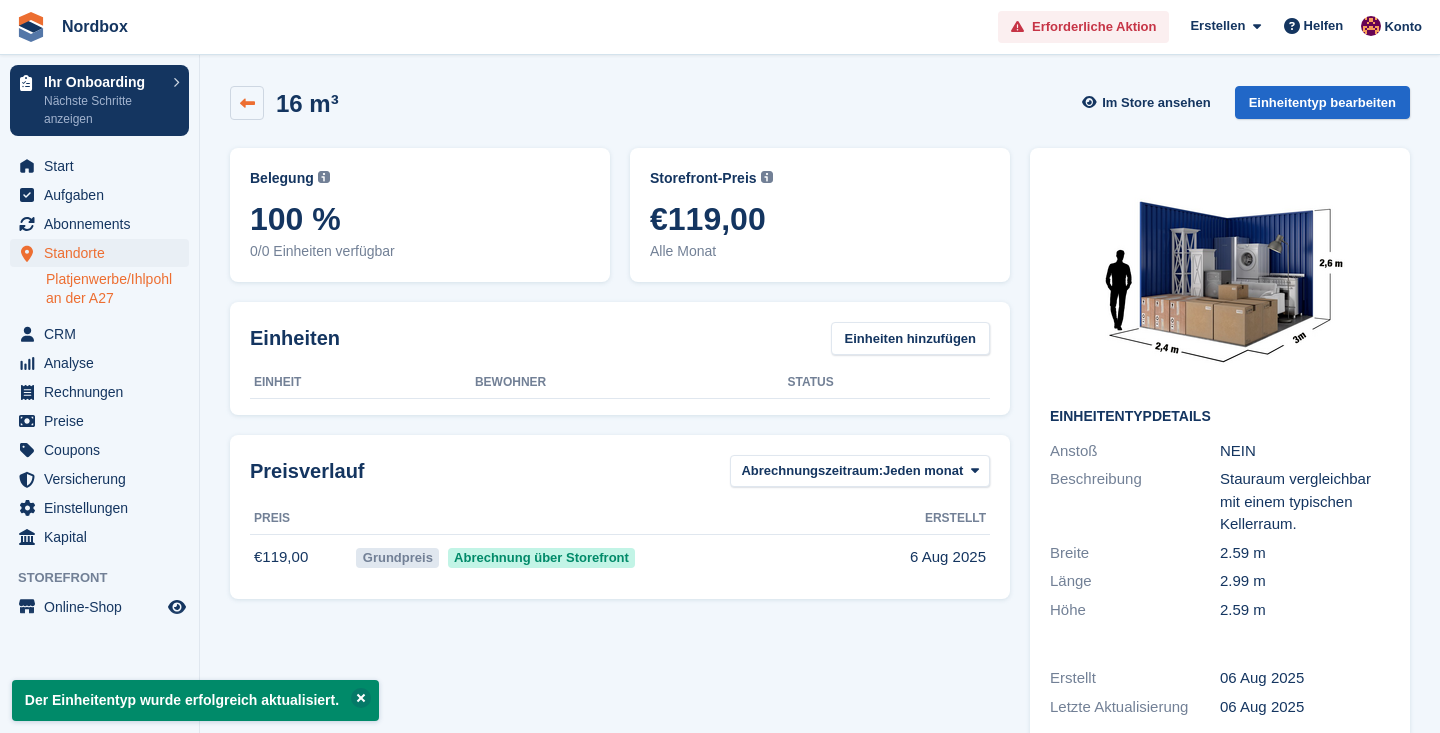click at bounding box center [247, 103] 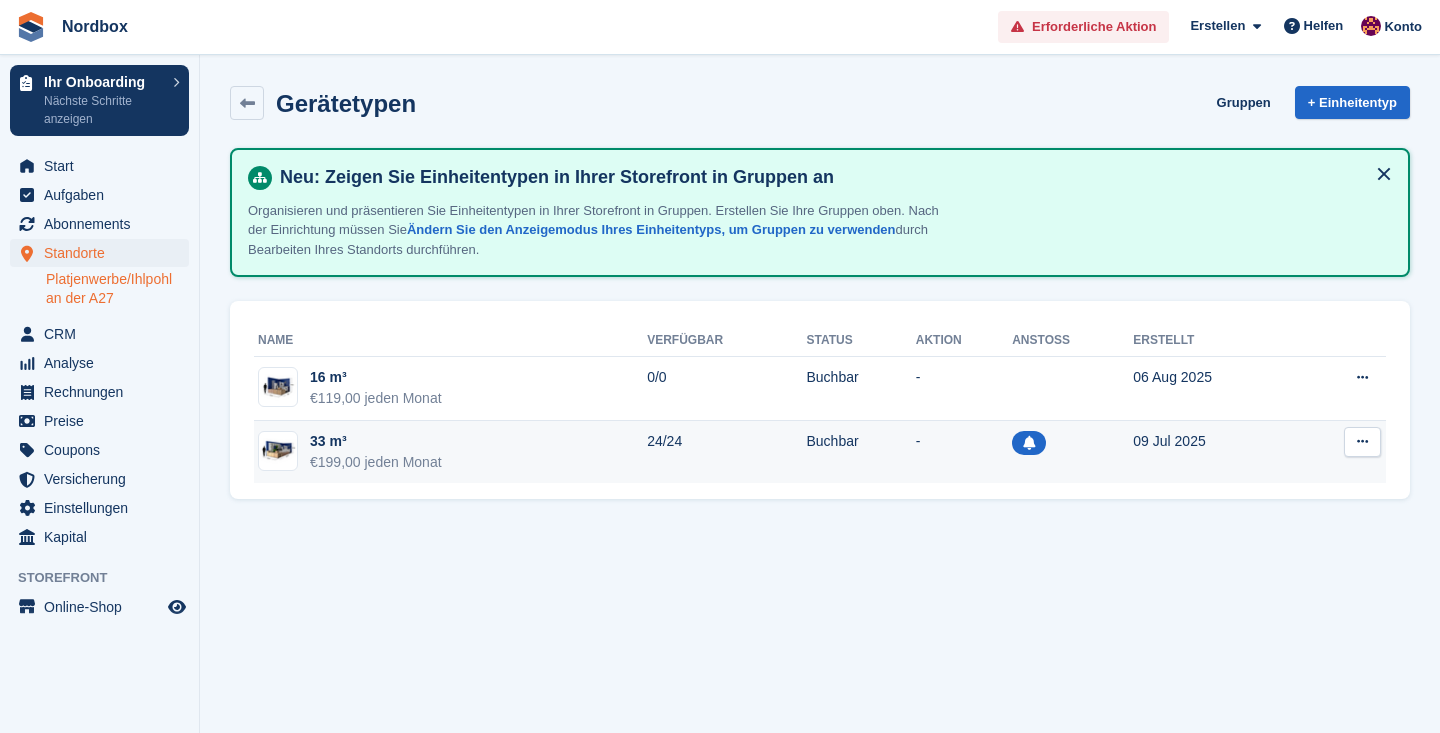 click at bounding box center [1362, 442] 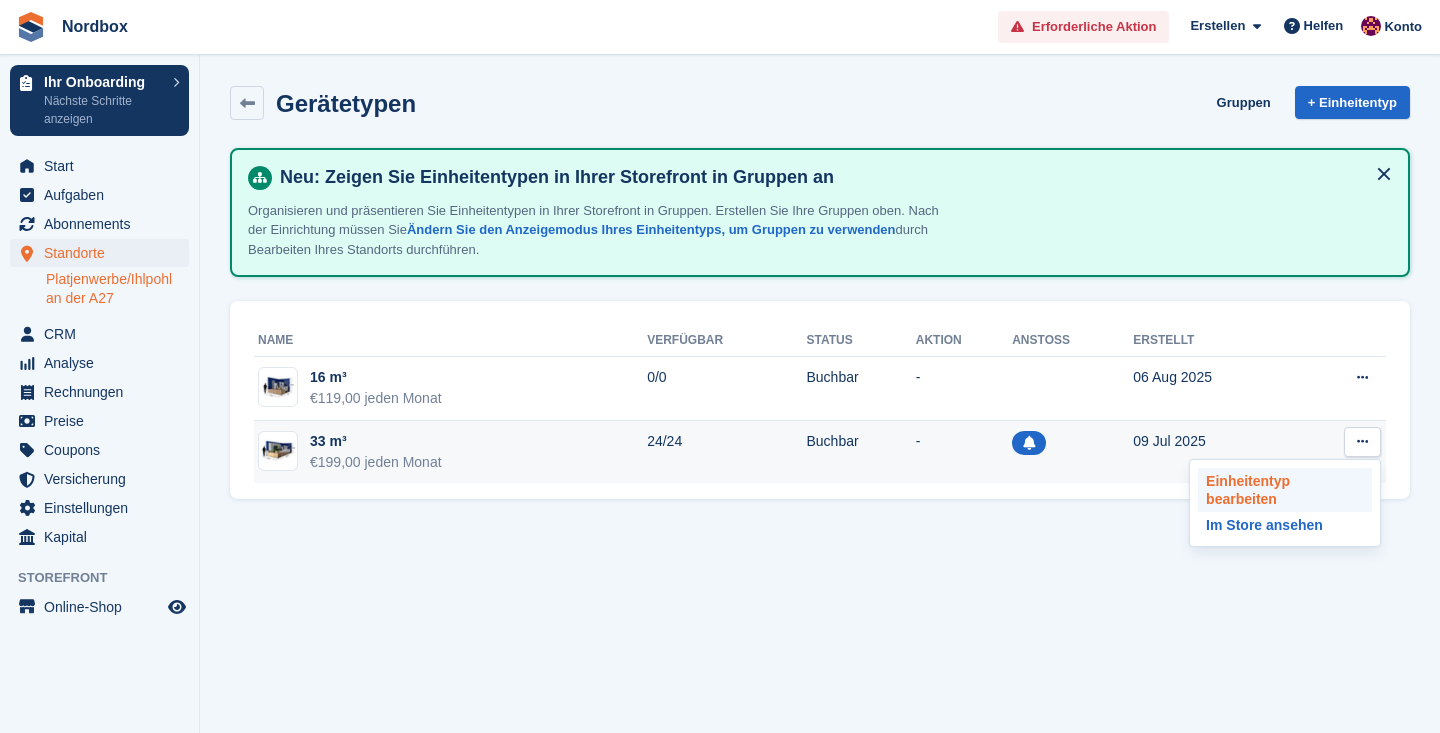 click on "Einheitentyp bearbeiten" at bounding box center [1285, 490] 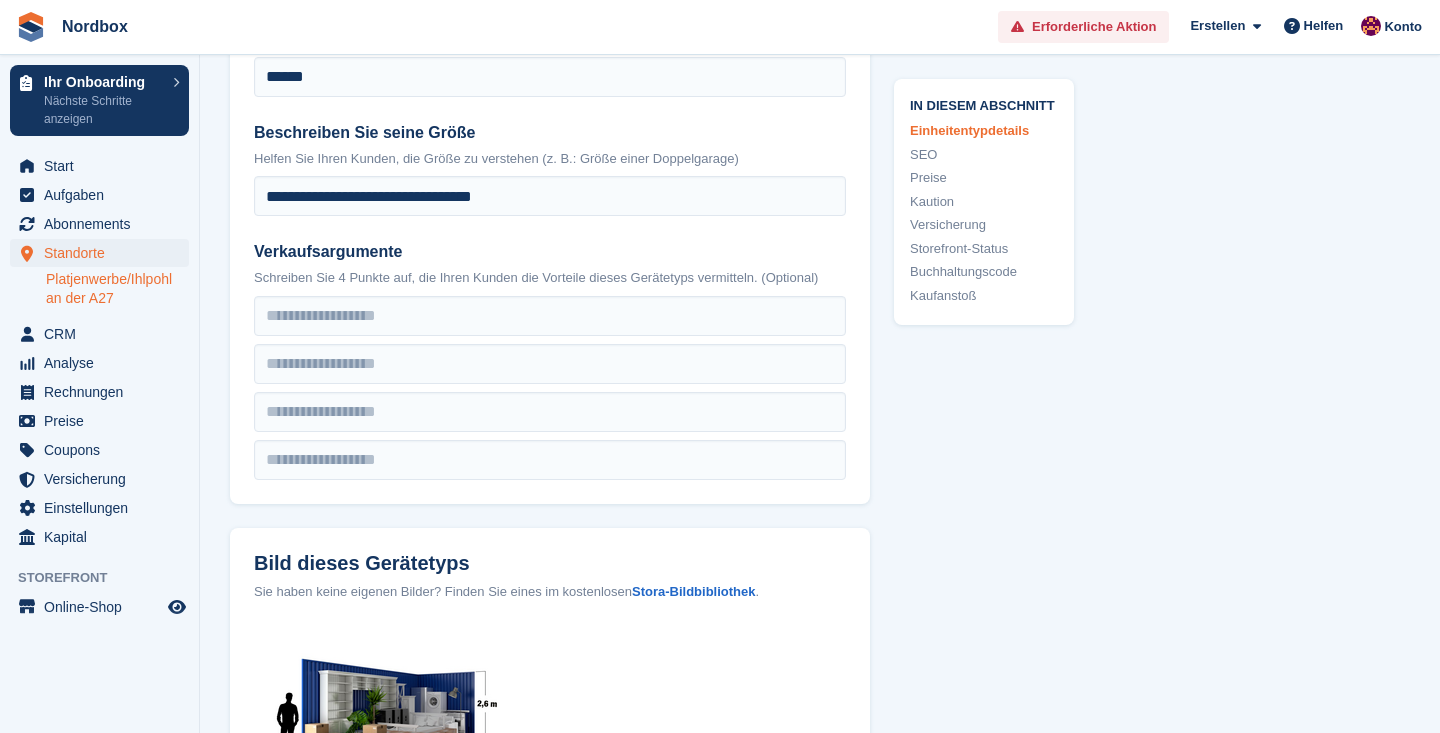 scroll, scrollTop: 601, scrollLeft: 0, axis: vertical 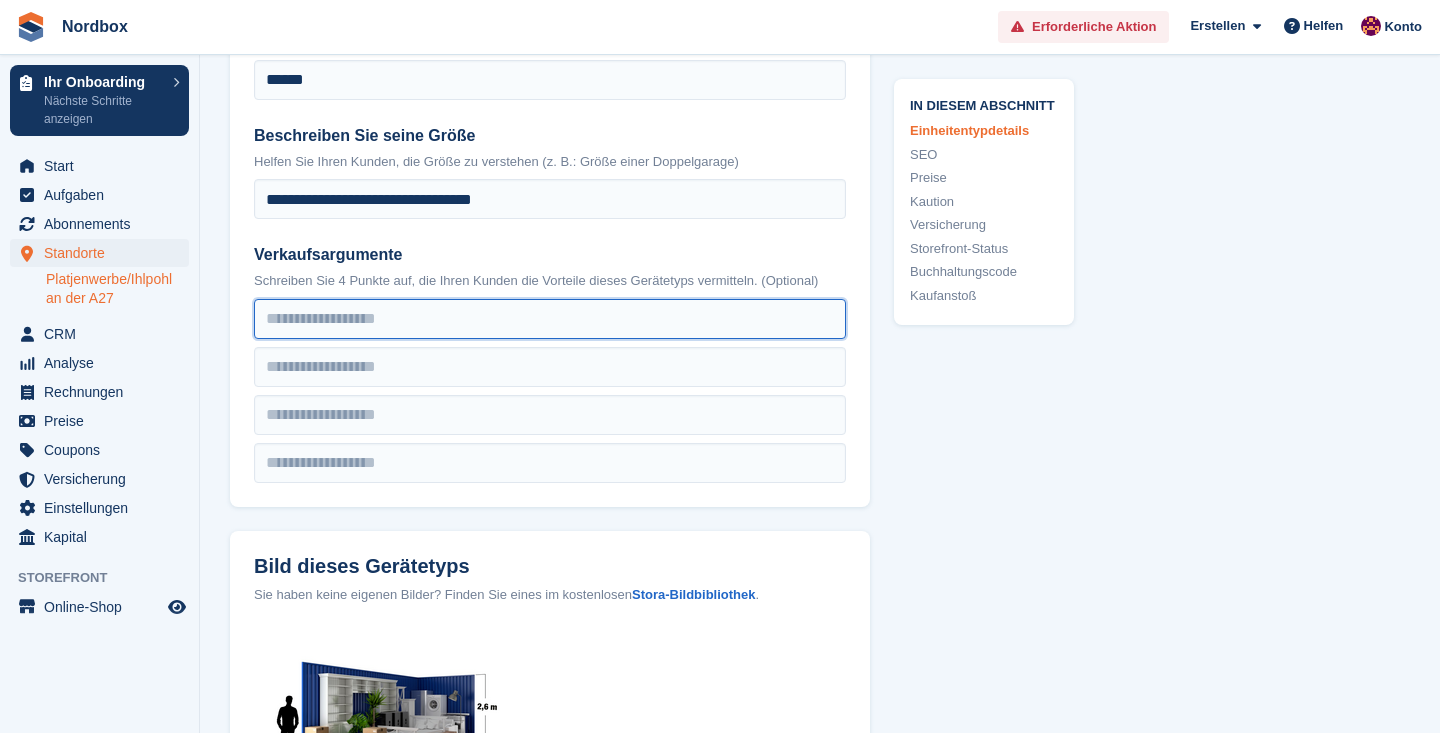 click at bounding box center (550, 319) 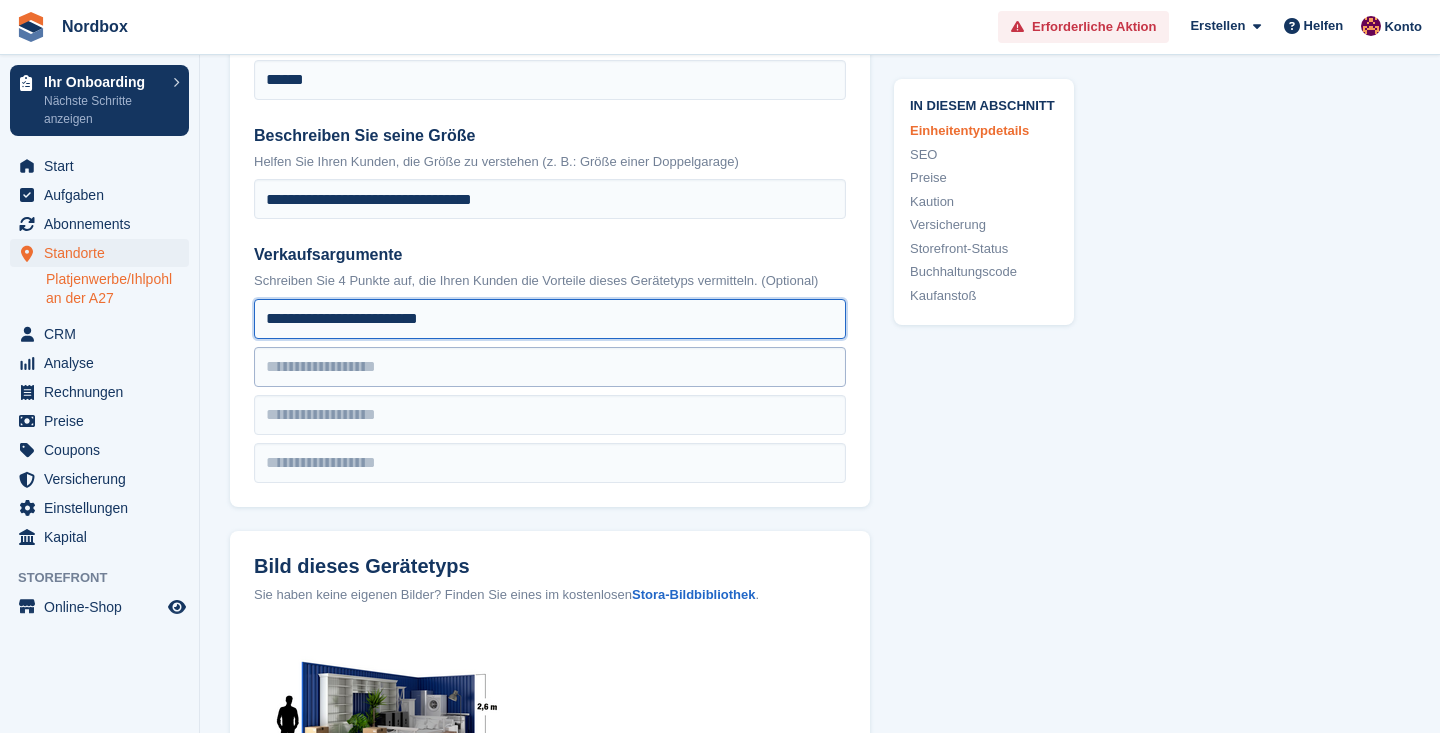 type on "**********" 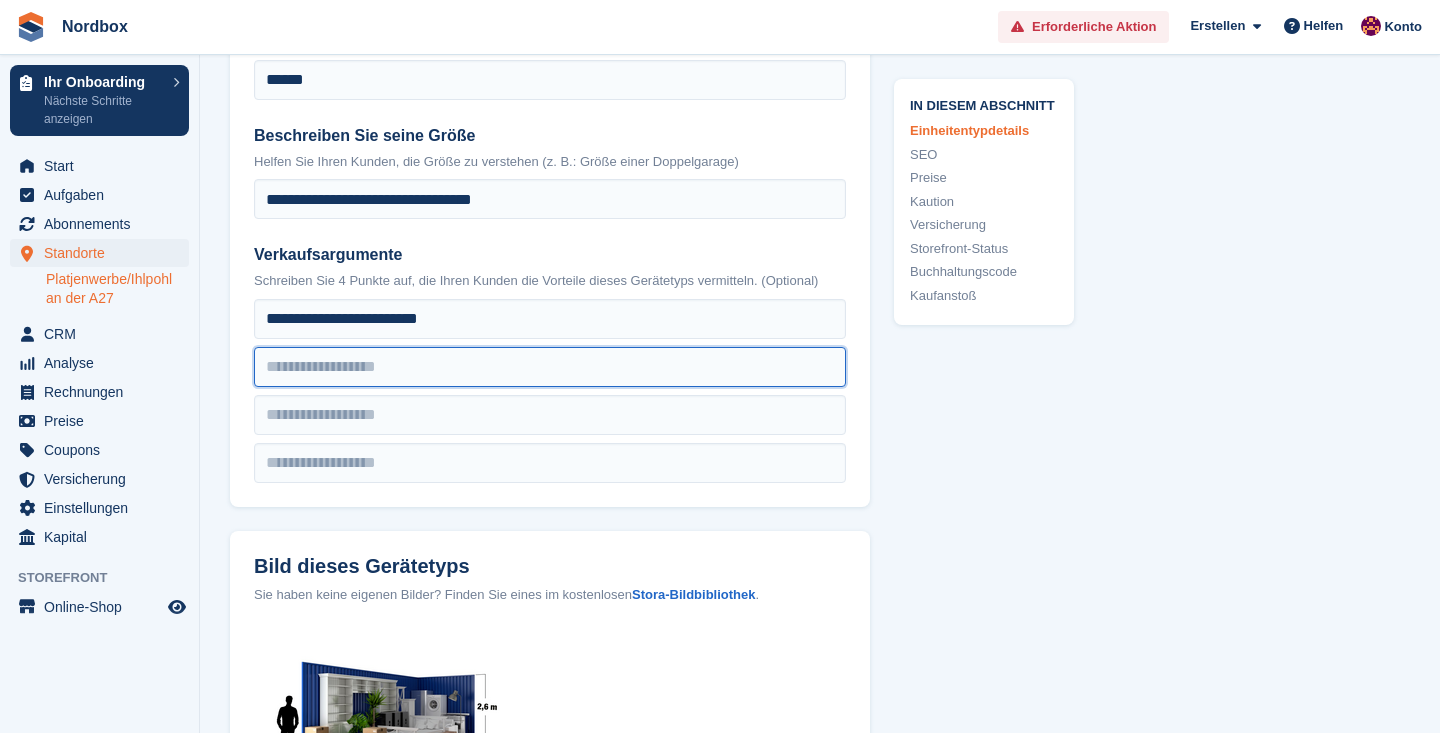 click at bounding box center [550, 319] 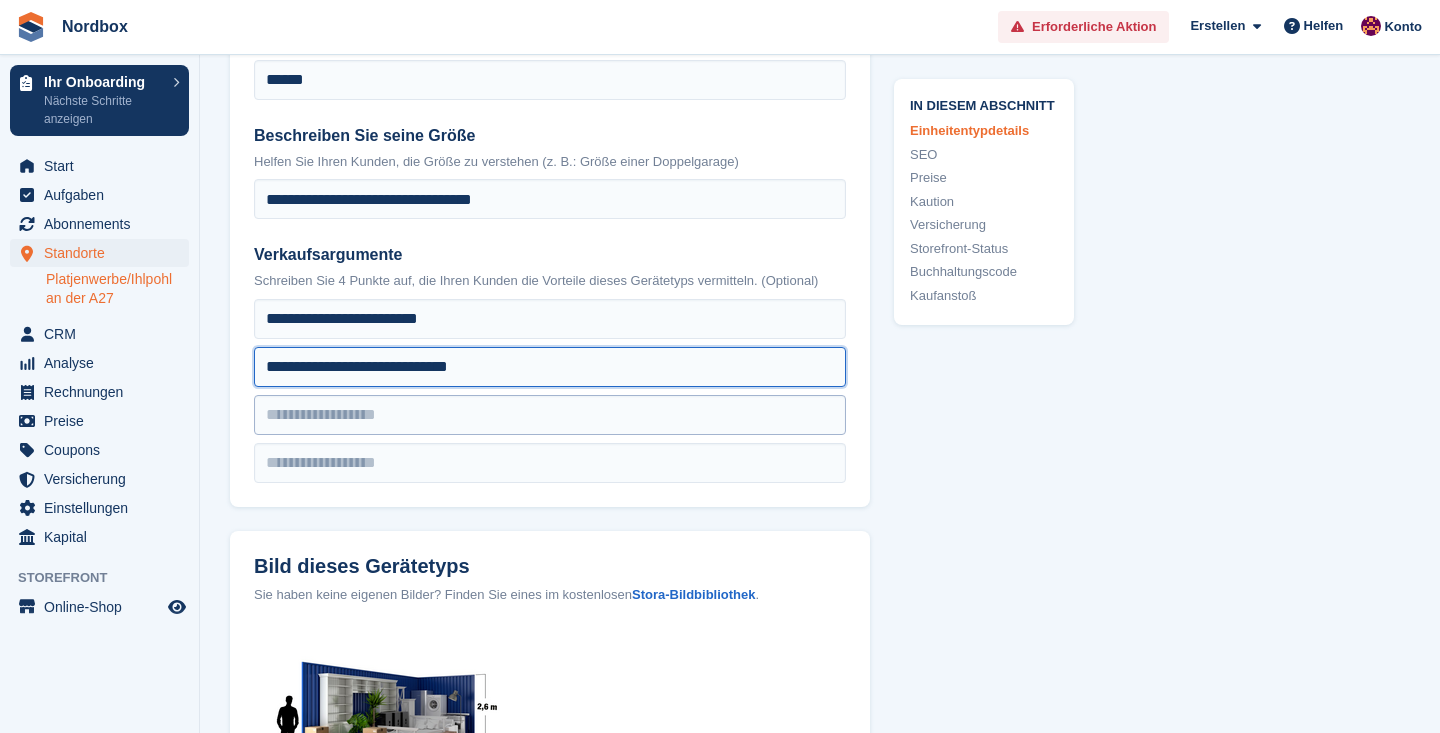type on "**********" 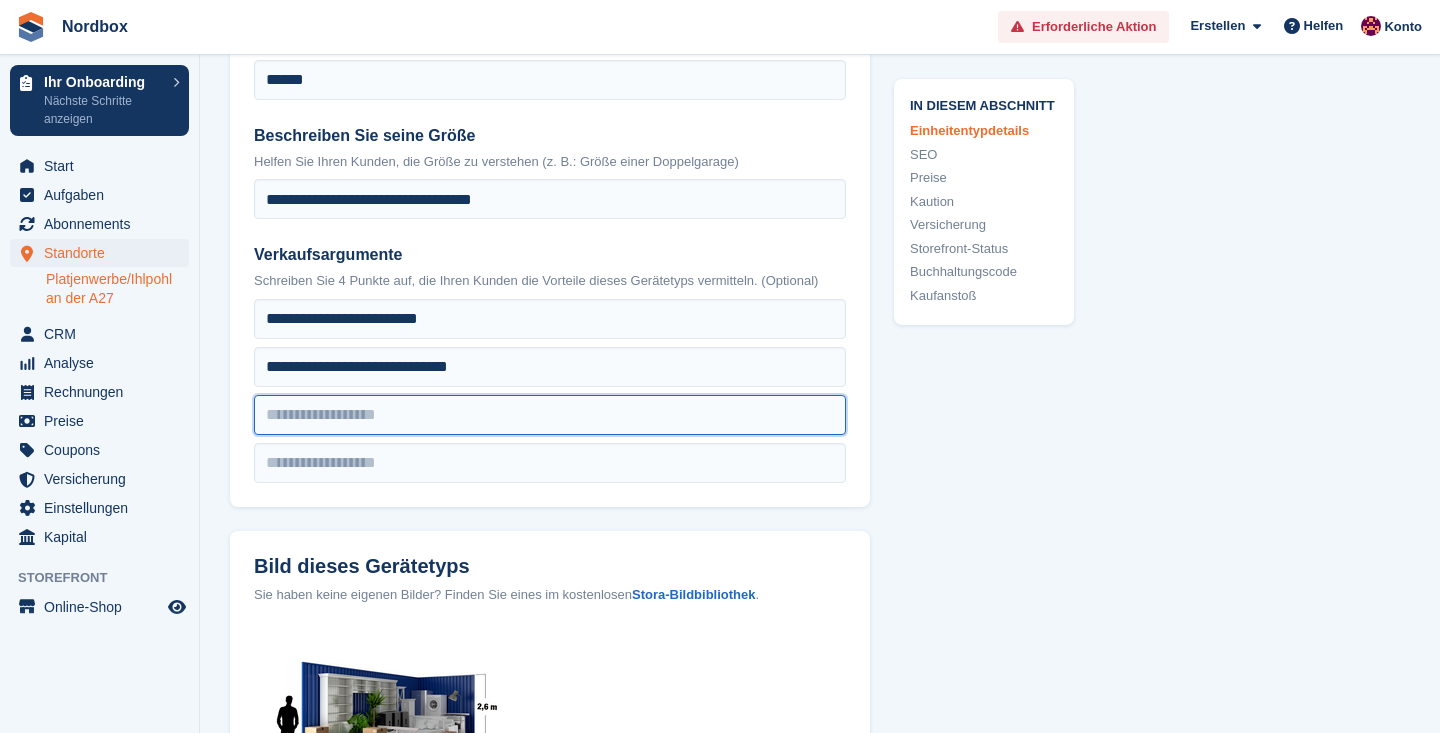 click at bounding box center [550, 319] 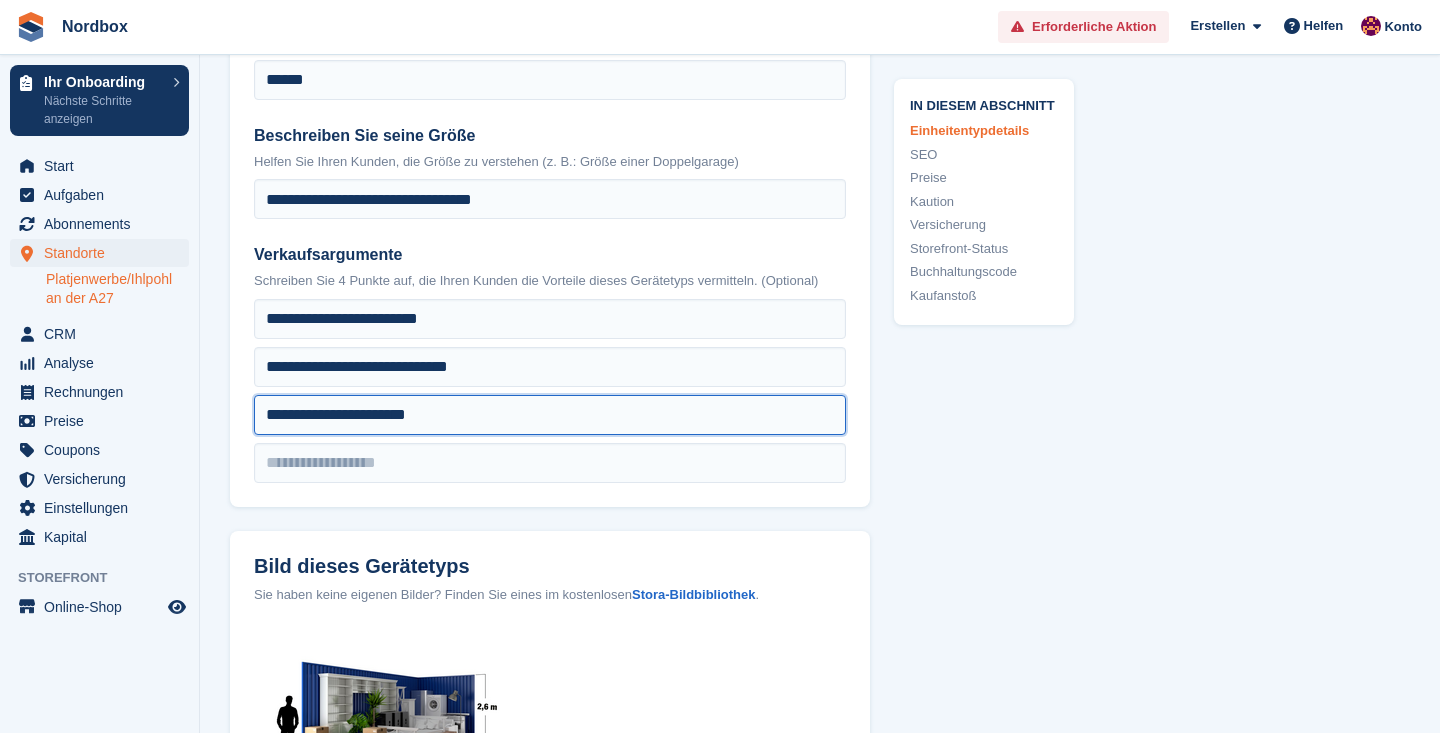 type on "**********" 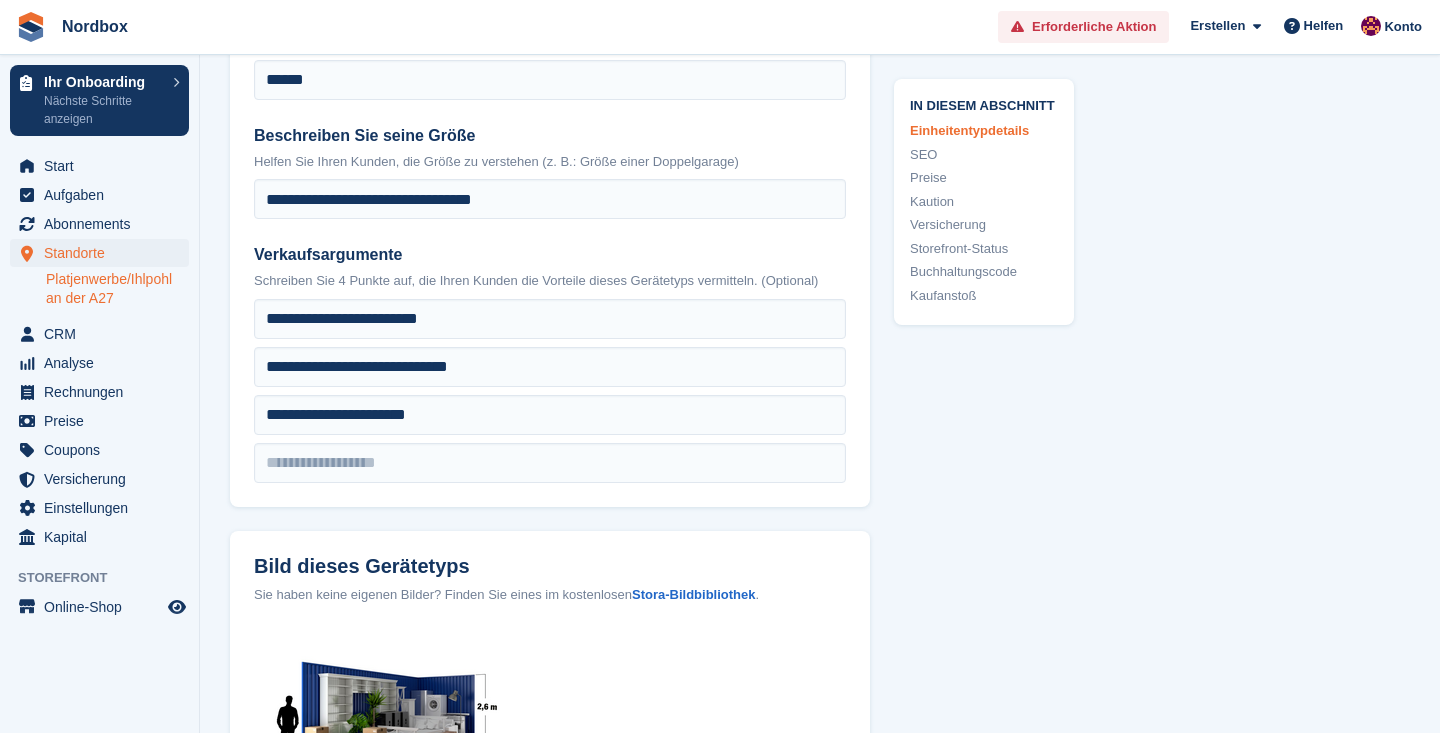 click on "**********" at bounding box center [550, 243] 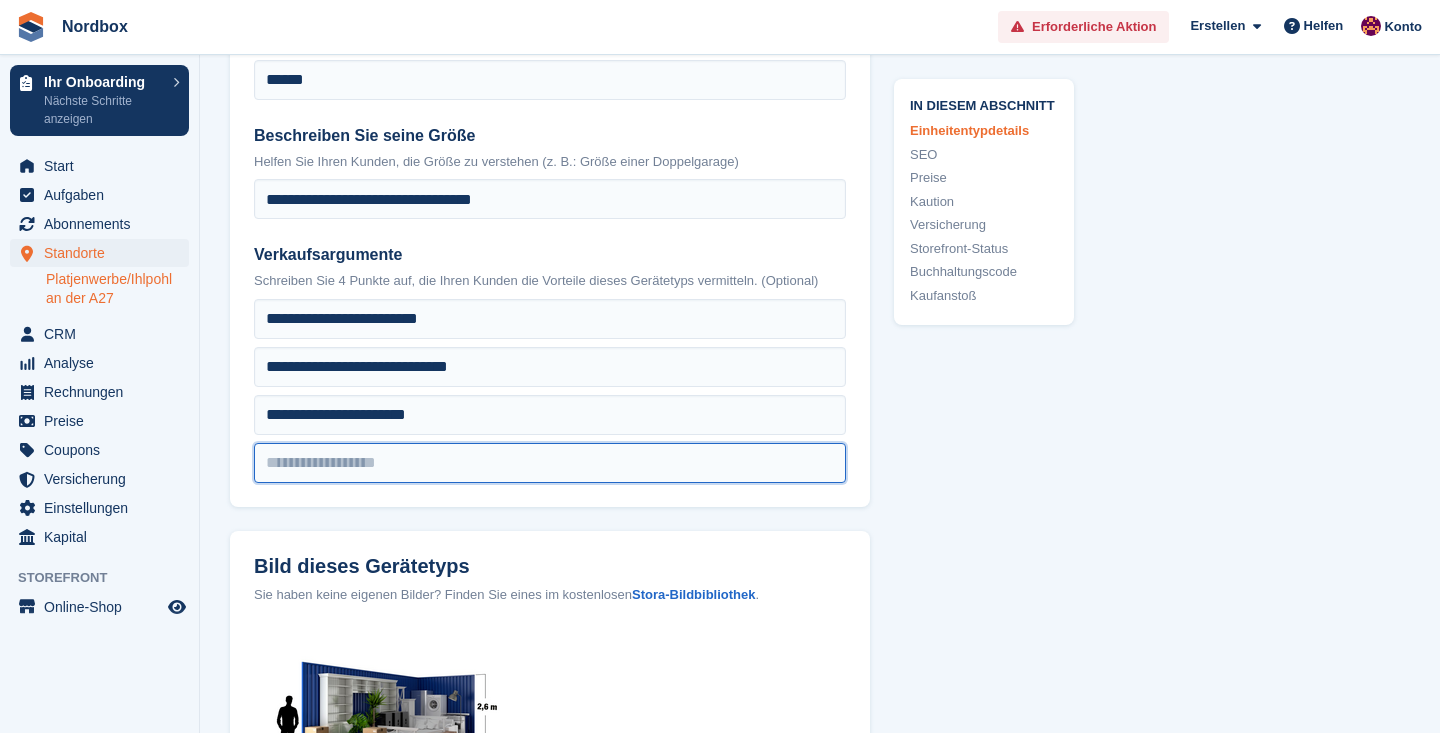 click at bounding box center (550, 319) 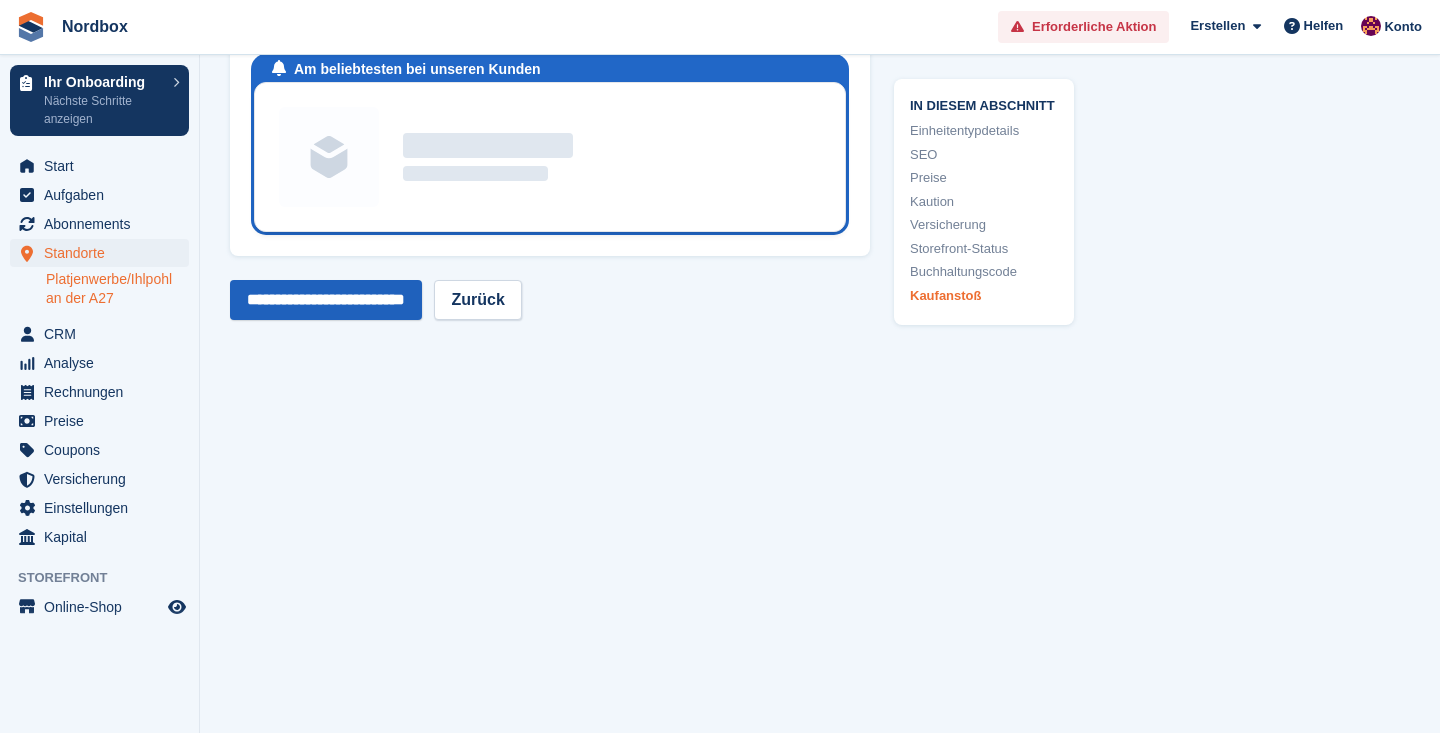 scroll, scrollTop: 3906, scrollLeft: 0, axis: vertical 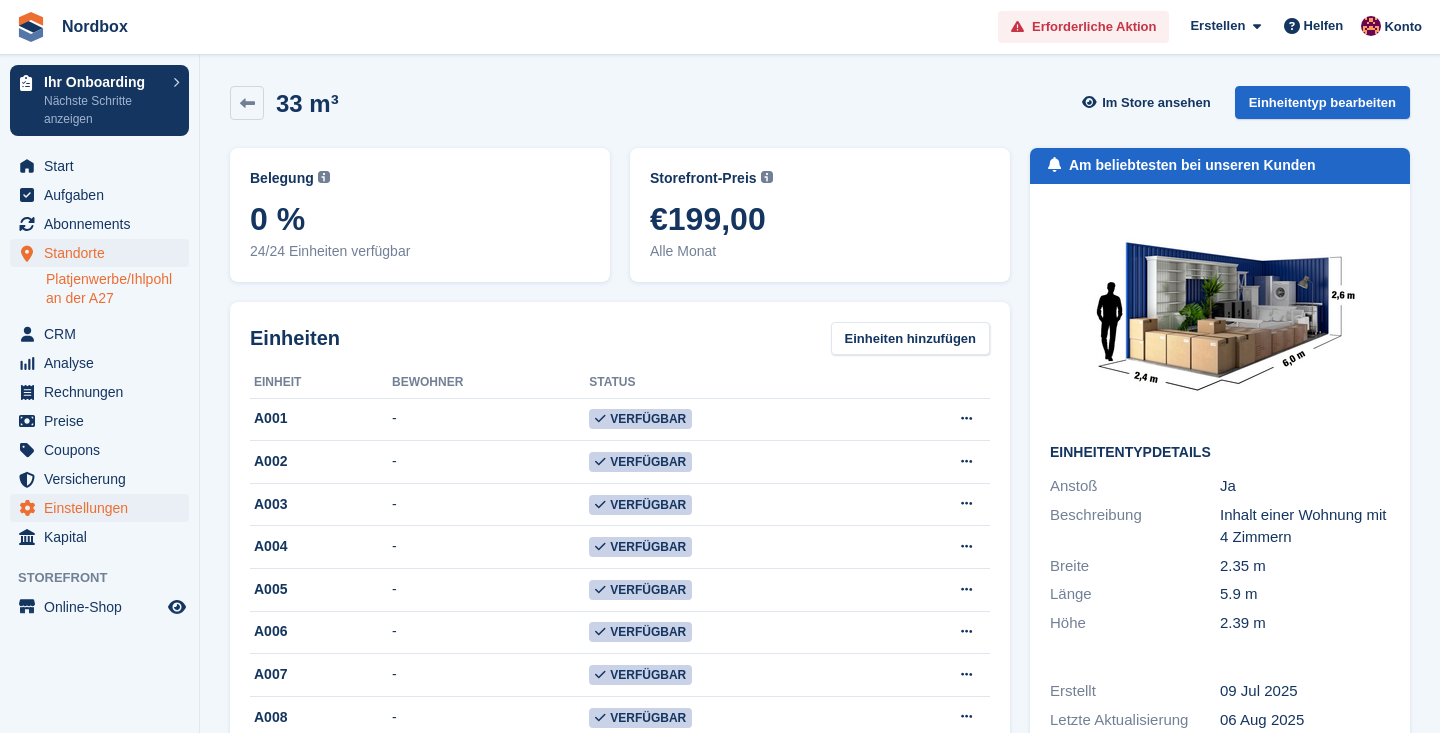 click on "Einstellungen" at bounding box center (104, 508) 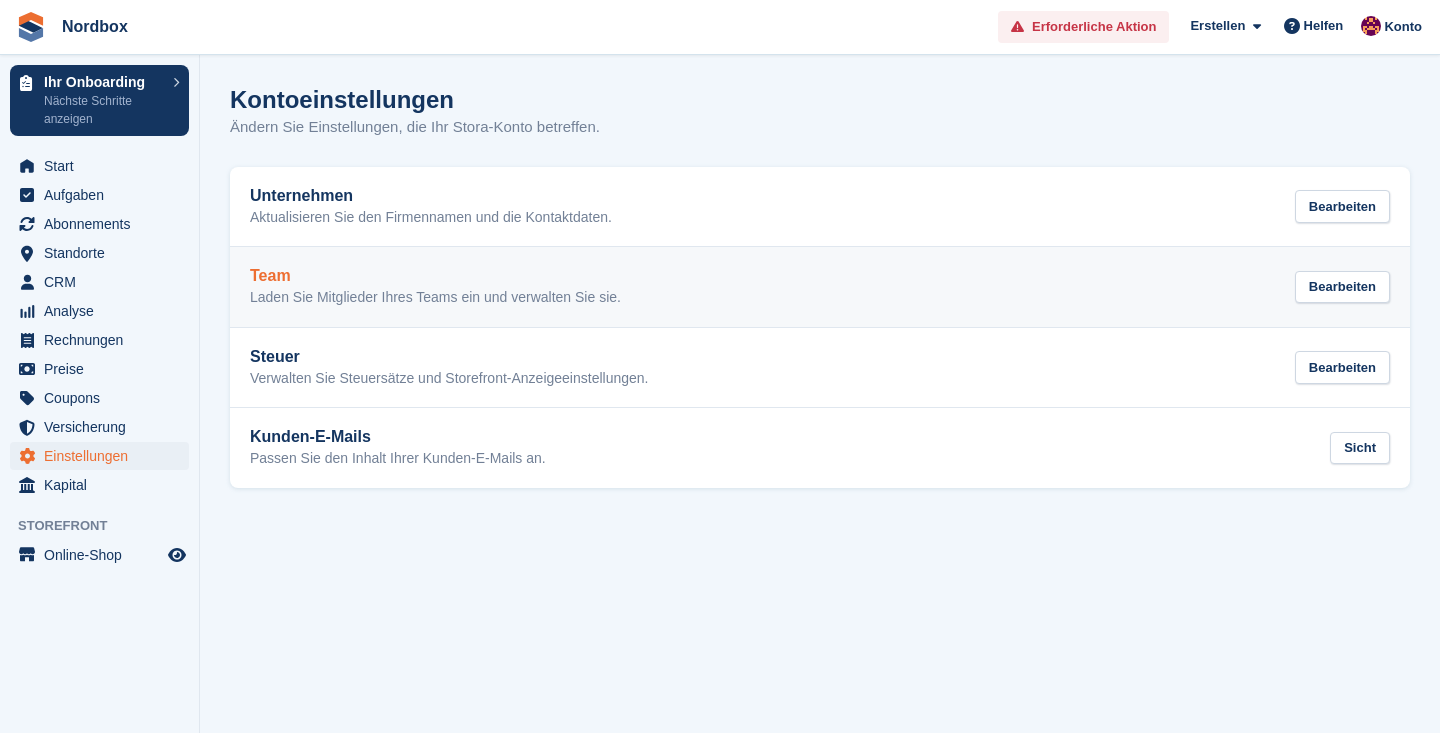 click on "Team" at bounding box center [435, 276] 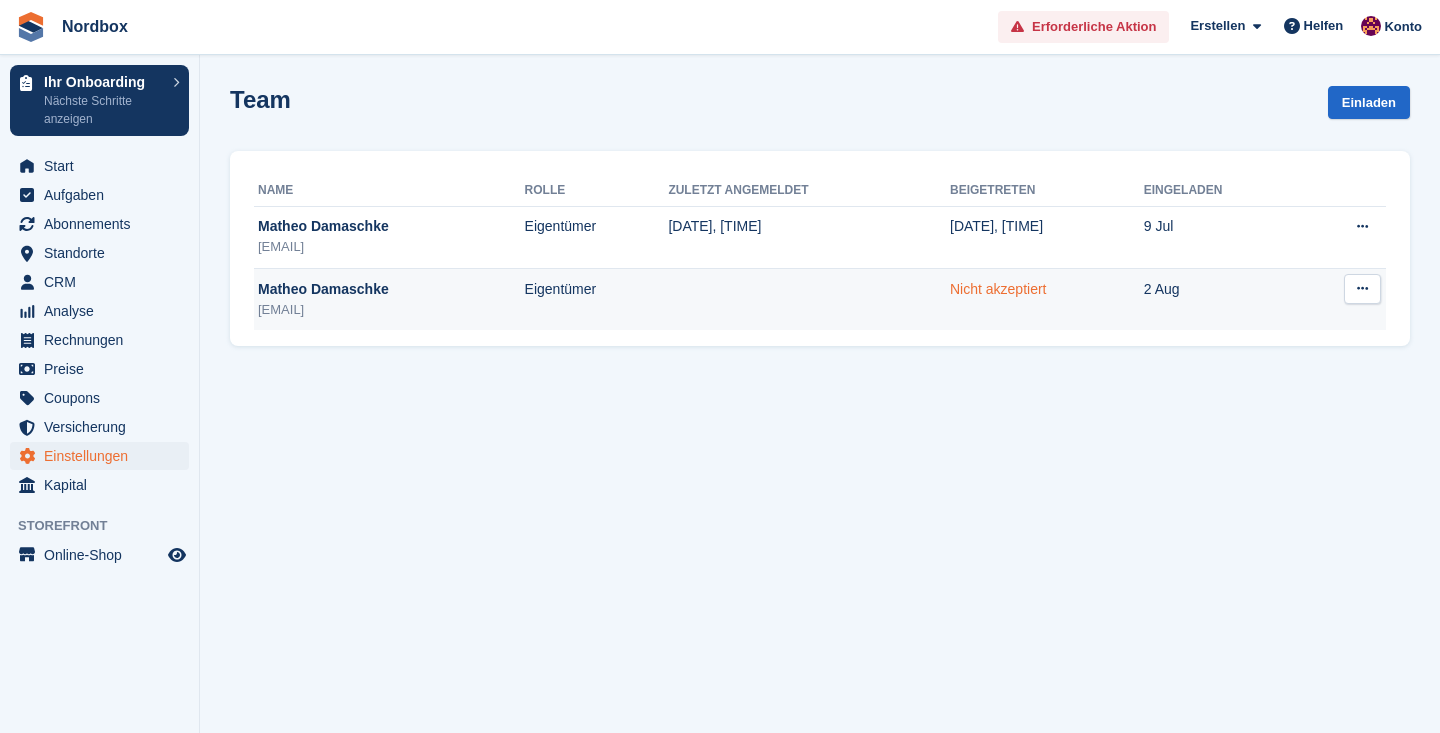 click on "Nicht akzeptiert" at bounding box center [998, 289] 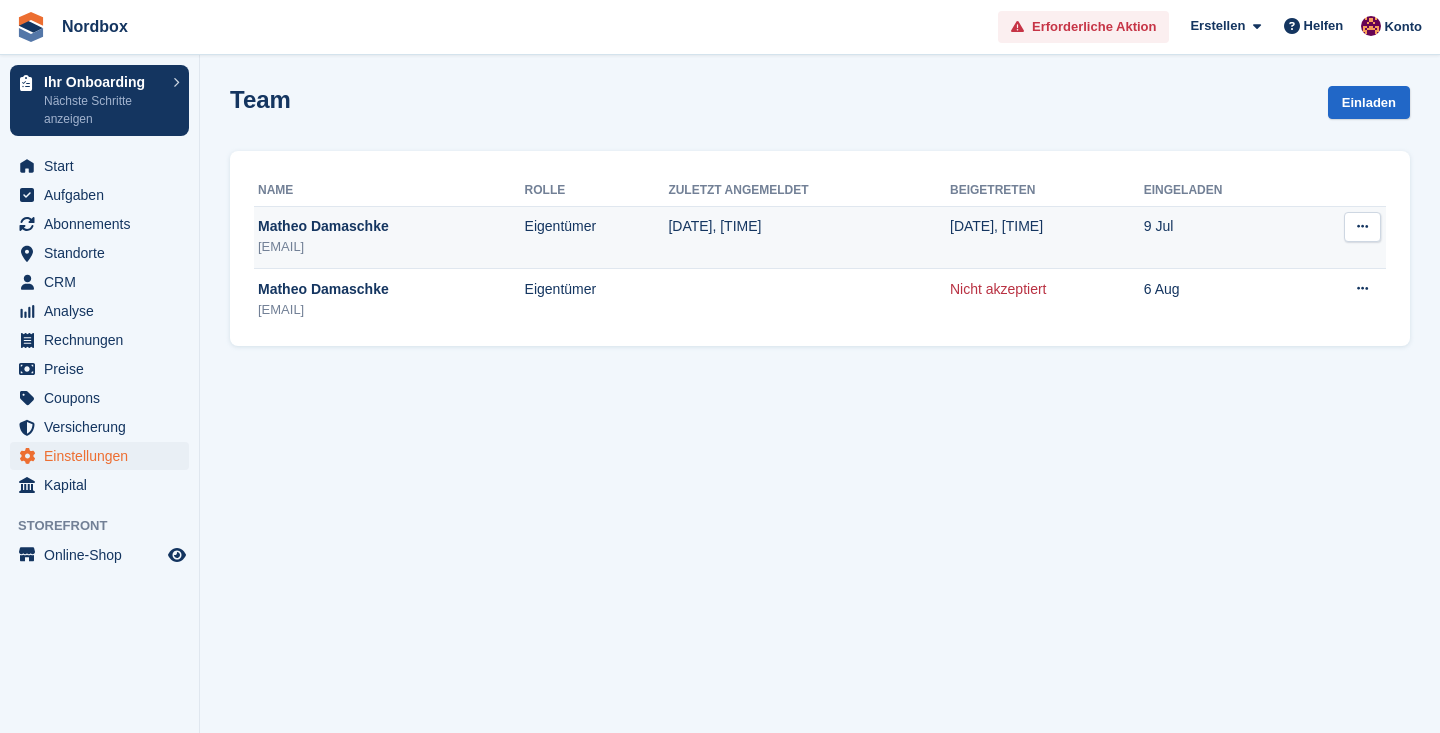 click at bounding box center (1362, 226) 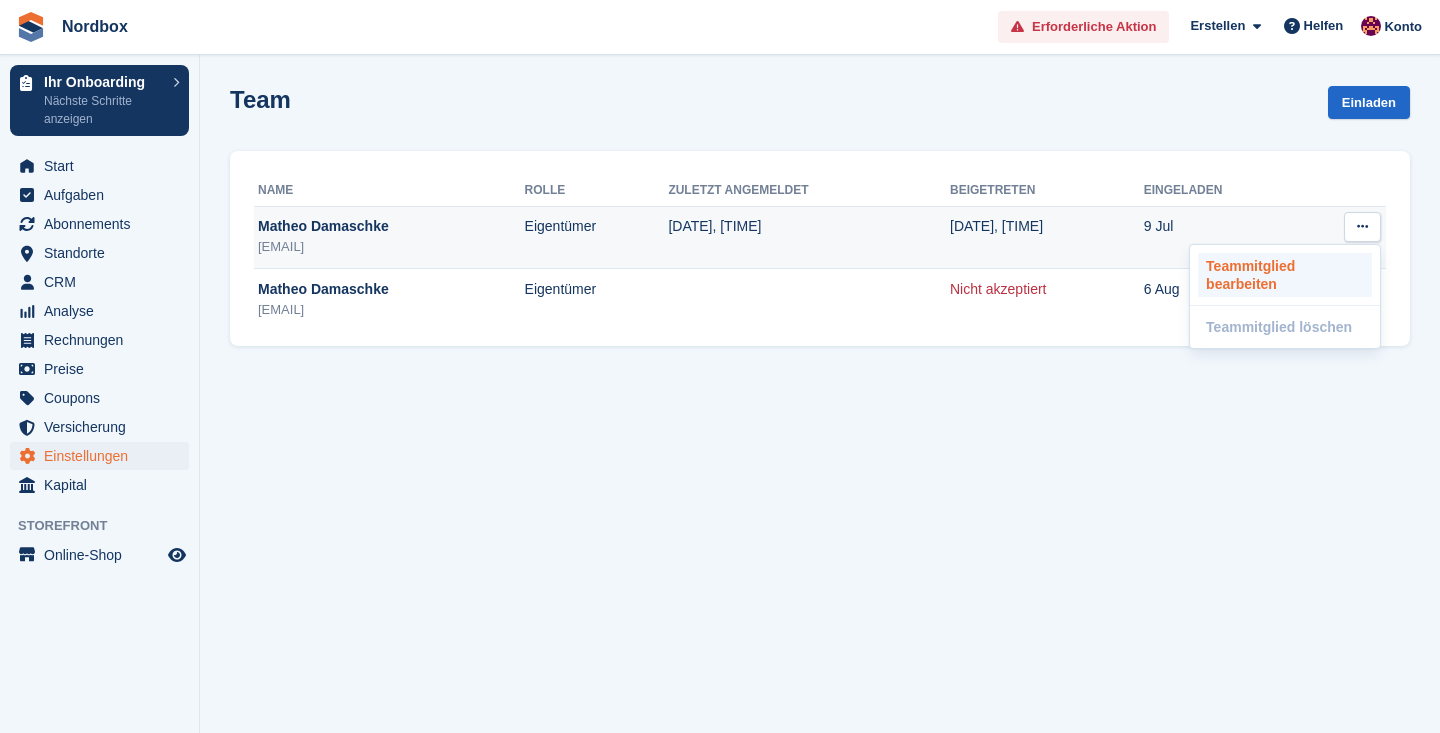 click on "Teammitglied bearbeiten" at bounding box center (1285, 275) 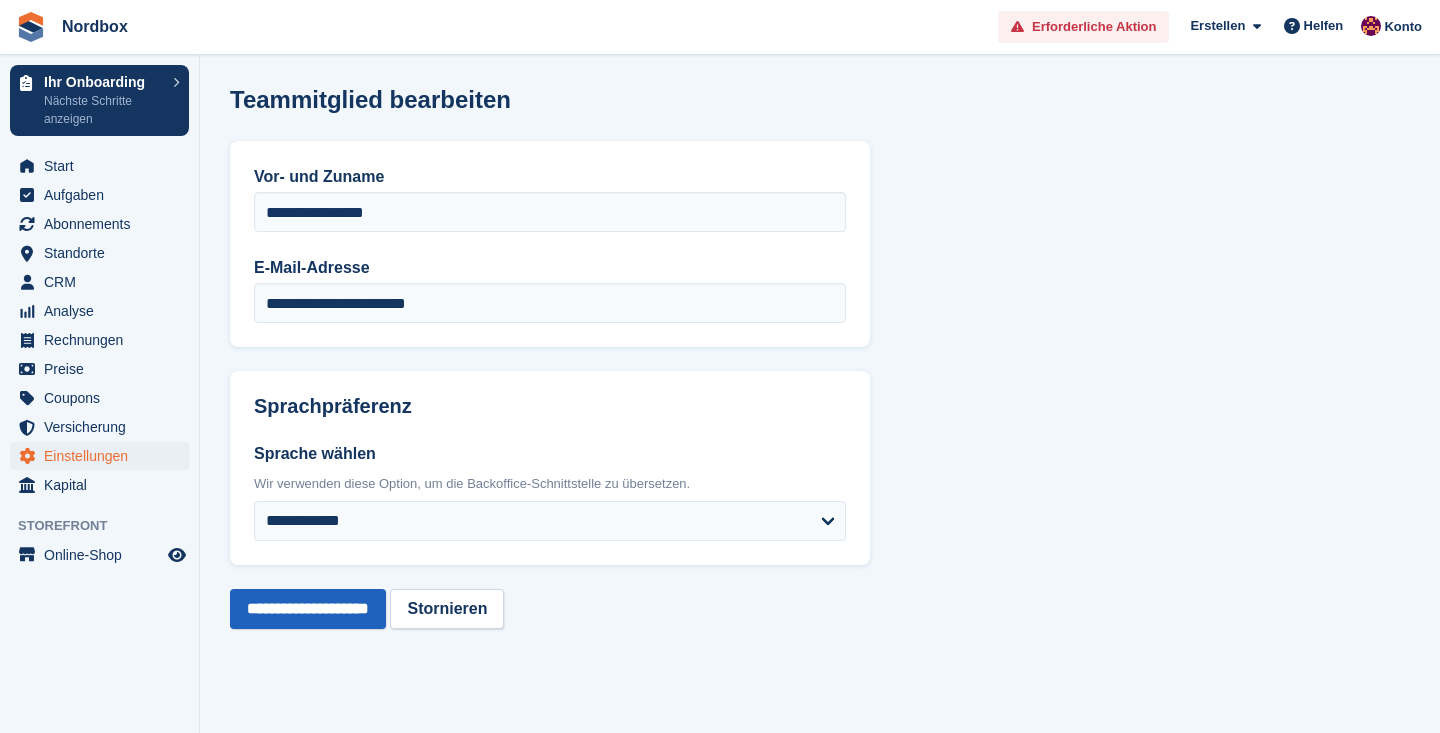 click on "**********" at bounding box center (308, 609) 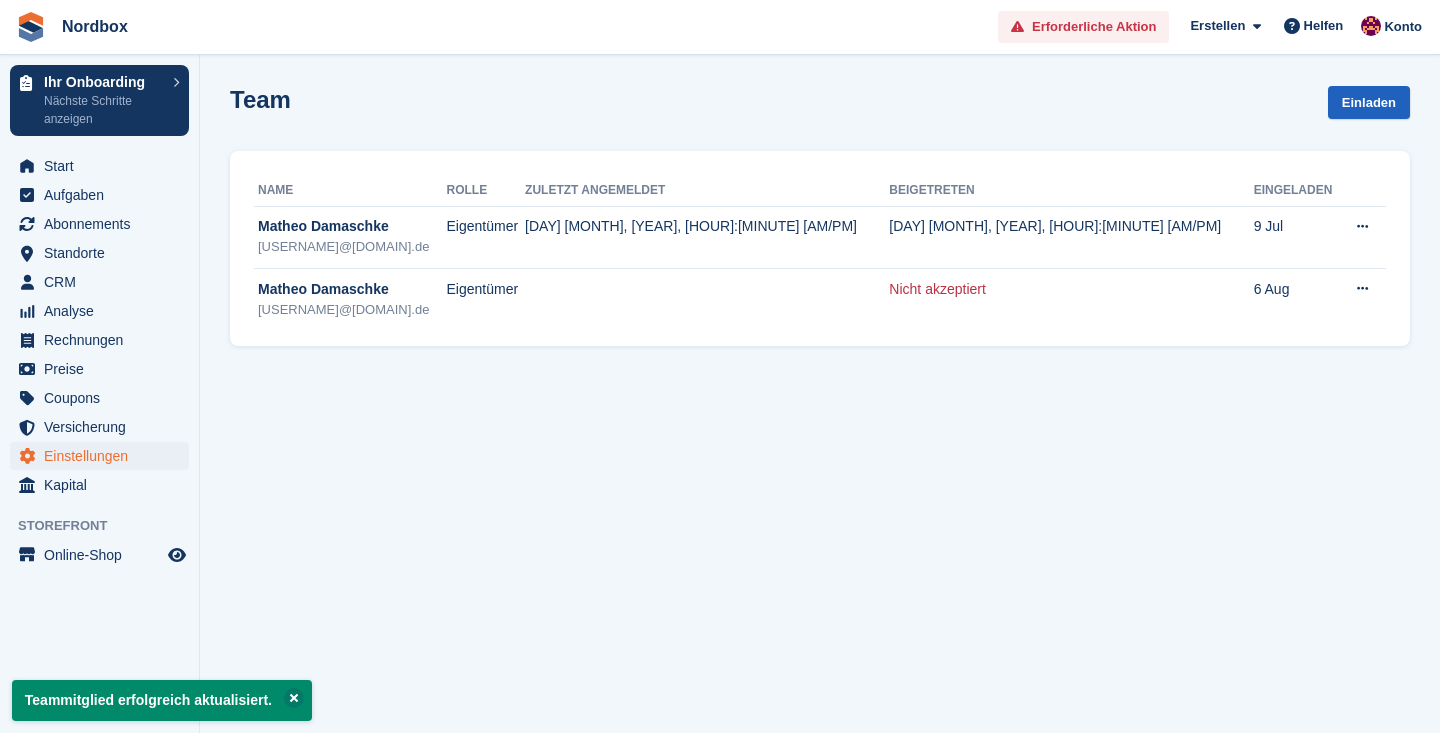 scroll, scrollTop: 0, scrollLeft: 0, axis: both 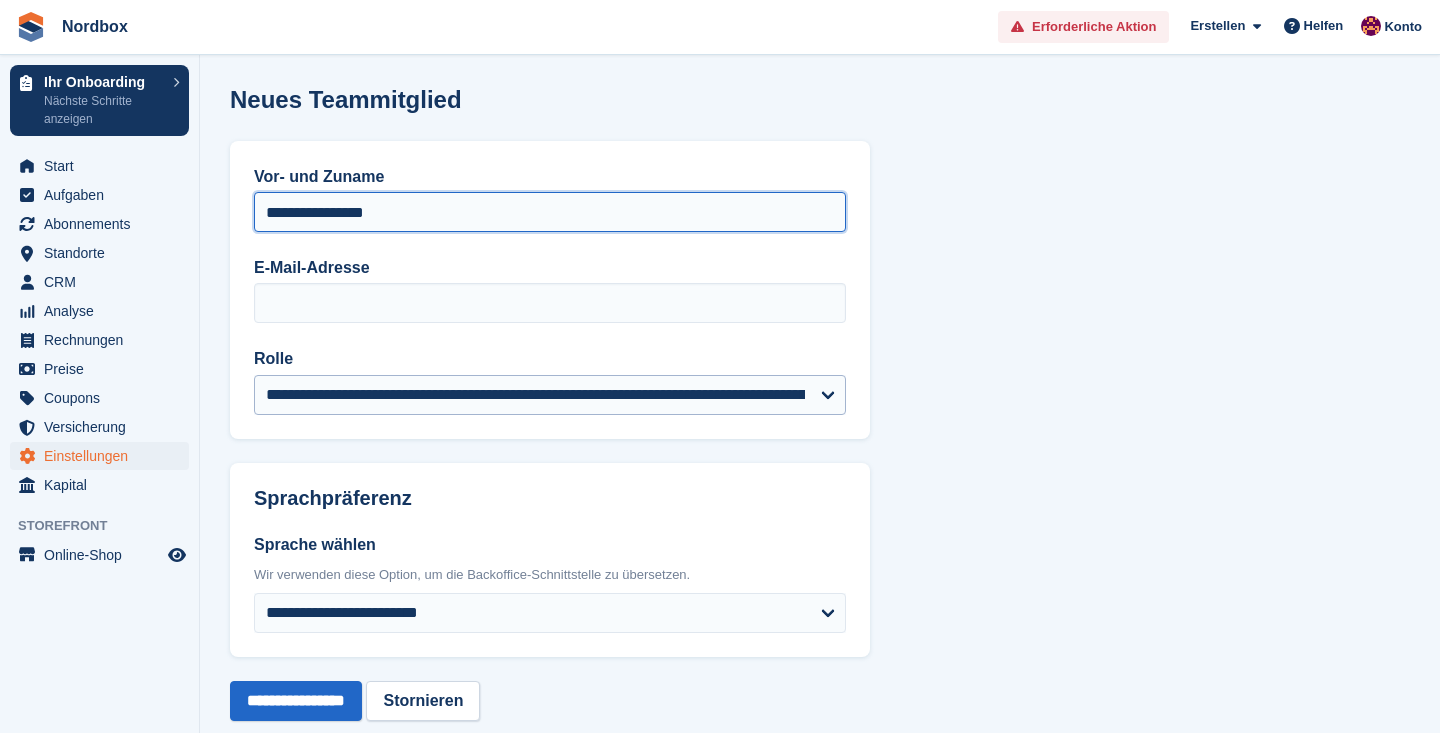 type on "**********" 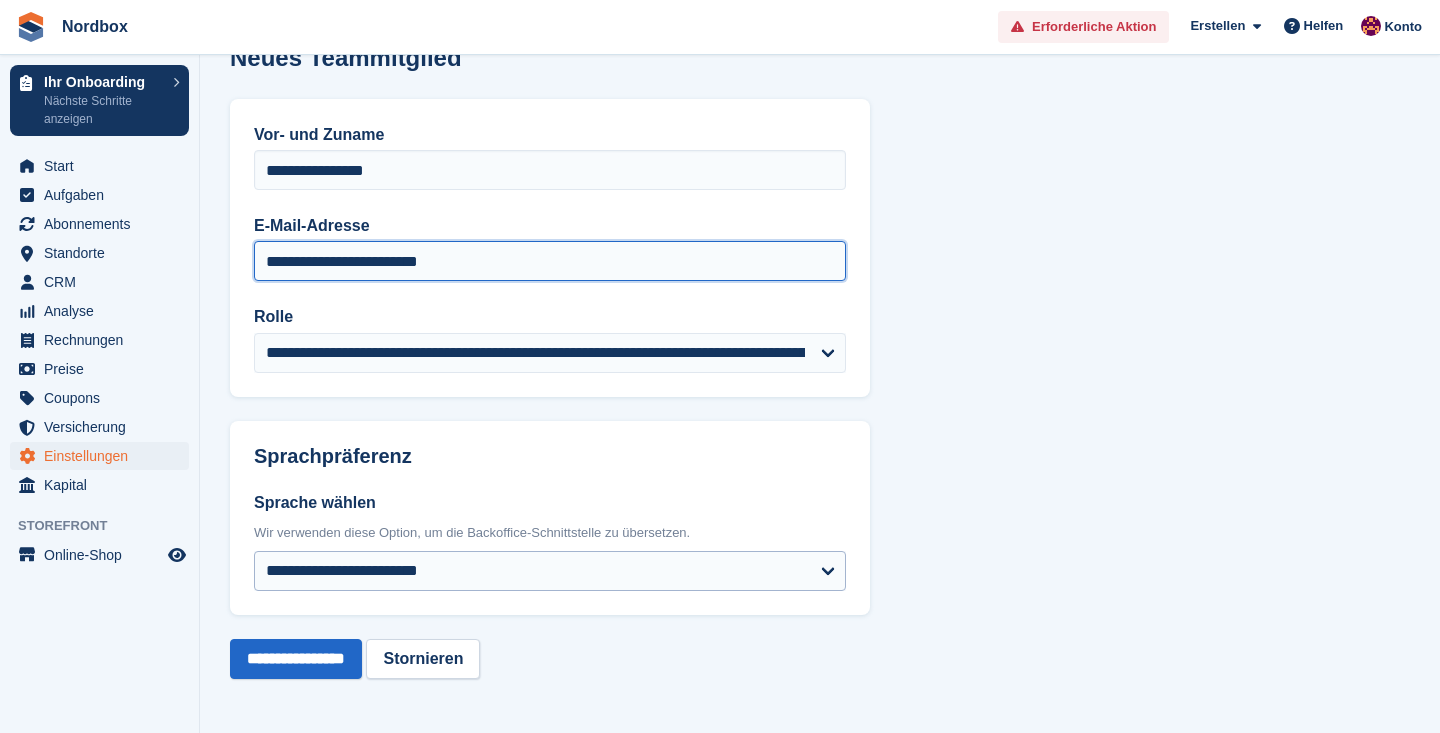 scroll, scrollTop: 41, scrollLeft: 0, axis: vertical 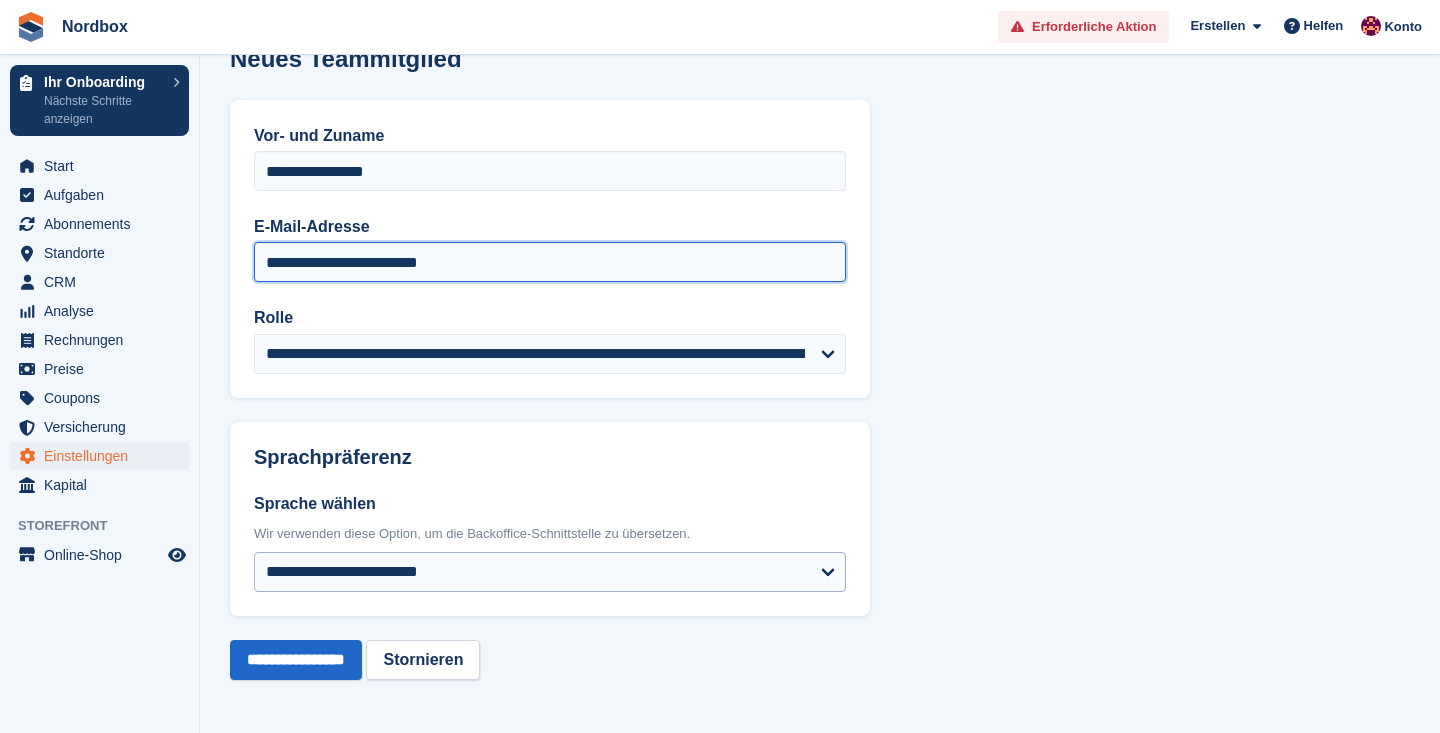 type on "**********" 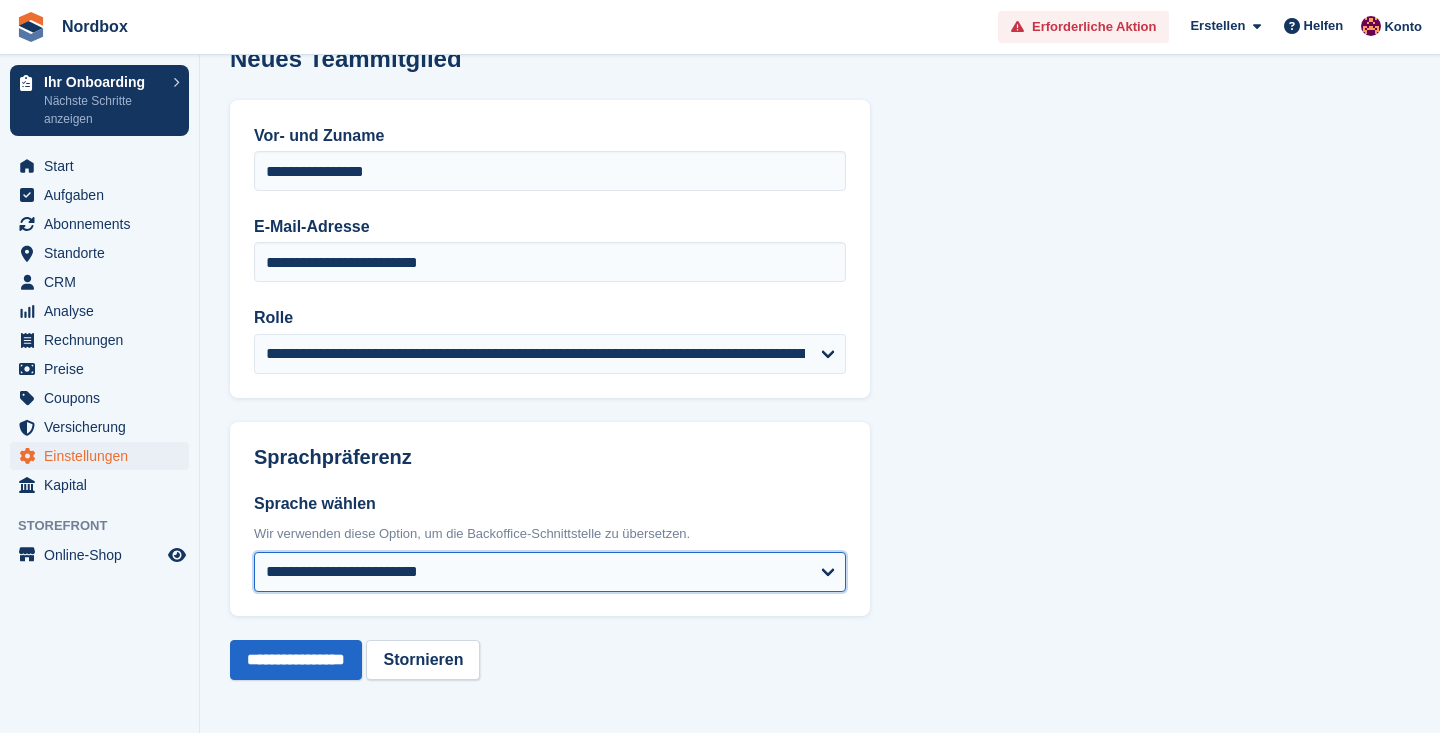 select on "**" 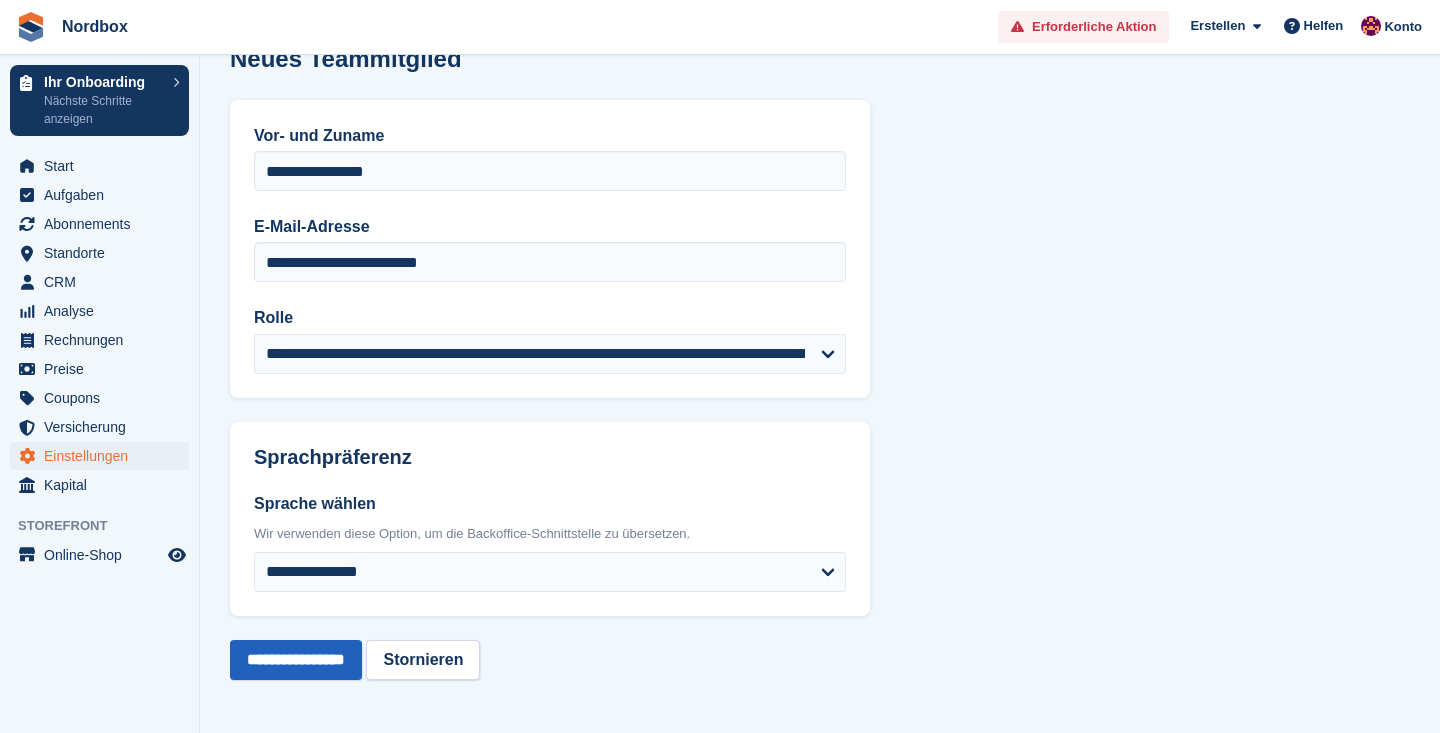 click on "**********" at bounding box center (296, 660) 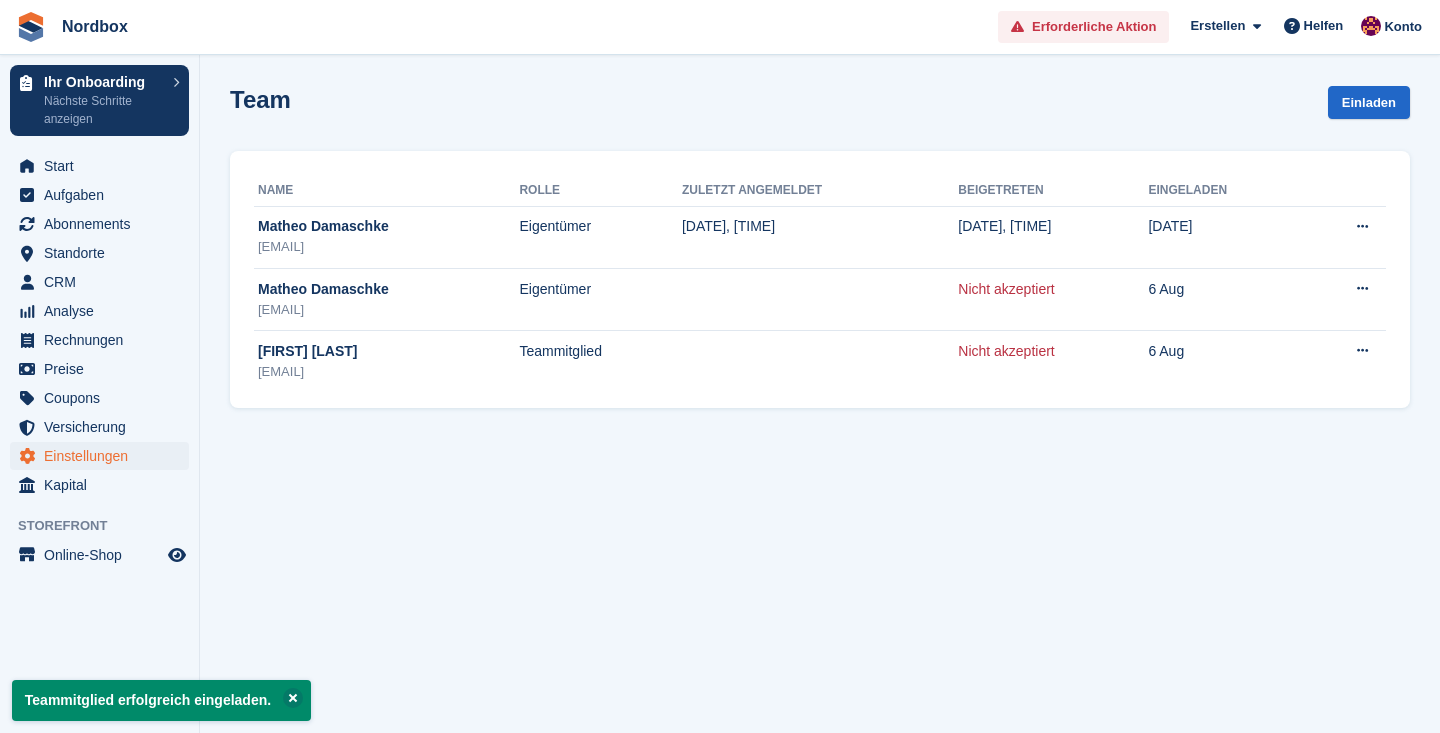 scroll, scrollTop: 0, scrollLeft: 0, axis: both 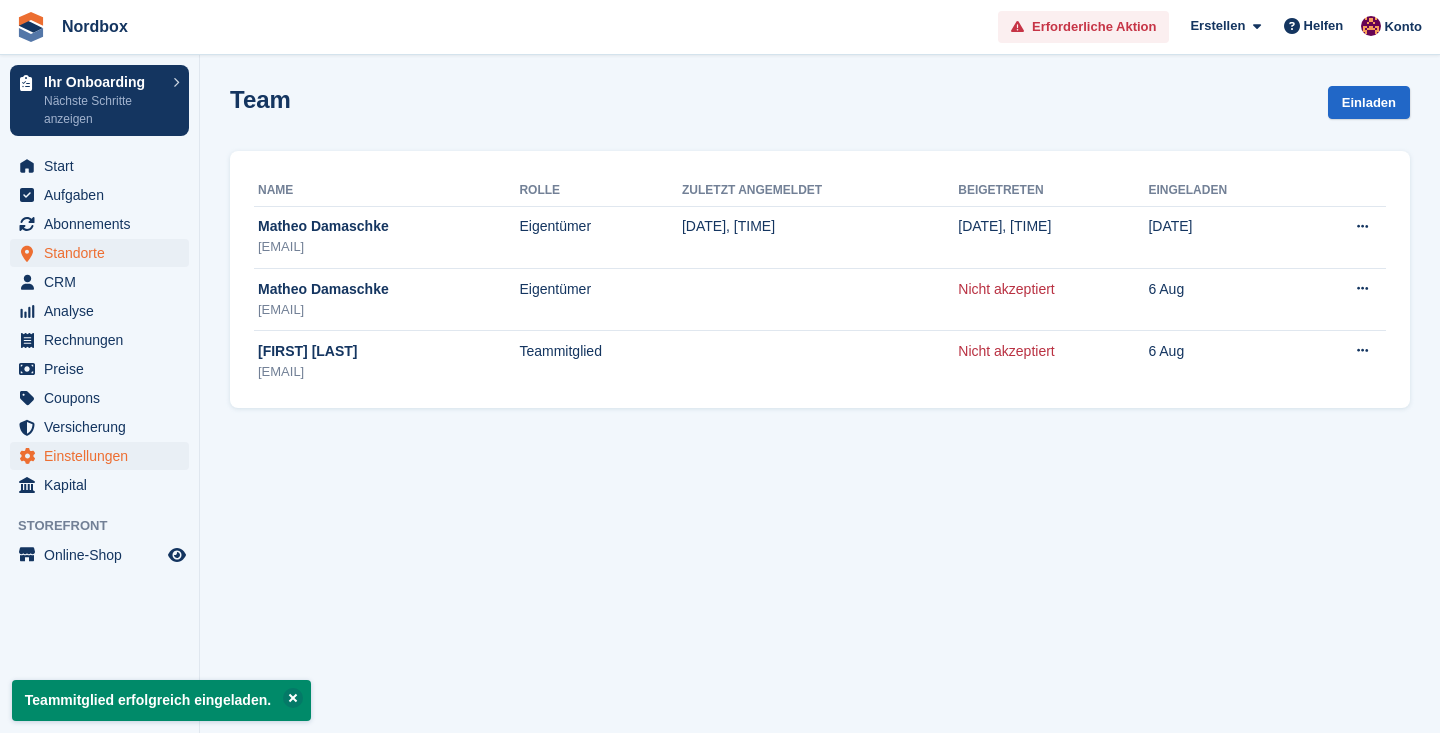 click on "Standorte" at bounding box center [104, 253] 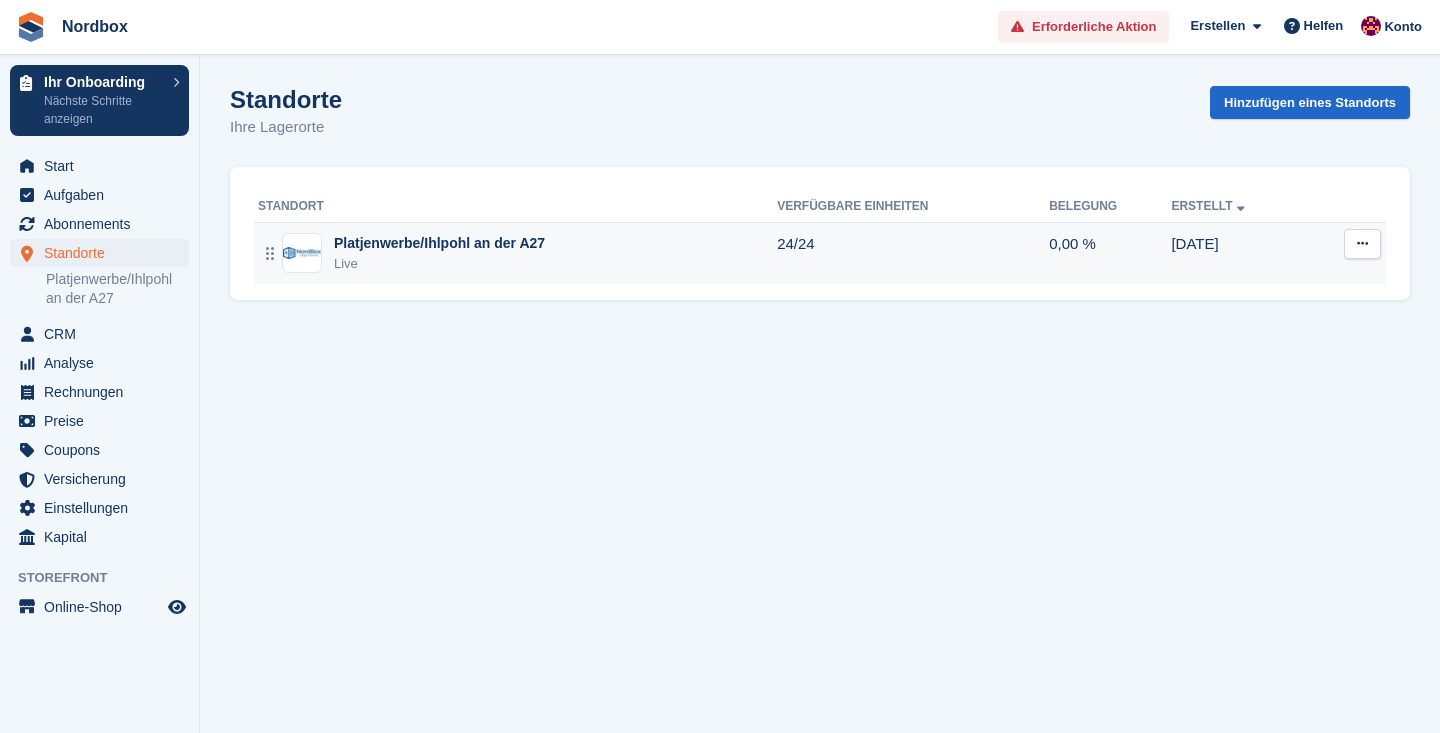 click on "24/24" at bounding box center [913, 253] 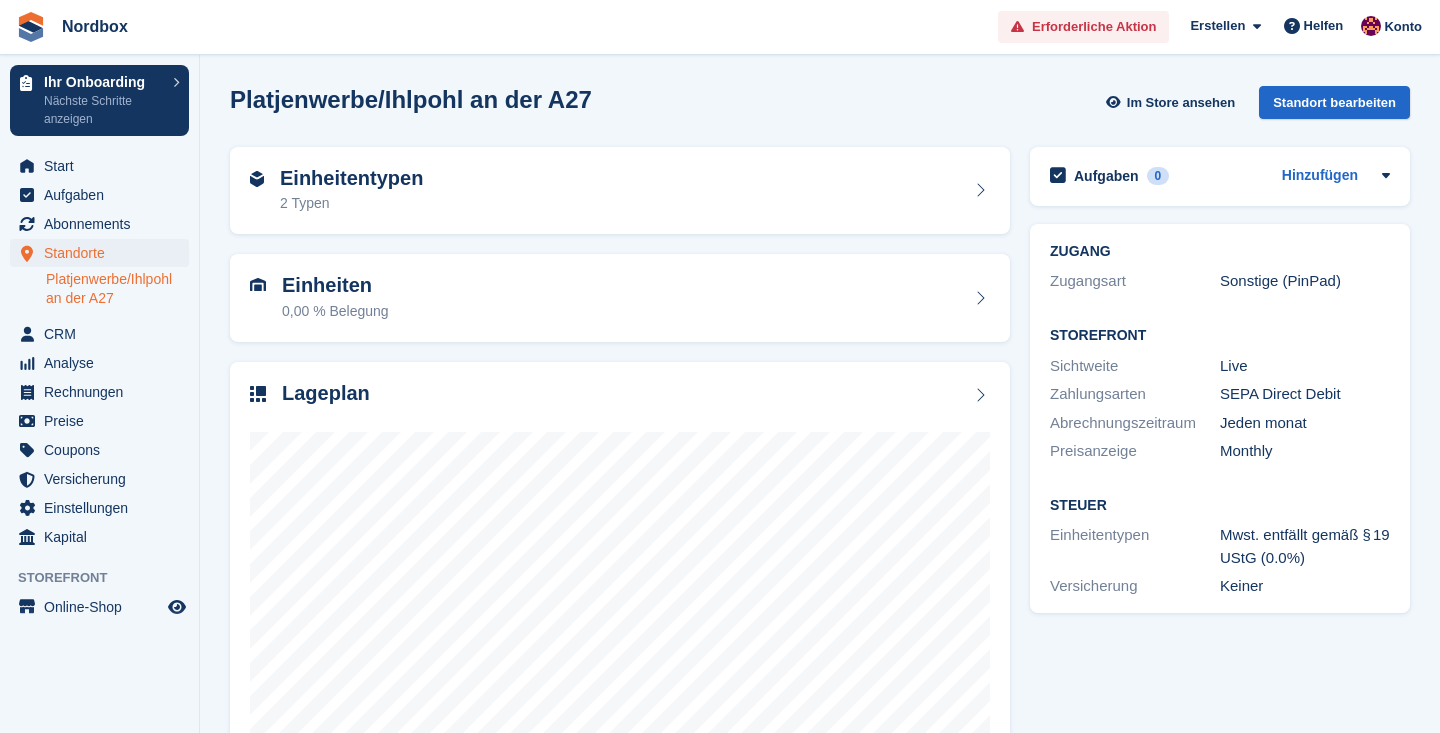 scroll, scrollTop: 0, scrollLeft: 0, axis: both 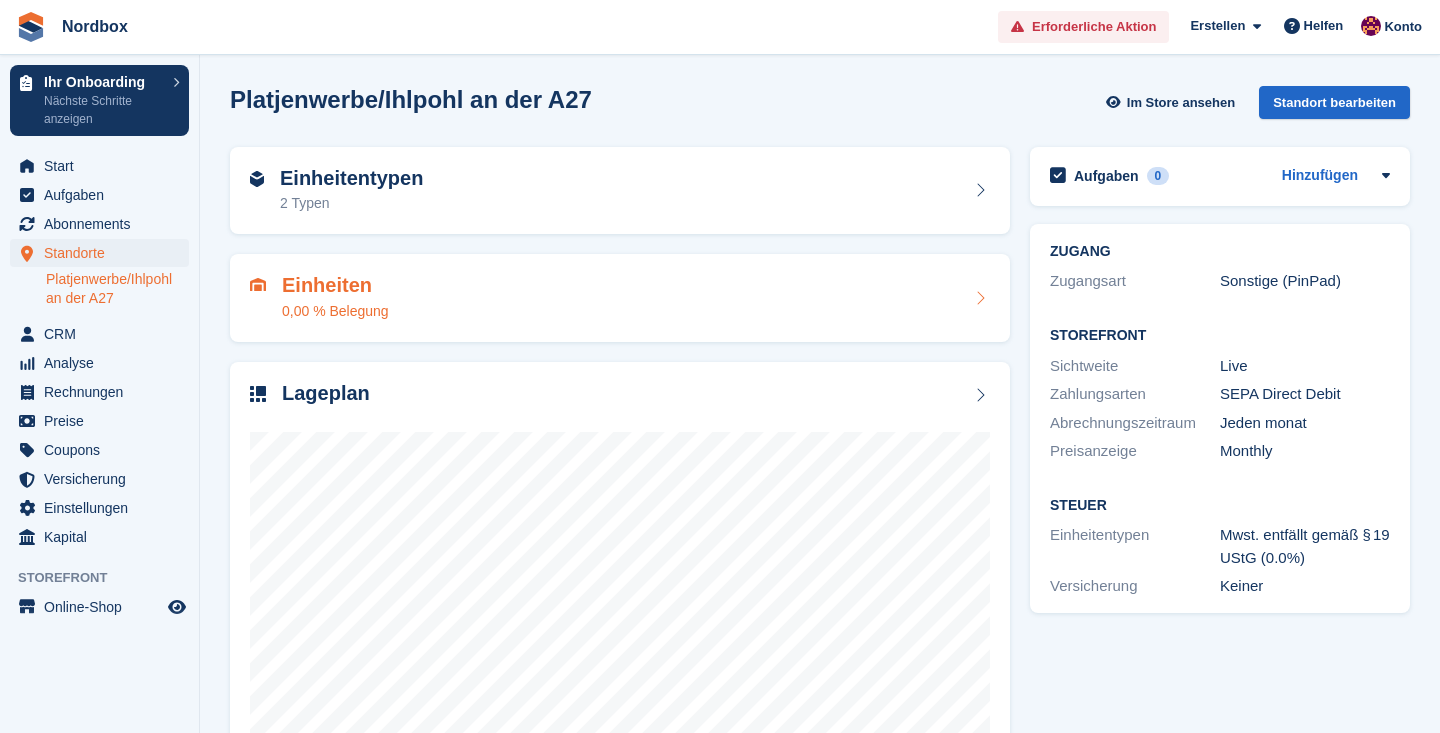 click on "Einheiten
0,00 % Belegung" at bounding box center [620, 298] 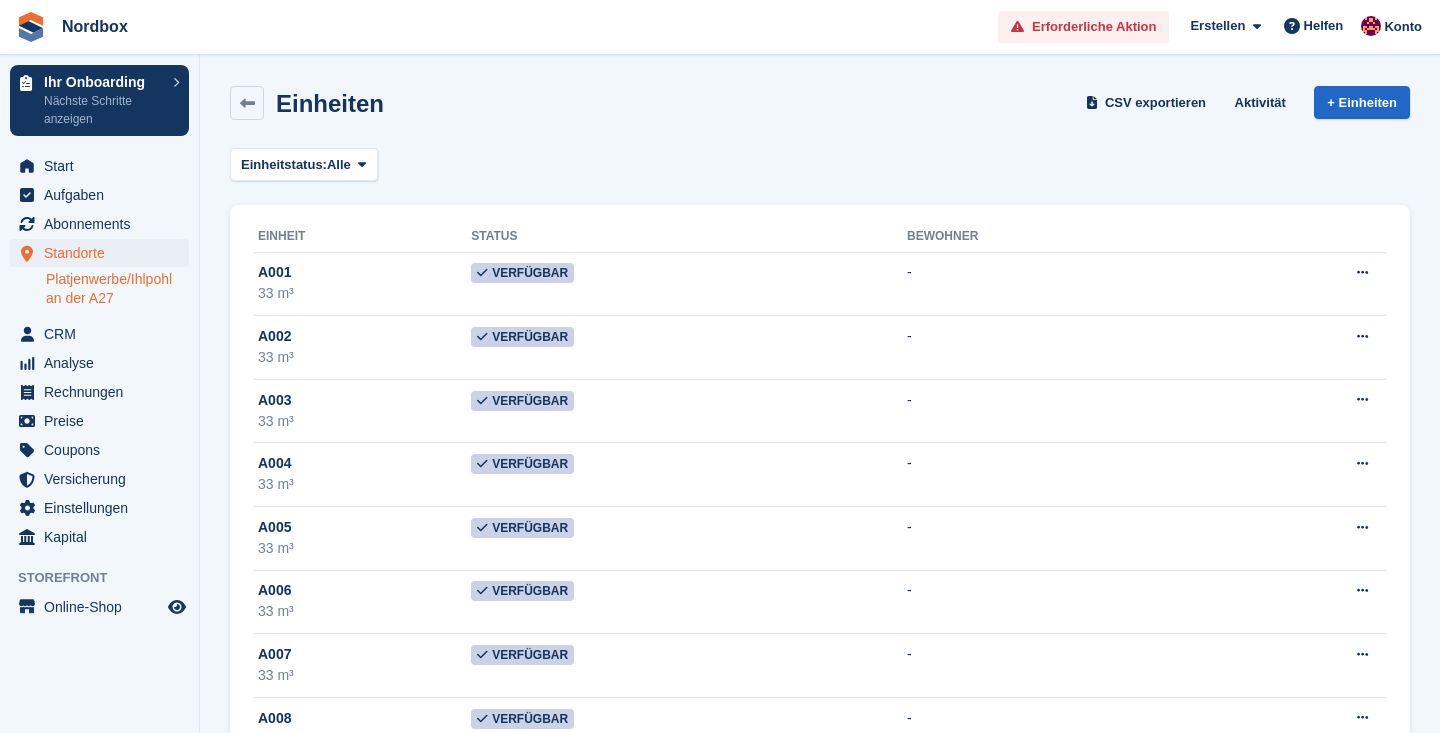 scroll, scrollTop: 0, scrollLeft: 0, axis: both 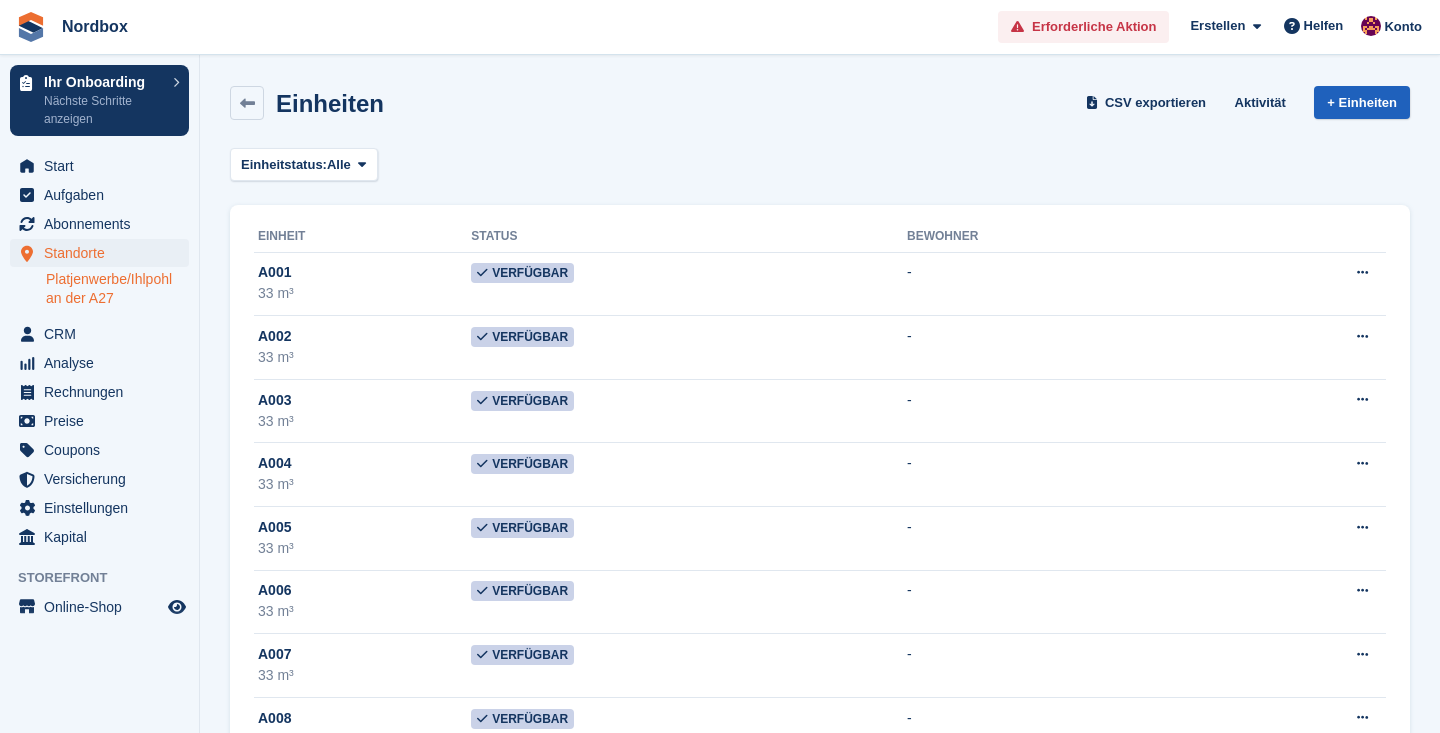click on "+ Einheiten" at bounding box center (1362, 102) 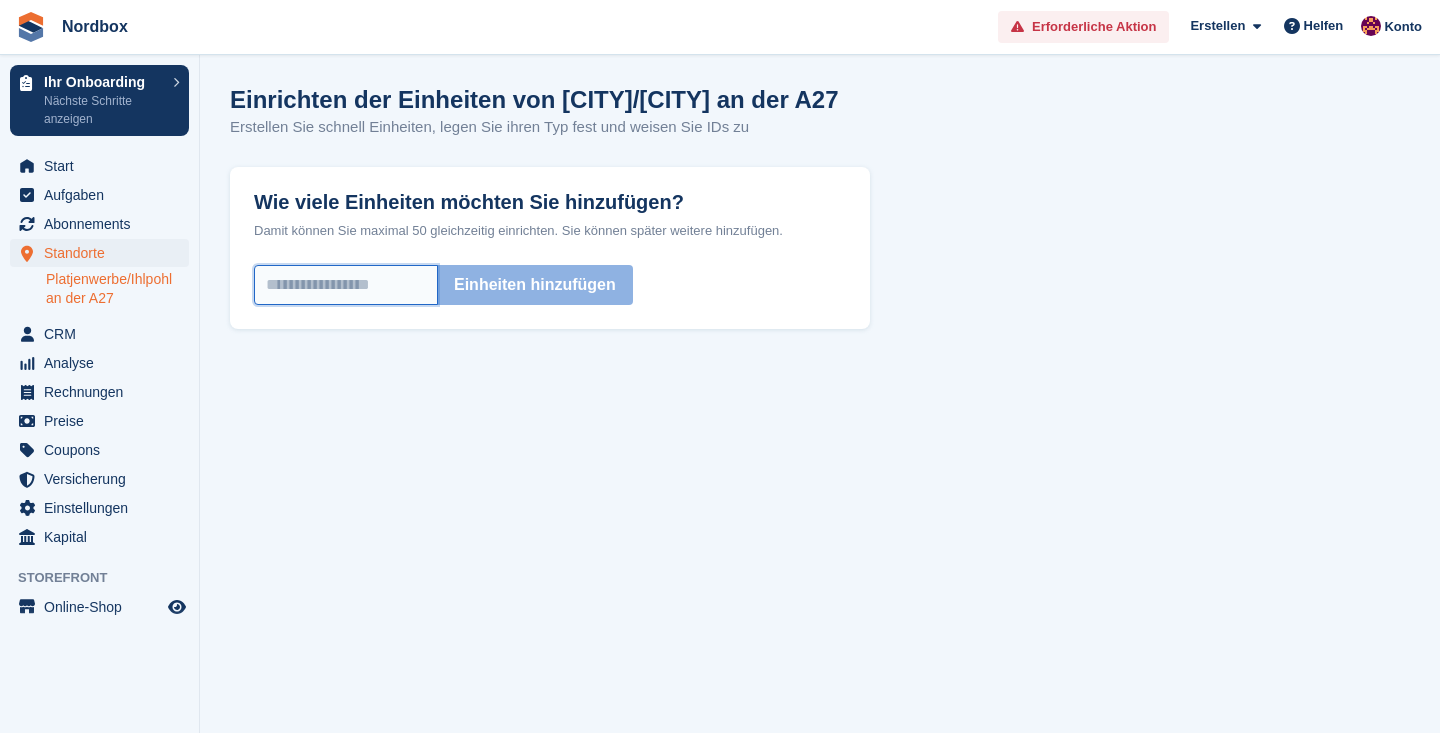 click on "Wie viele Einheiten möchten Sie hinzufügen?" at bounding box center [346, 285] 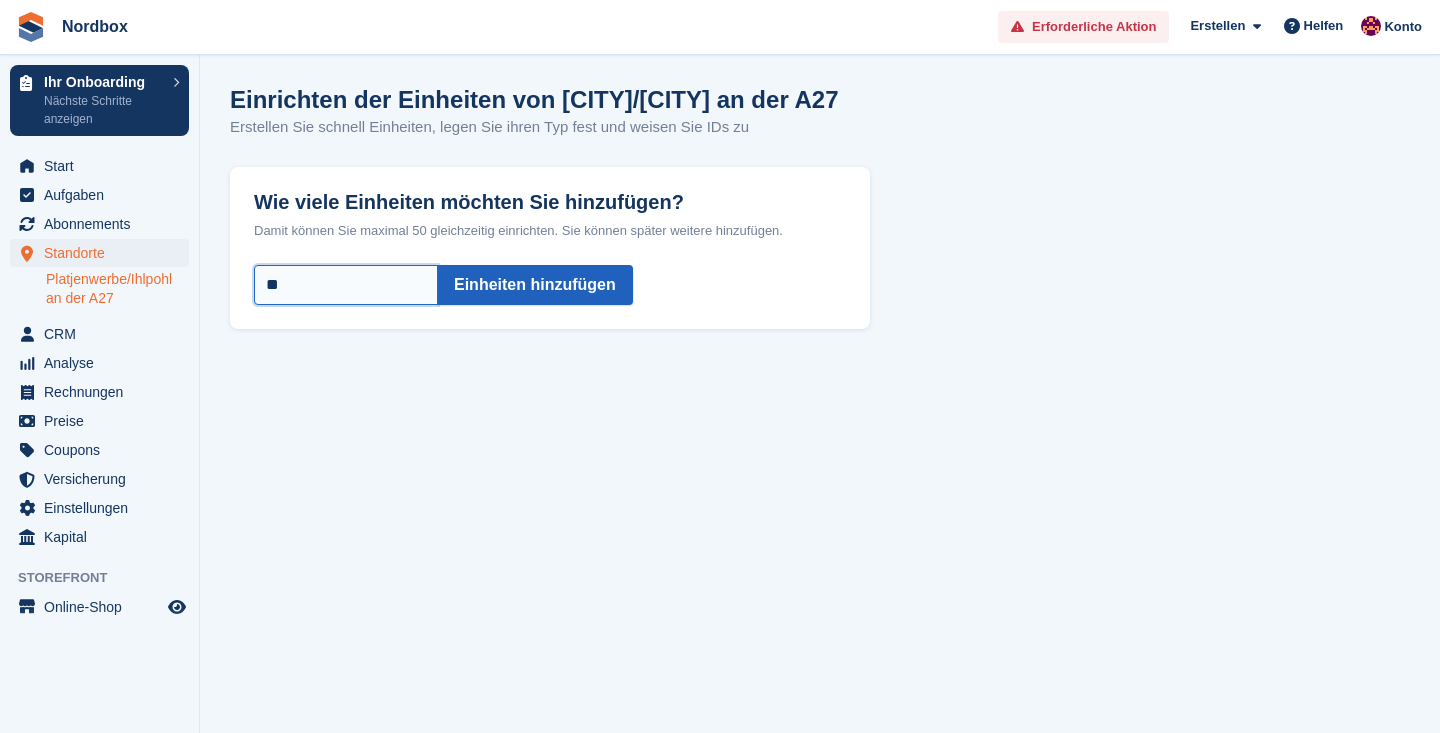 type on "**" 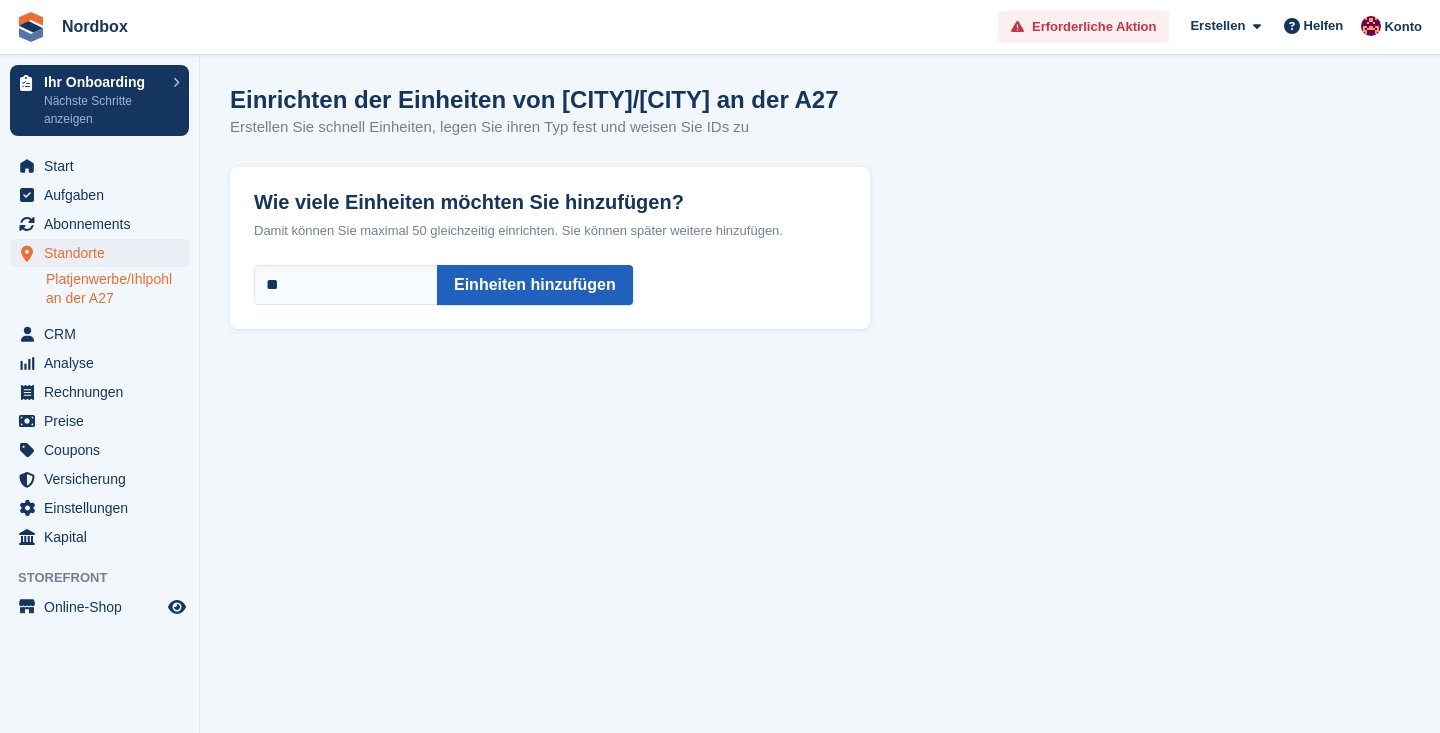 click on "Einheiten hinzufügen" at bounding box center [535, 285] 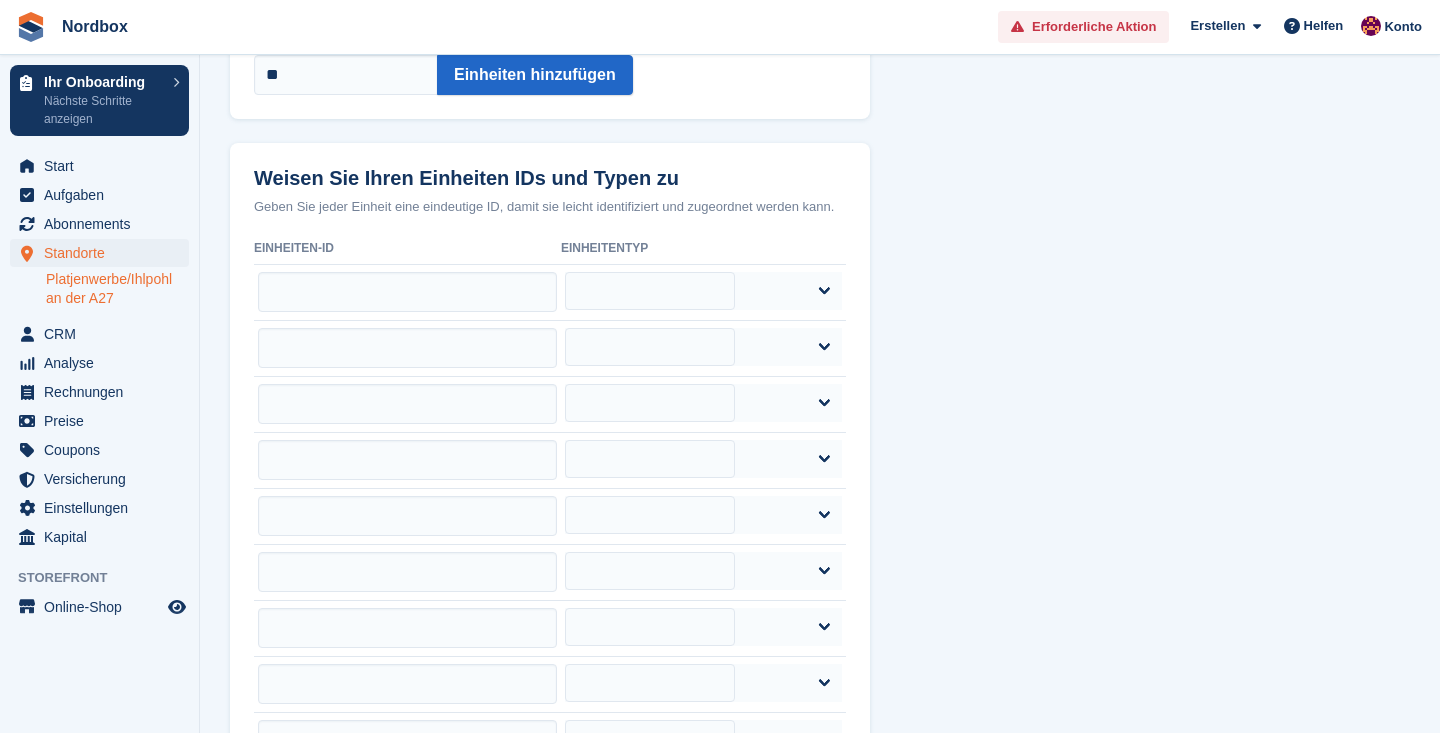 scroll, scrollTop: 212, scrollLeft: 0, axis: vertical 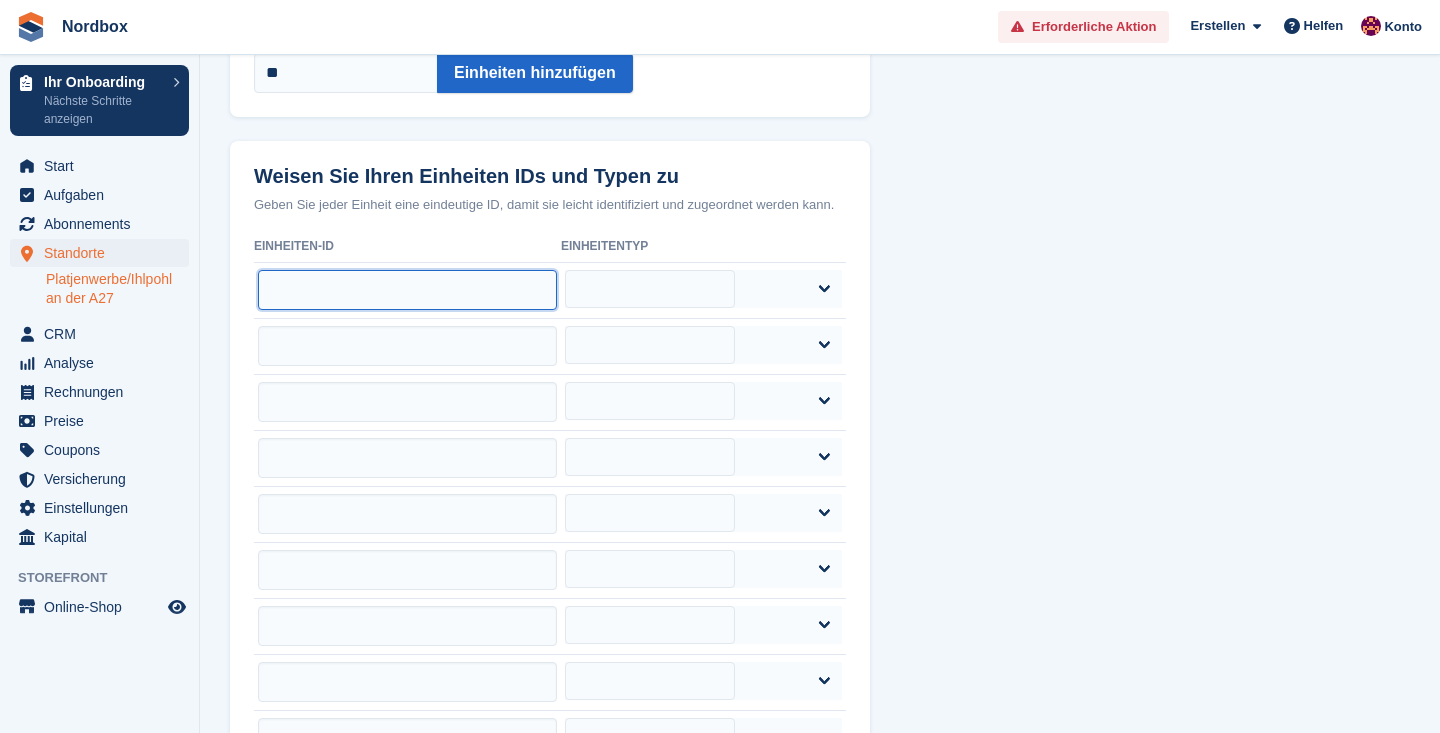 click at bounding box center (407, 290) 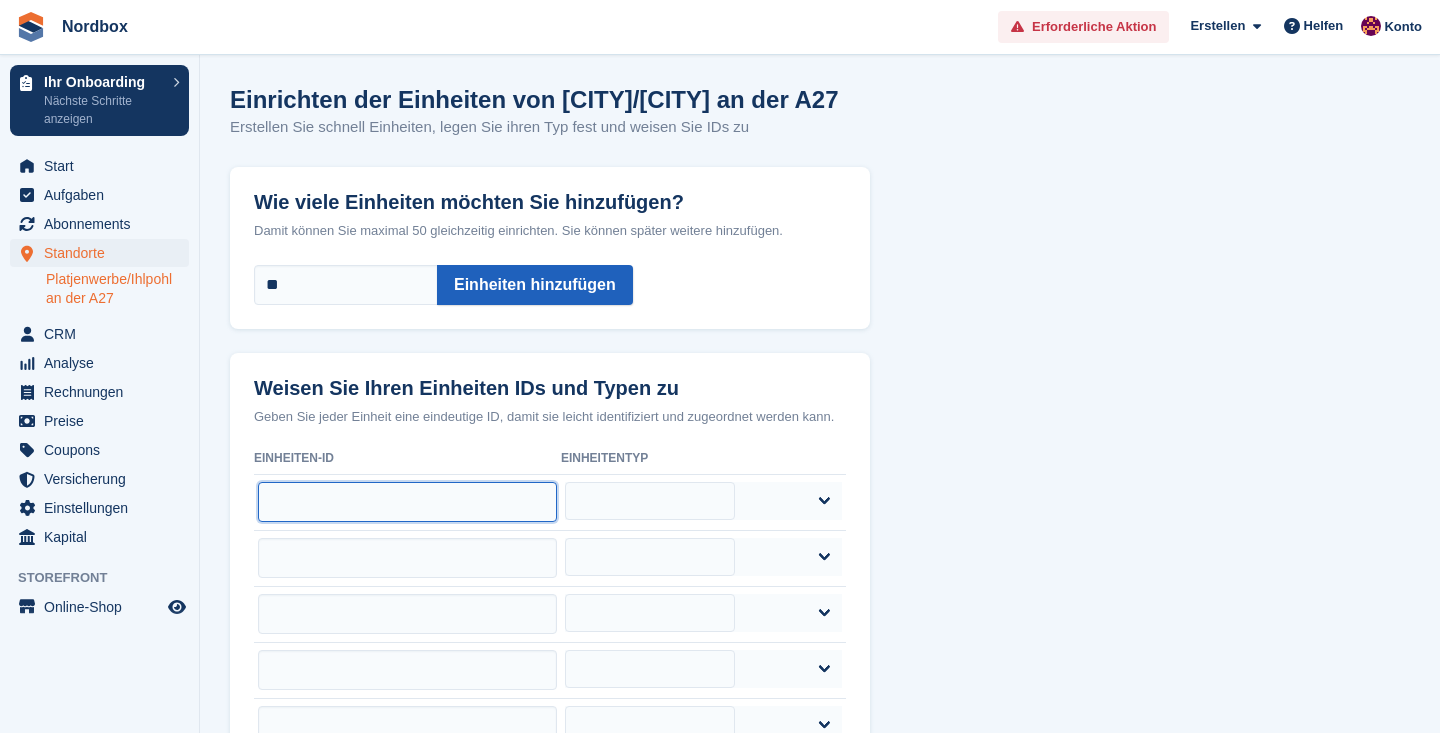 scroll, scrollTop: 0, scrollLeft: 0, axis: both 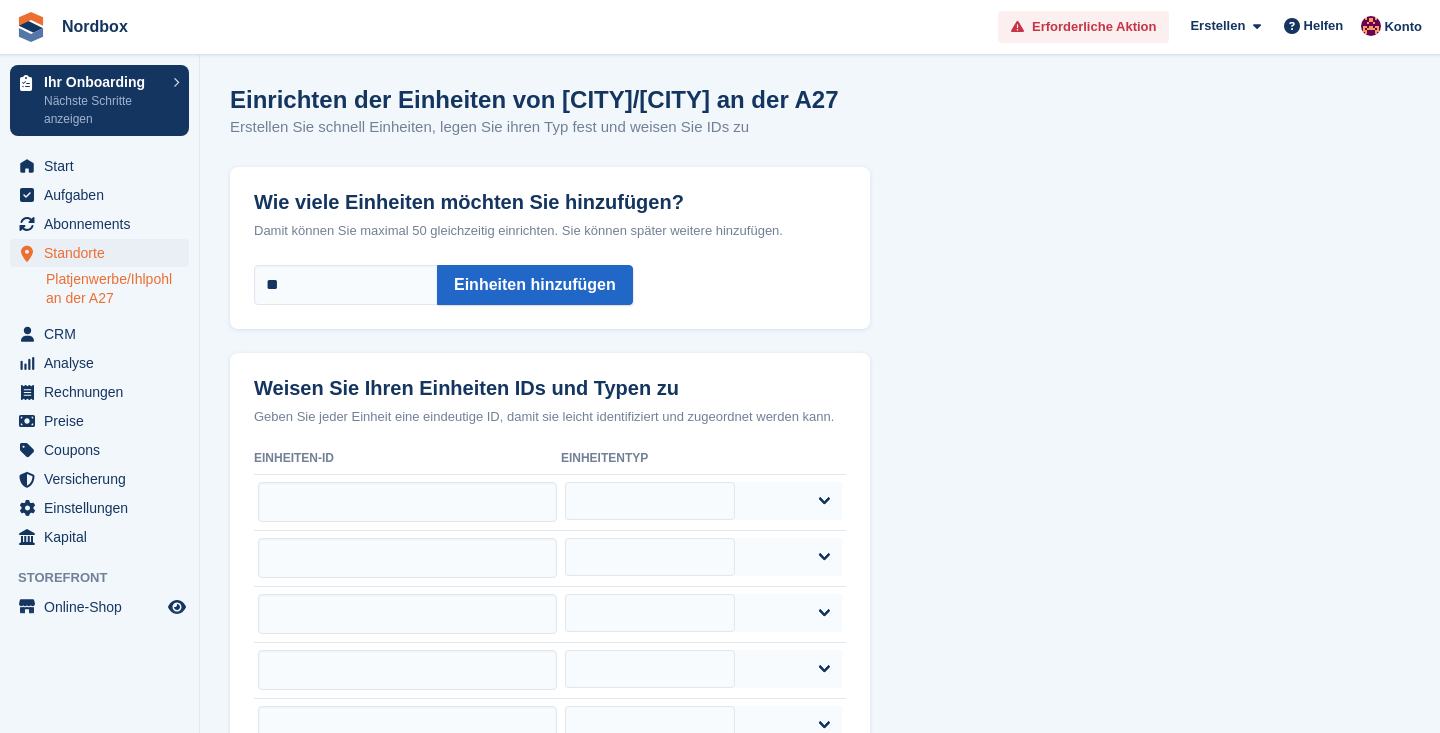 click on "Platjenwerbe/Ihlpohl an der A27" at bounding box center [117, 289] 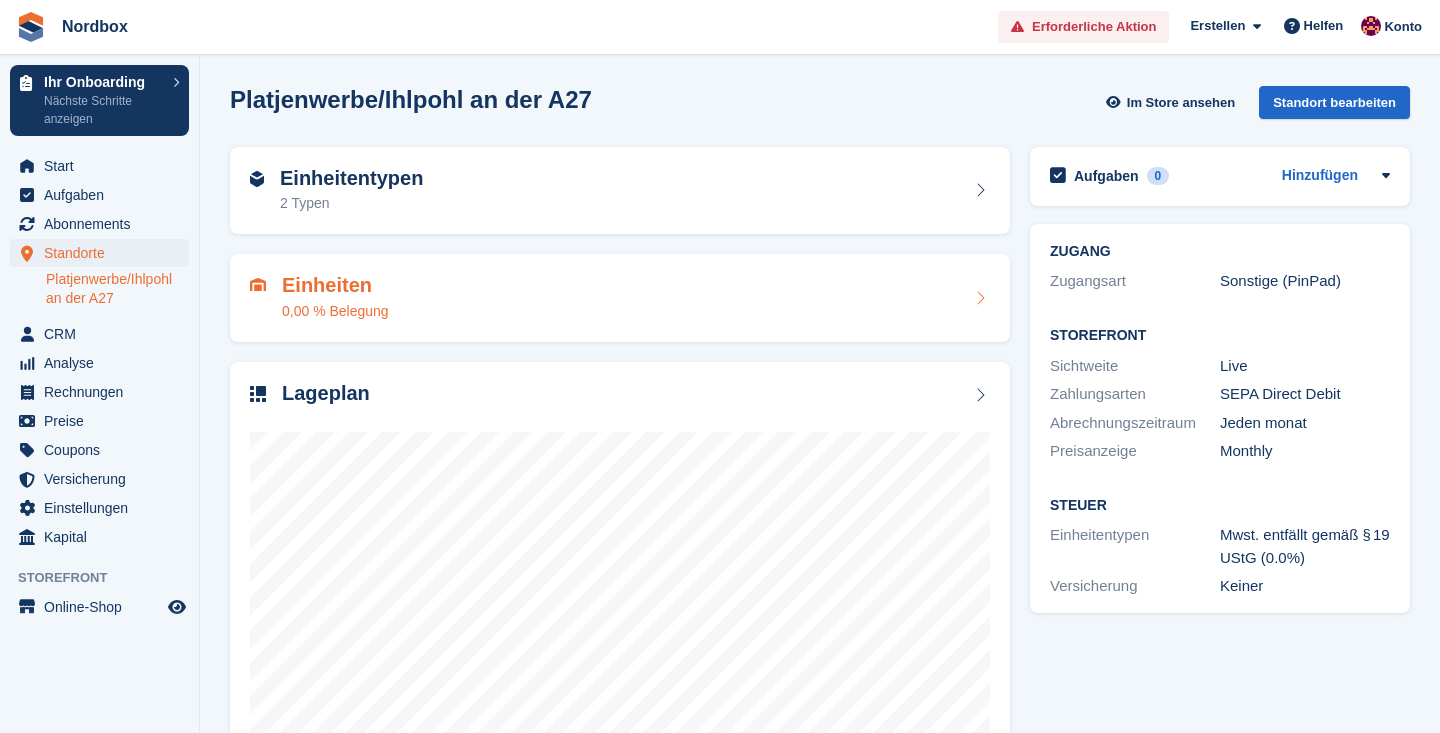scroll, scrollTop: 0, scrollLeft: 0, axis: both 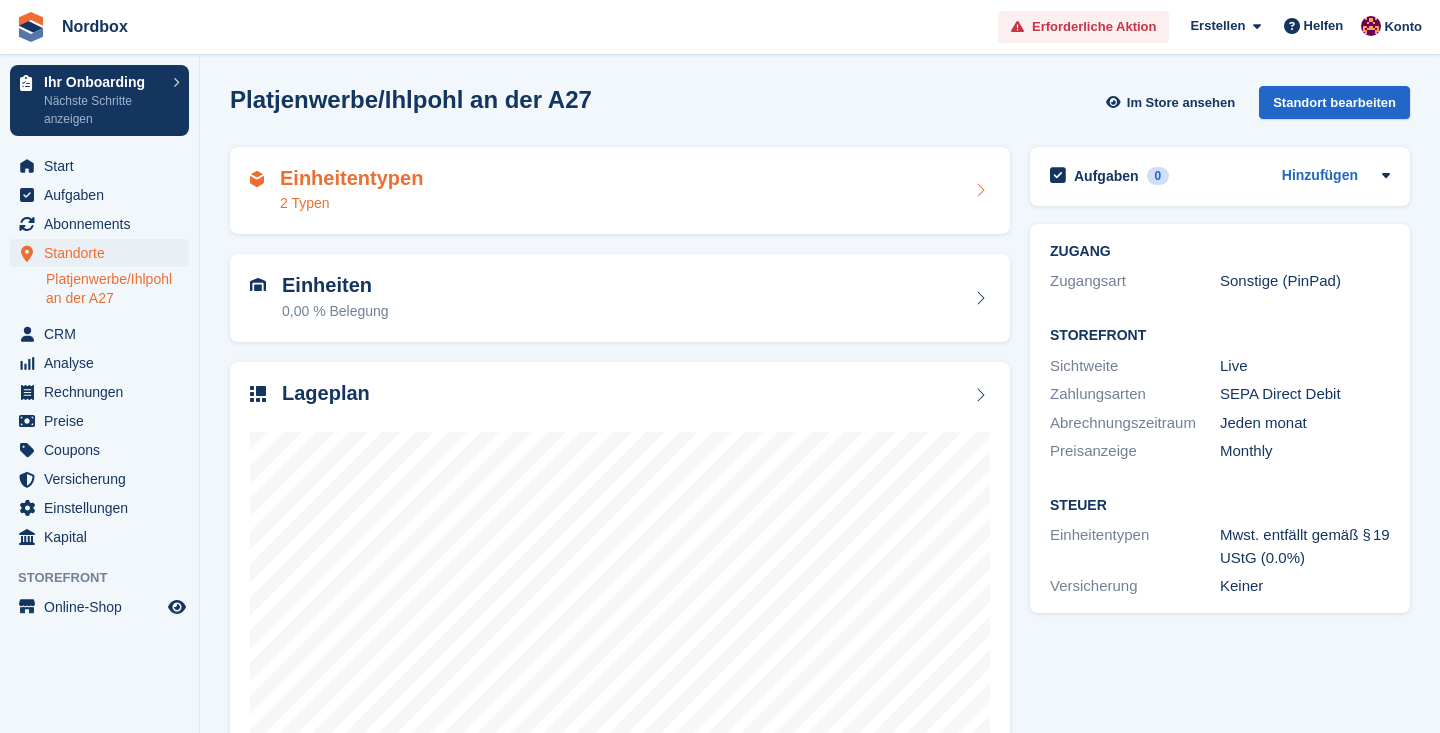 click on "Einheitentypen
2 Typen" at bounding box center [620, 191] 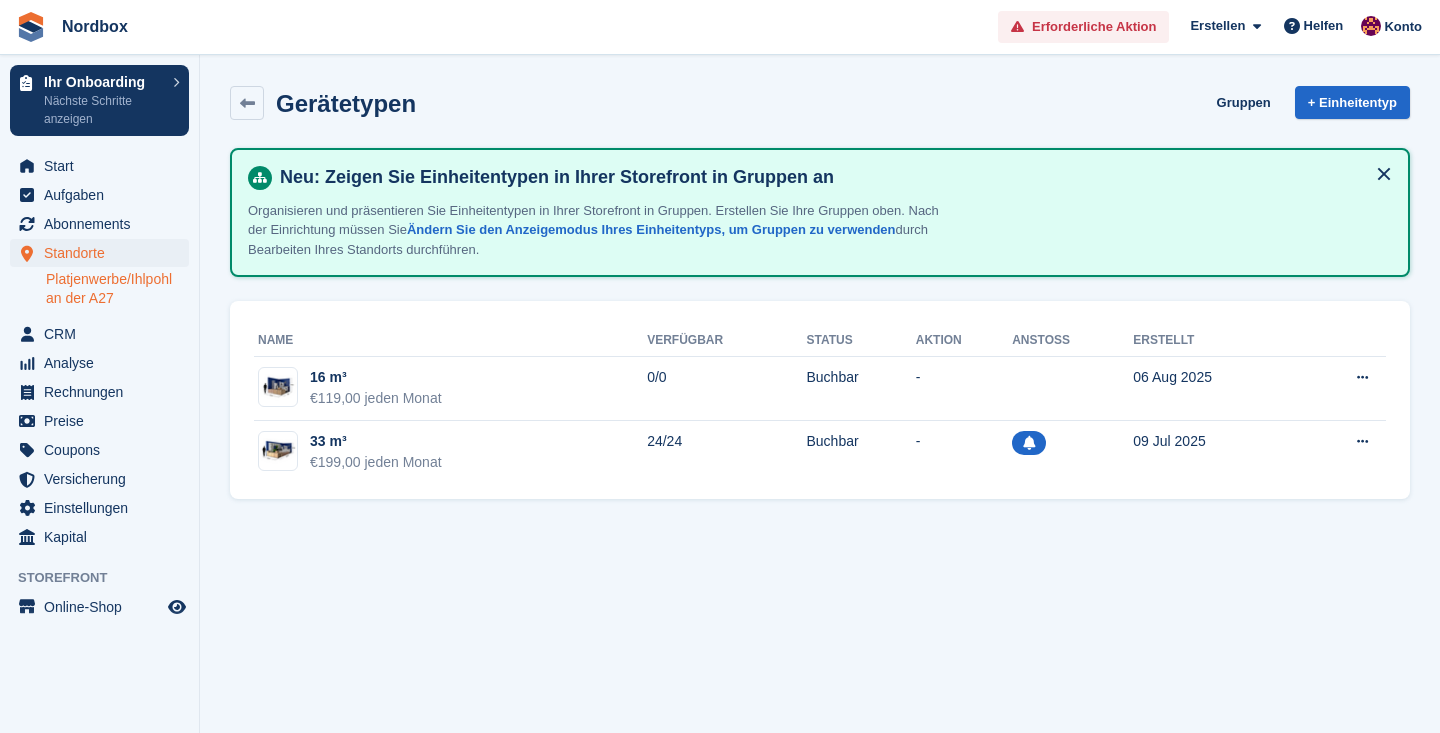 scroll, scrollTop: 0, scrollLeft: 0, axis: both 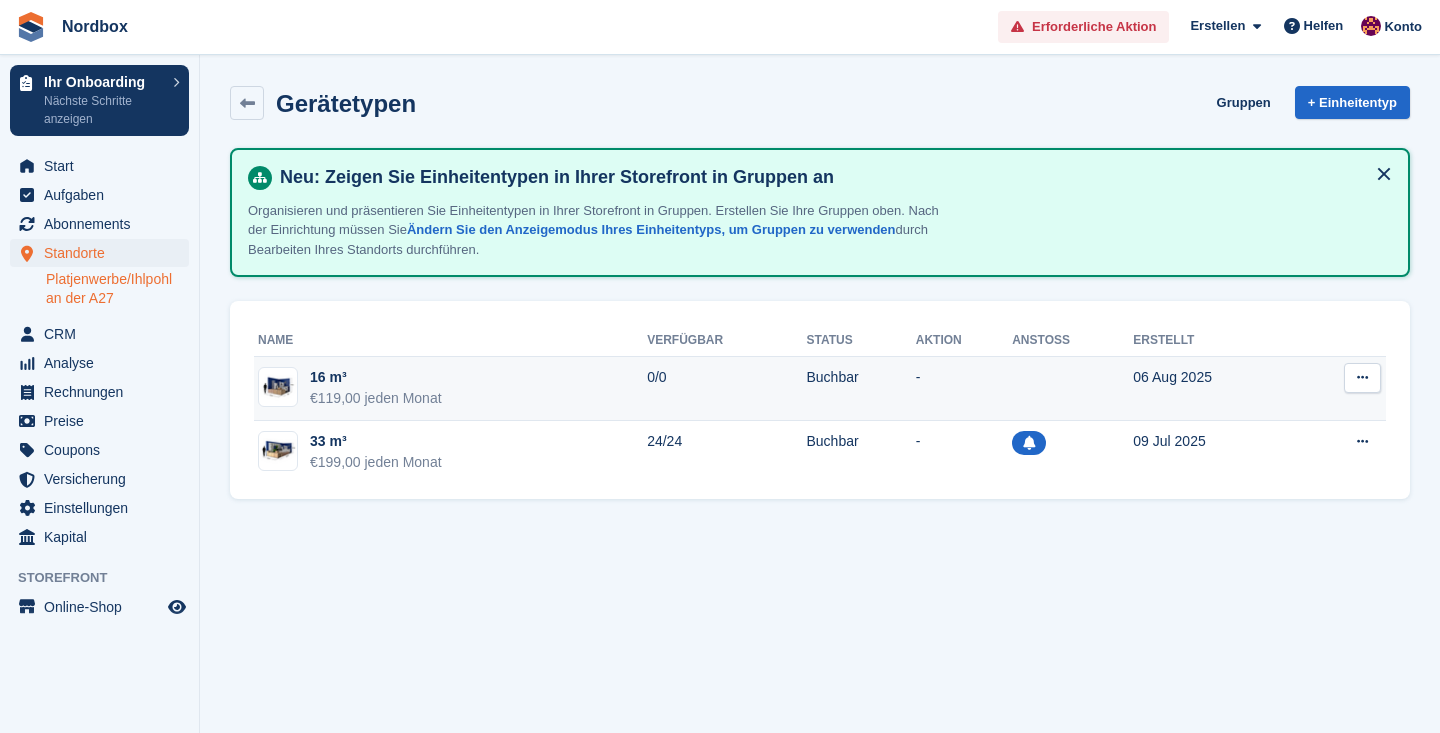 click at bounding box center [1362, 378] 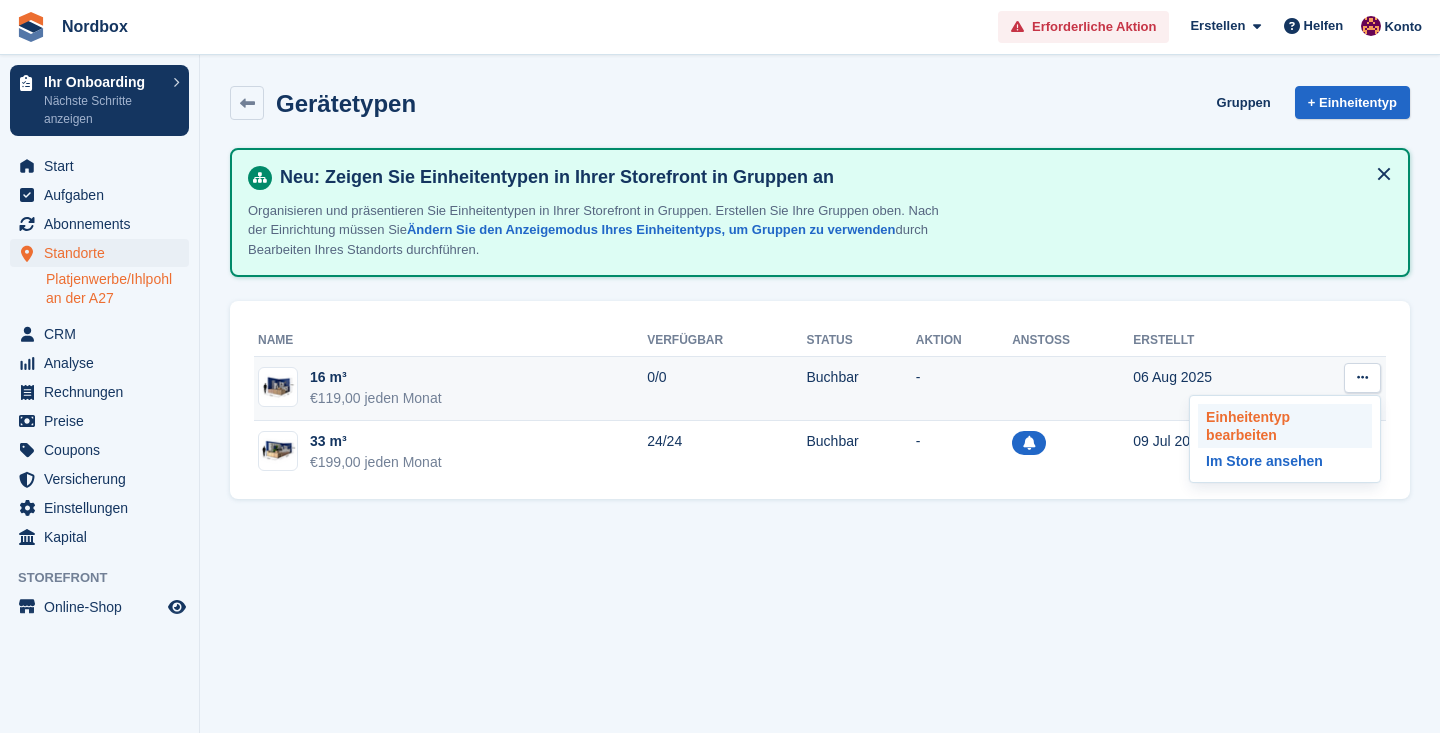click on "Einheitentyp bearbeiten" at bounding box center [1285, 426] 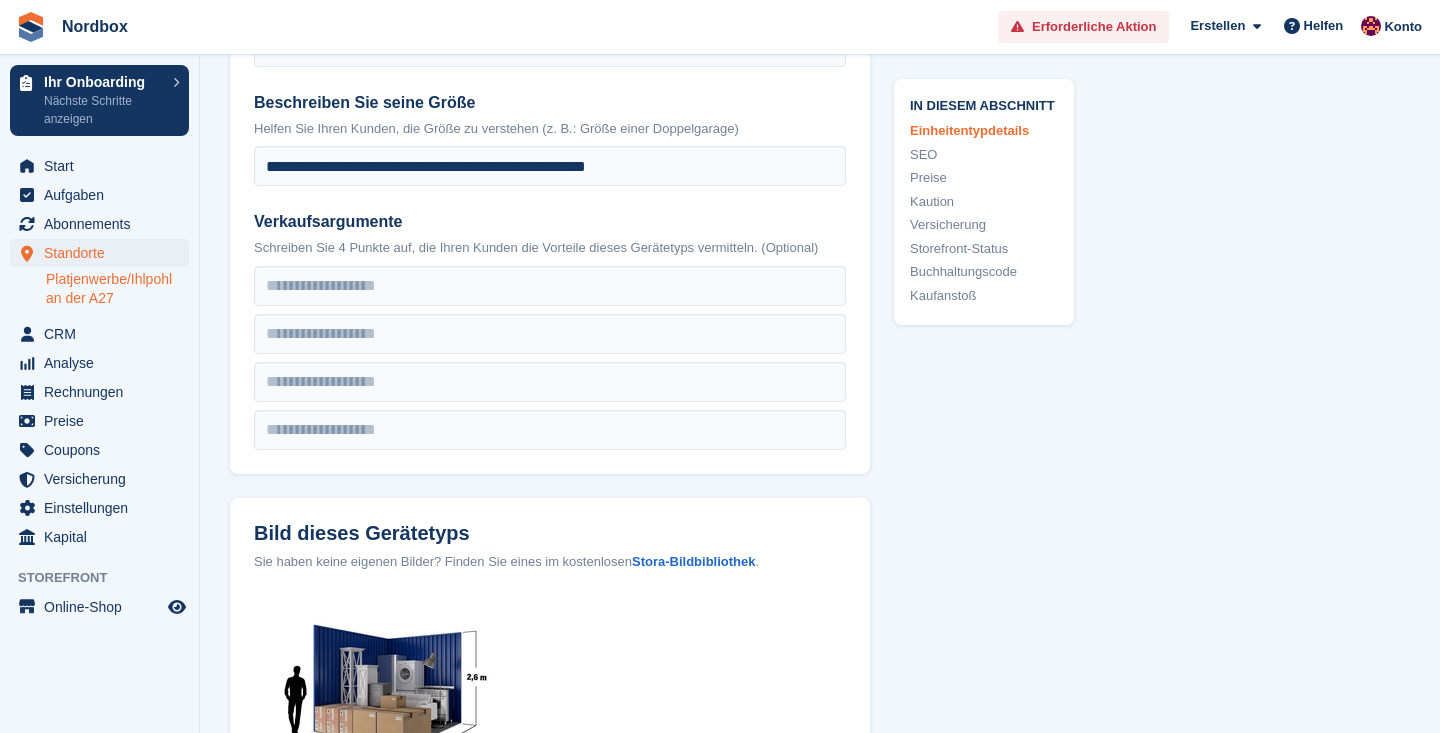 scroll, scrollTop: 489, scrollLeft: 0, axis: vertical 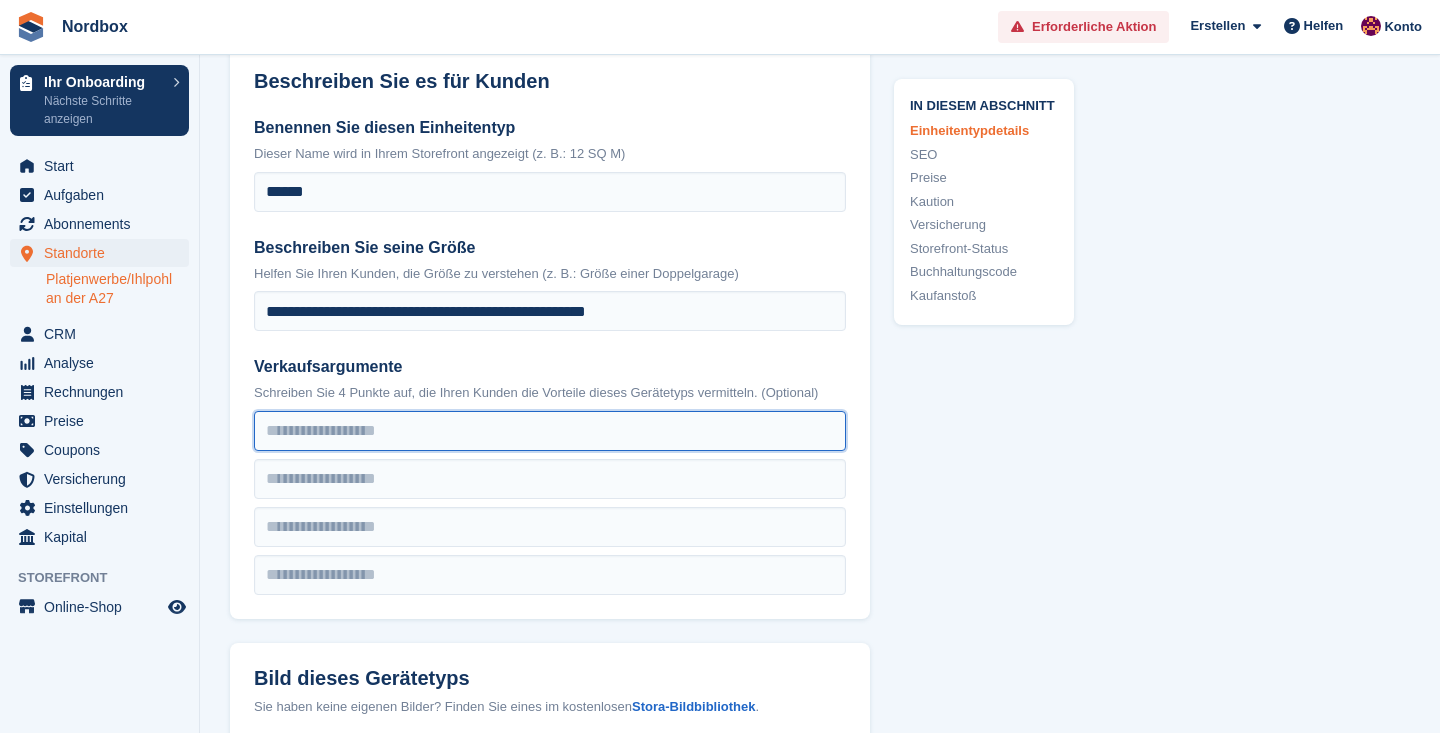 click at bounding box center (550, 431) 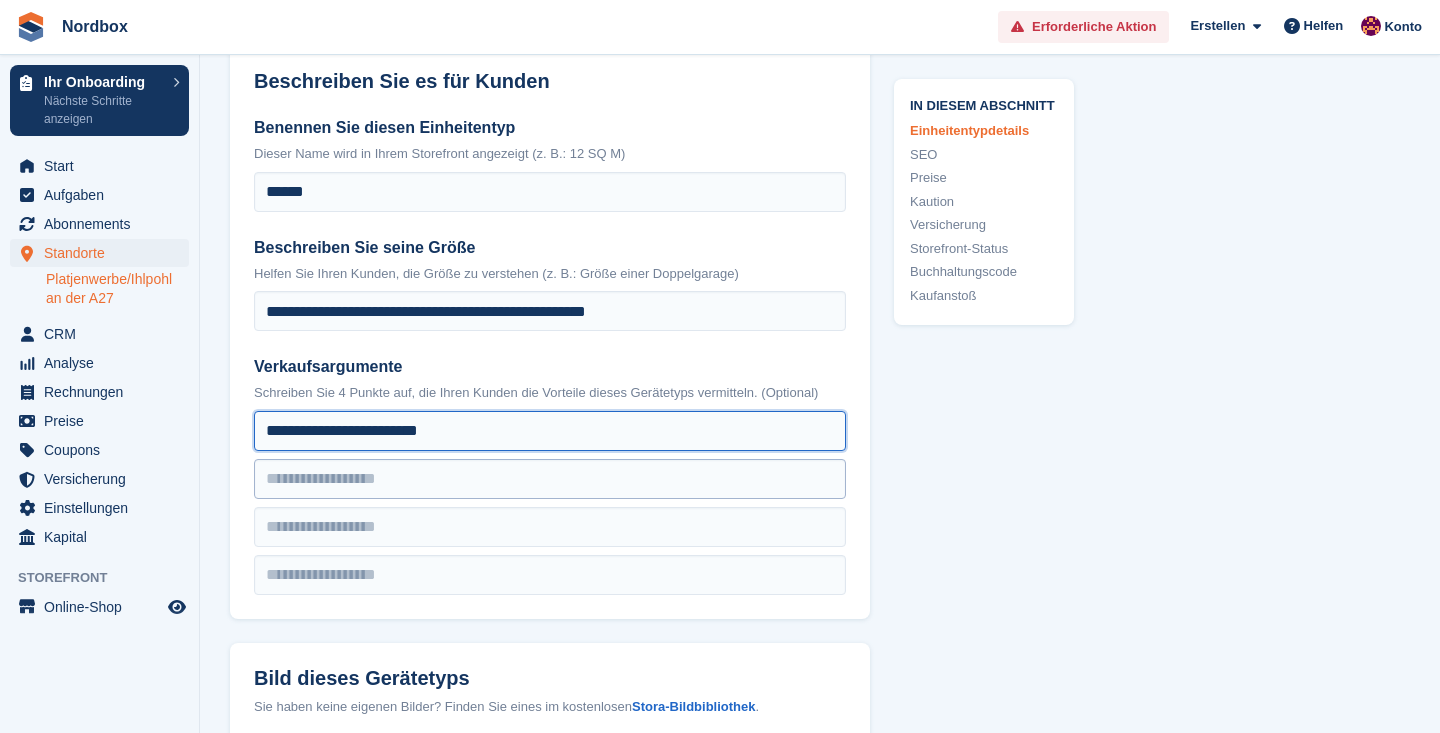 type on "**********" 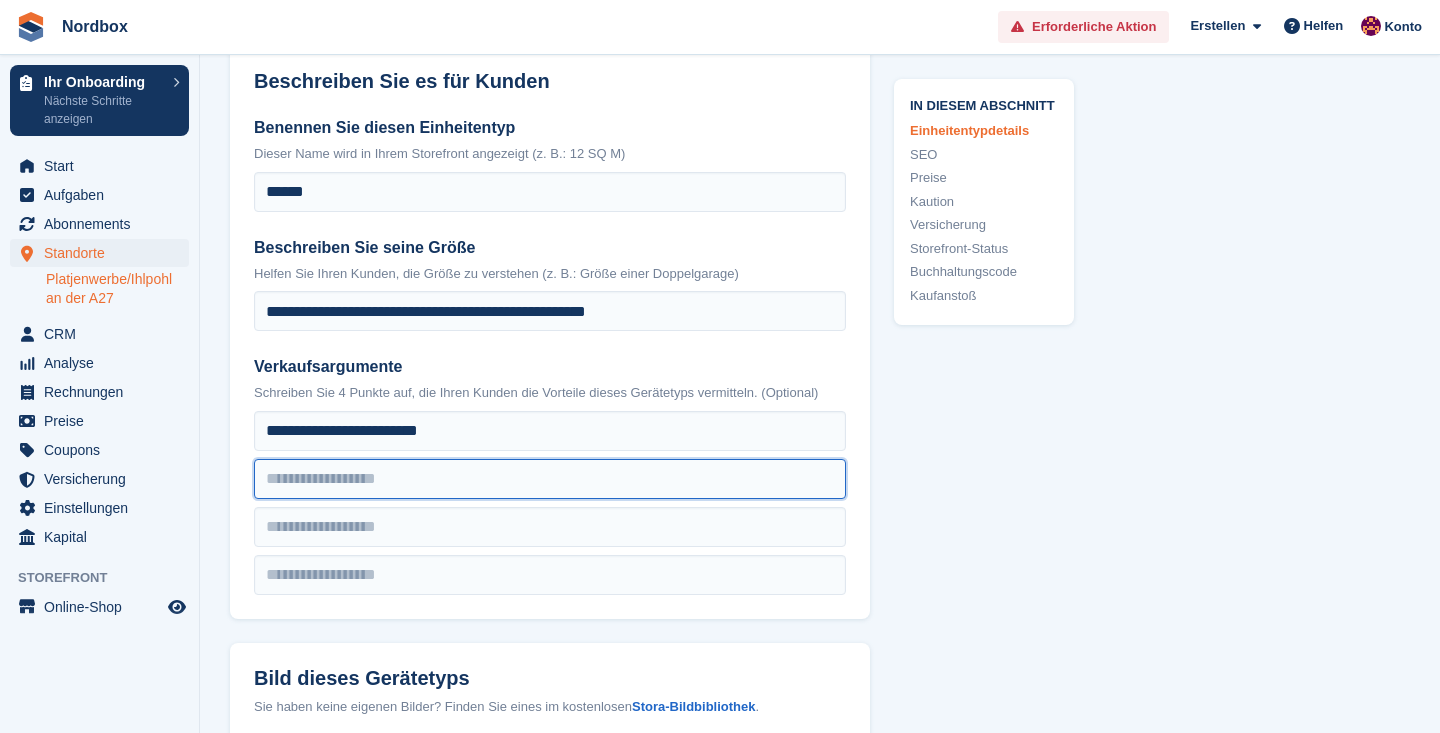 click at bounding box center [550, 431] 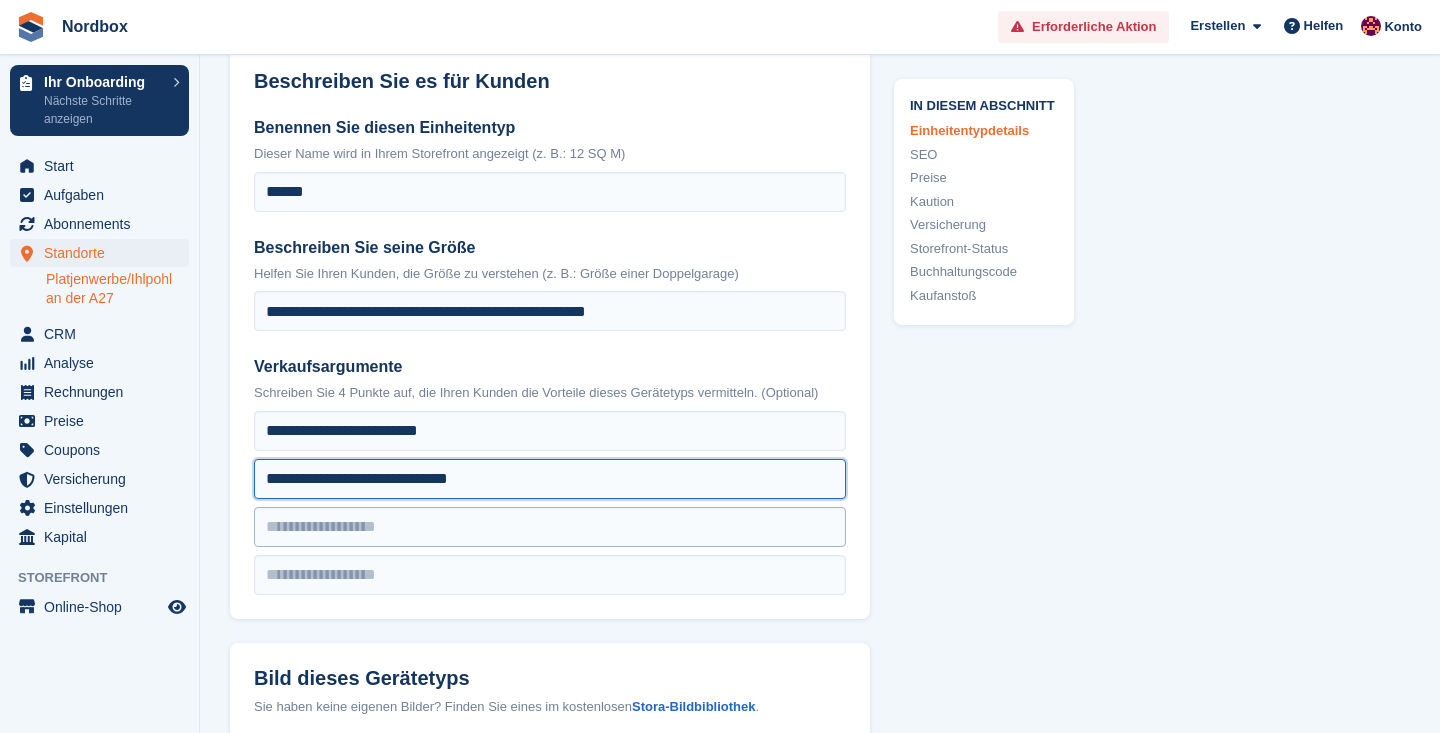type on "**********" 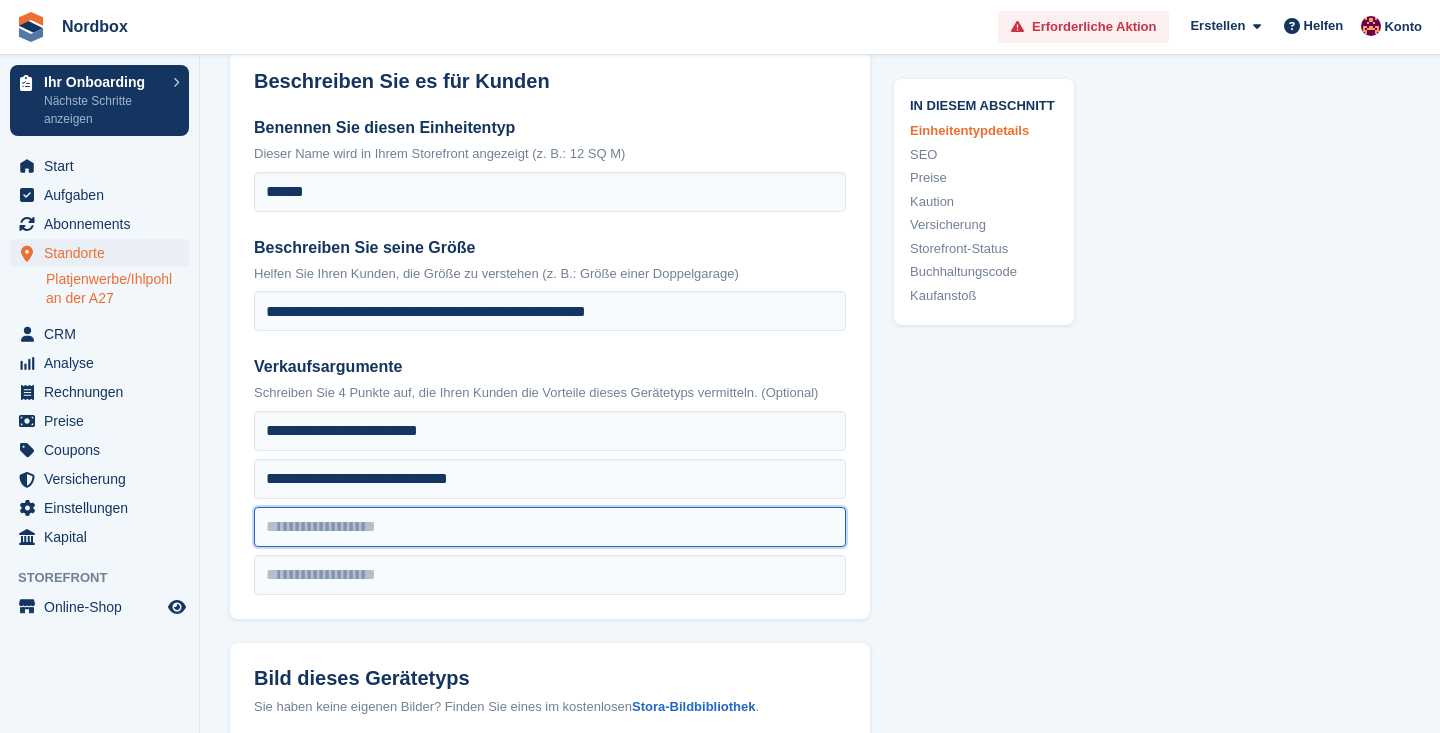 click at bounding box center (550, 431) 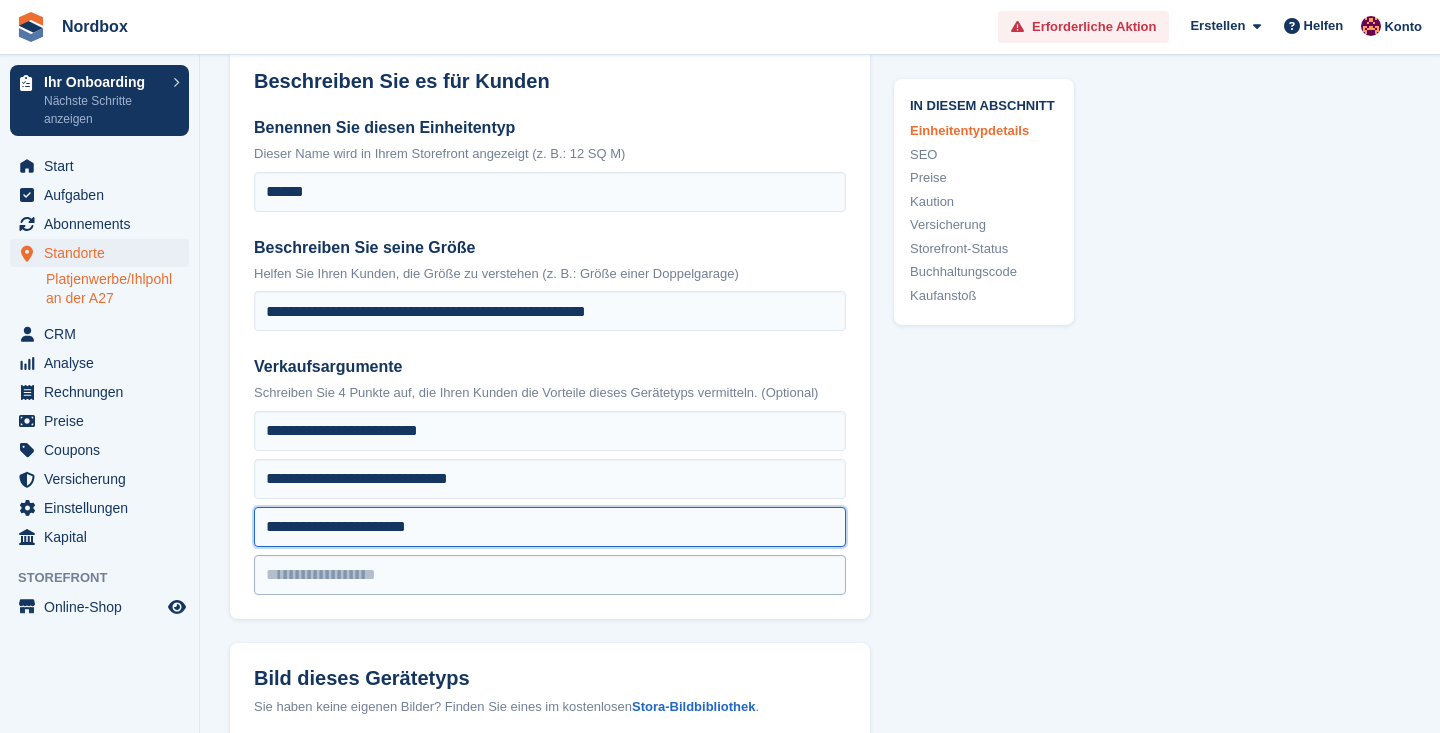 type on "**********" 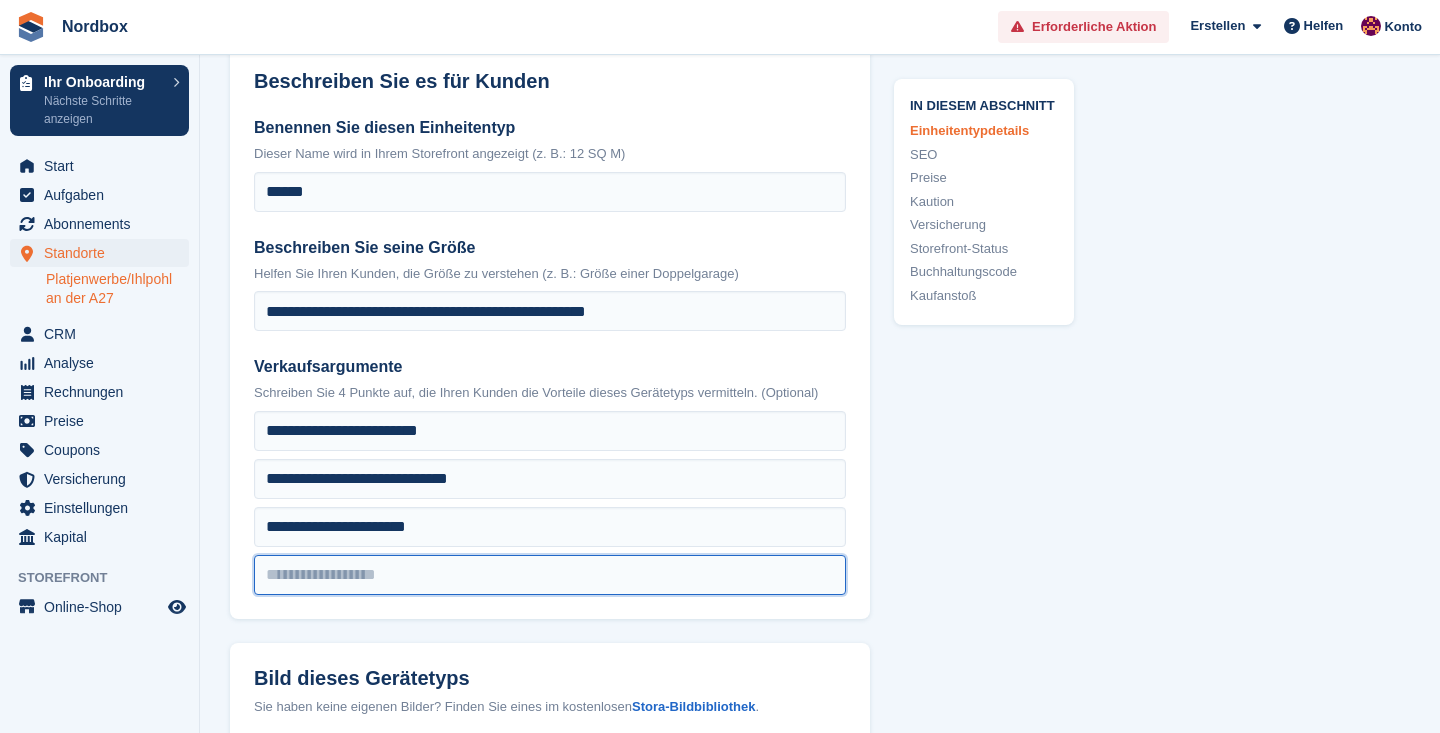 click at bounding box center [550, 431] 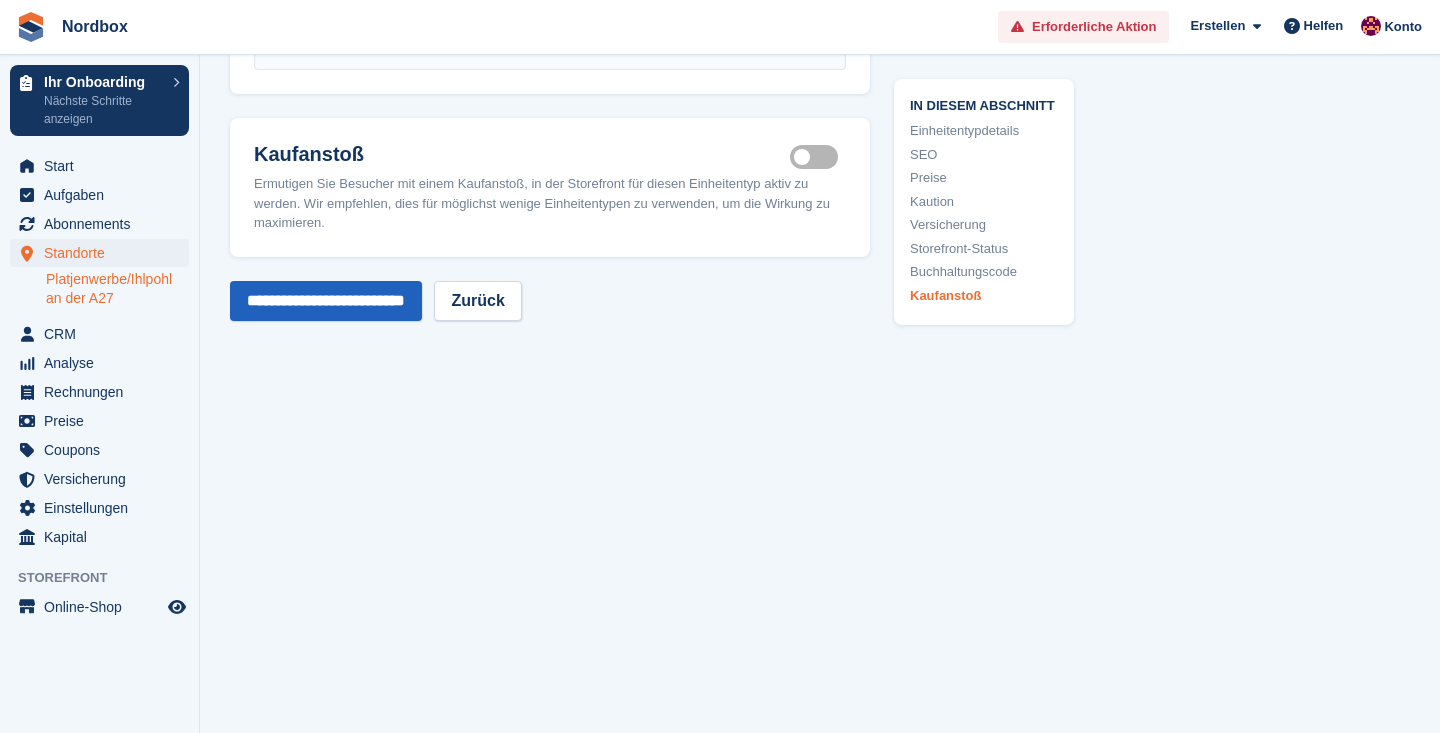 scroll, scrollTop: 3391, scrollLeft: 0, axis: vertical 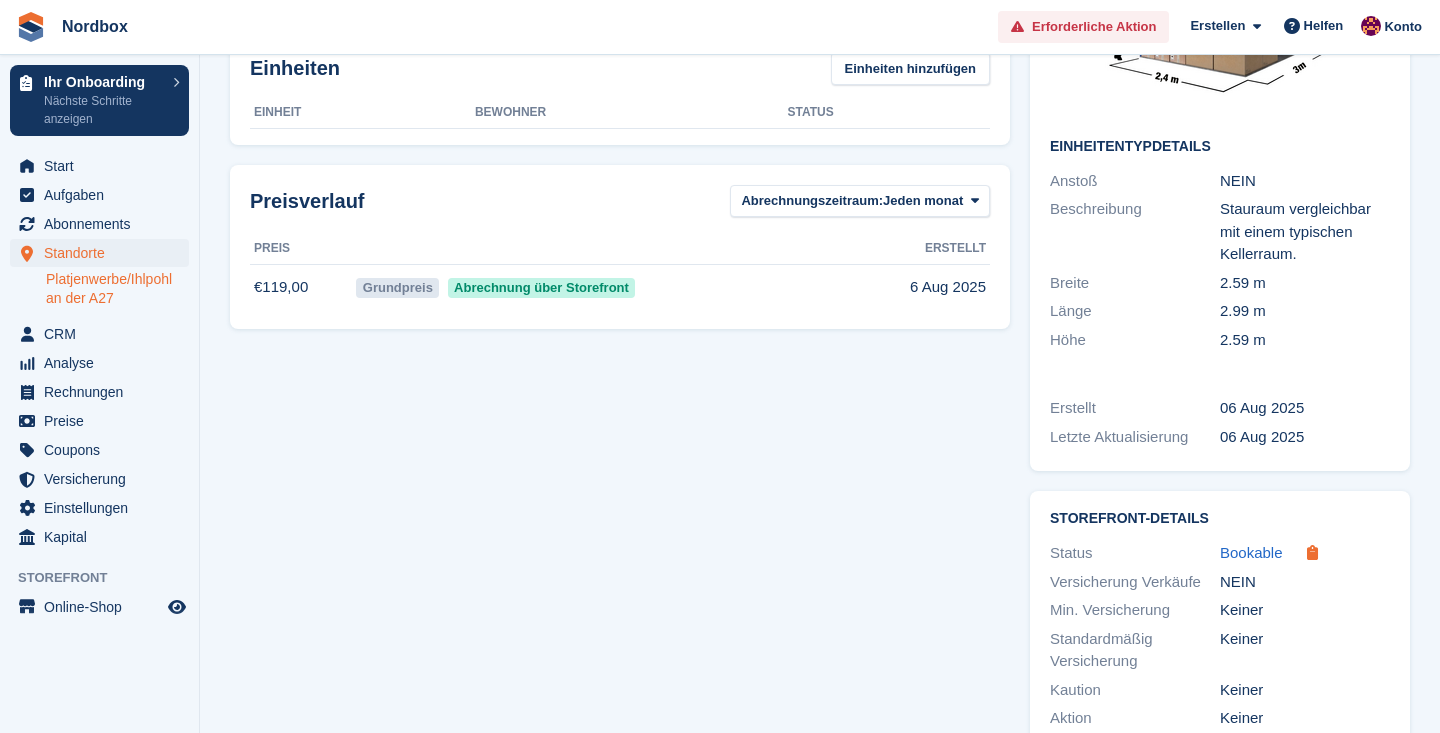 click at bounding box center [1312, 552] 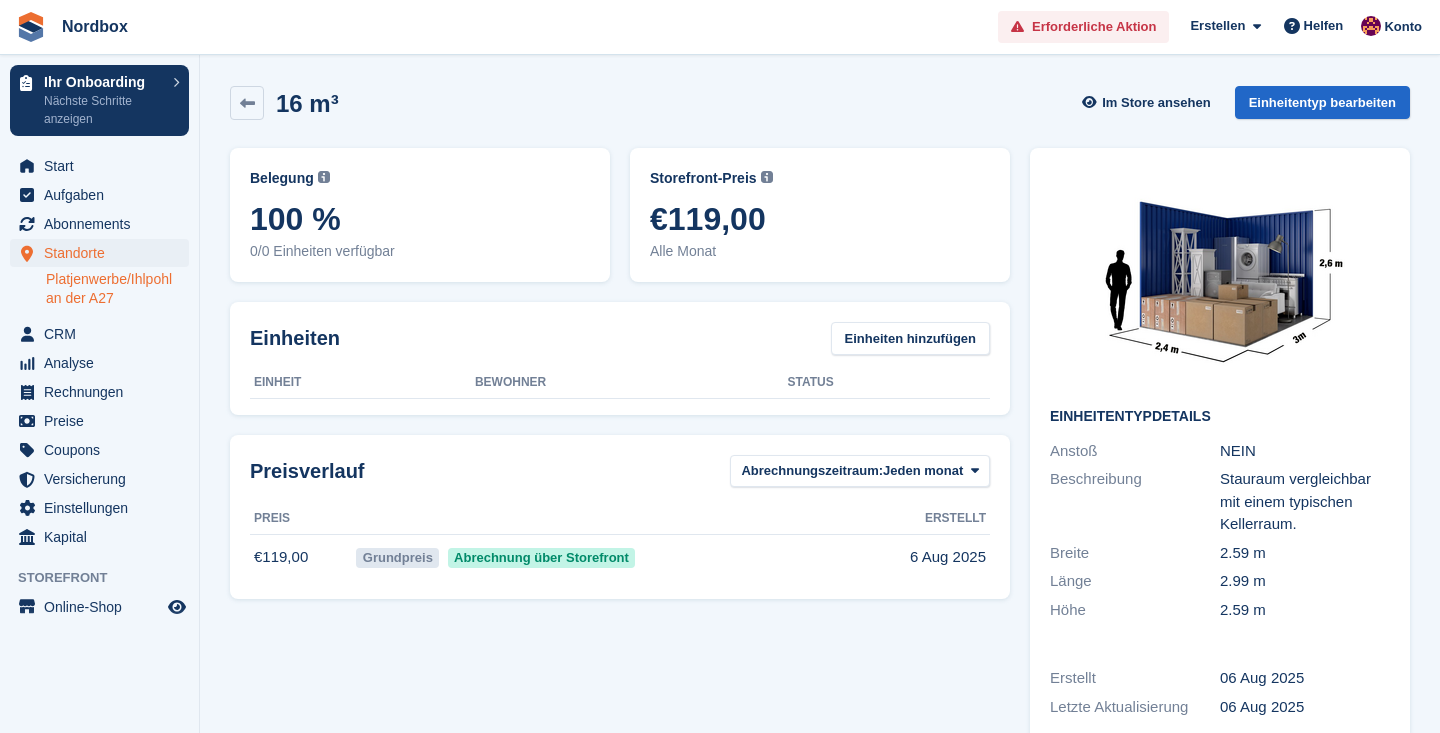 scroll, scrollTop: 0, scrollLeft: 0, axis: both 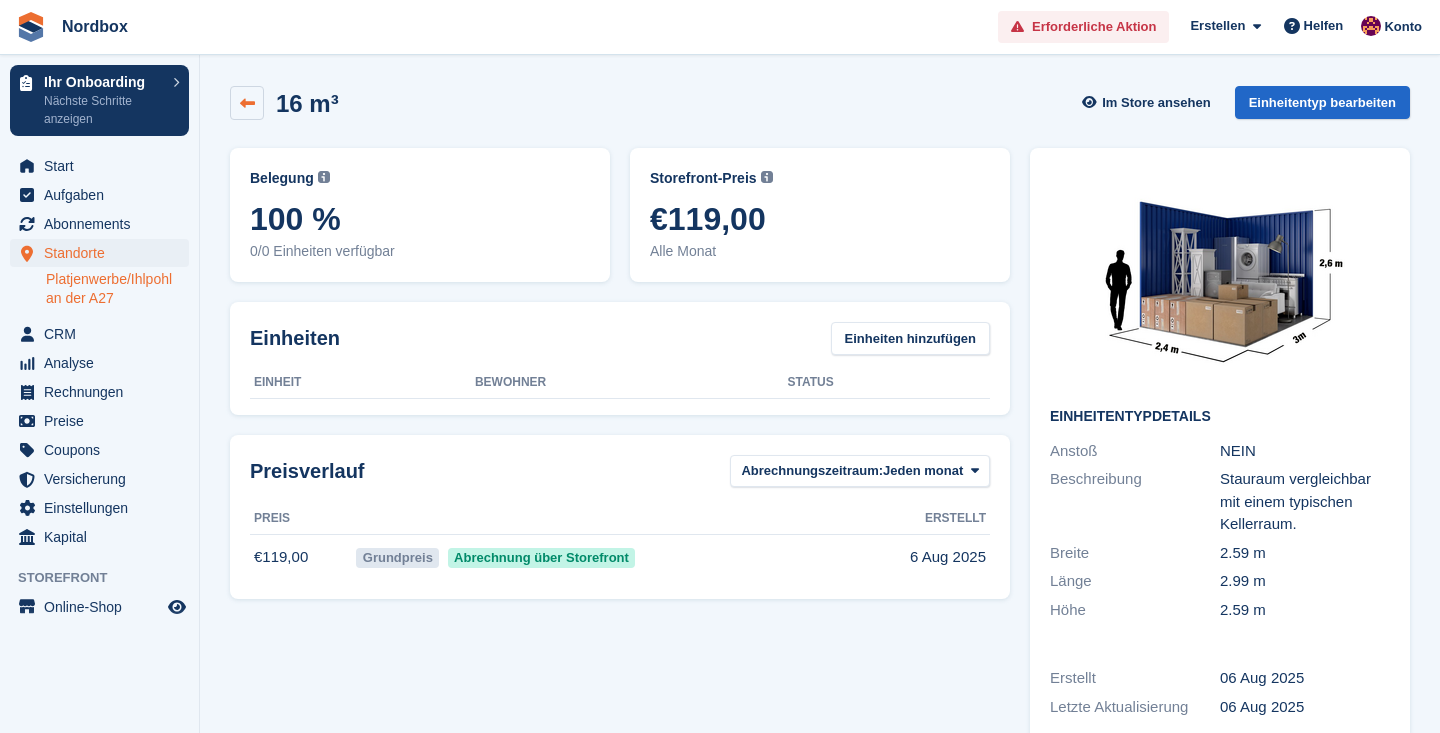 click at bounding box center (247, 103) 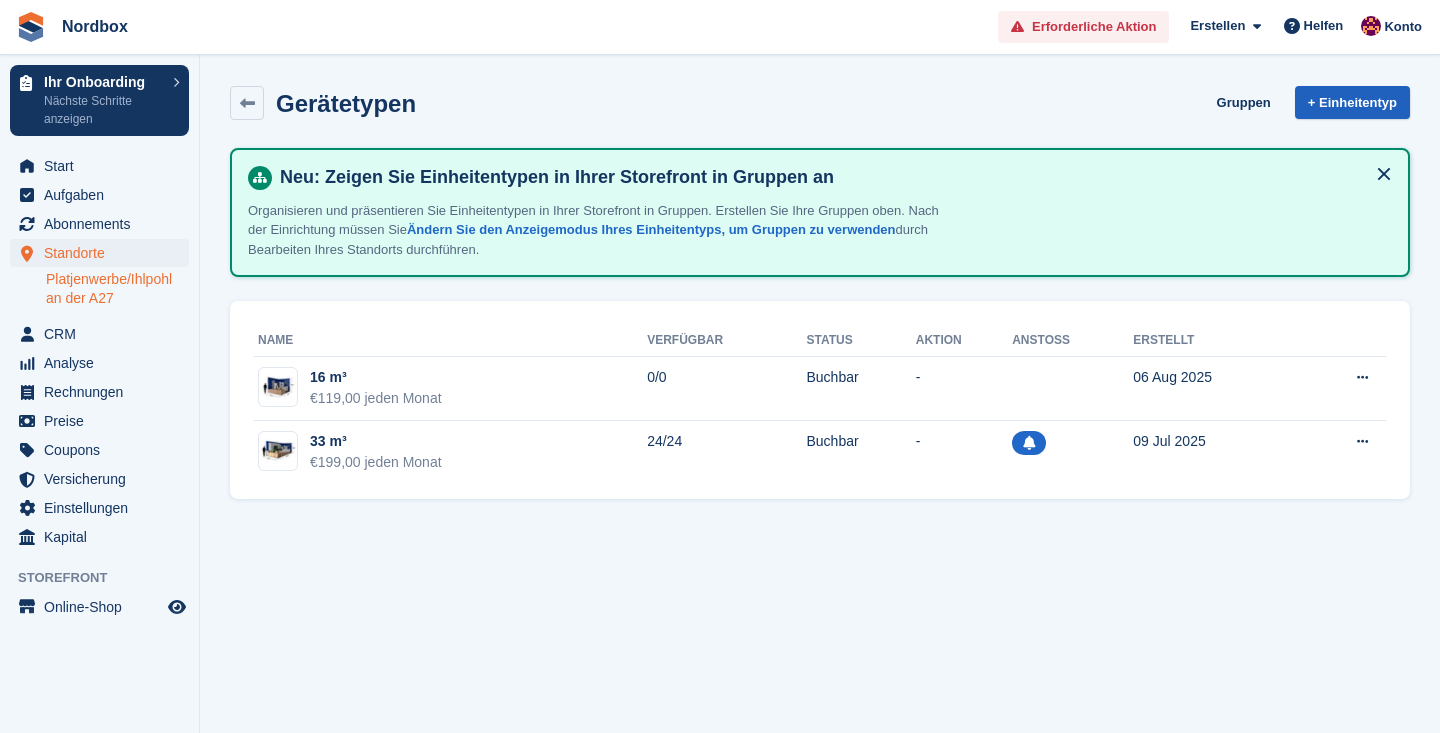 click on "+ Einheitentyp" at bounding box center (1352, 102) 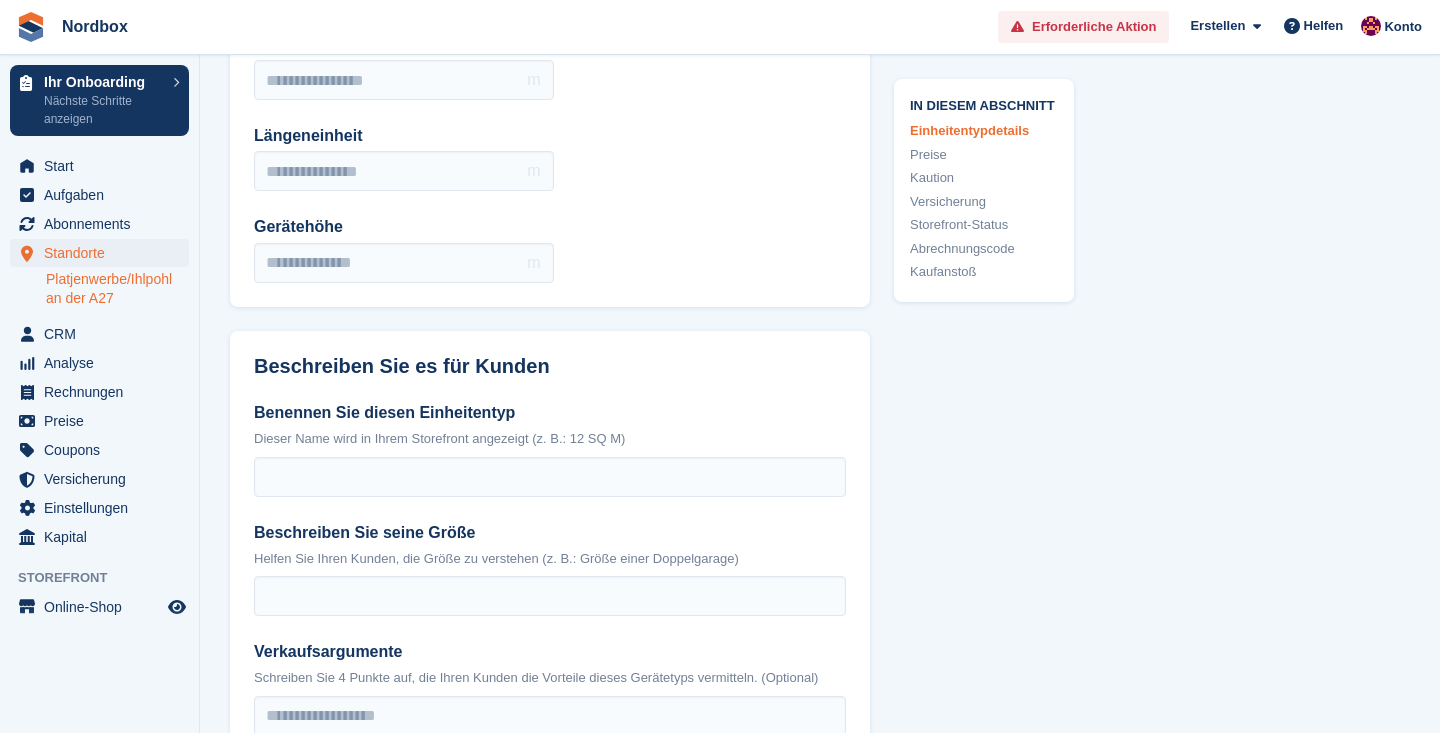 scroll, scrollTop: 209, scrollLeft: 0, axis: vertical 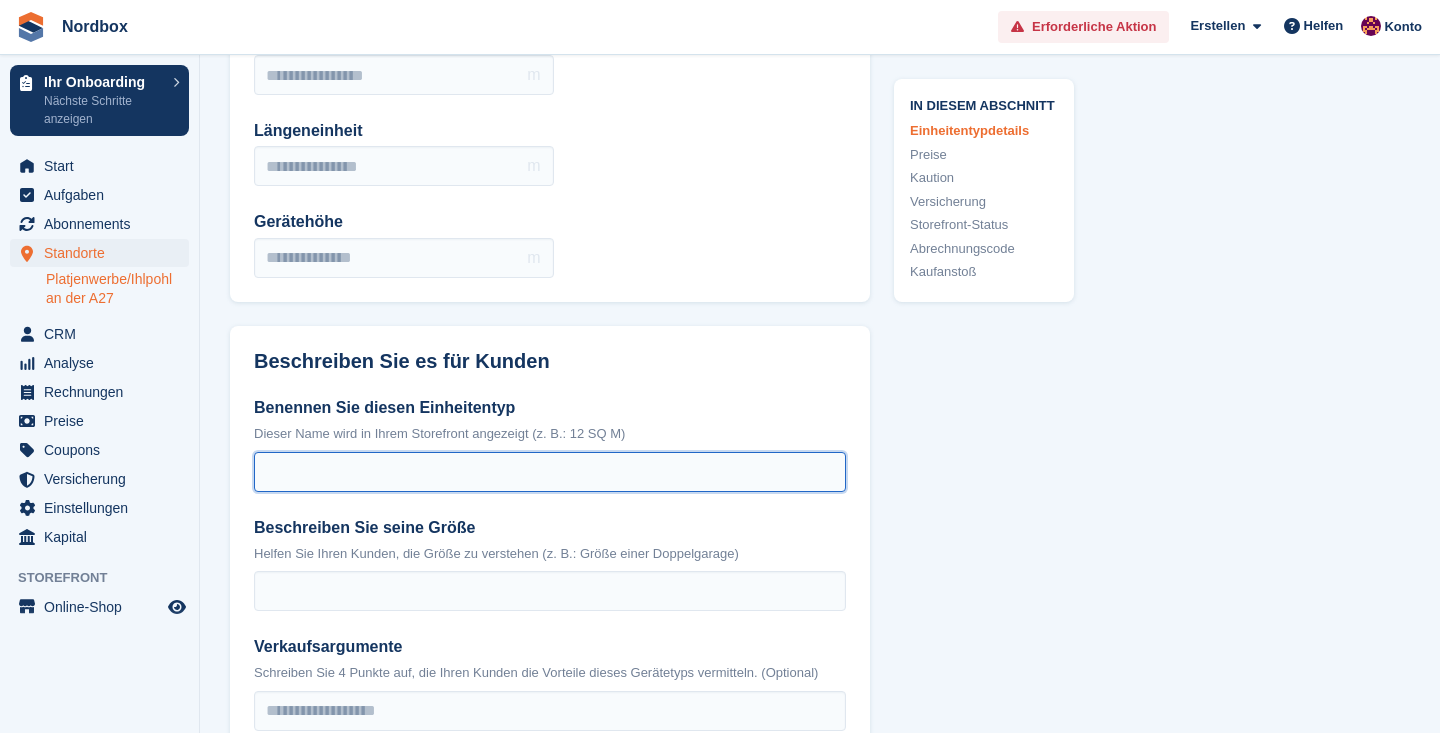 click on "Benennen Sie diesen Einheitentyp" at bounding box center [550, 472] 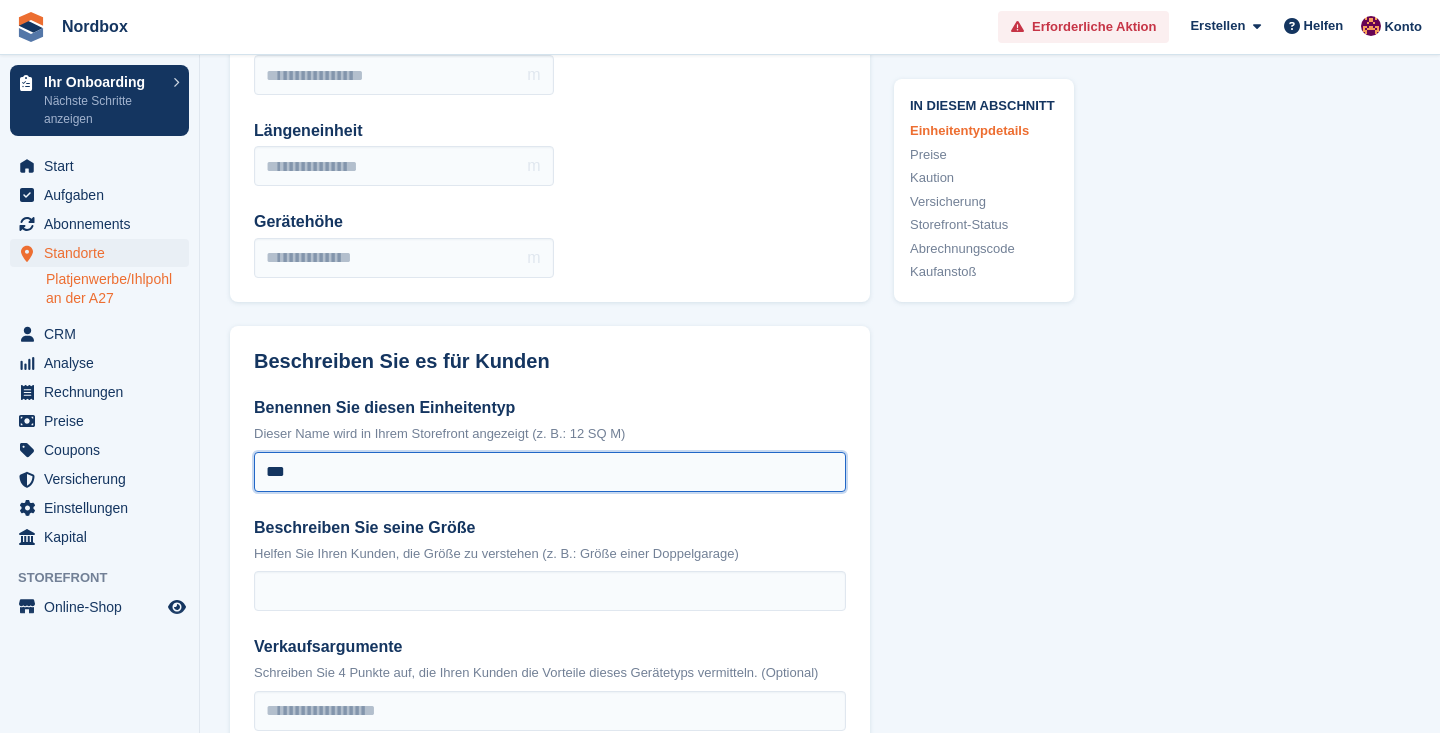 click on "***" at bounding box center (550, 472) 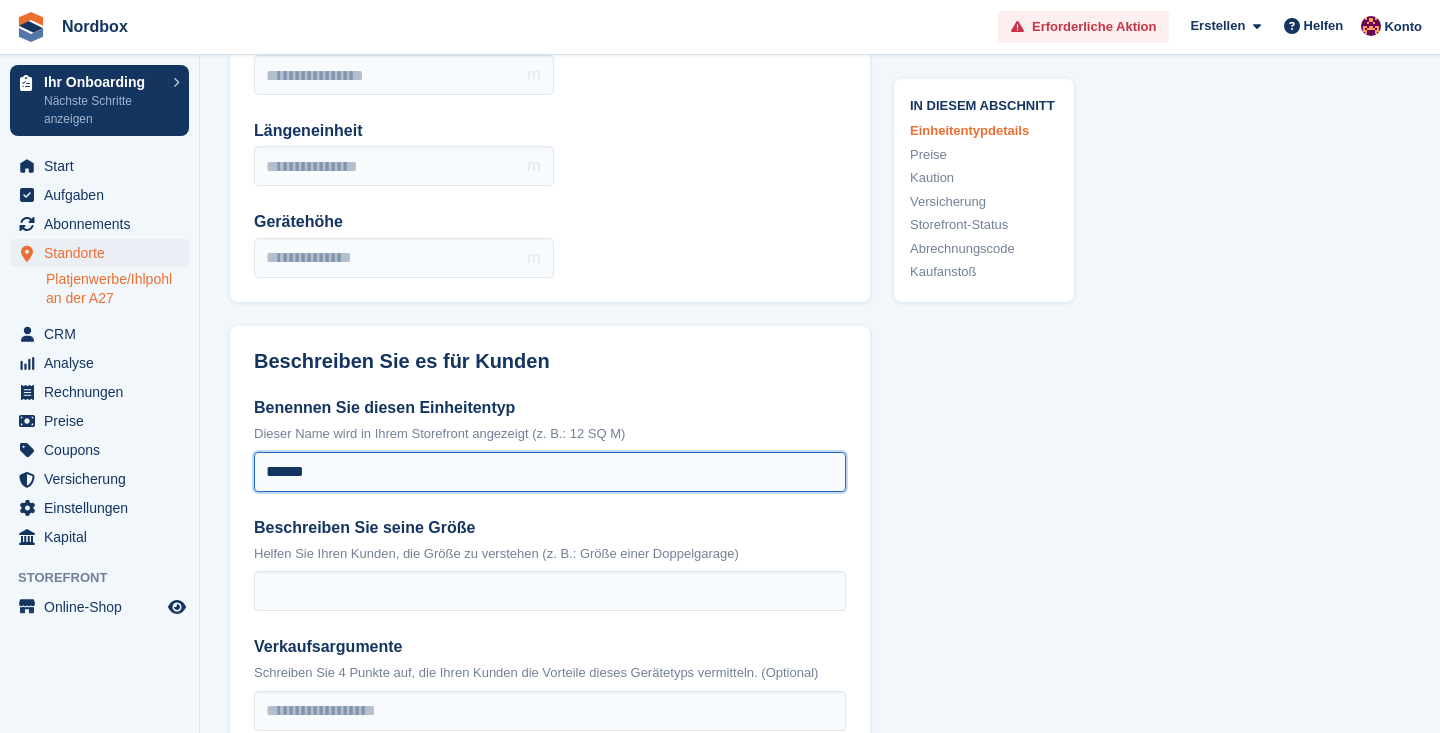 click on "******" at bounding box center (550, 472) 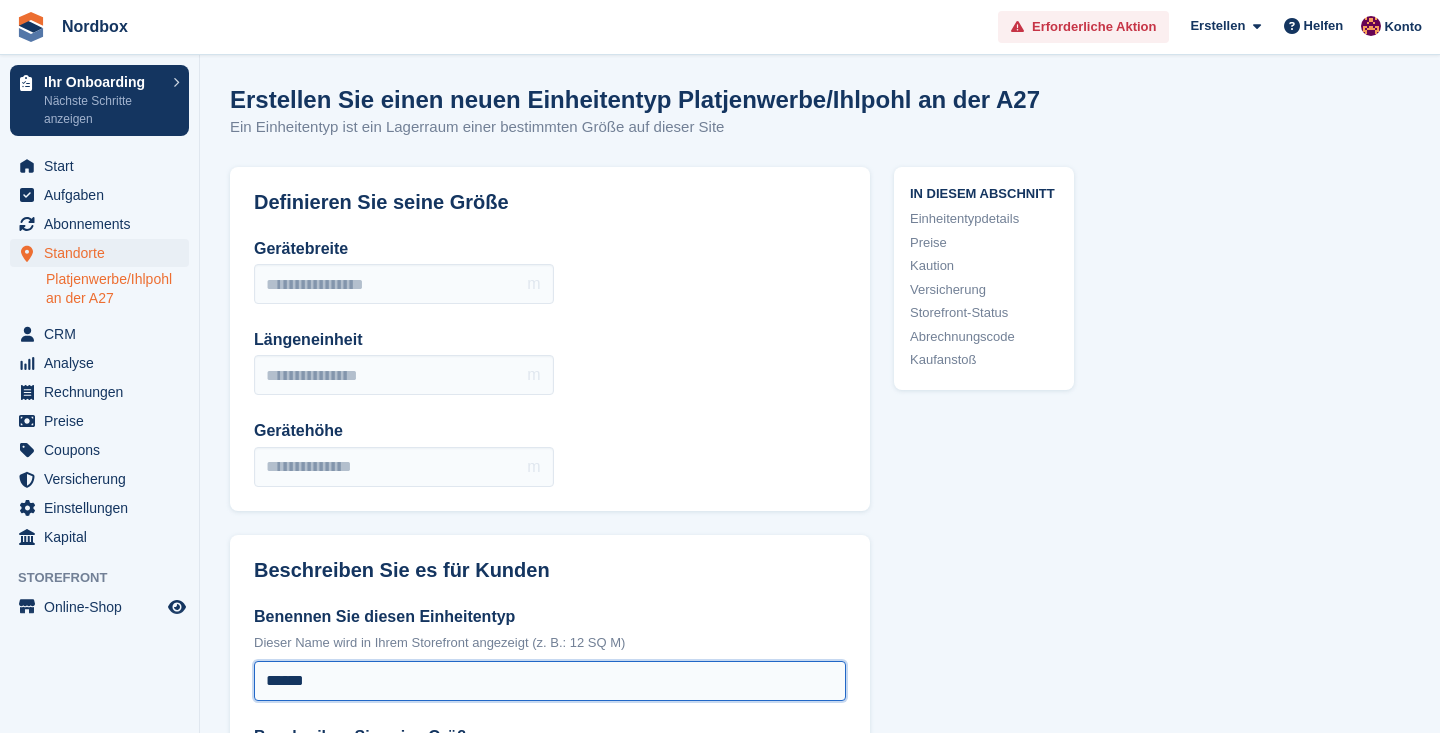 scroll, scrollTop: 0, scrollLeft: 0, axis: both 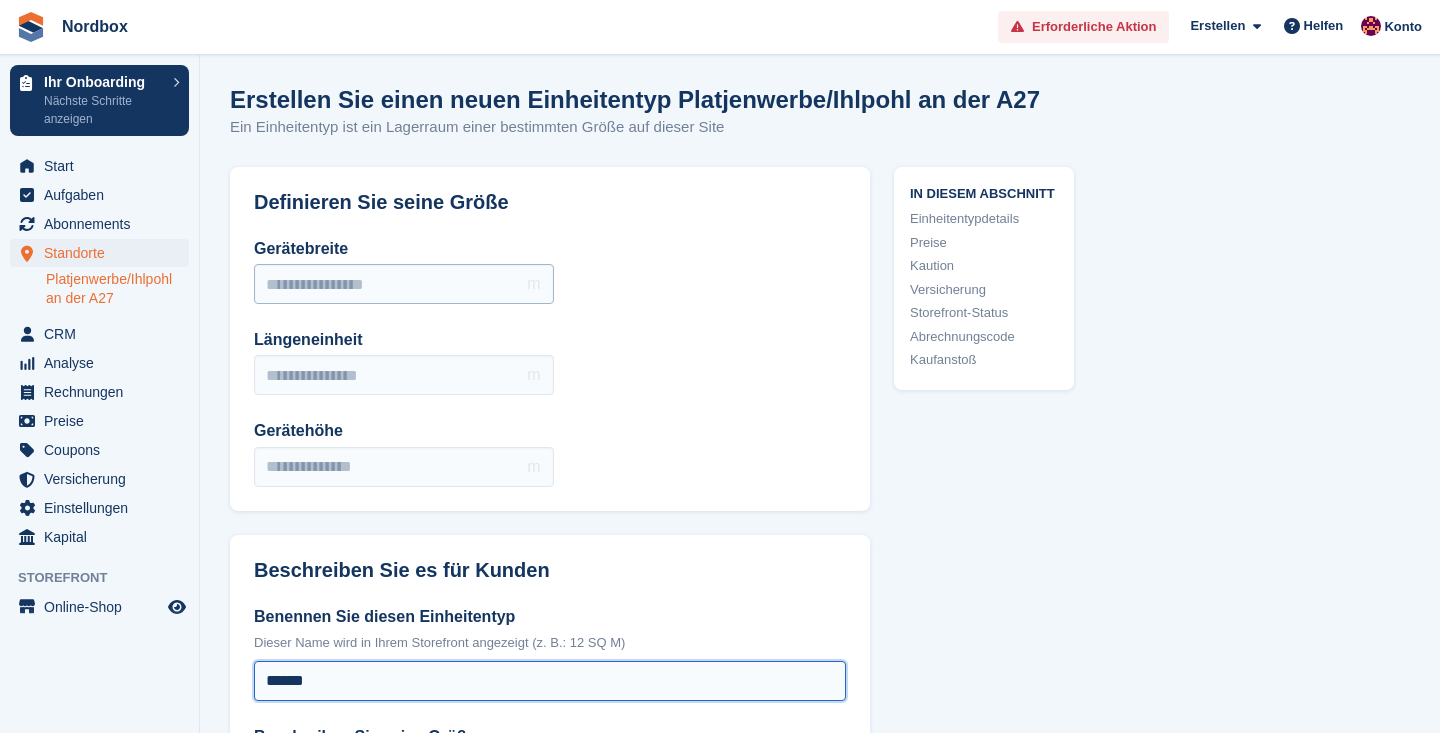 type on "******" 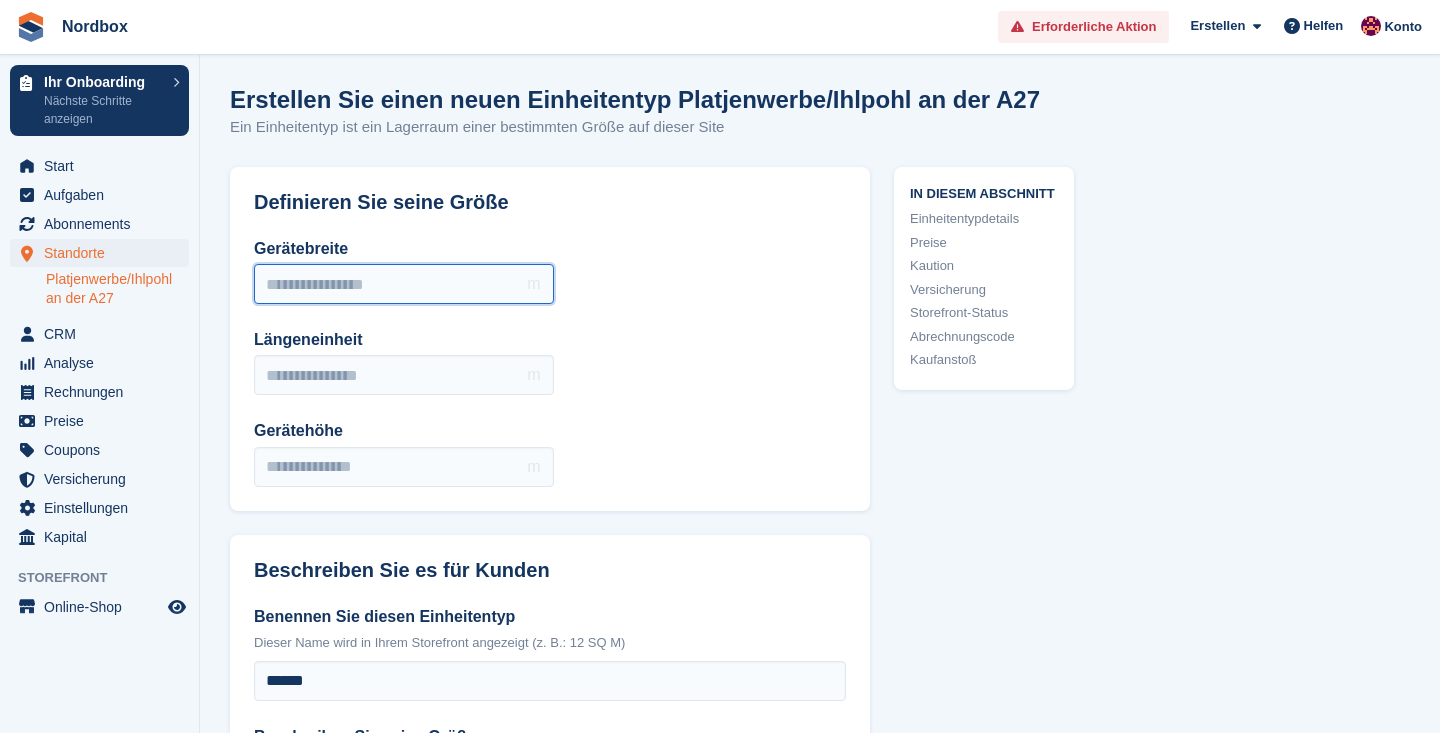 click on "Gerätebreite" at bounding box center [404, 284] 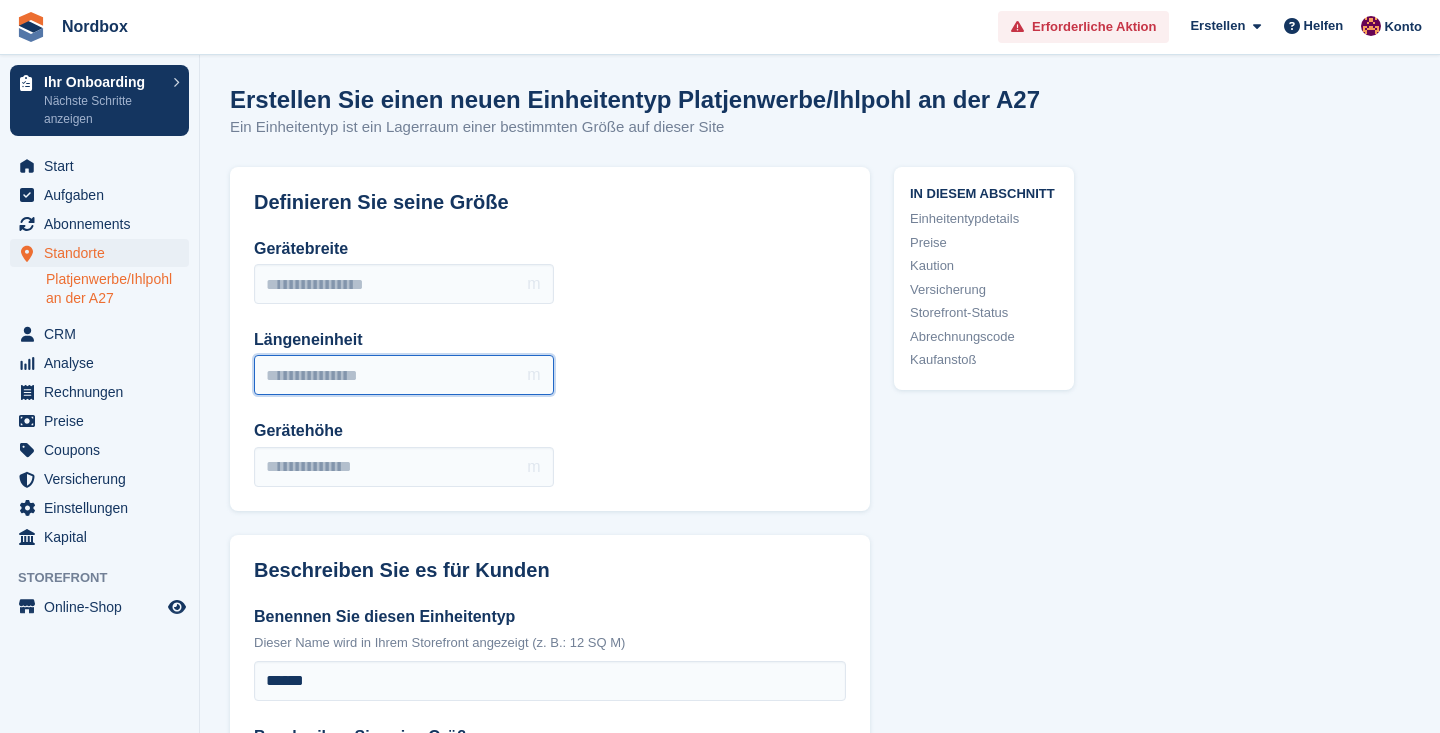 click on "Längeneinheit" at bounding box center (404, 375) 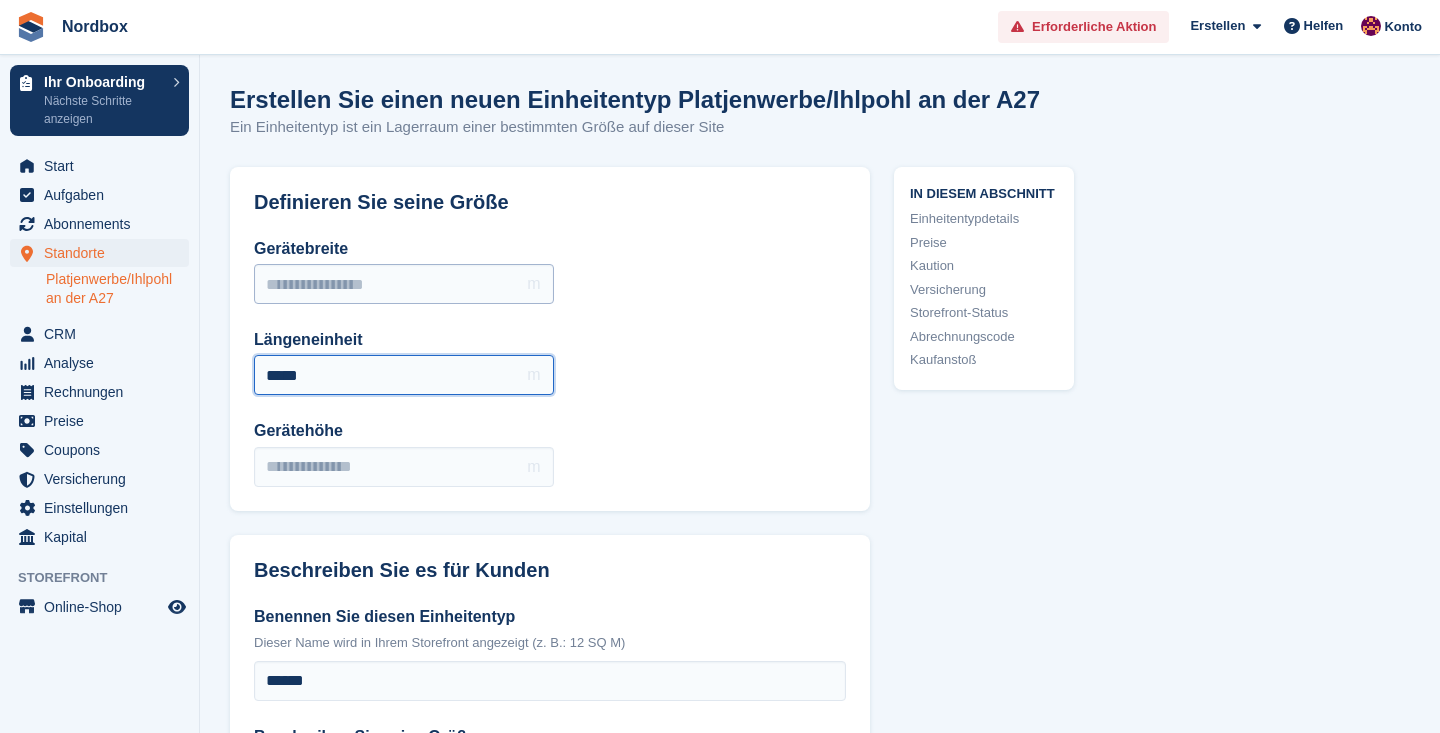 type on "*****" 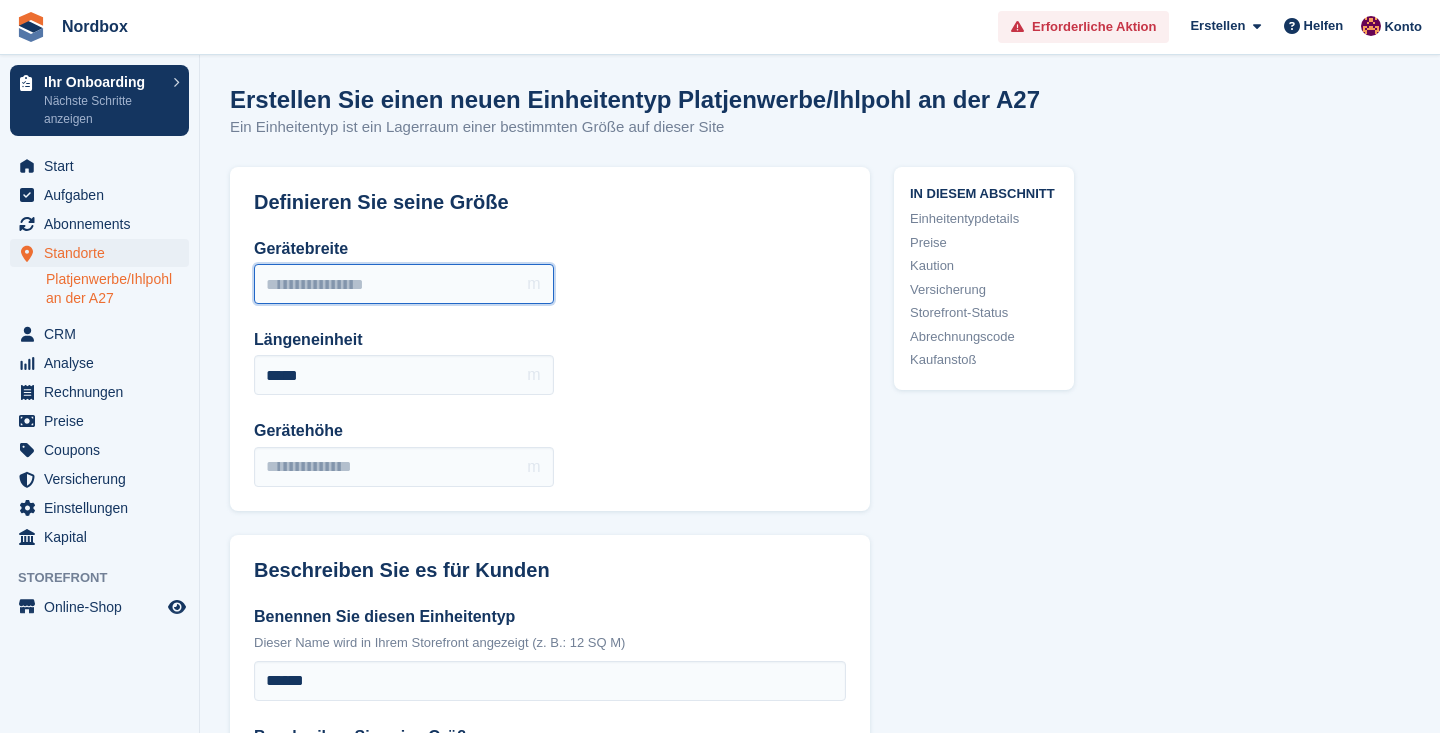 click on "Gerätebreite" at bounding box center (404, 284) 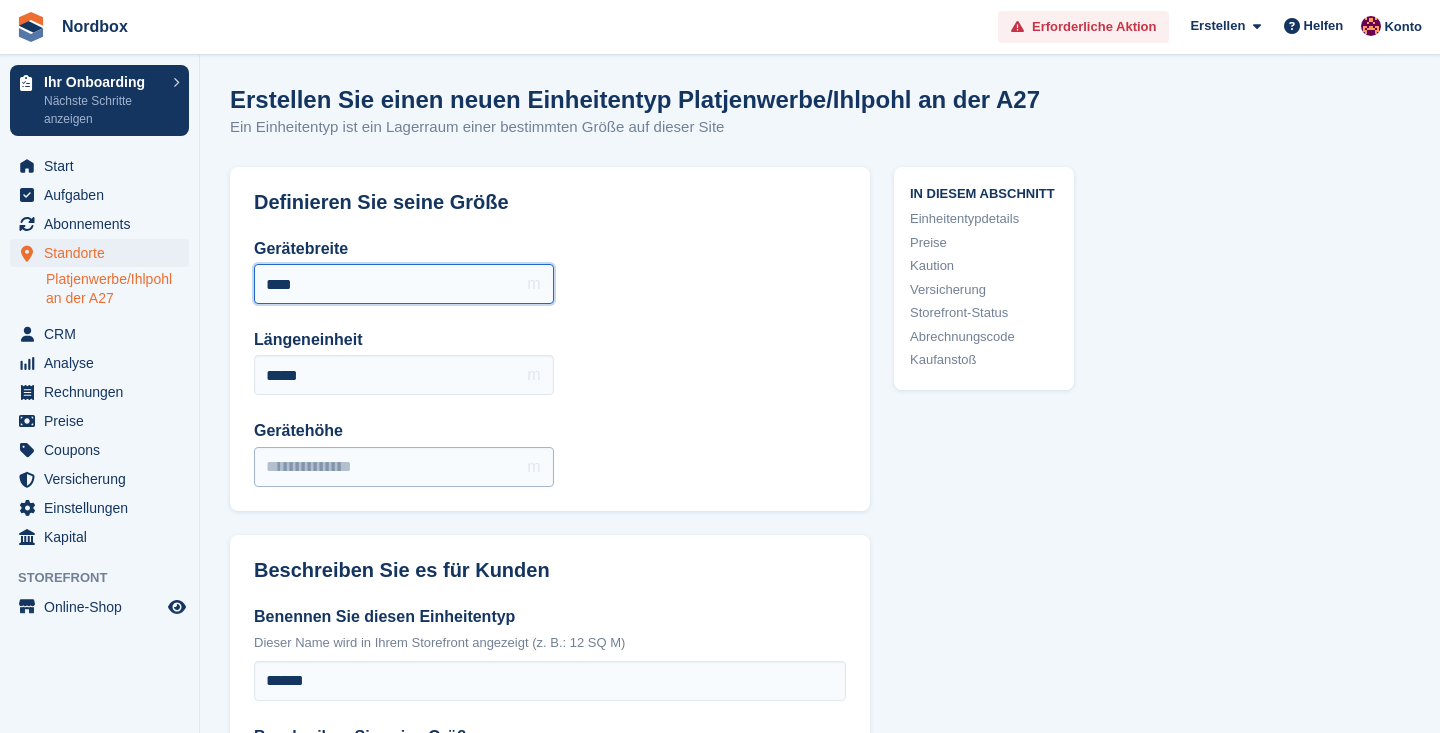 type on "****" 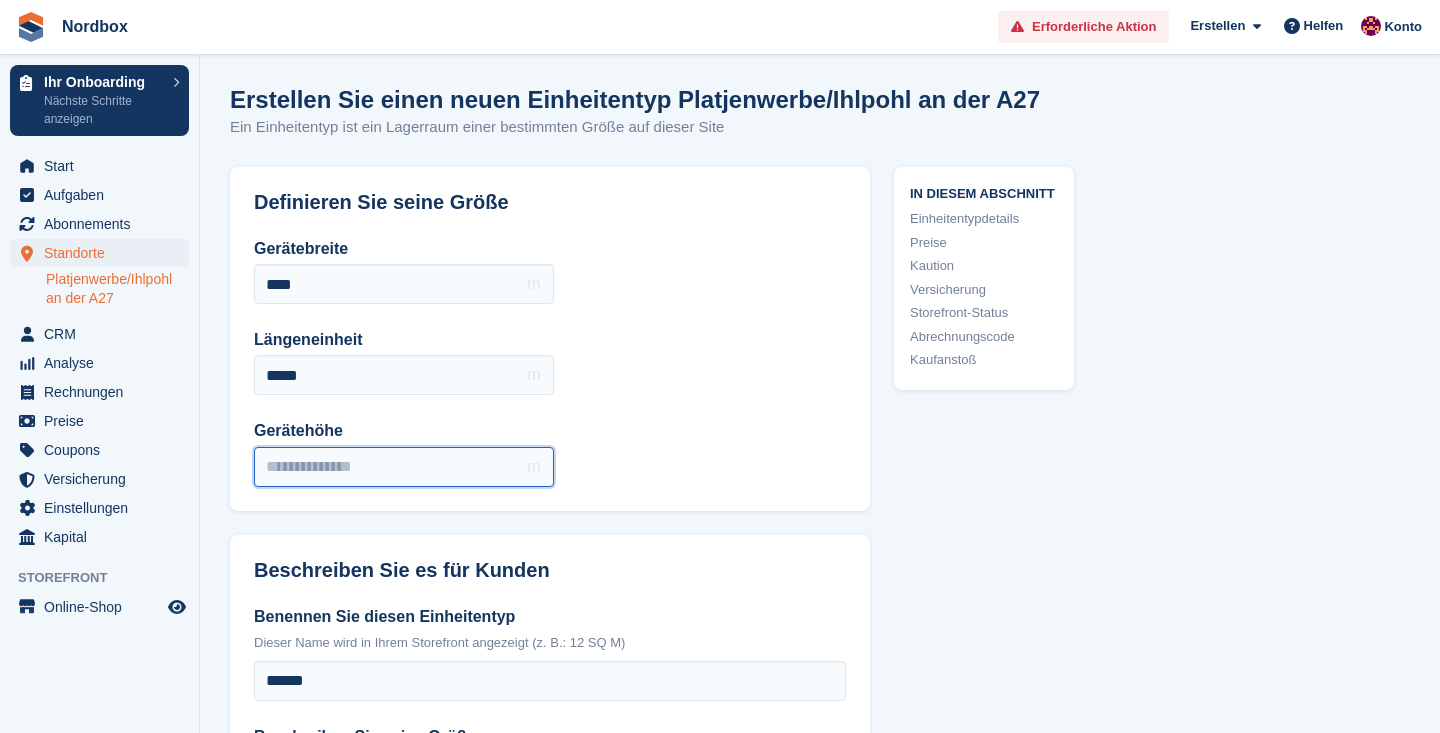 click on "Gerätehöhe" at bounding box center [404, 467] 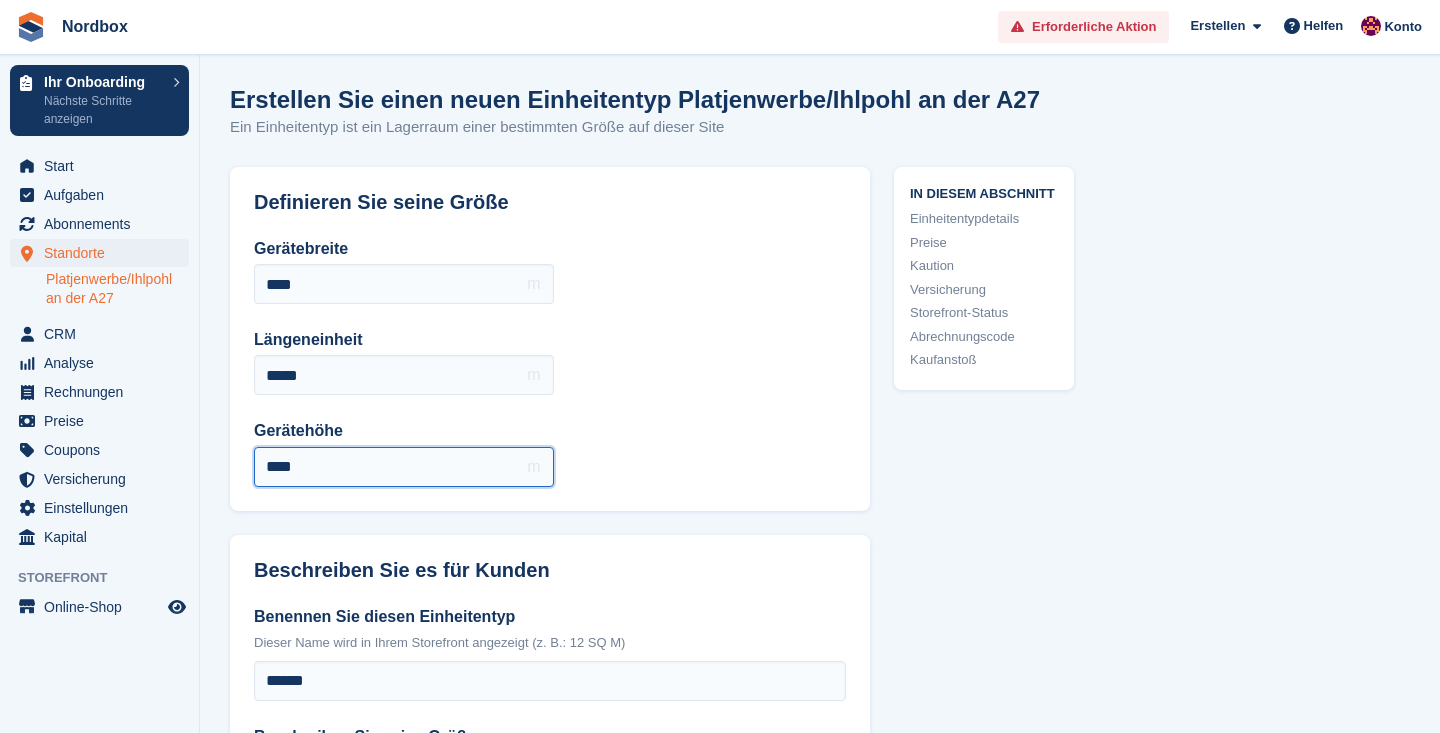 type on "****" 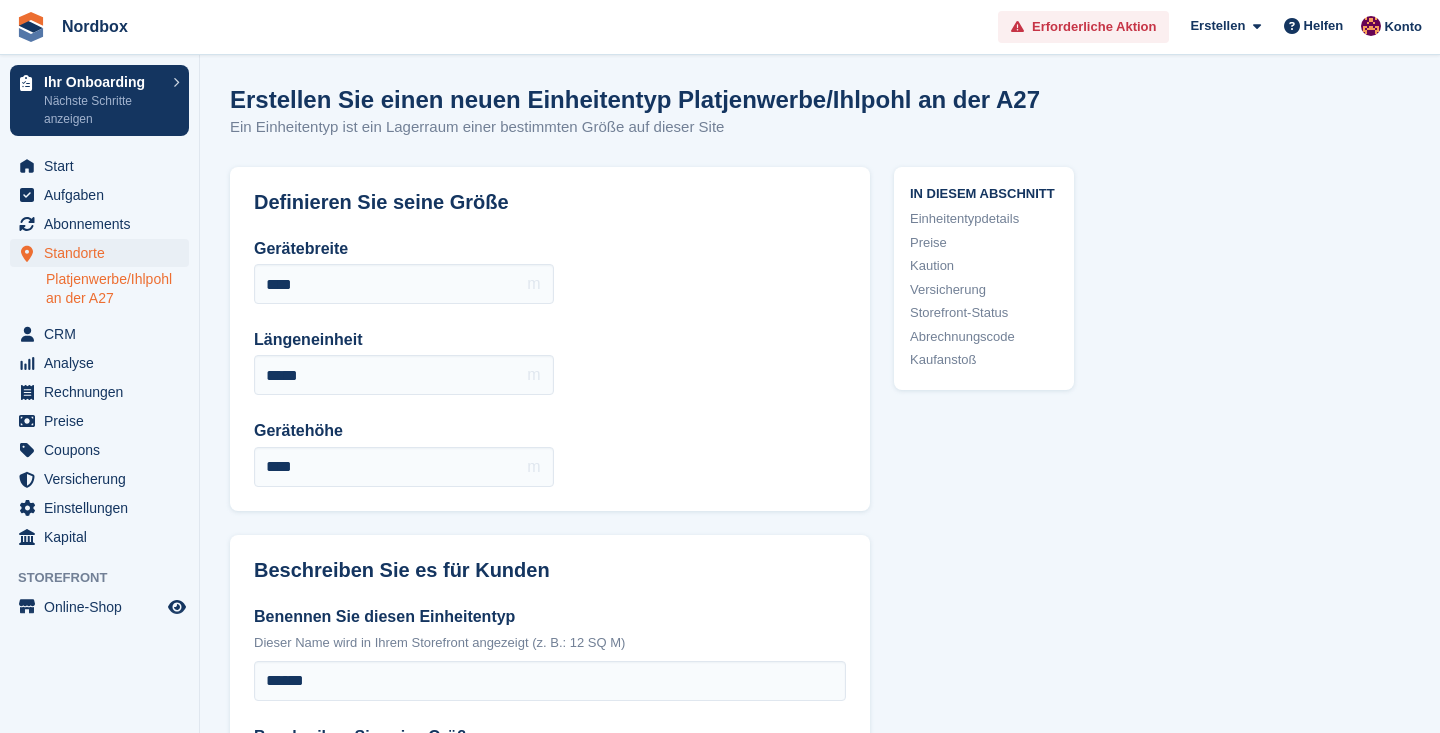 click on "Gerätebreite
**** m
Längeneinheit
***** m
Gerätehöhe
**** m" at bounding box center (550, 362) 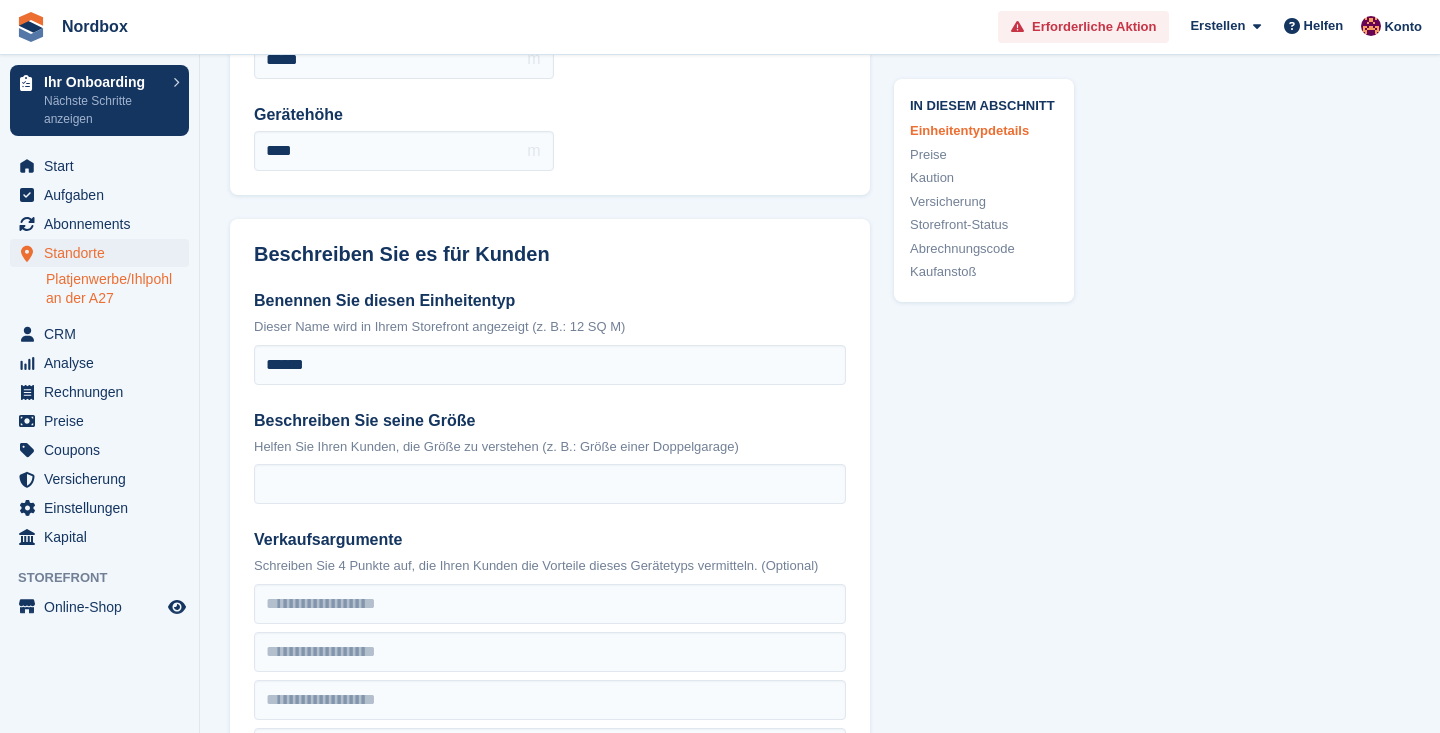 scroll, scrollTop: 365, scrollLeft: 0, axis: vertical 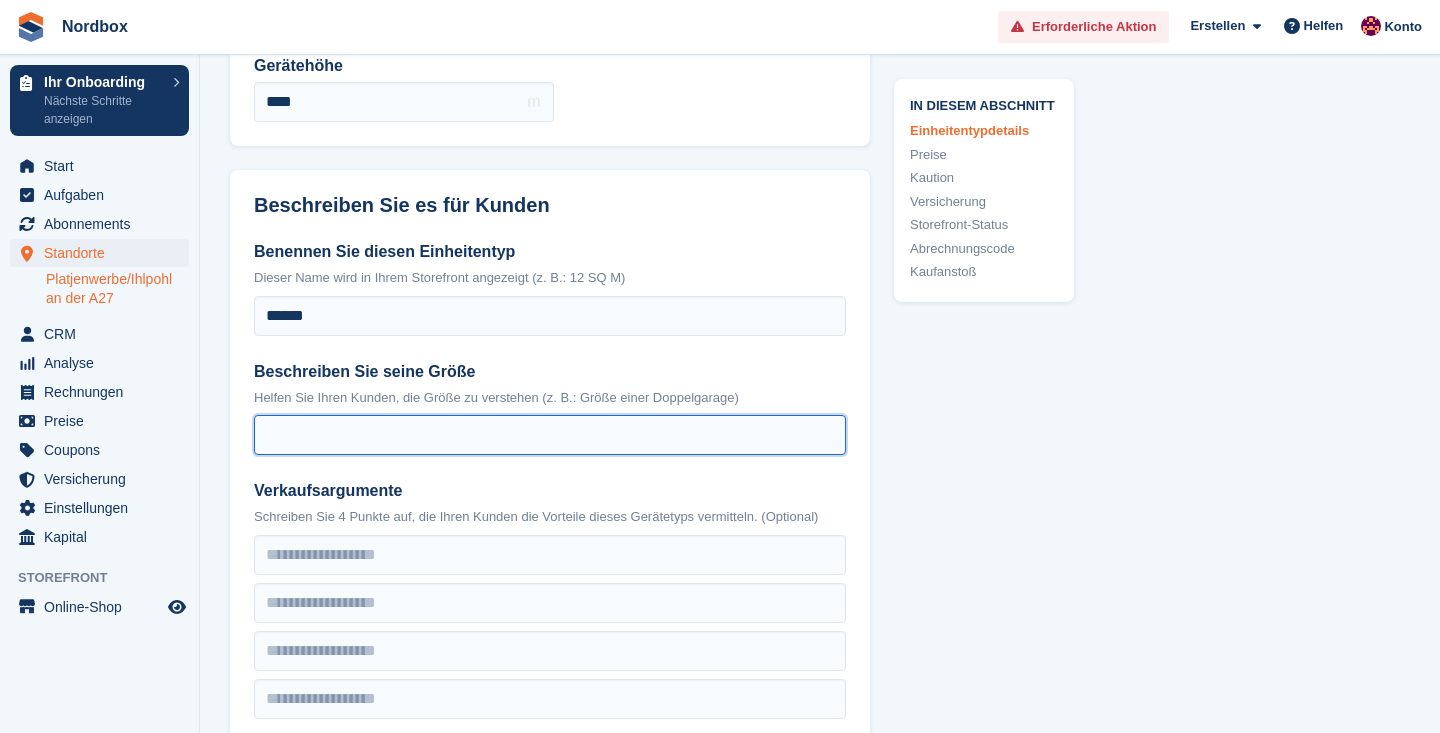 click on "Beschreiben Sie seine Größe" at bounding box center [550, 435] 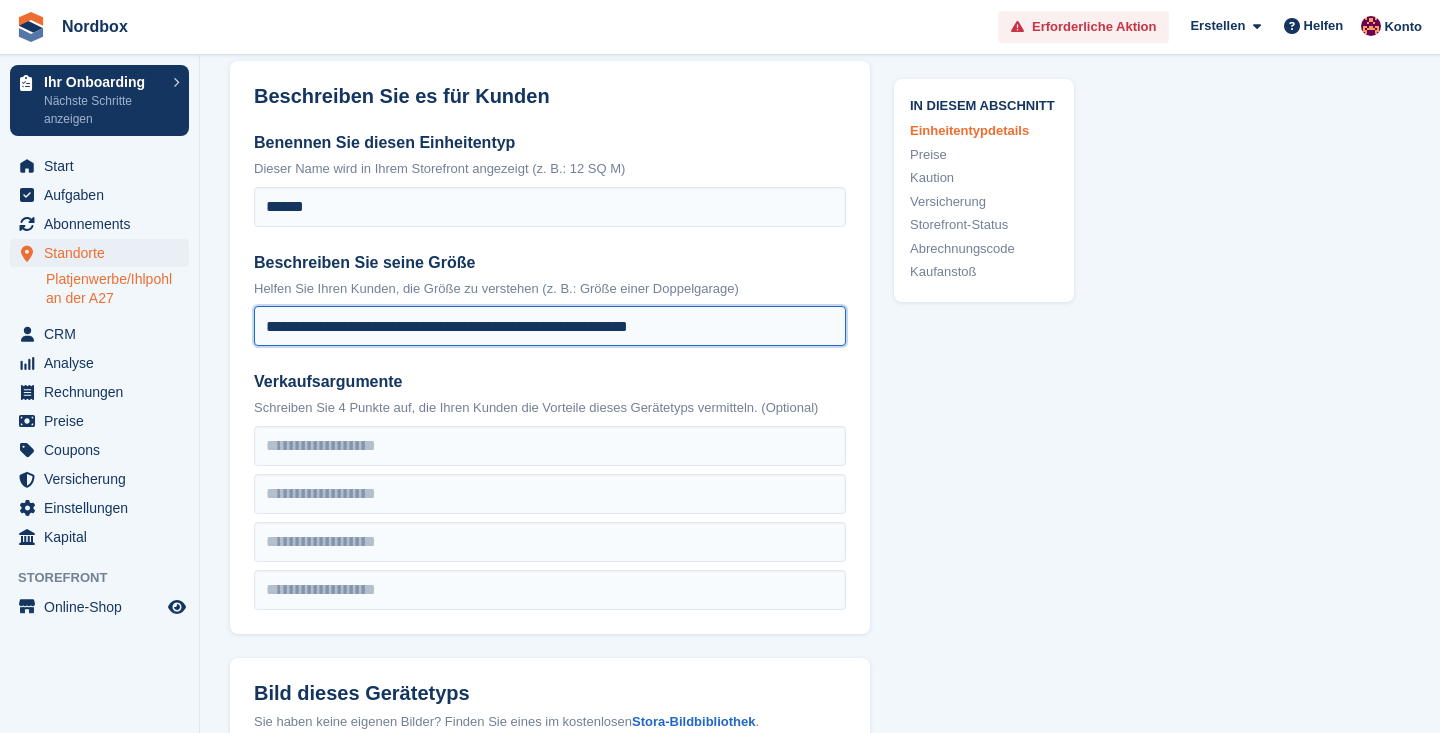 scroll, scrollTop: 529, scrollLeft: 0, axis: vertical 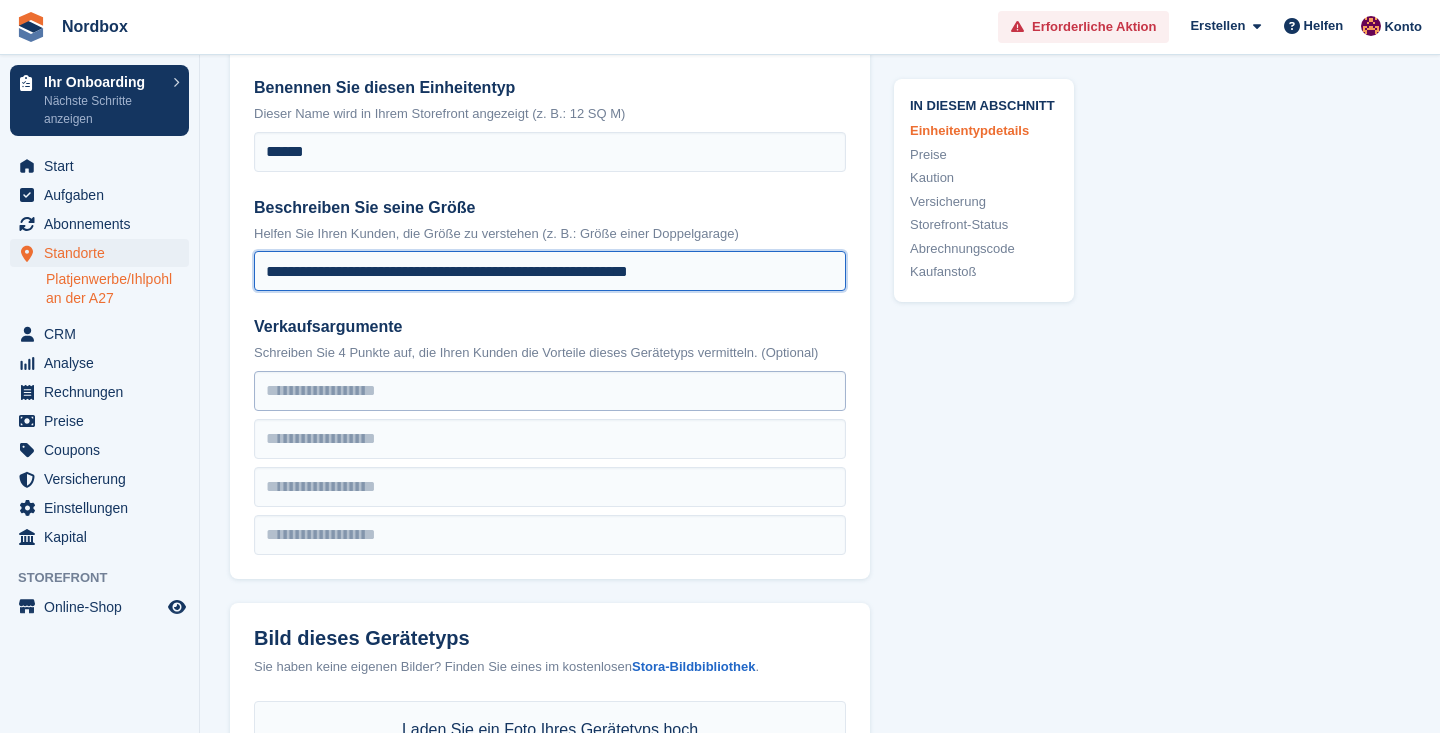 type on "**********" 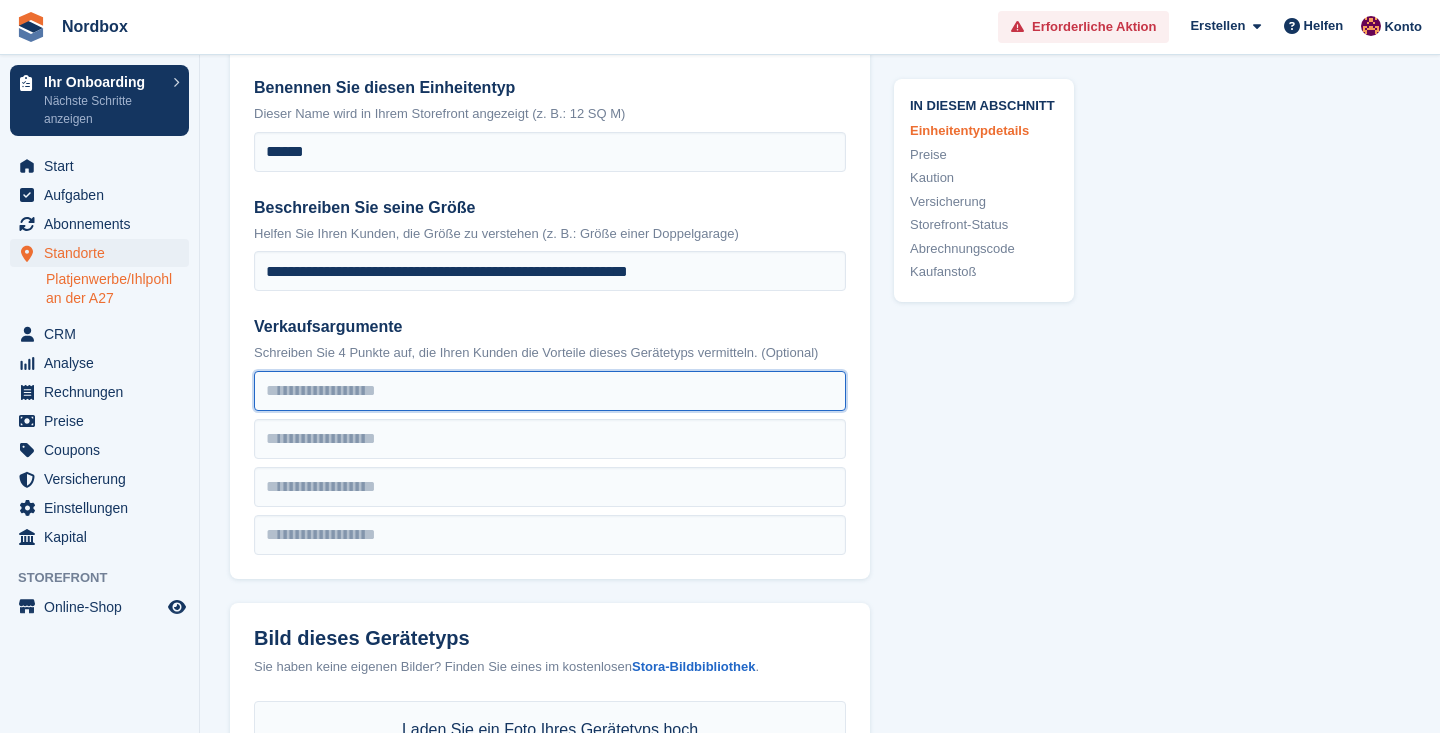 click at bounding box center (550, 391) 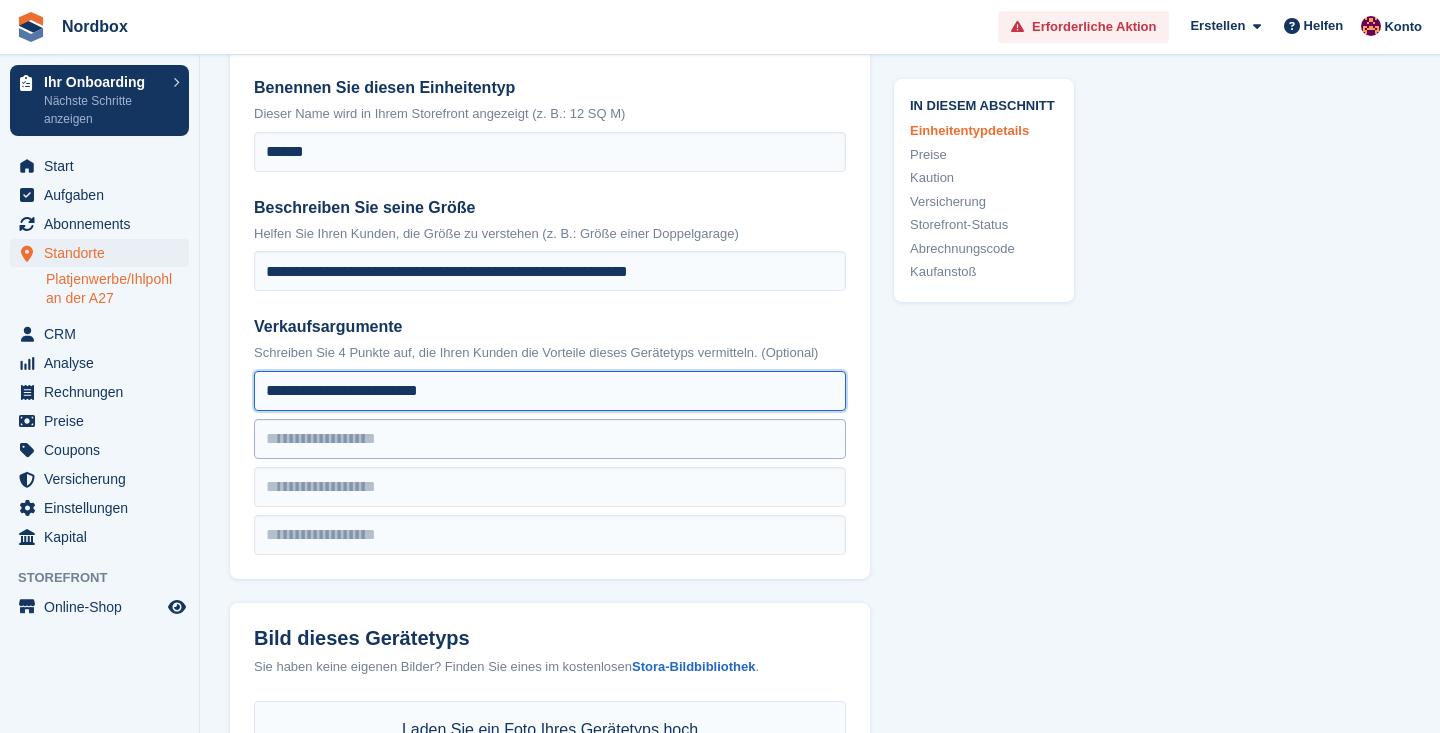 type on "**********" 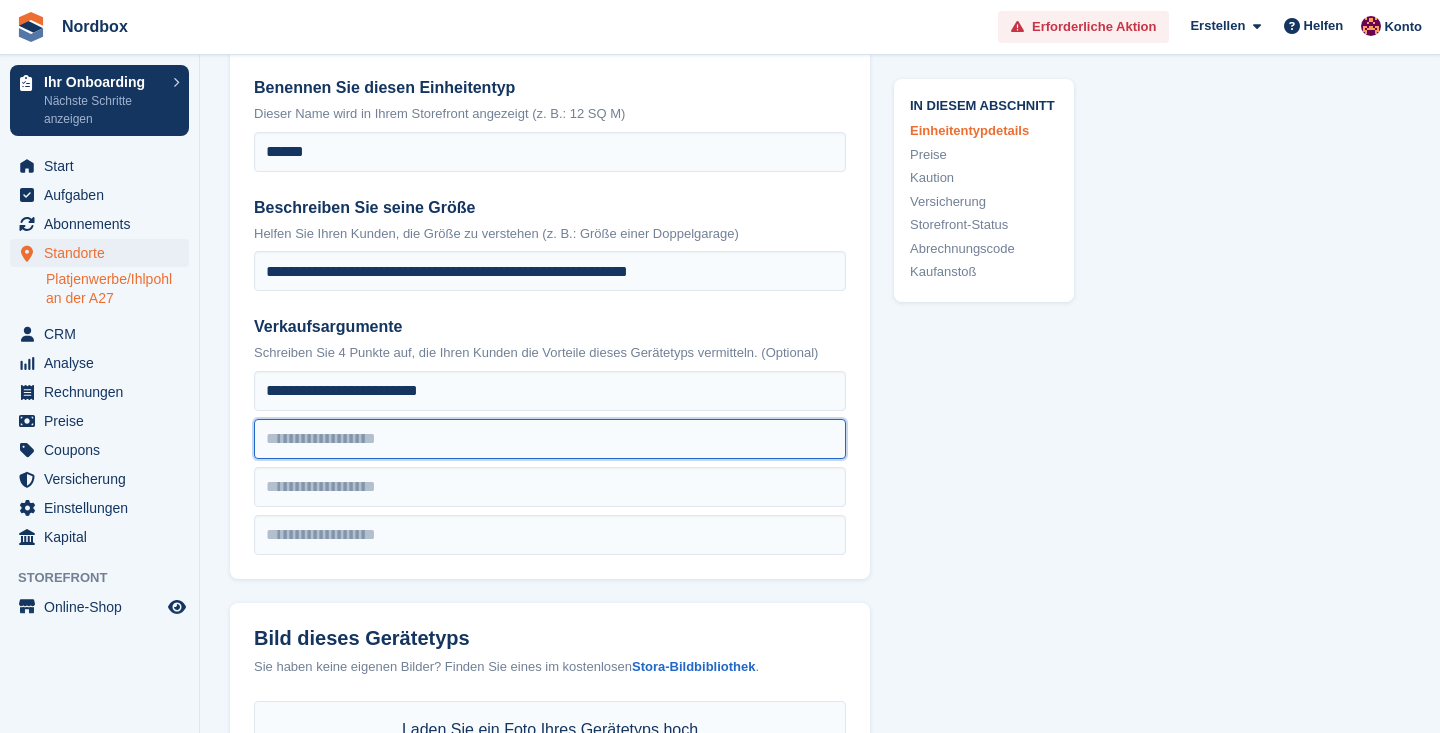 click at bounding box center [550, 391] 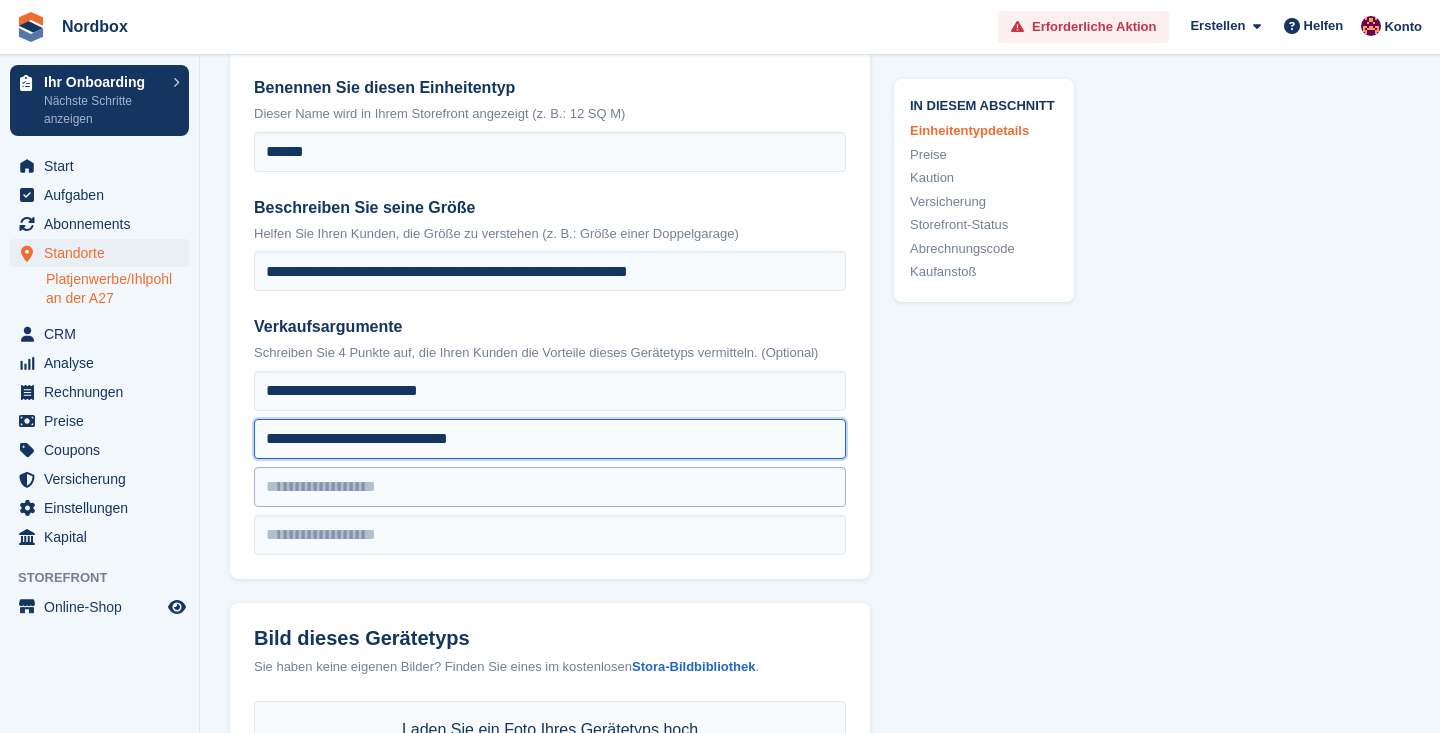 type on "**********" 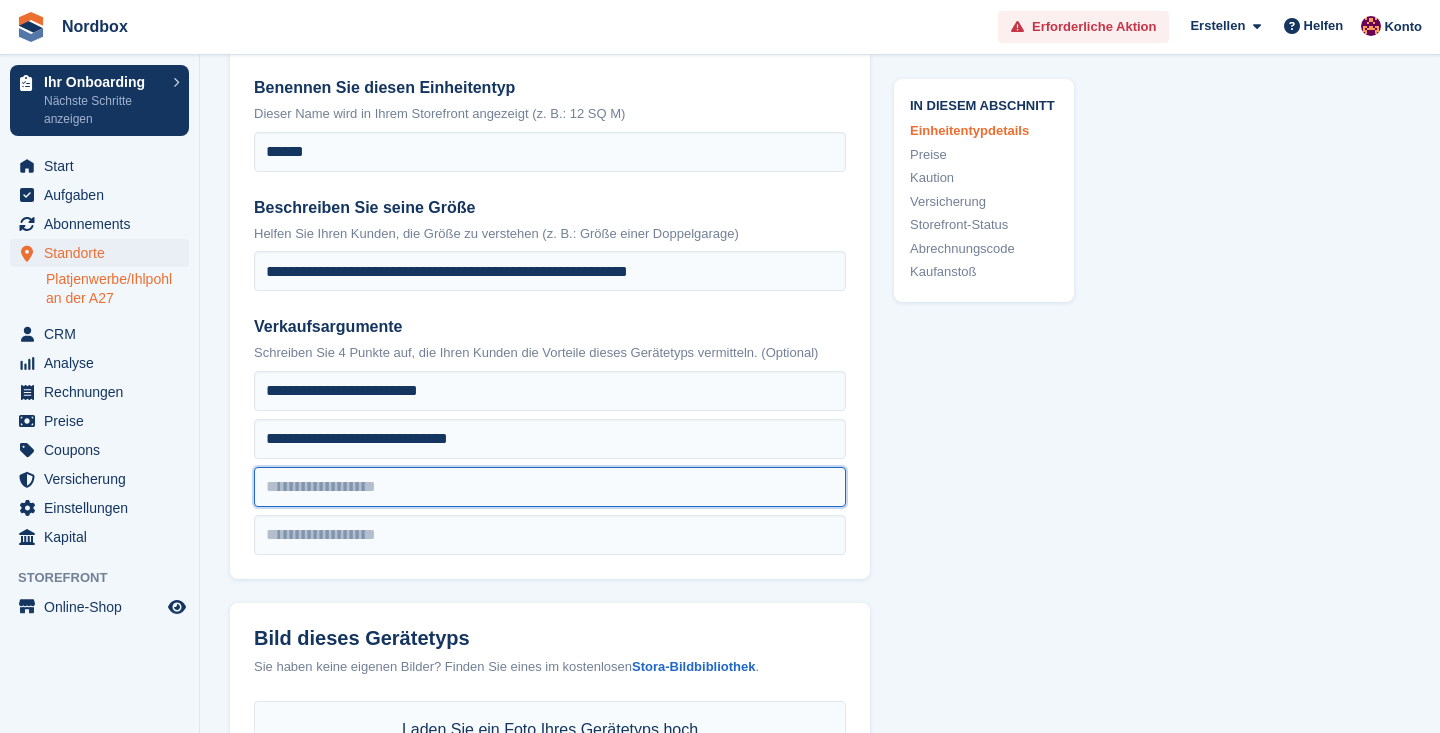 click at bounding box center [550, 391] 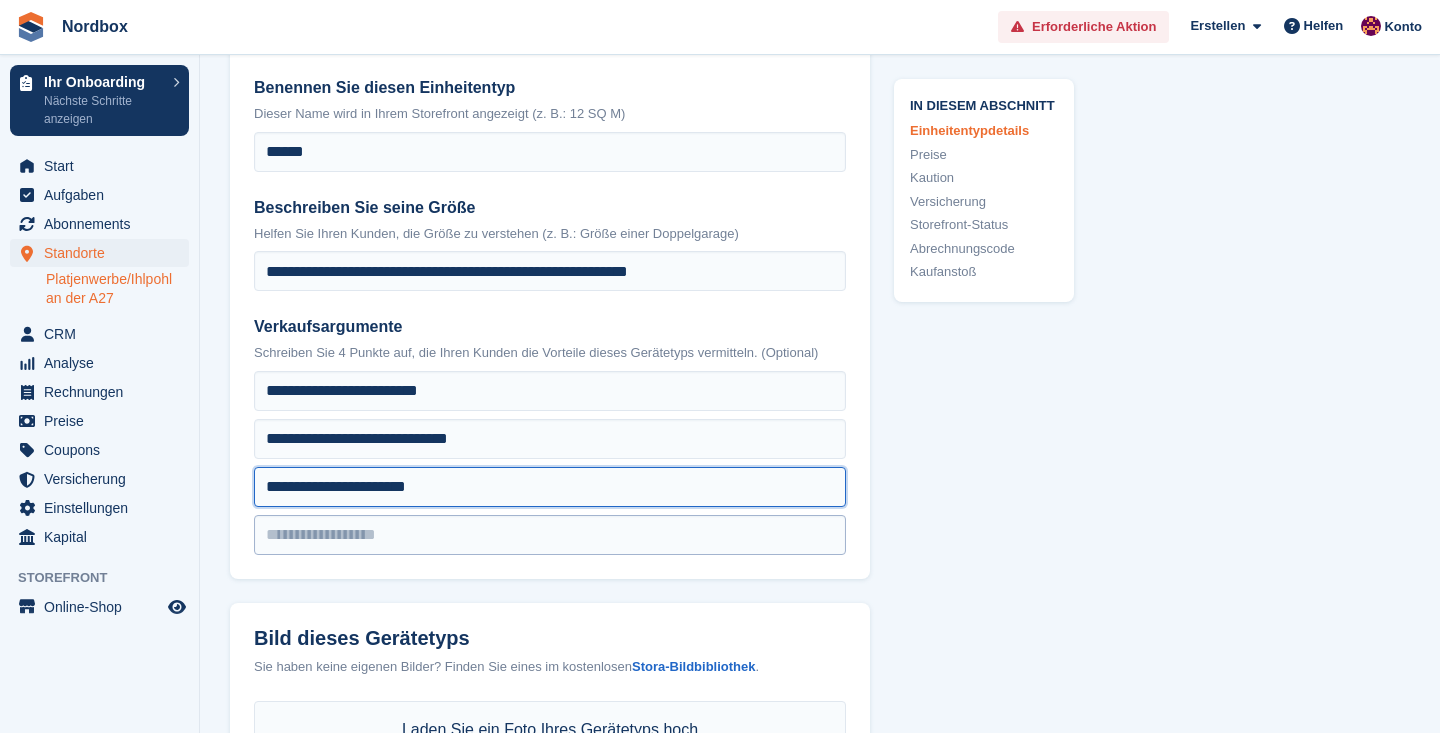 type on "**********" 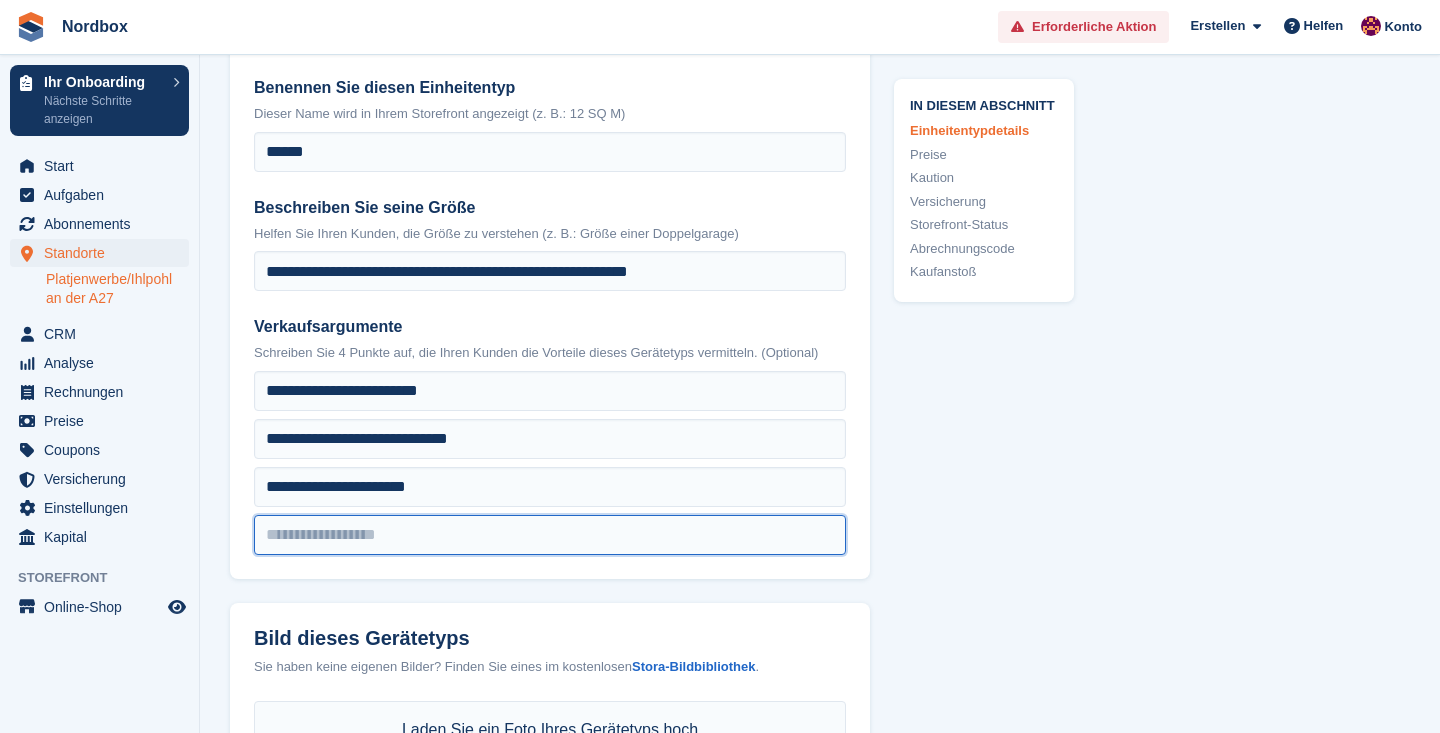 click at bounding box center (550, 391) 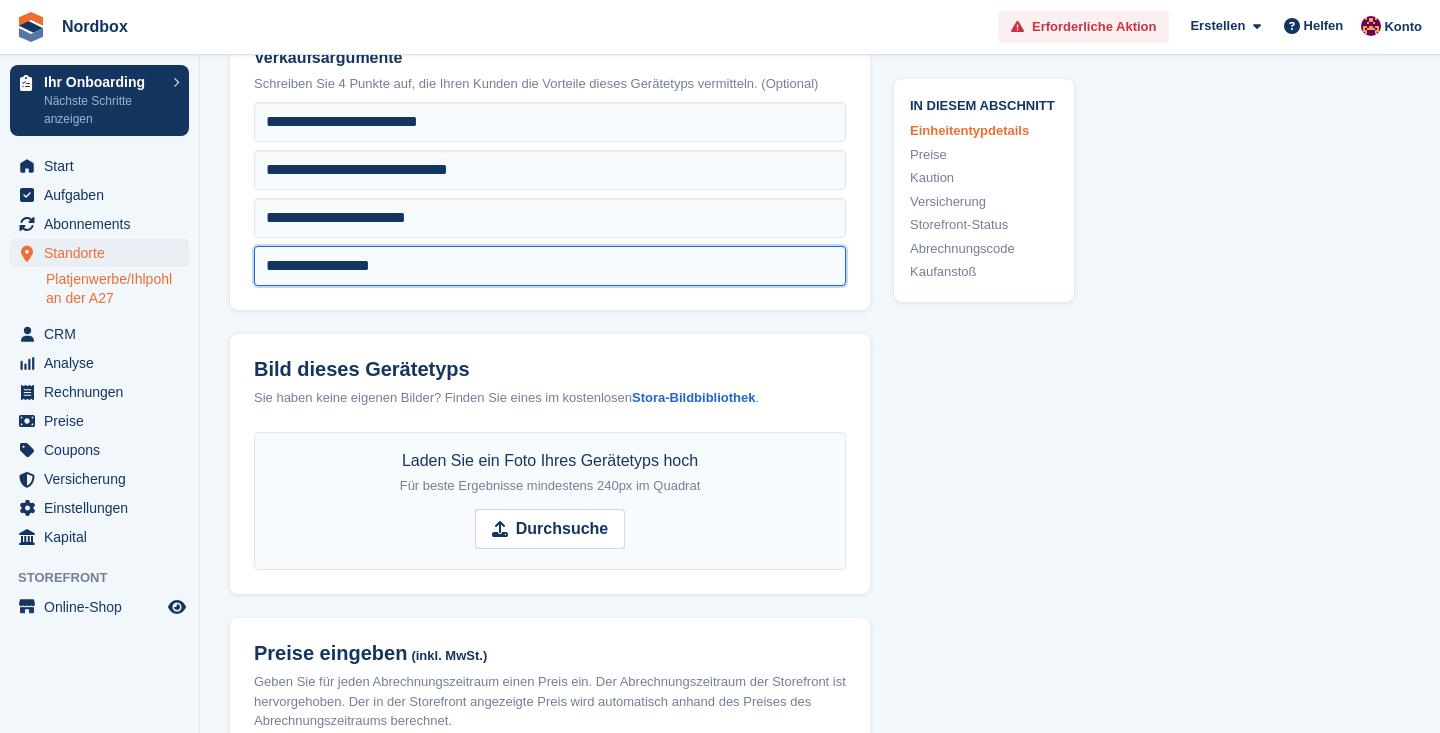 scroll, scrollTop: 803, scrollLeft: 0, axis: vertical 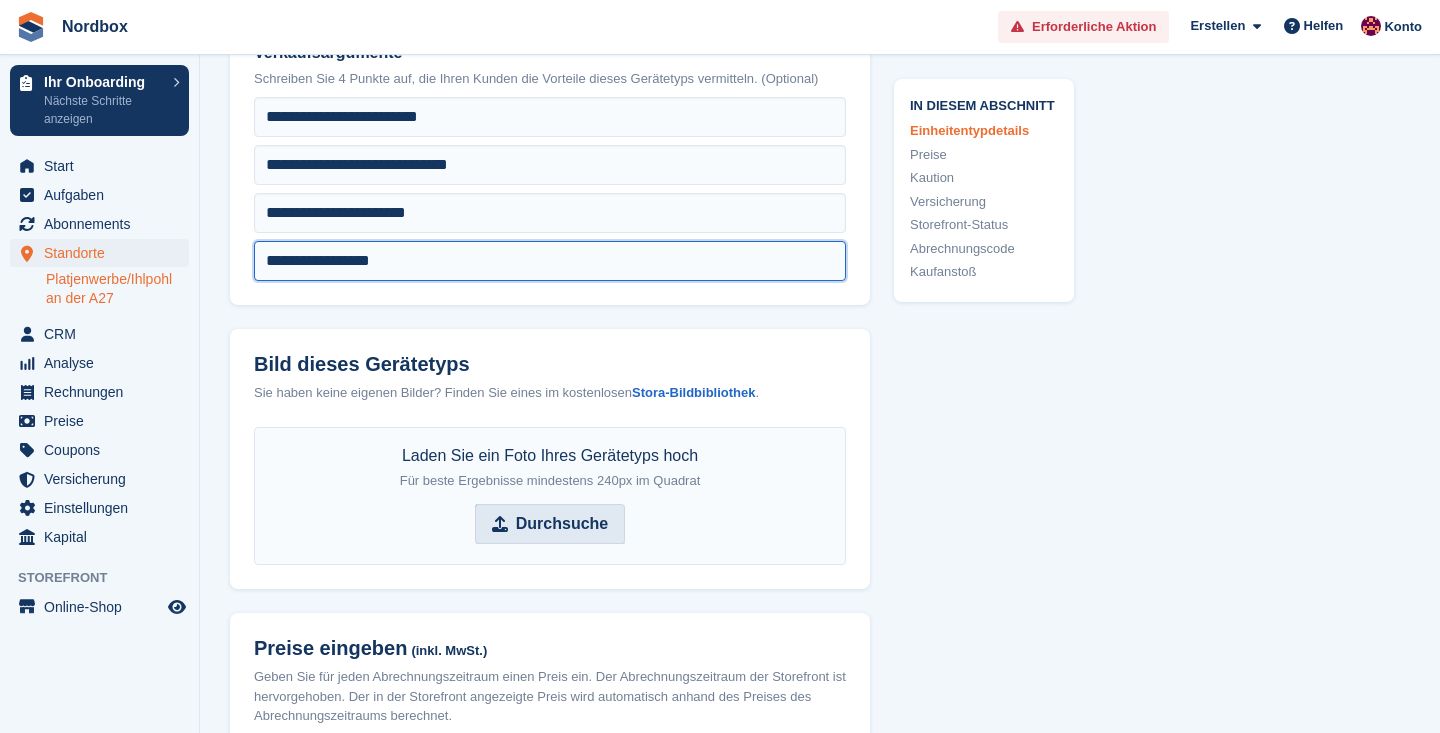 type on "**********" 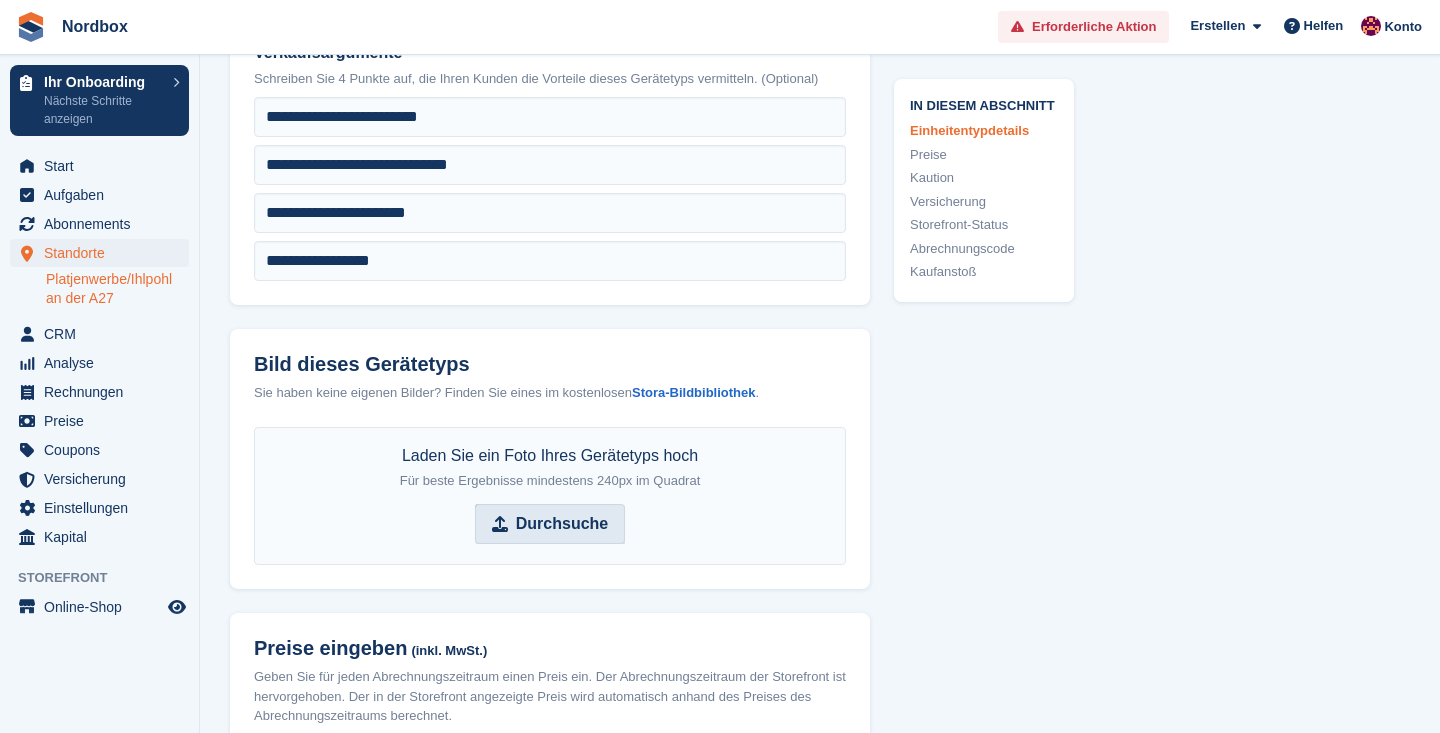 click on "Durchsuche" at bounding box center [562, 524] 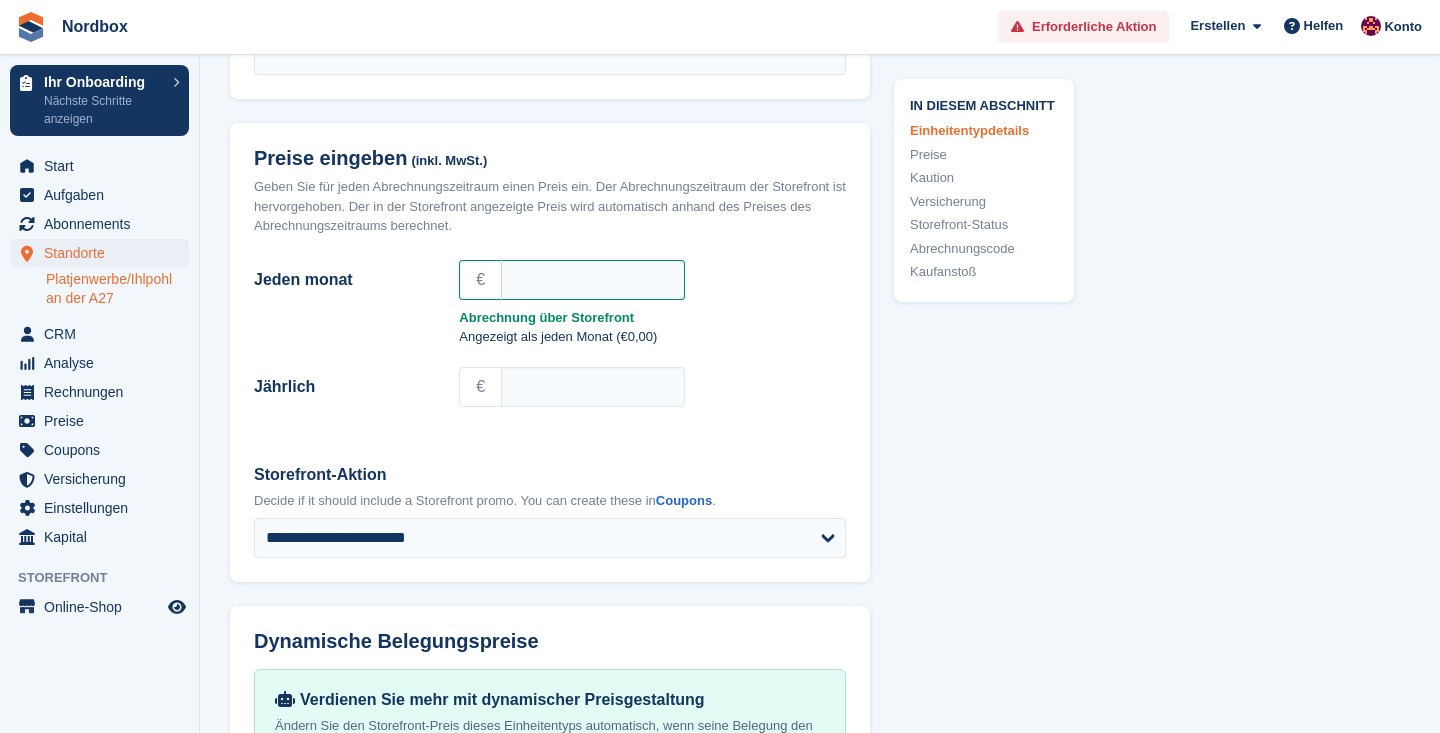 scroll, scrollTop: 1299, scrollLeft: 0, axis: vertical 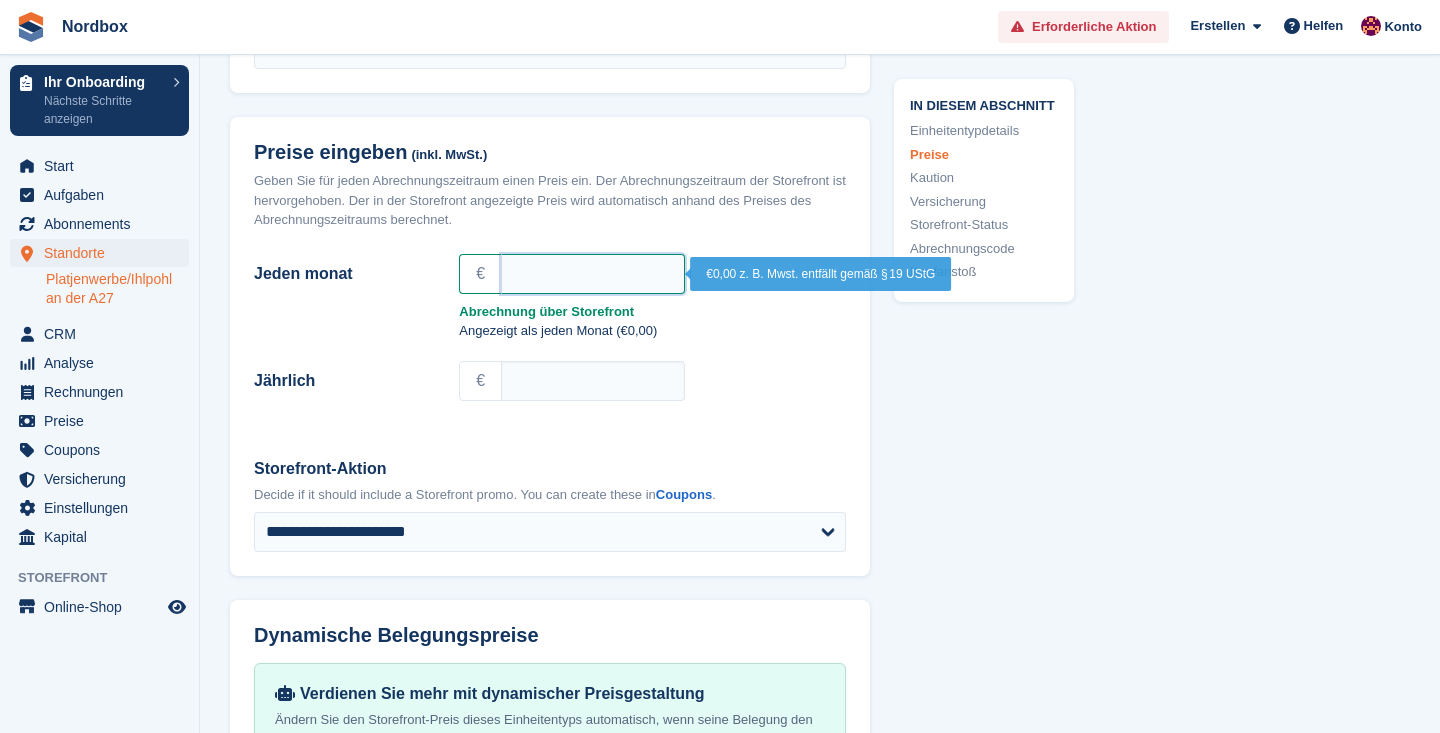 click on "Jeden monat" at bounding box center (593, 274) 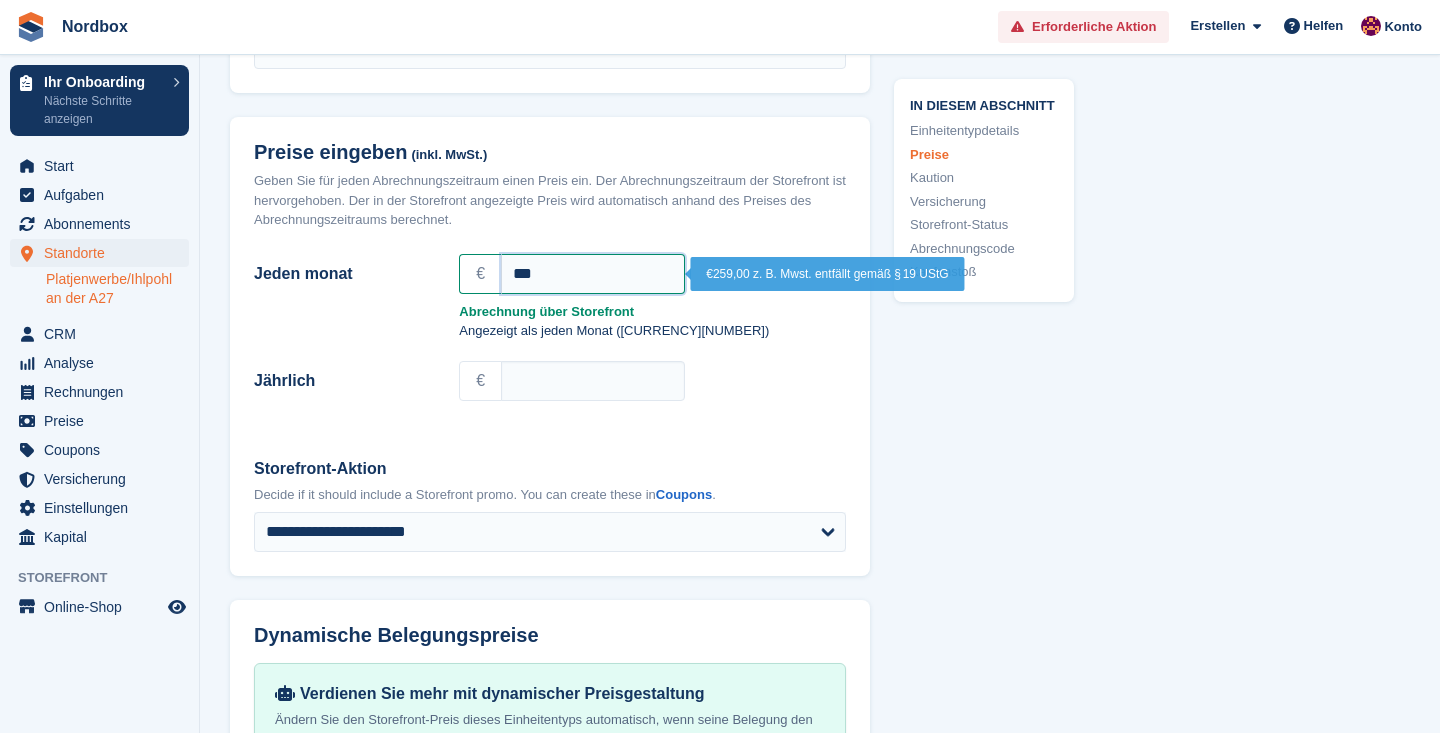 type on "***" 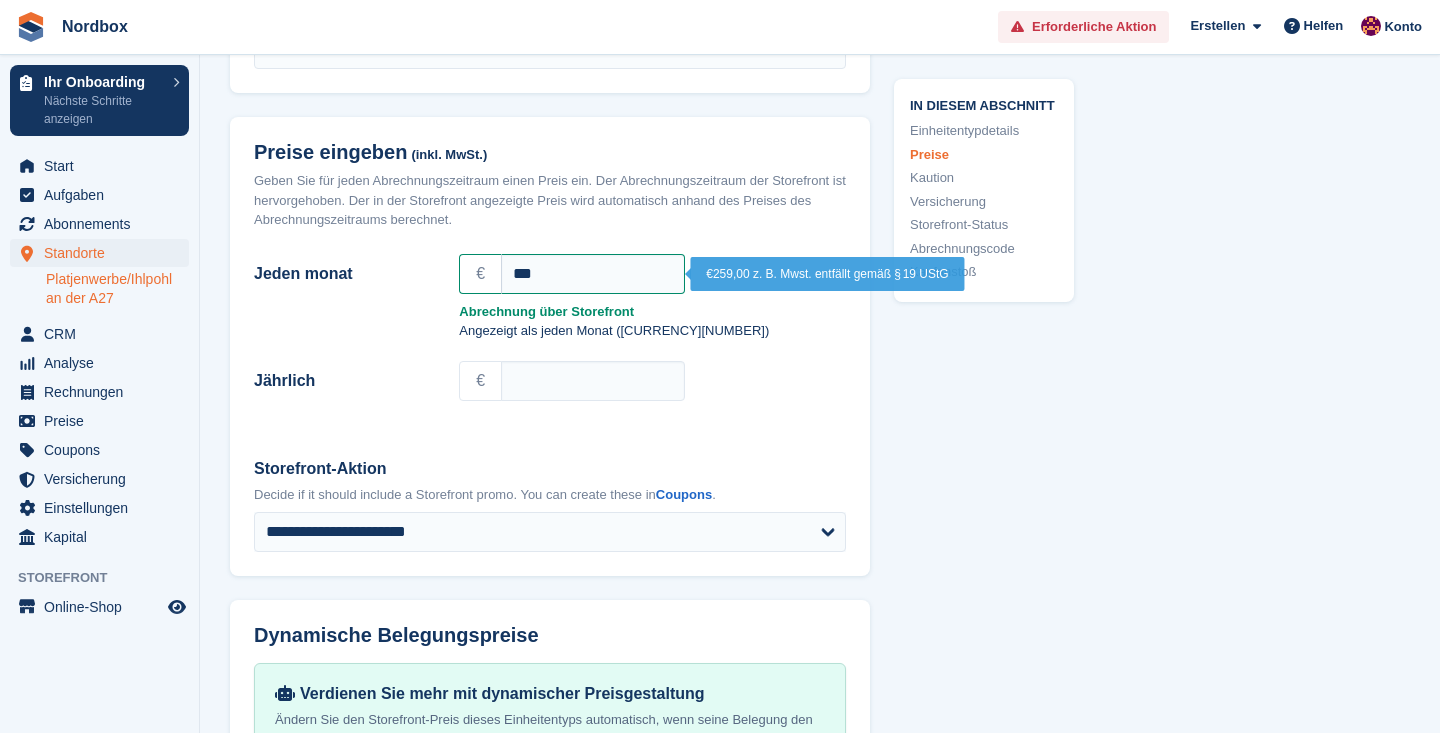 click on "Angezeigt als jeden Monat (€259,00)" at bounding box center (652, 331) 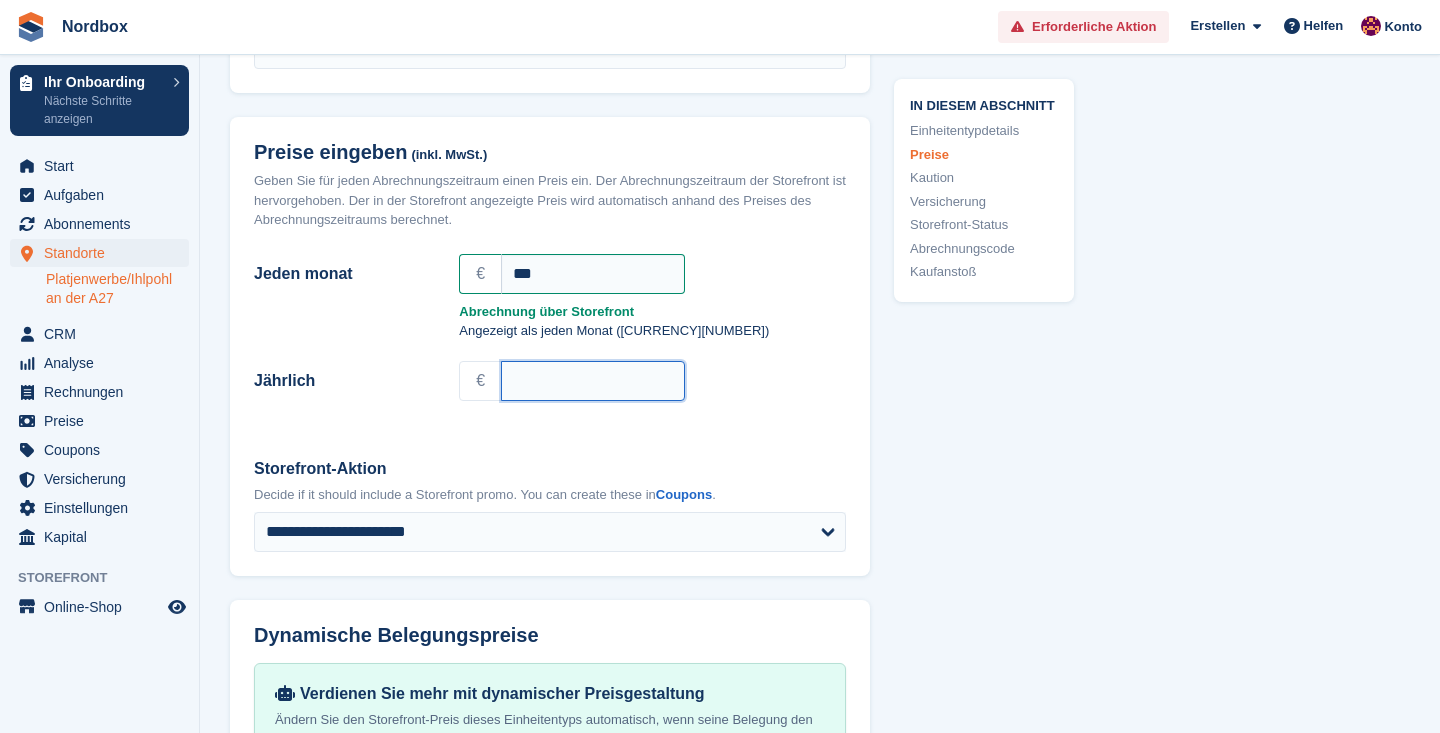 click on "Jährlich" at bounding box center [593, 381] 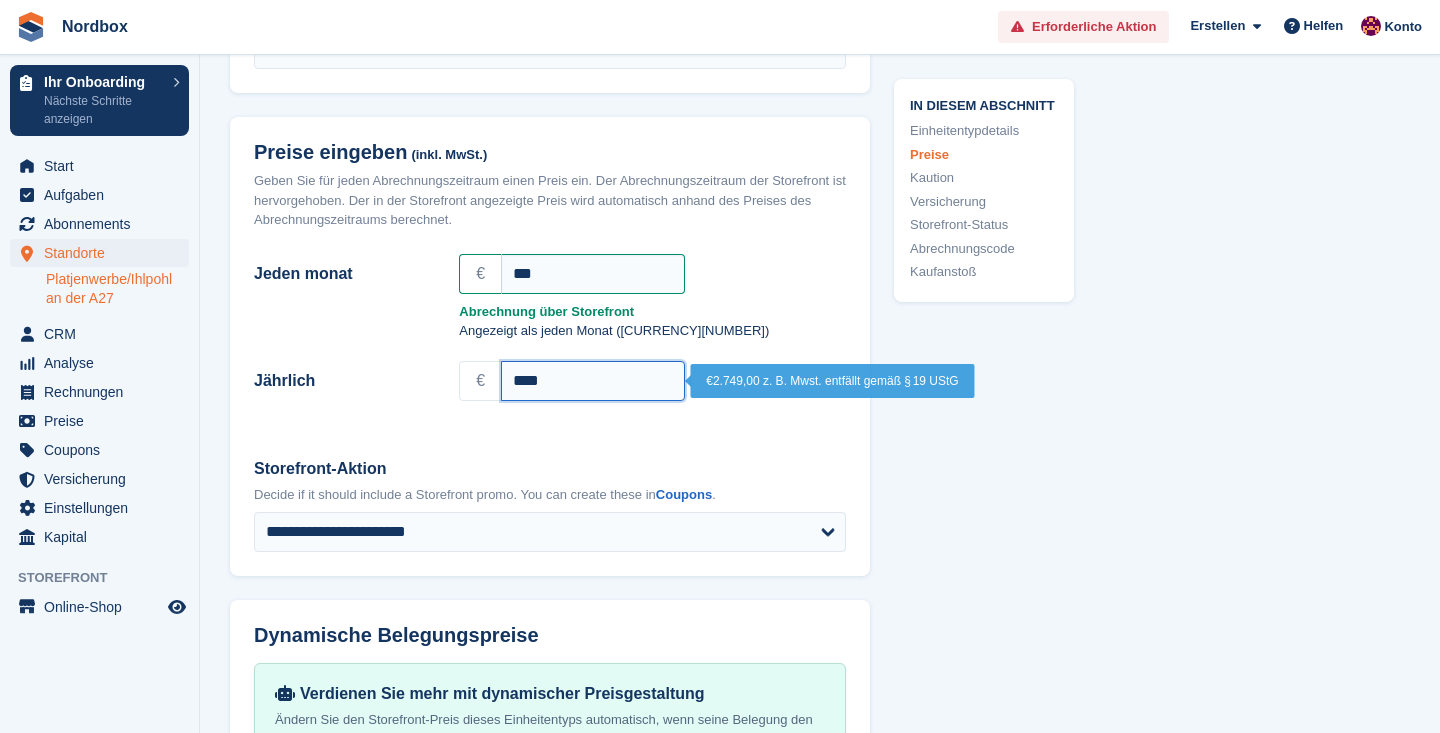 type on "****" 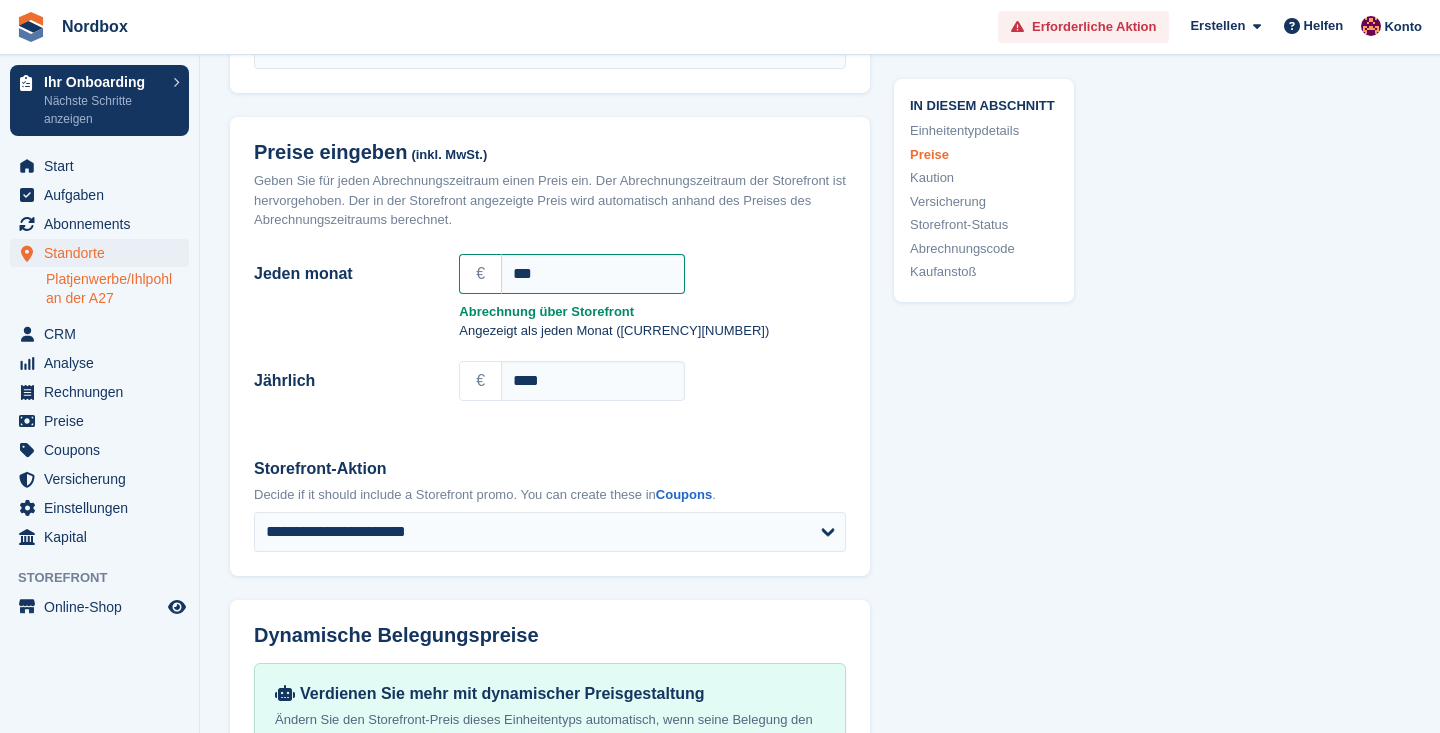 click on "Jährlich" at bounding box center [344, 381] 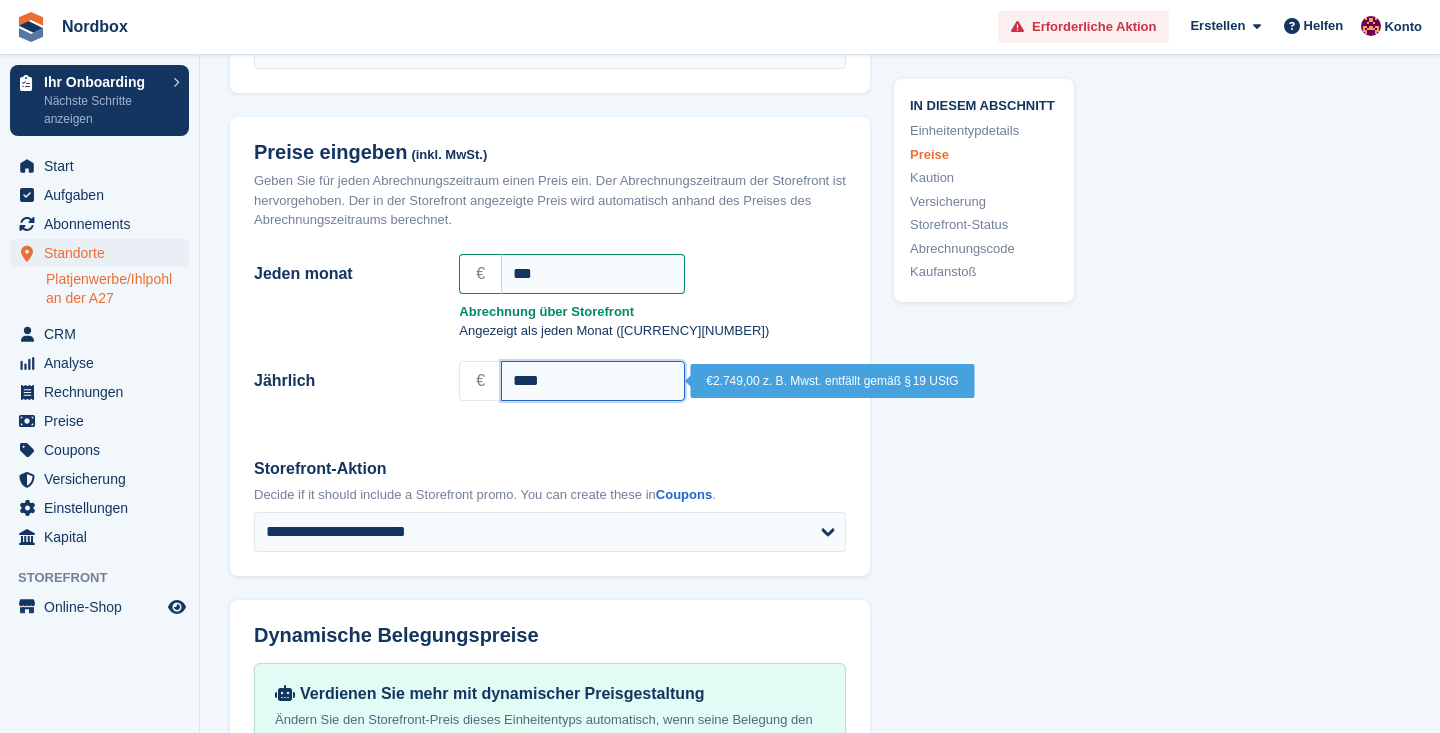 click on "****" at bounding box center [593, 381] 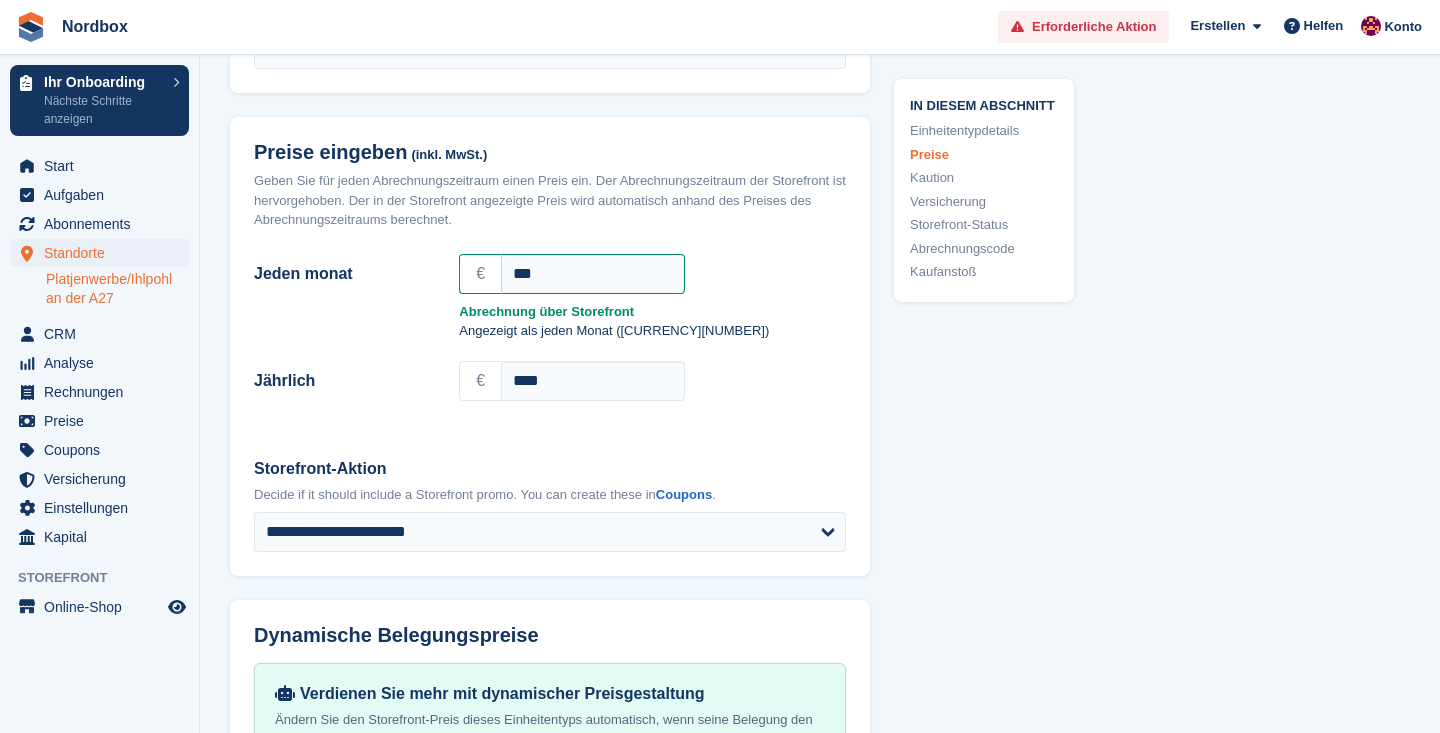 click on "**********" at bounding box center [550, 505] 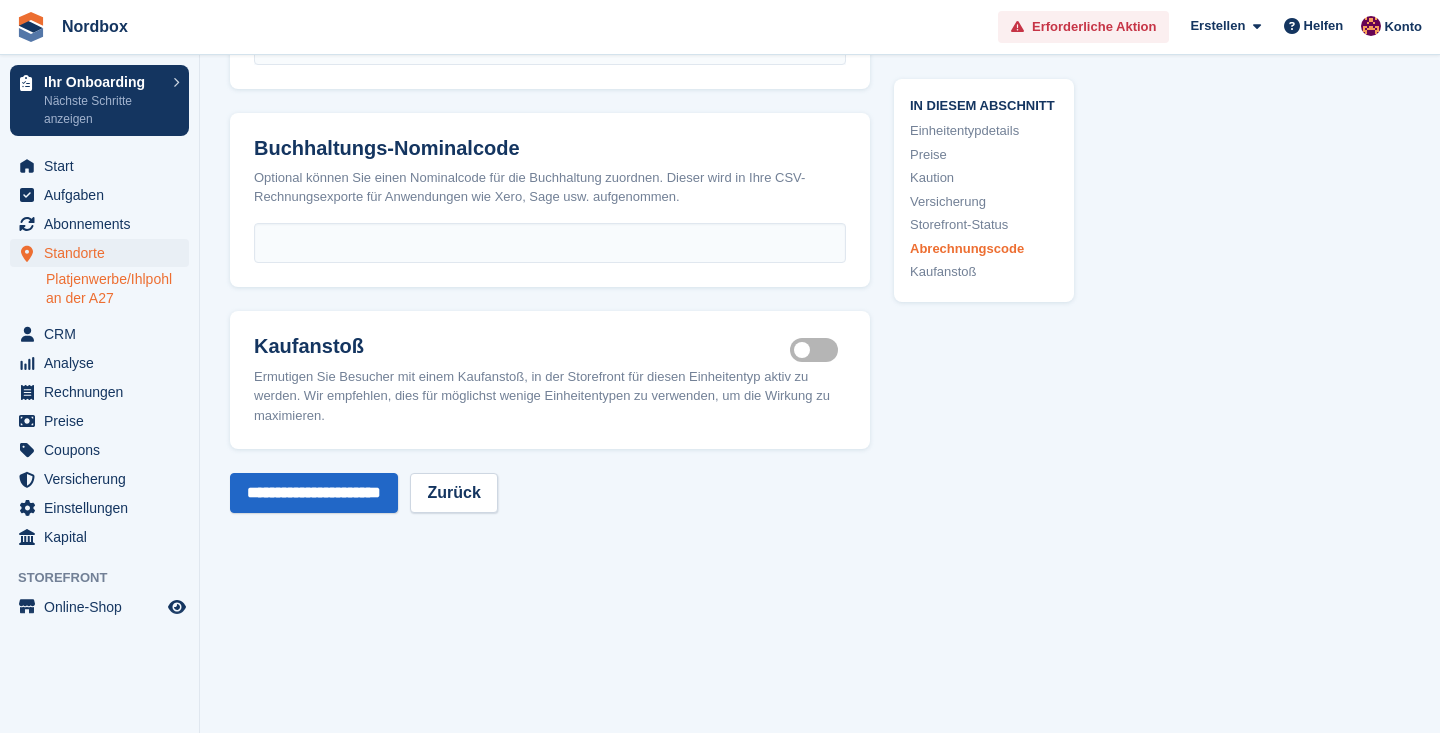 scroll, scrollTop: 3080, scrollLeft: 0, axis: vertical 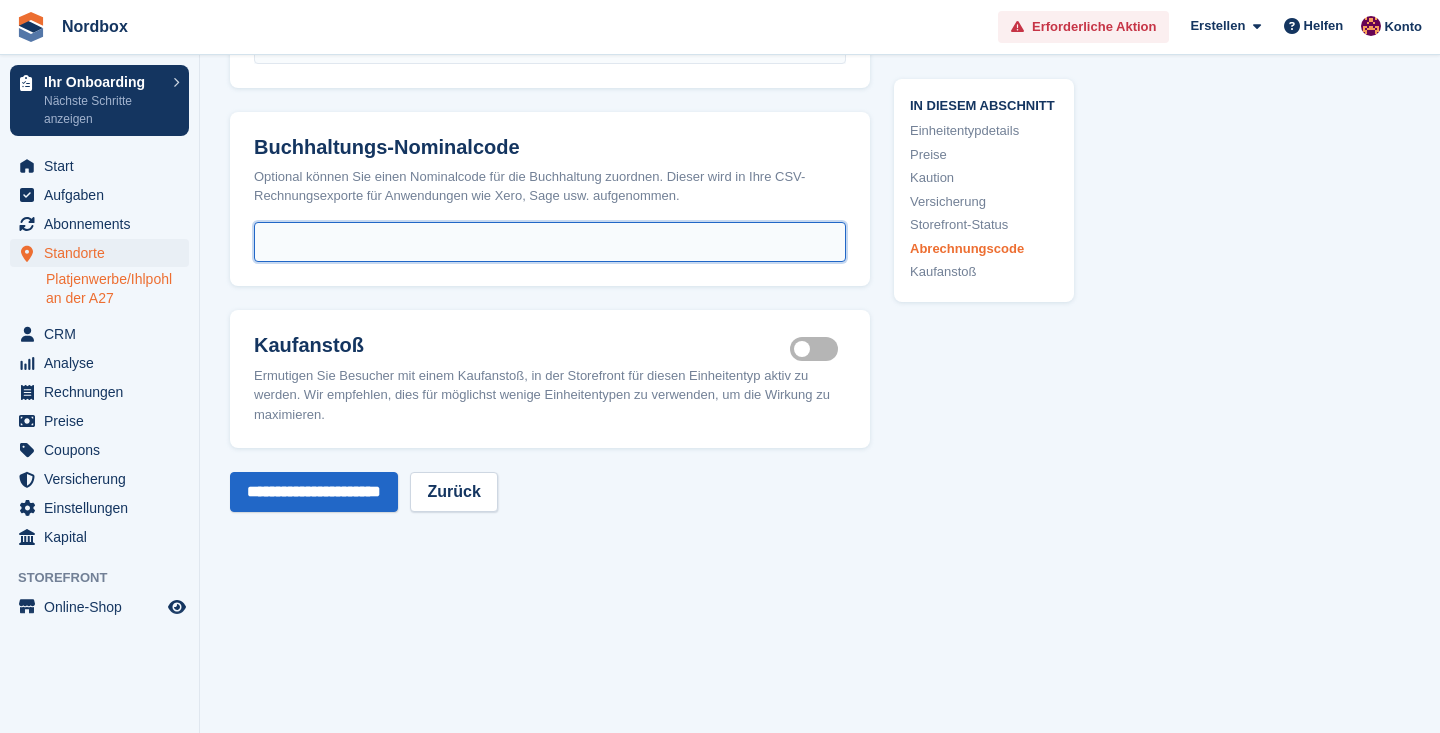 click at bounding box center [550, 242] 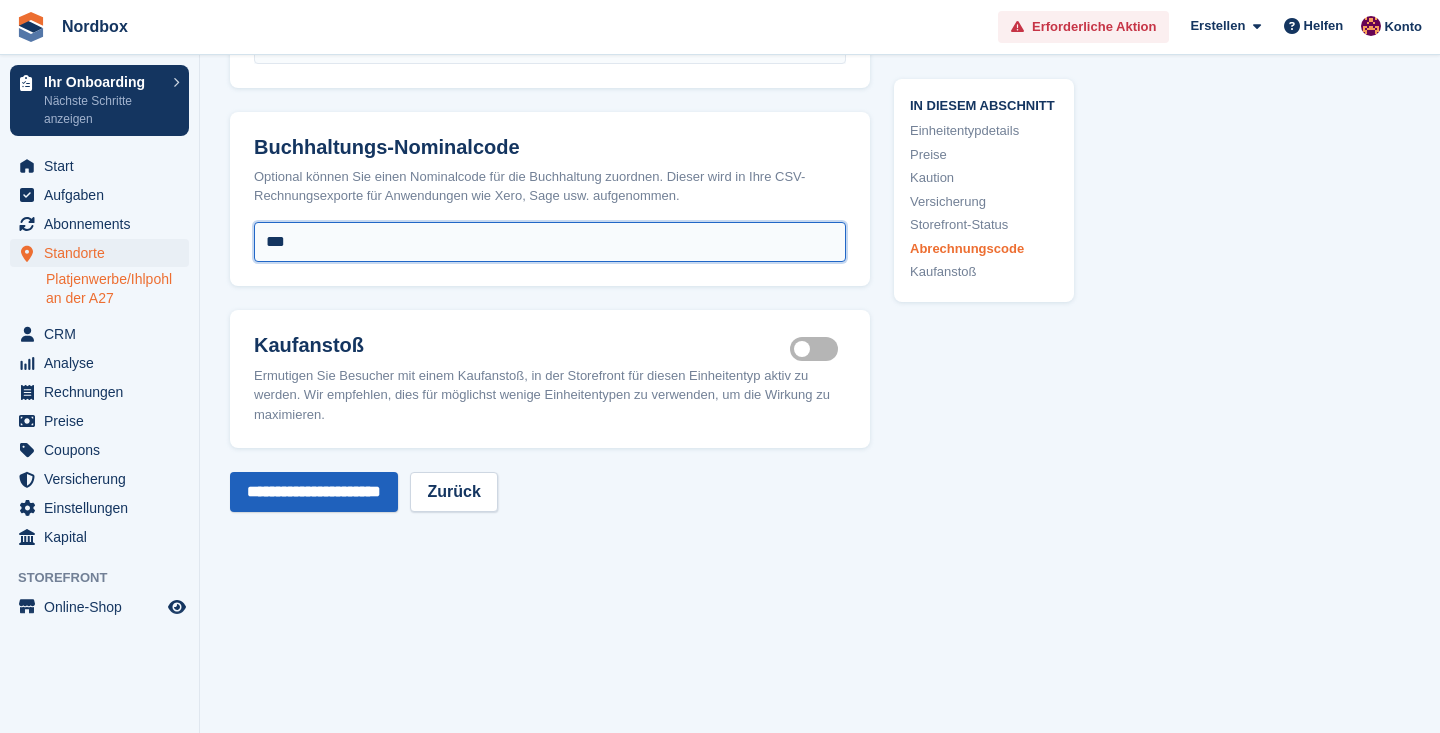 type on "***" 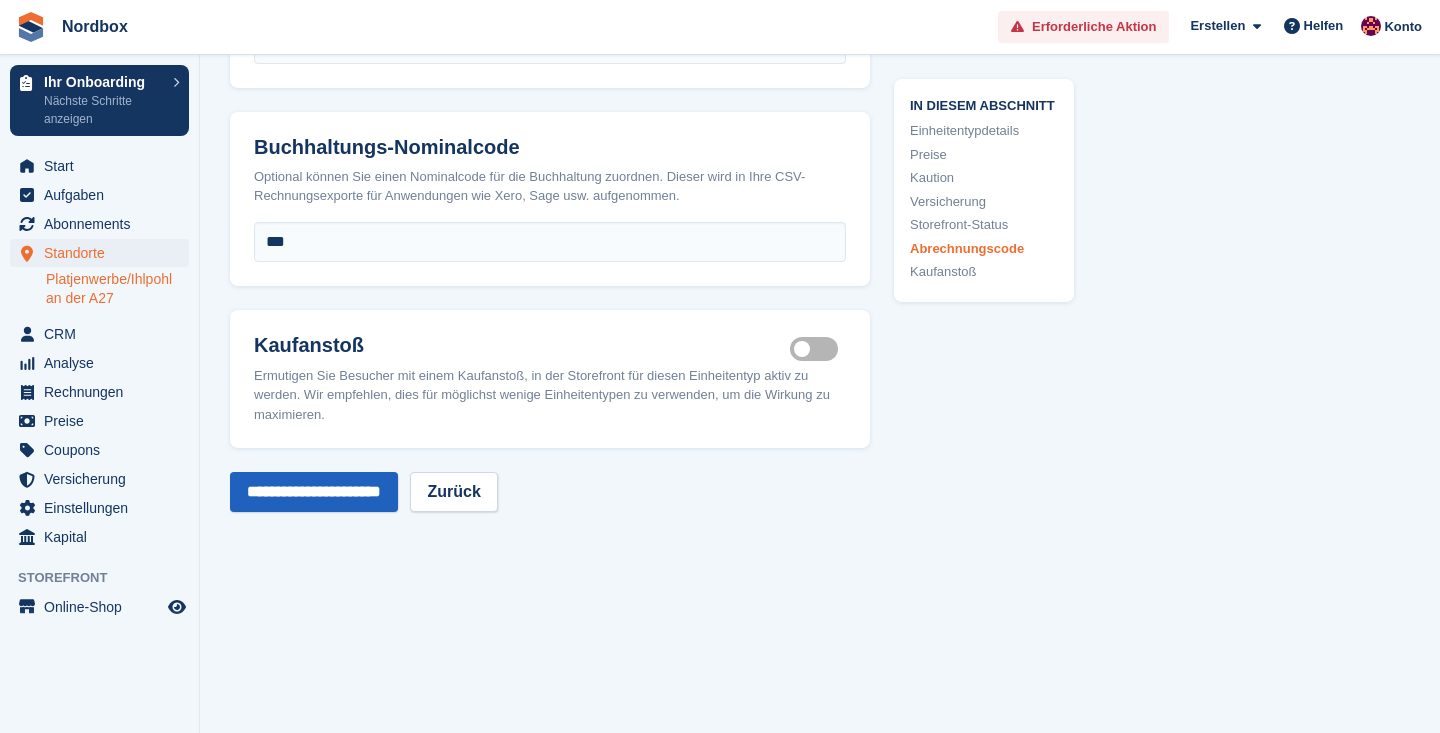click on "**********" at bounding box center (314, 492) 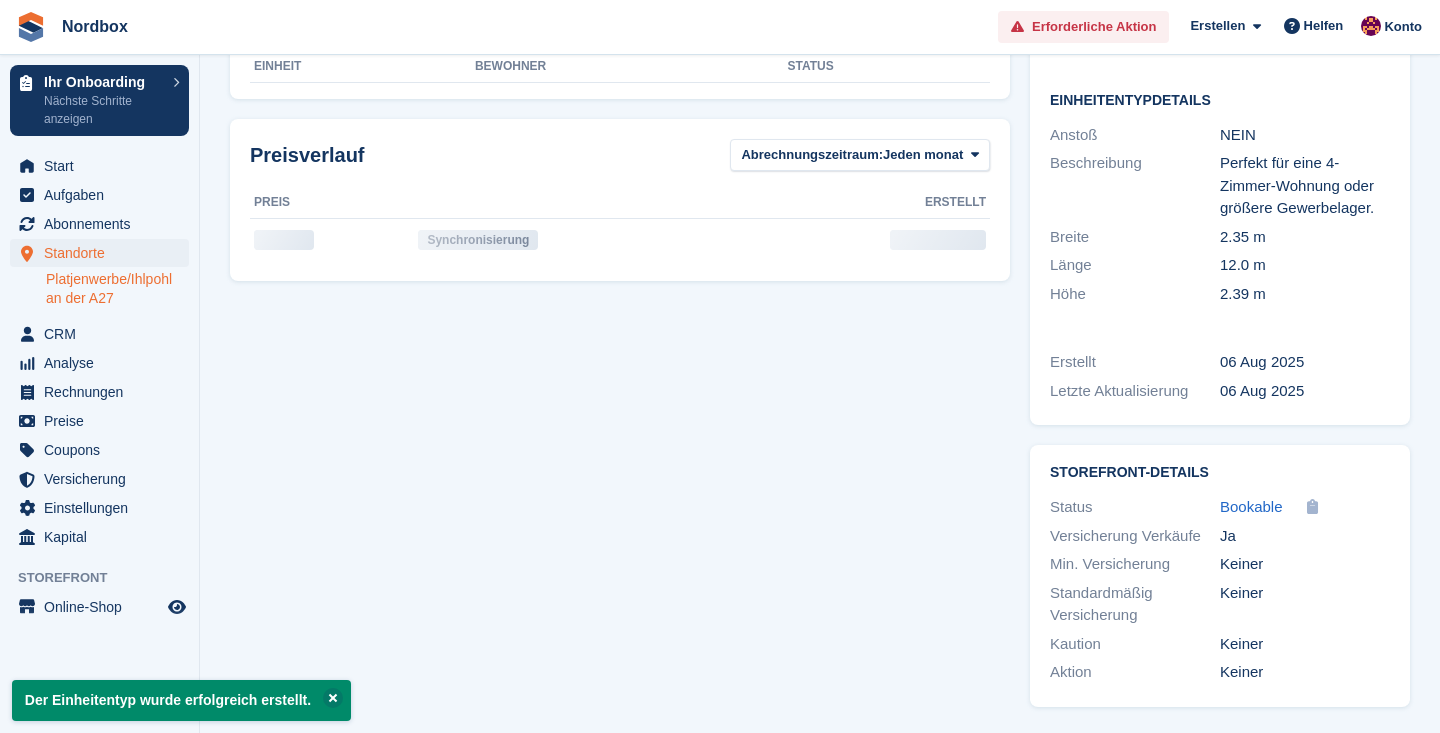 scroll, scrollTop: 0, scrollLeft: 0, axis: both 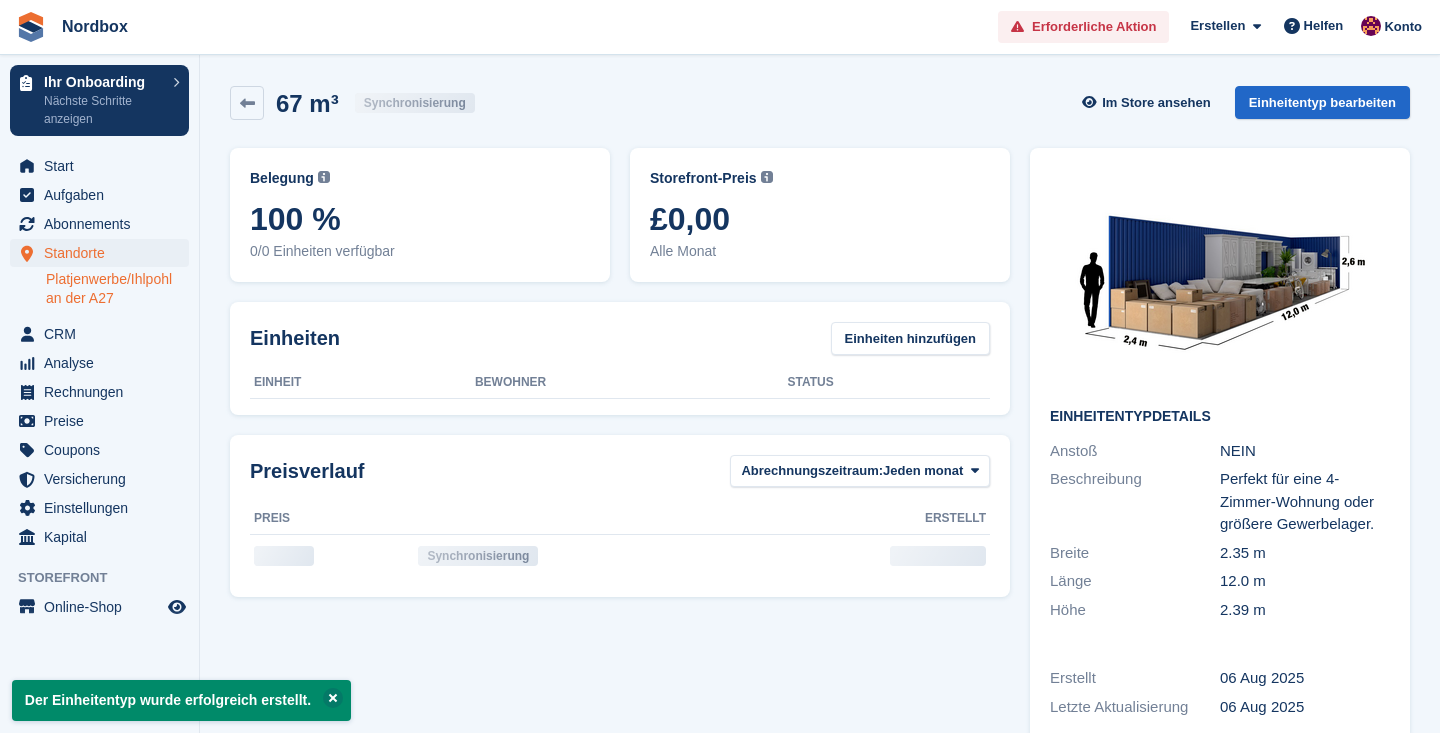 click on "Platjenwerbe/Ihlpohl an der A27" at bounding box center [117, 289] 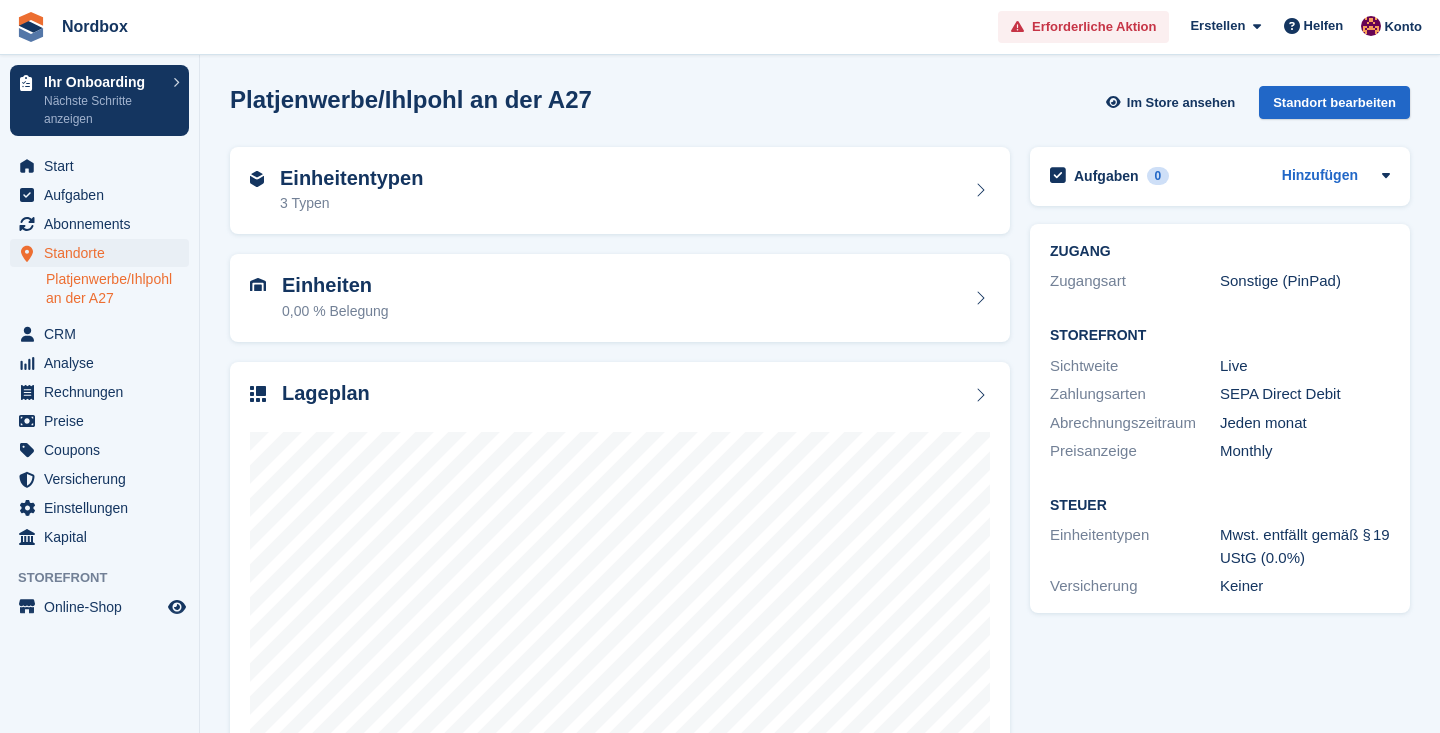 scroll, scrollTop: 0, scrollLeft: 0, axis: both 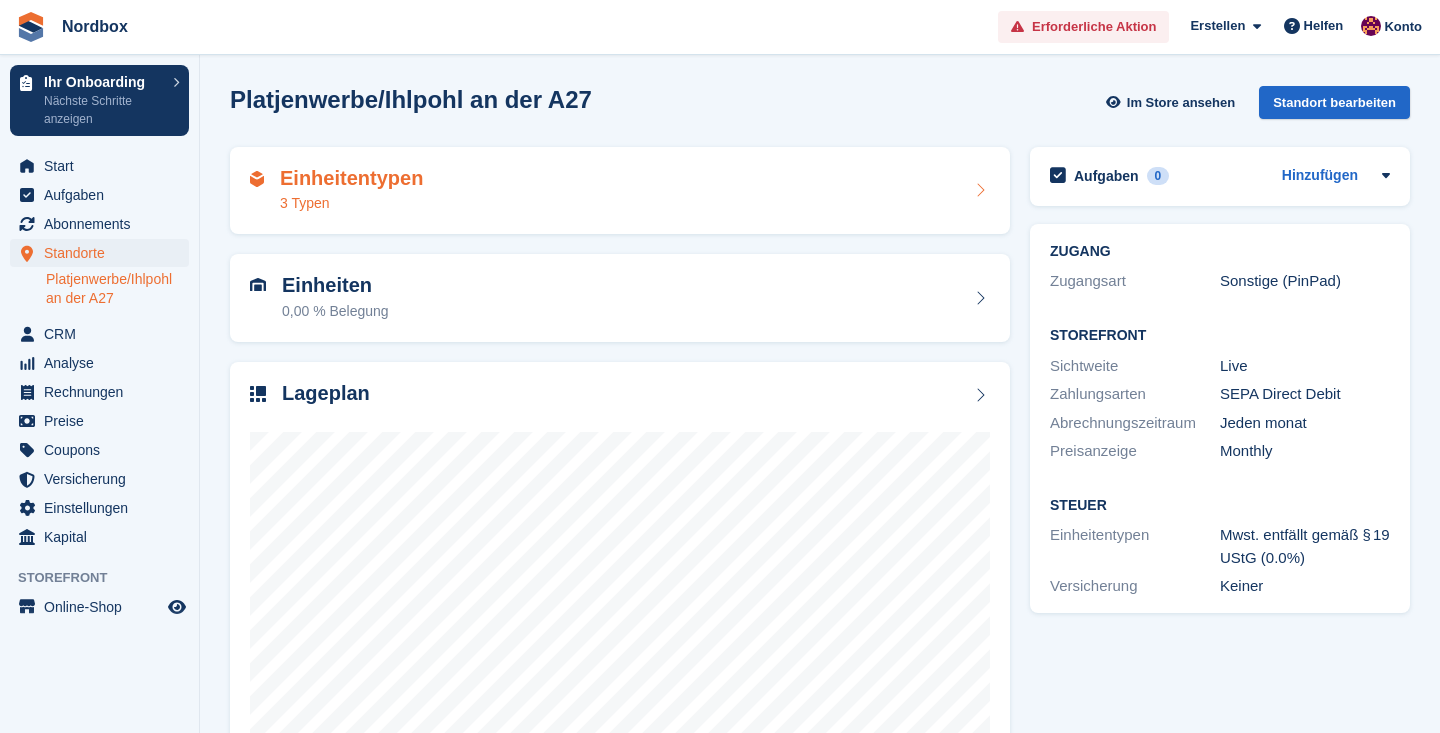 click on "Einheitentypen
3 Typen" at bounding box center (620, 191) 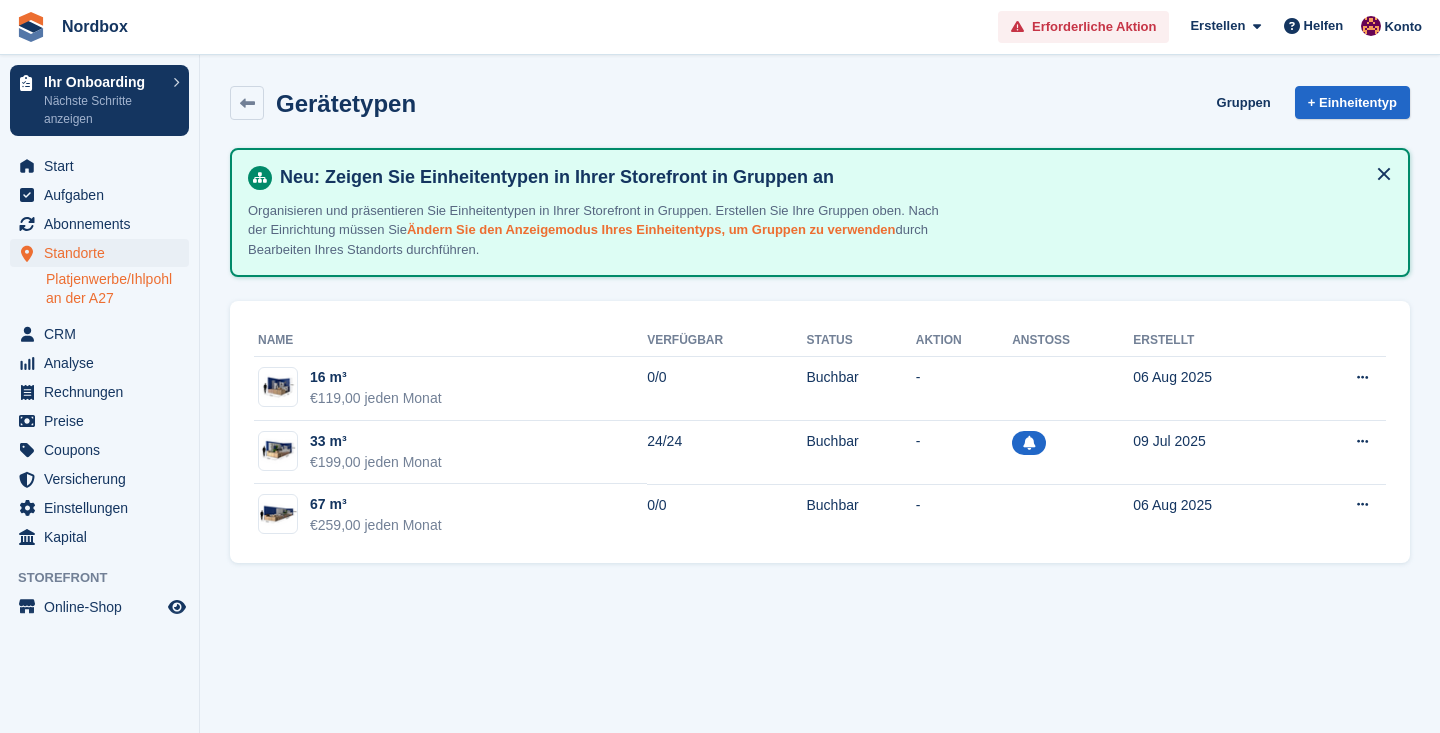 scroll, scrollTop: 0, scrollLeft: 0, axis: both 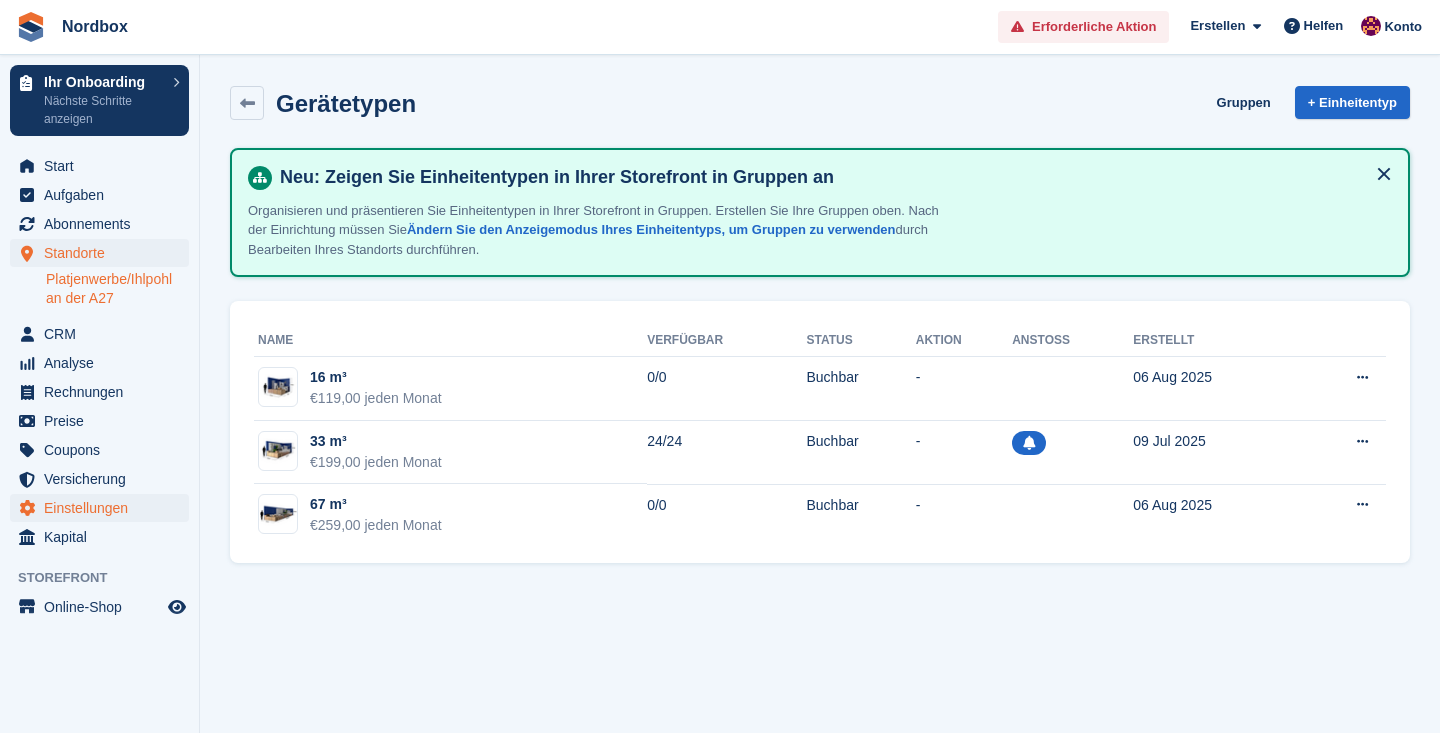 click on "Einstellungen" at bounding box center (104, 508) 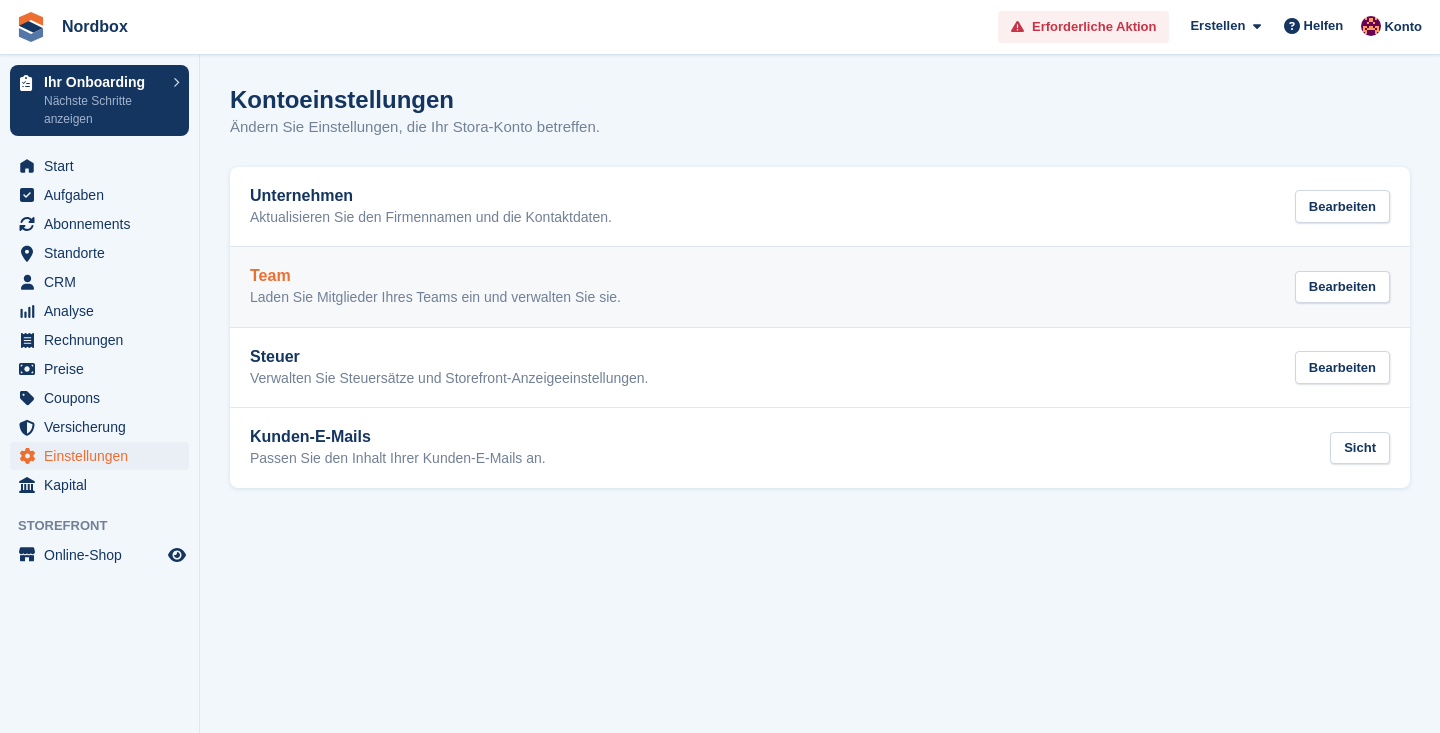 click on "Team
Laden Sie Mitglieder Ihres Teams ein und verwalten Sie sie." at bounding box center (435, 287) 